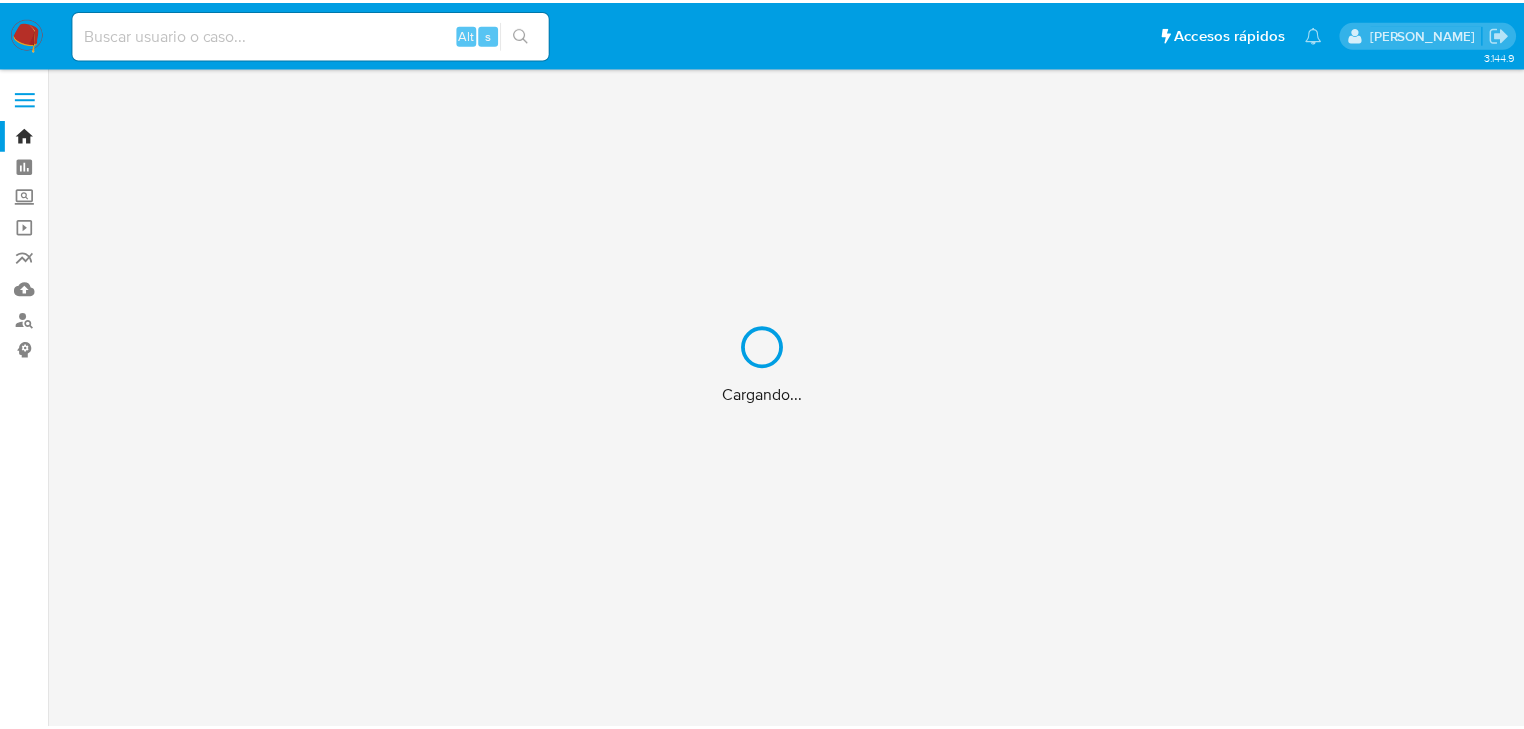 scroll, scrollTop: 0, scrollLeft: 0, axis: both 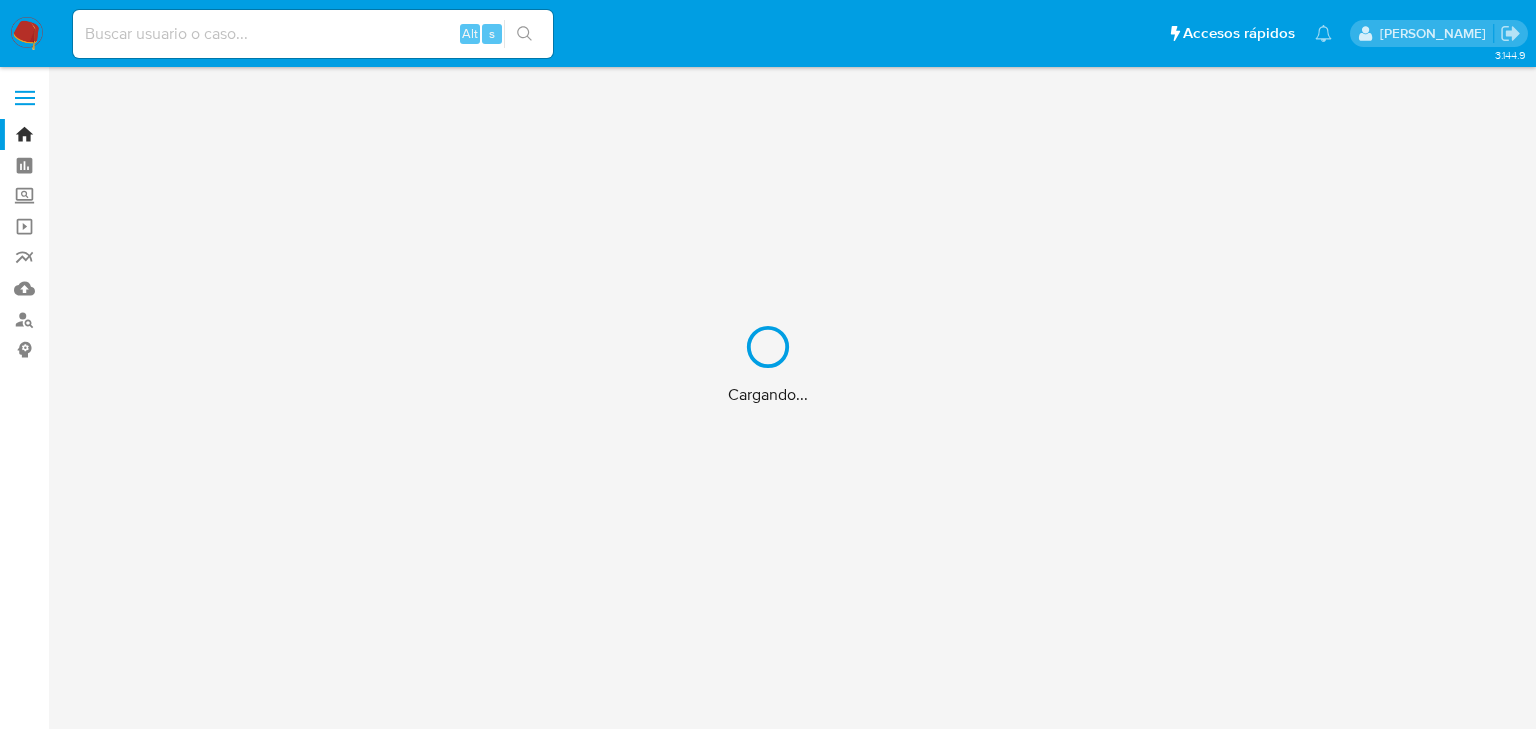 click on "Cargando..." at bounding box center [768, 364] 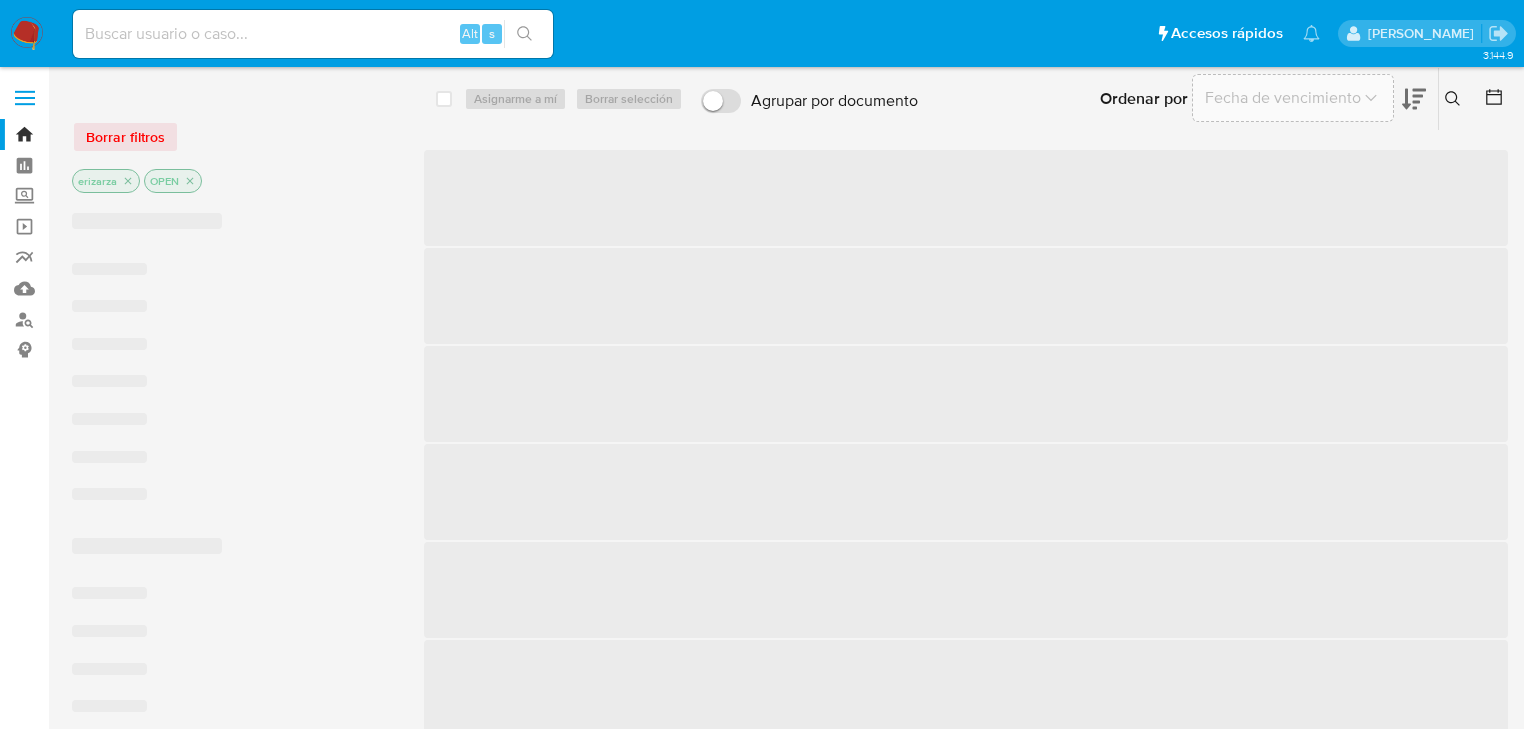 click at bounding box center [313, 34] 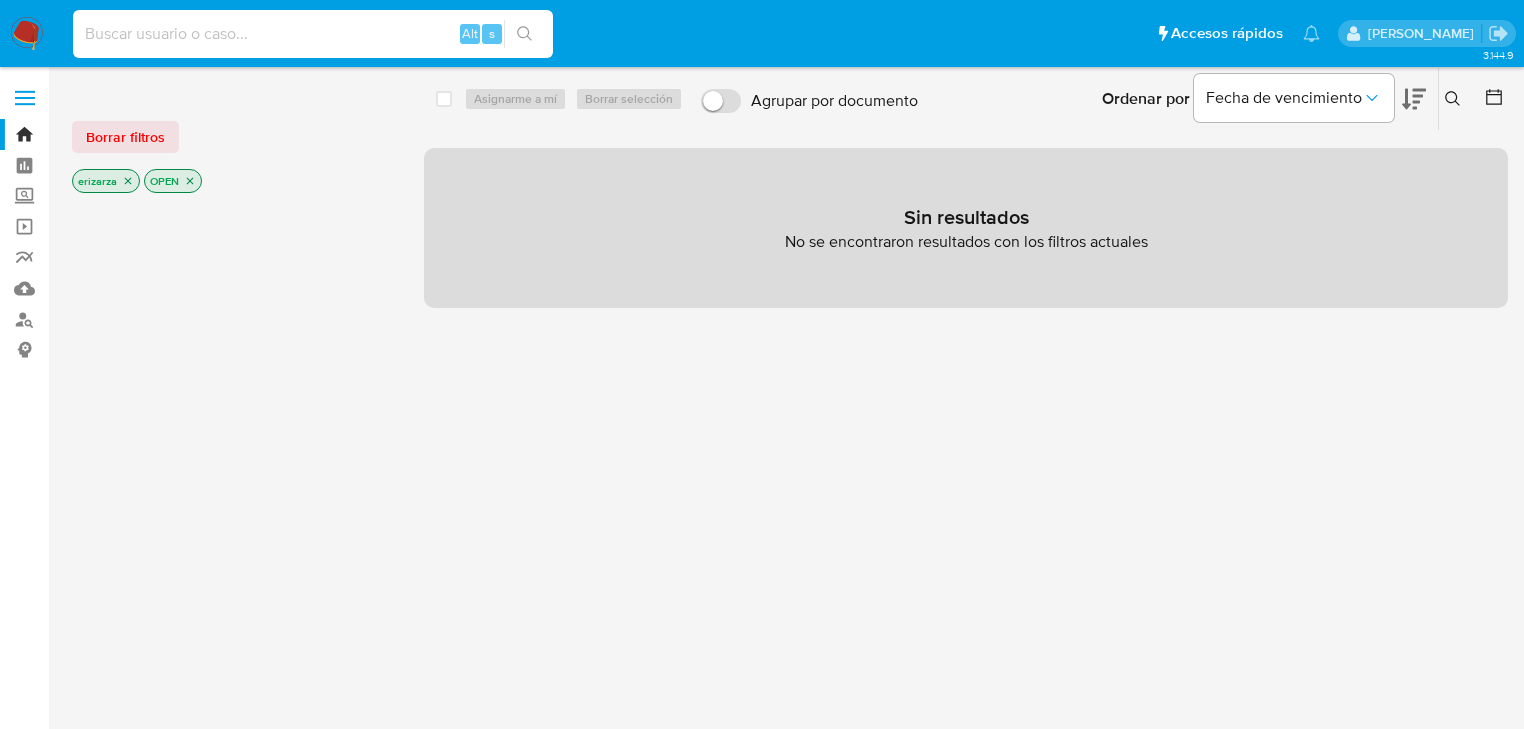 paste on "1085788411" 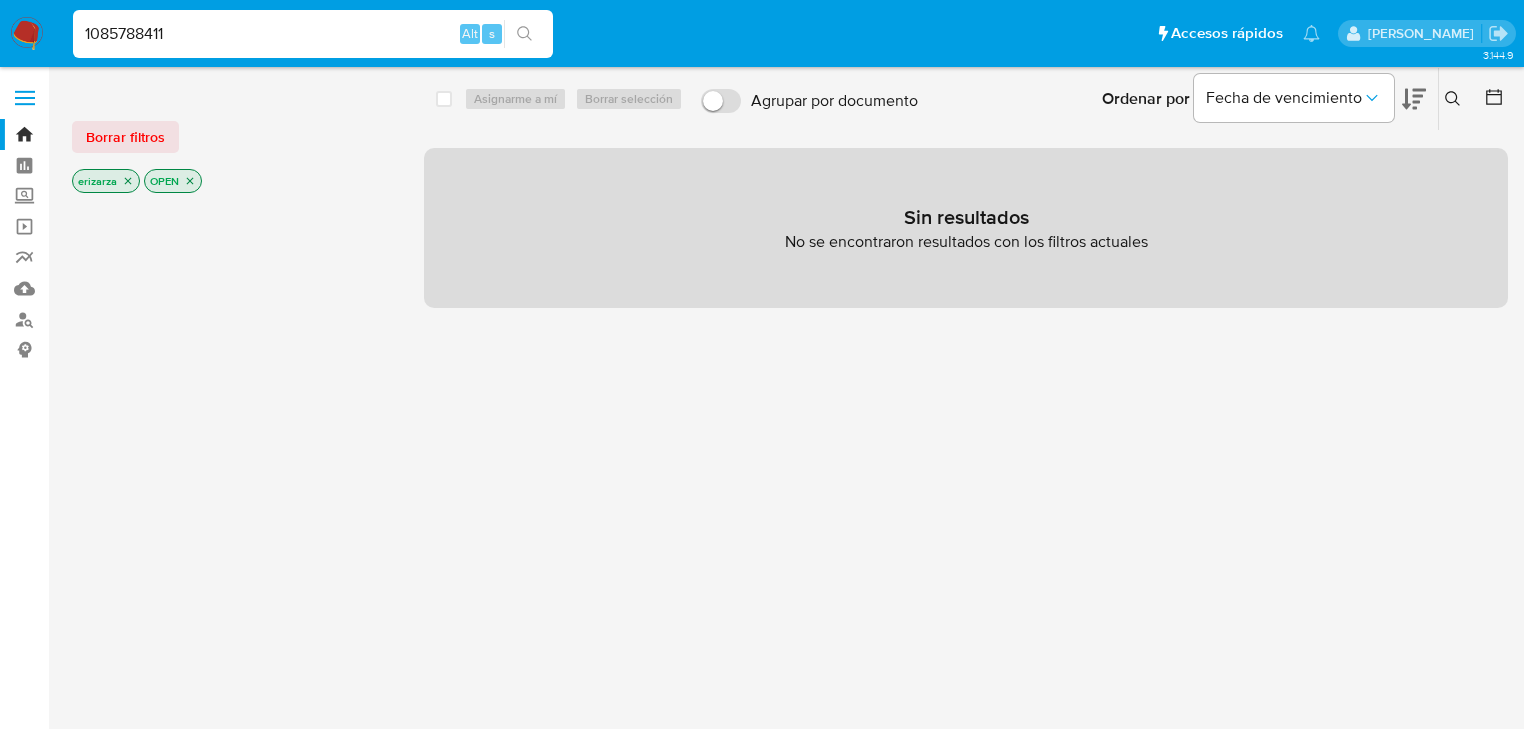 type on "1085788411" 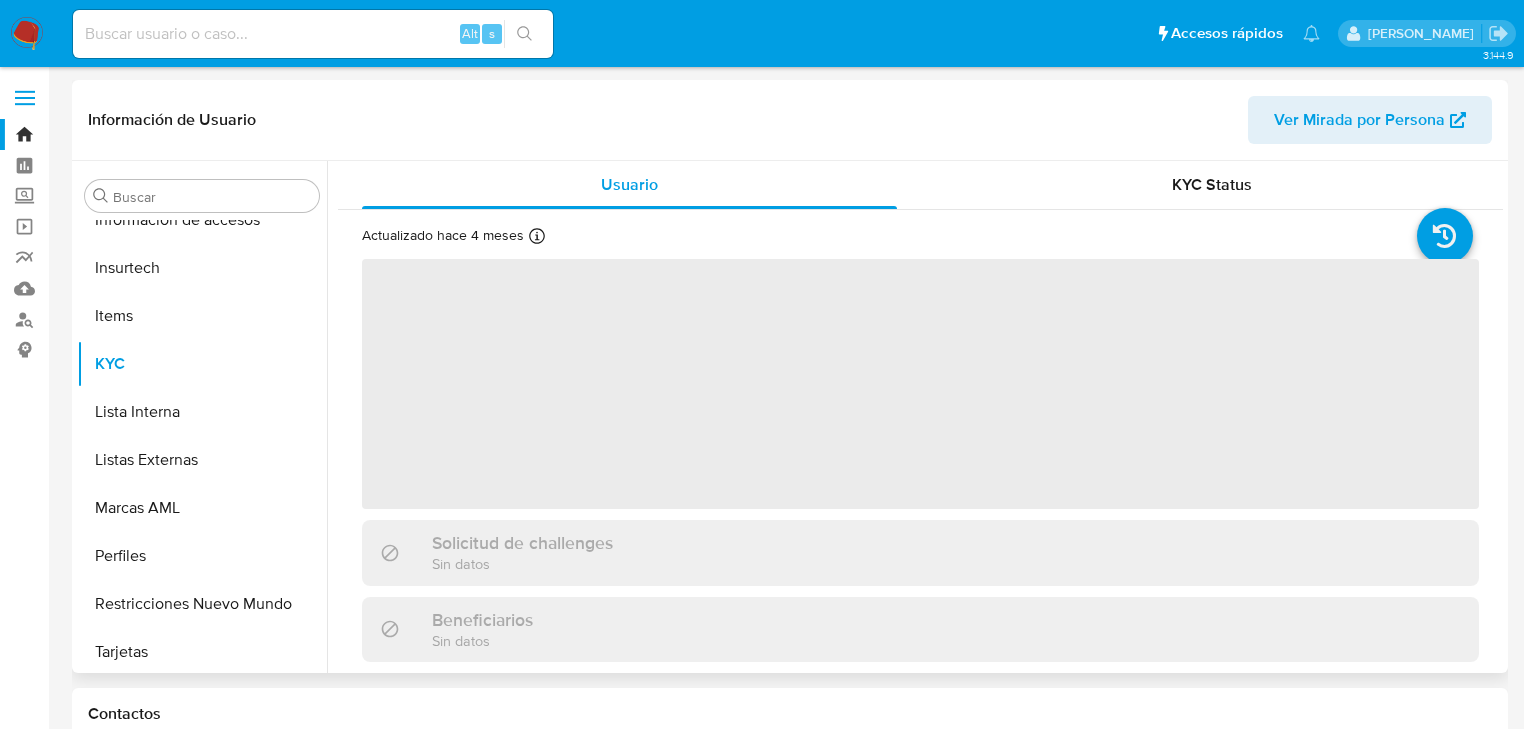 scroll, scrollTop: 796, scrollLeft: 0, axis: vertical 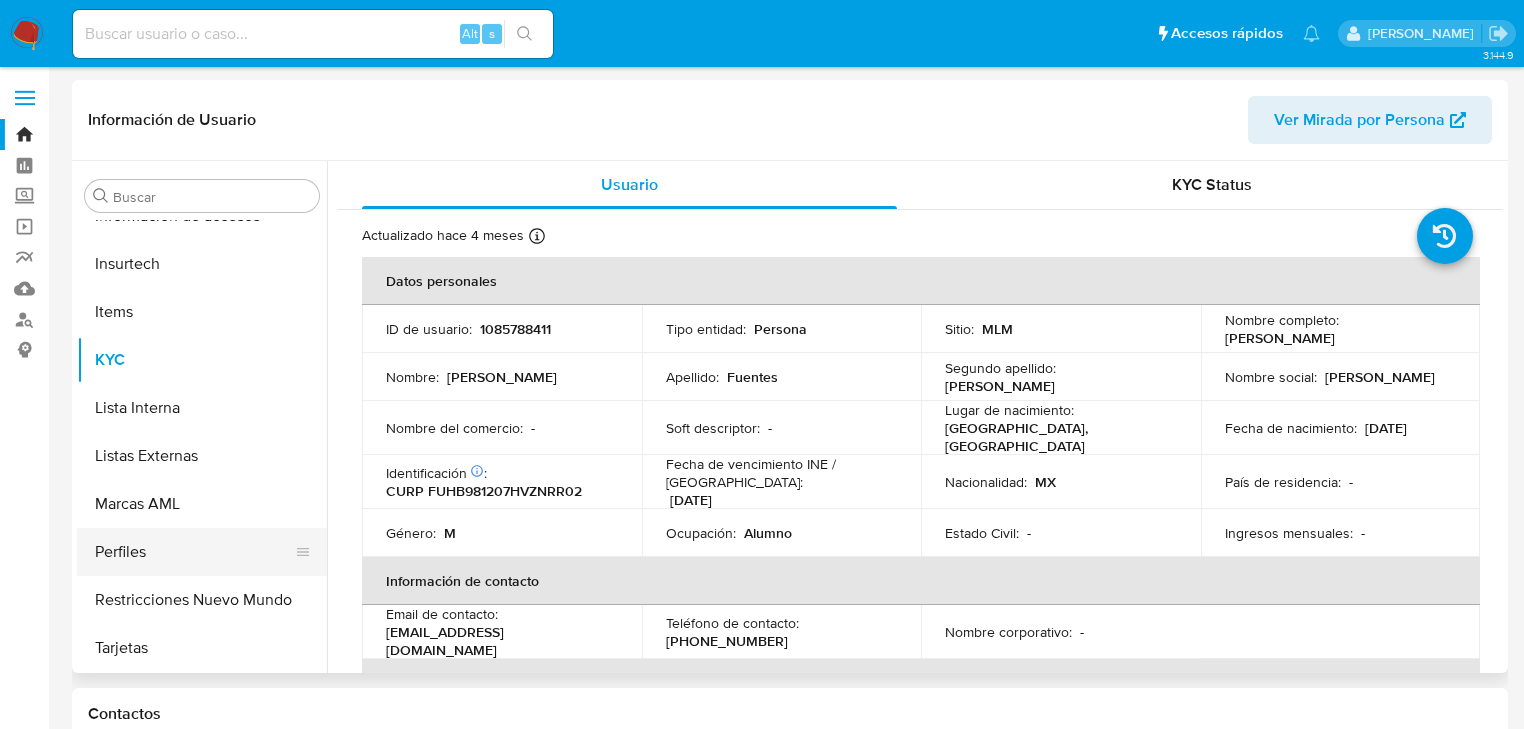 select on "10" 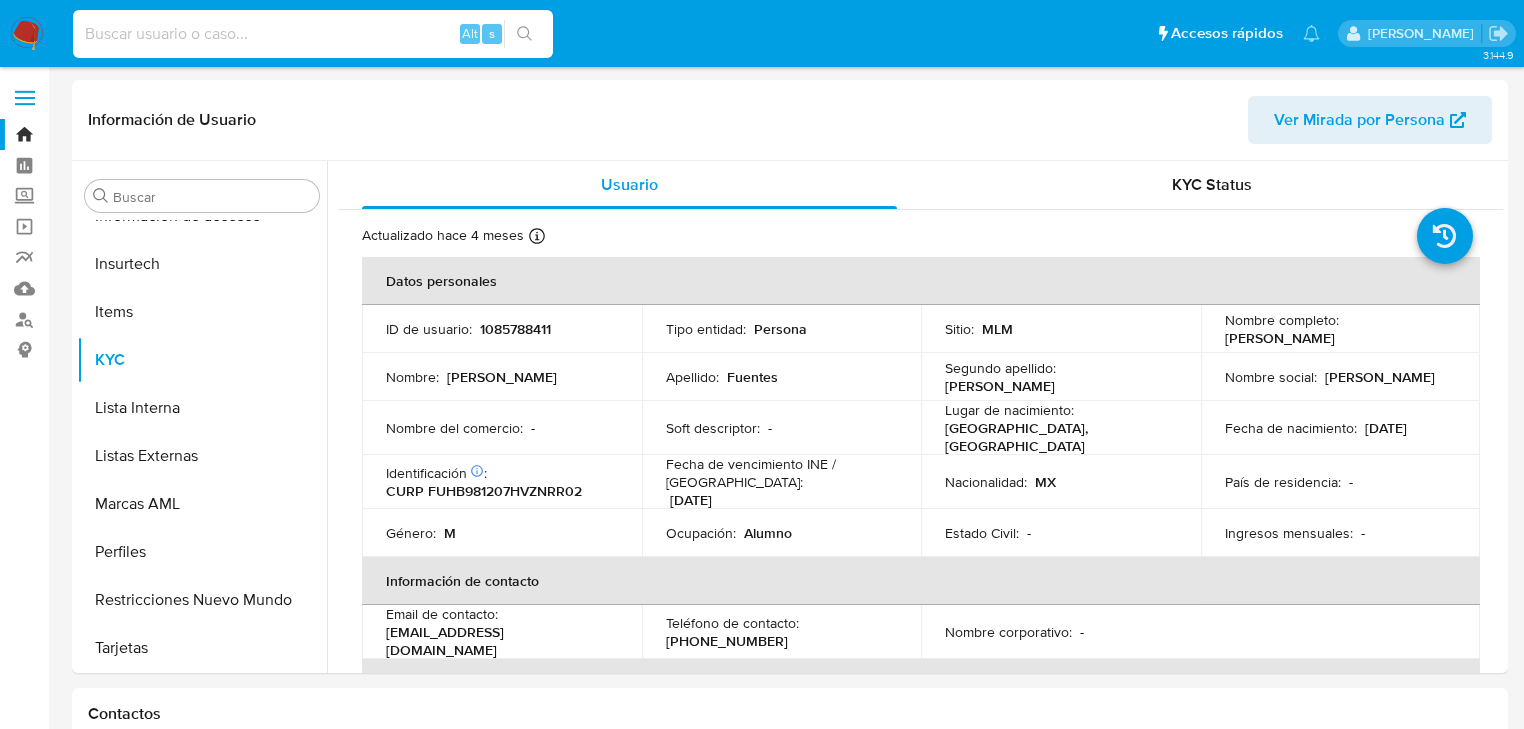 click at bounding box center (313, 34) 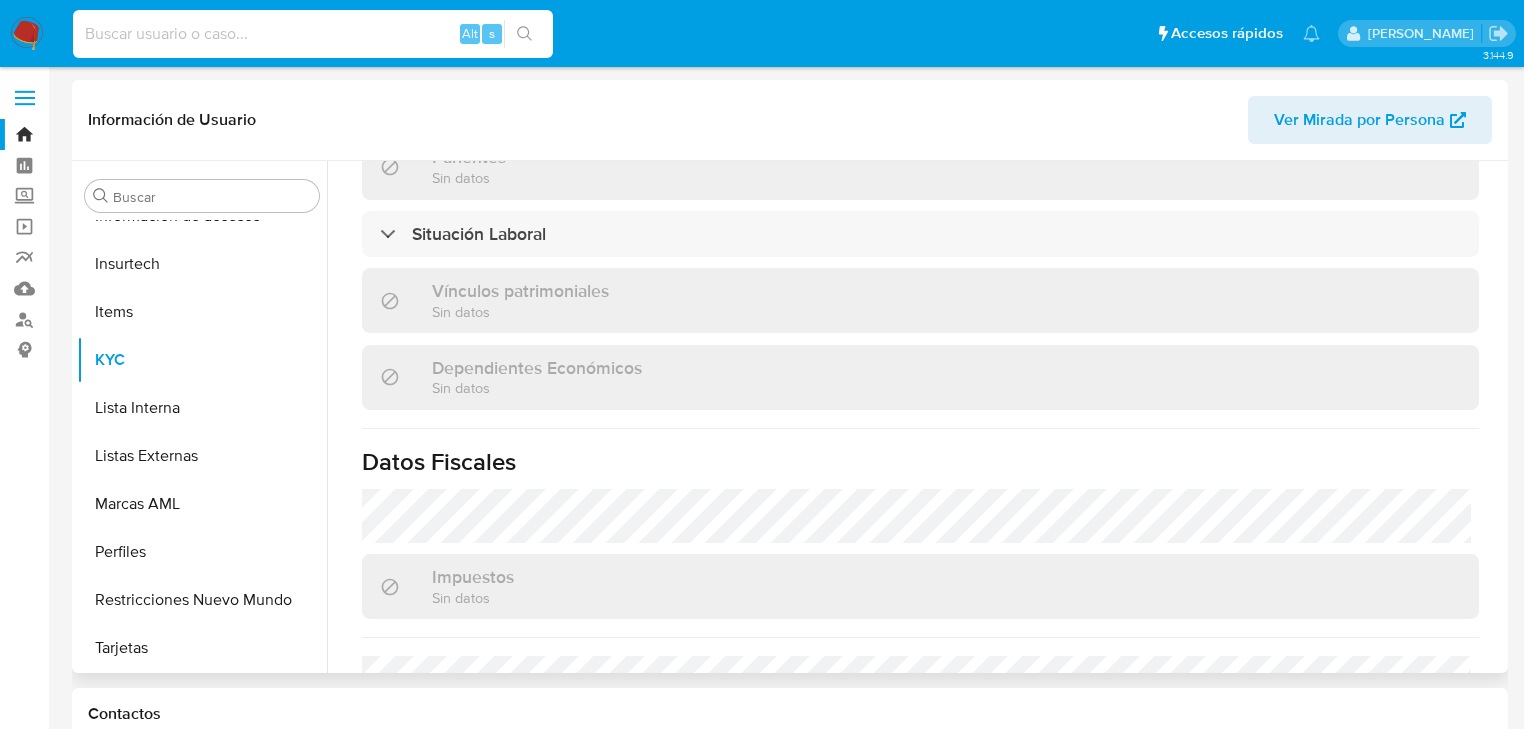 scroll, scrollTop: 1272, scrollLeft: 0, axis: vertical 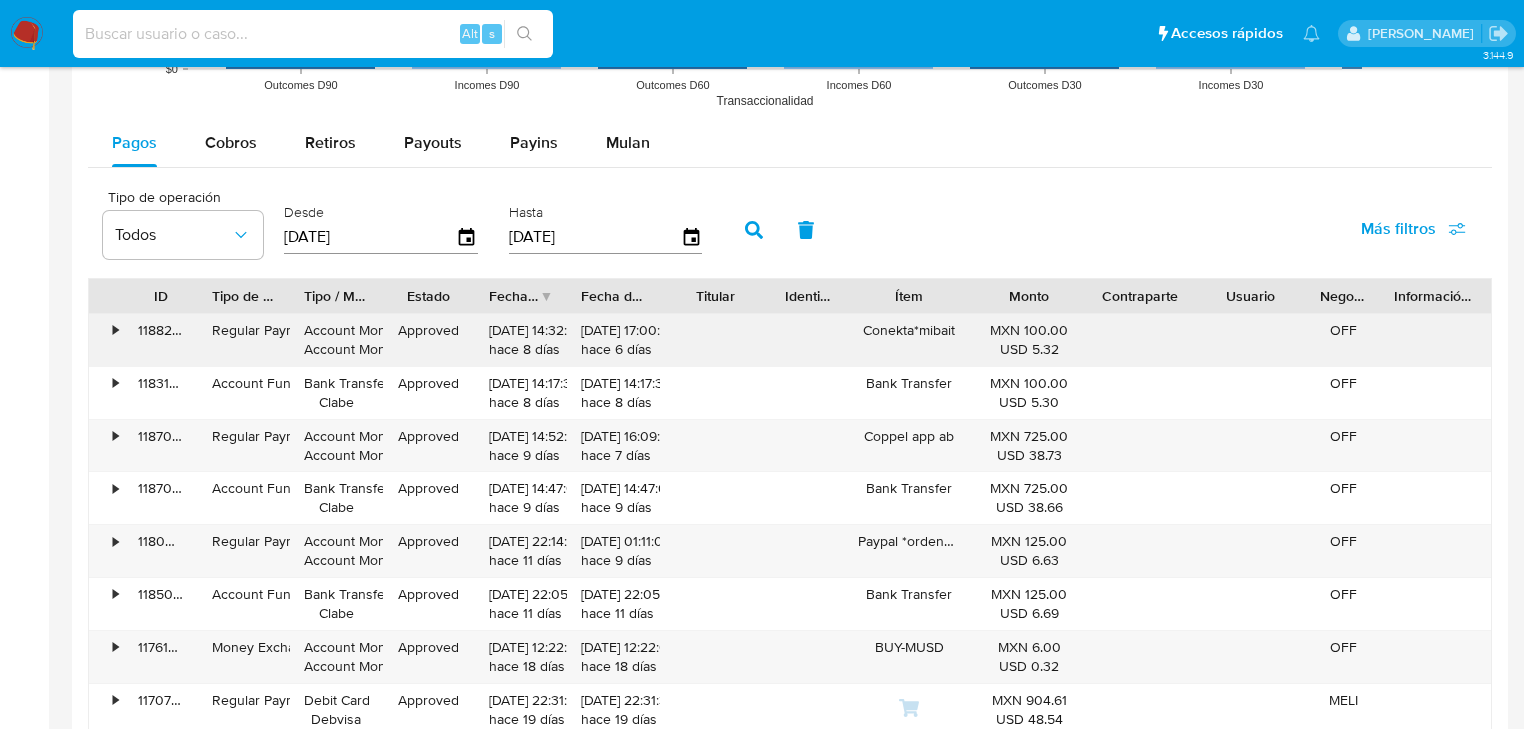click on "•" at bounding box center [115, 330] 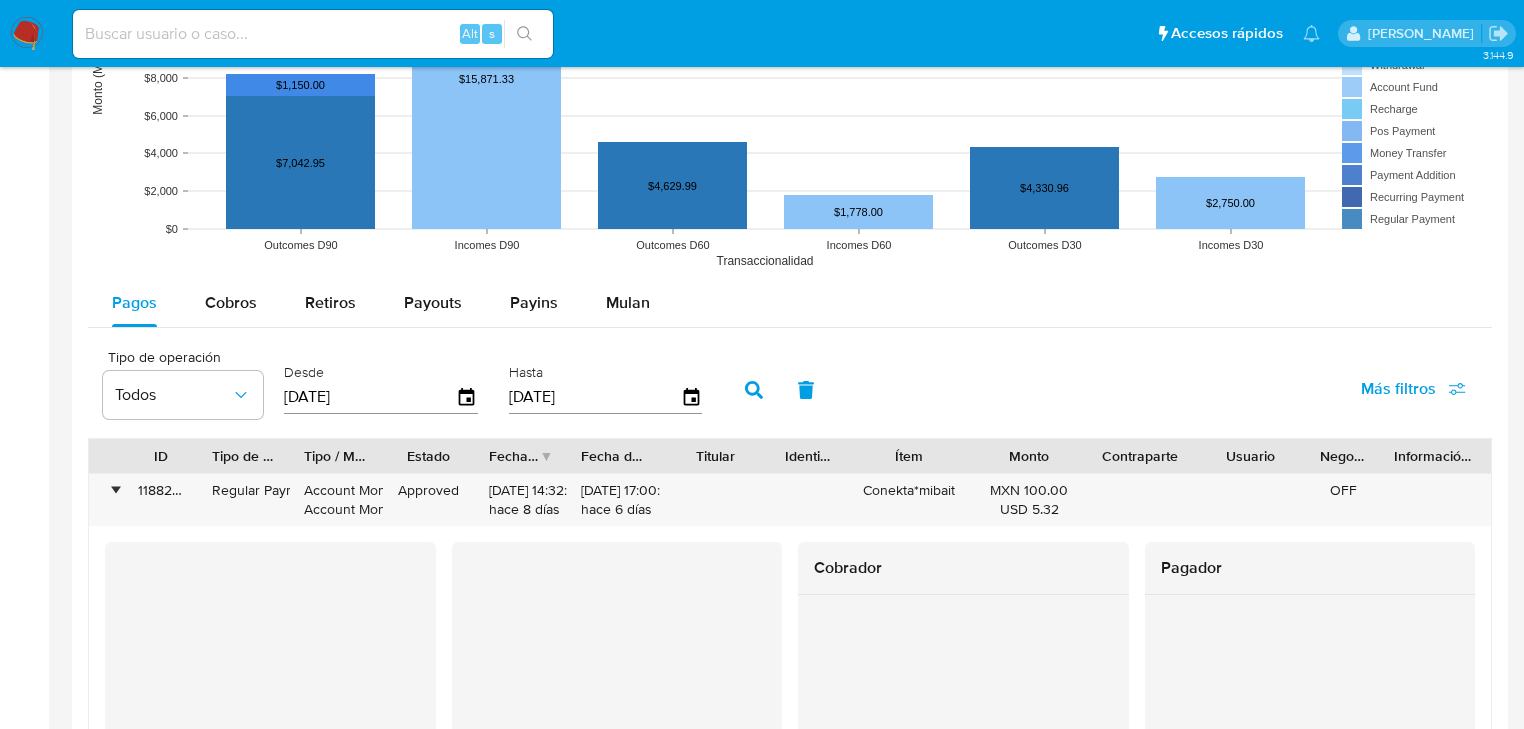 scroll, scrollTop: 1760, scrollLeft: 0, axis: vertical 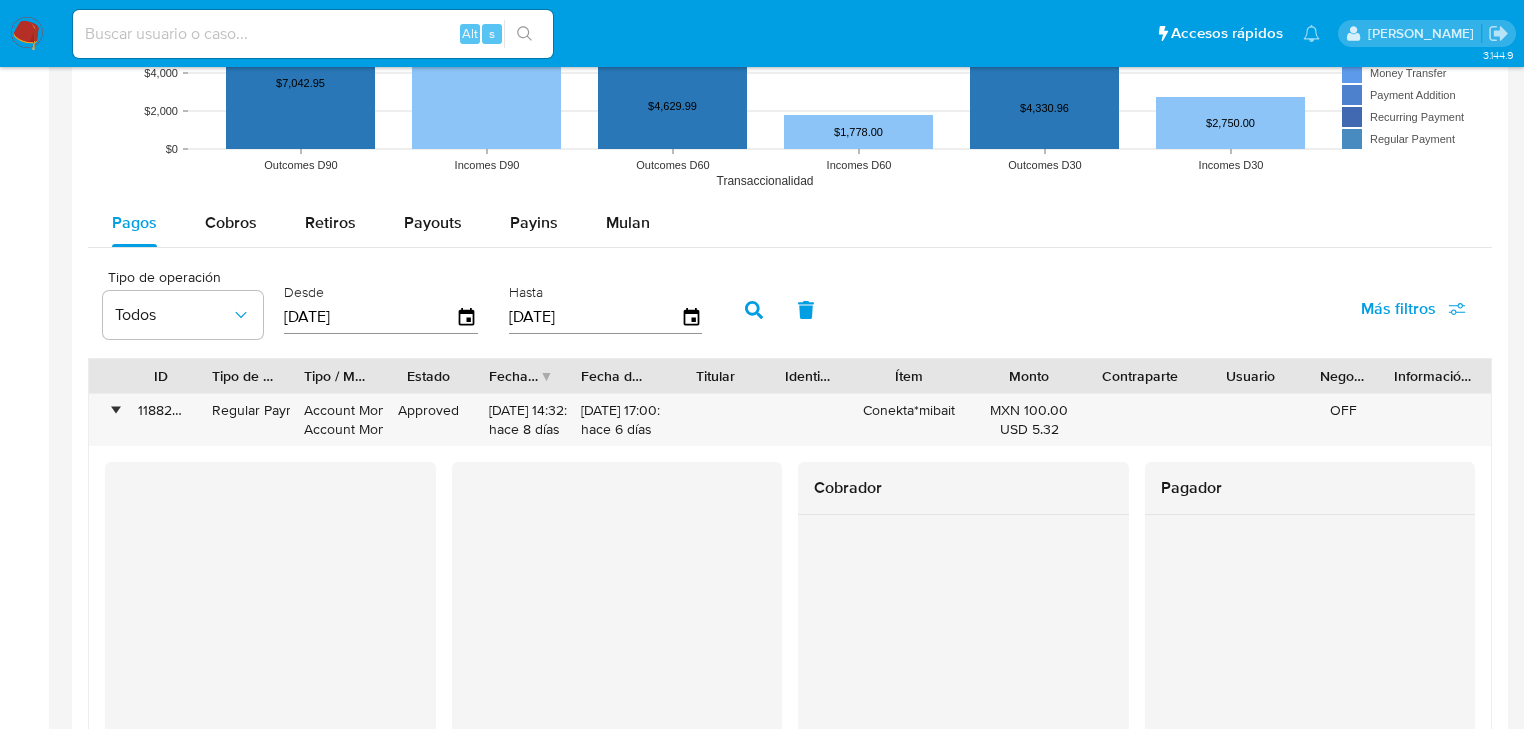 click 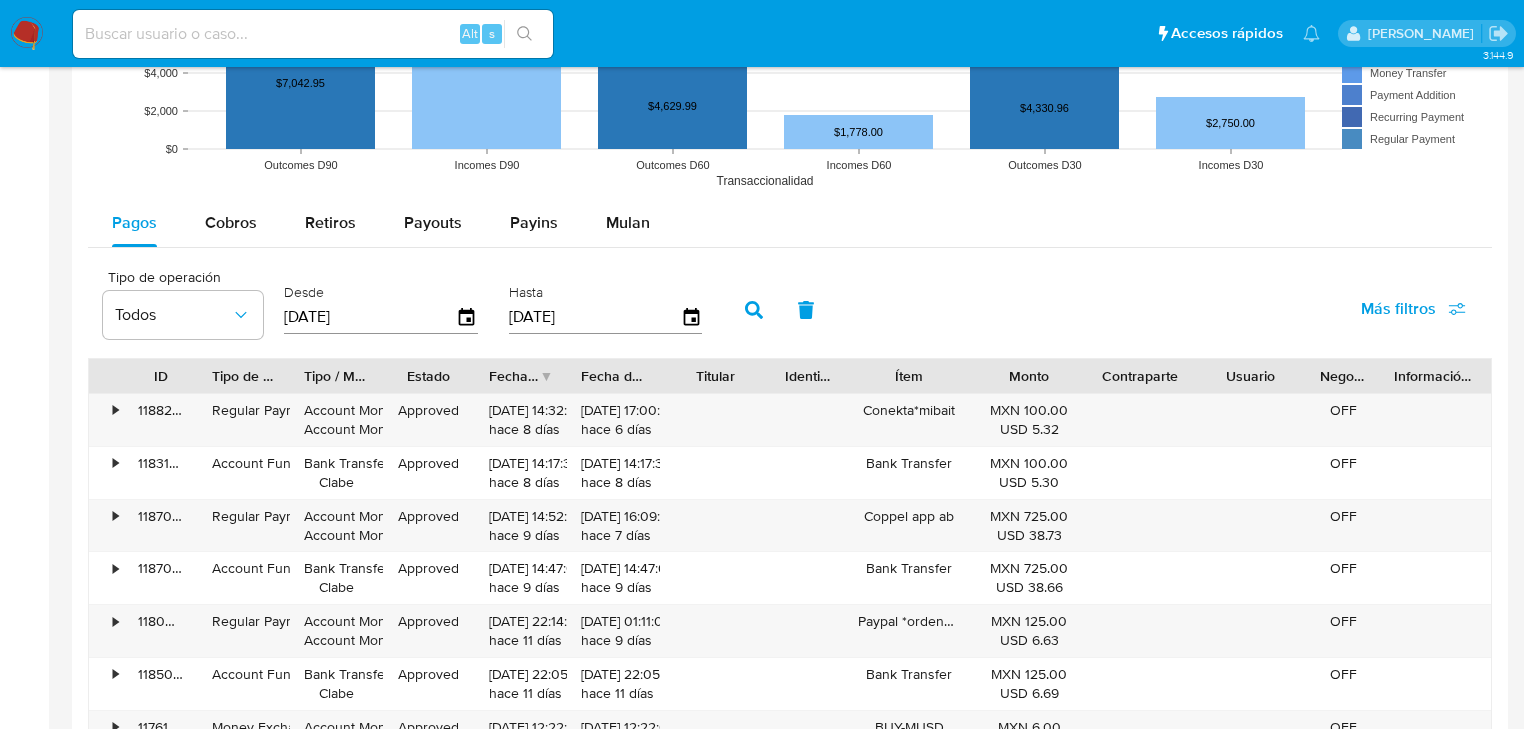 click on "Más filtros" at bounding box center (1398, 309) 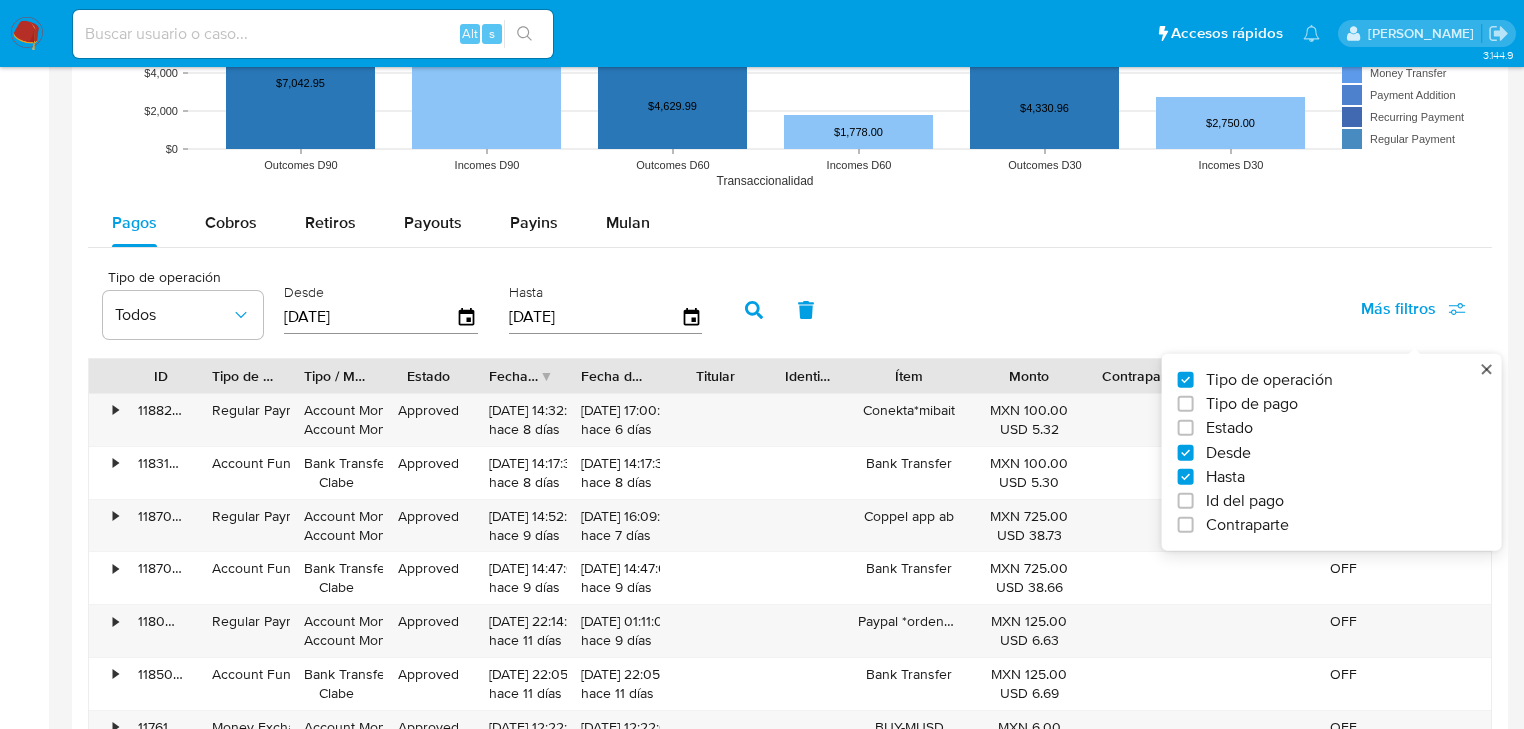 click on "Id del pago" at bounding box center [1245, 501] 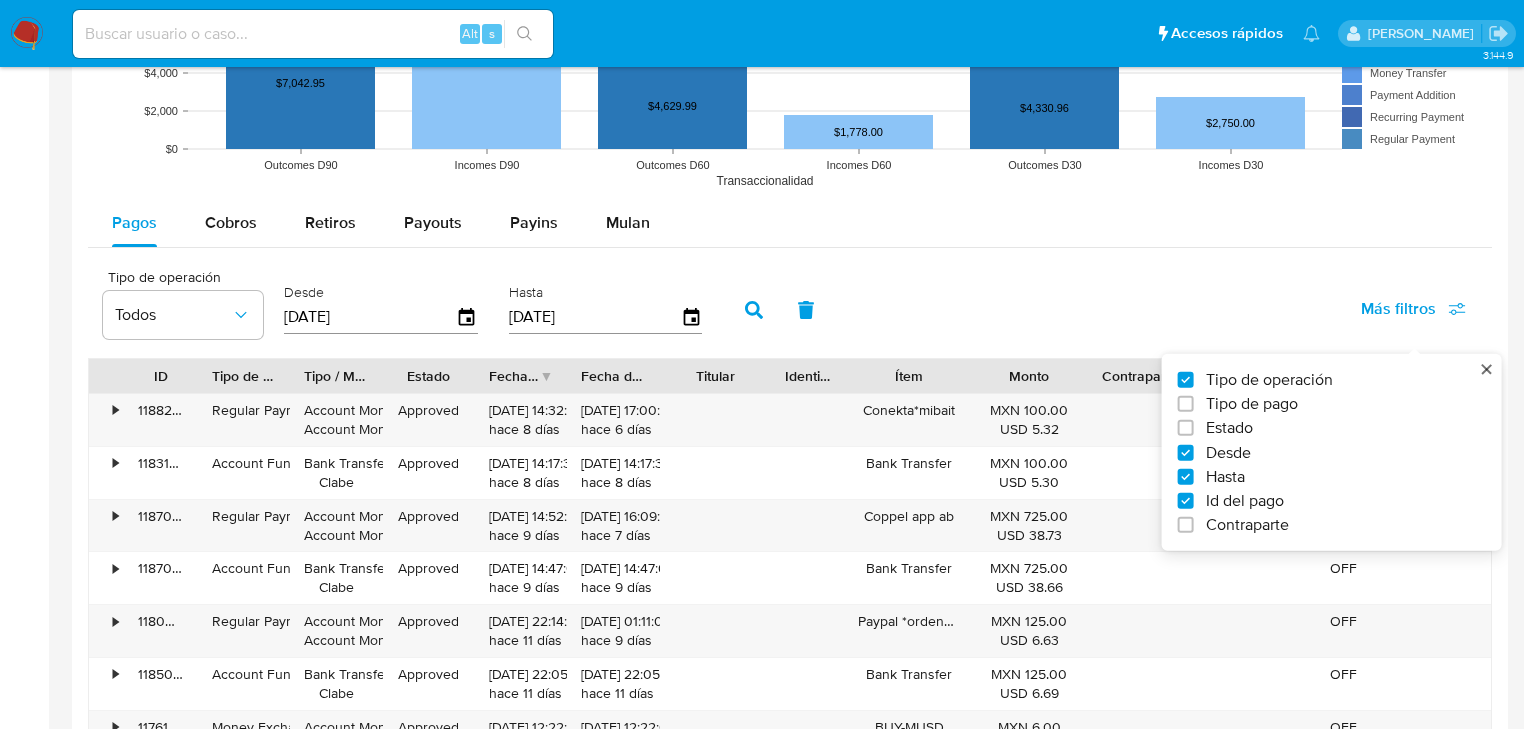 checkbox on "true" 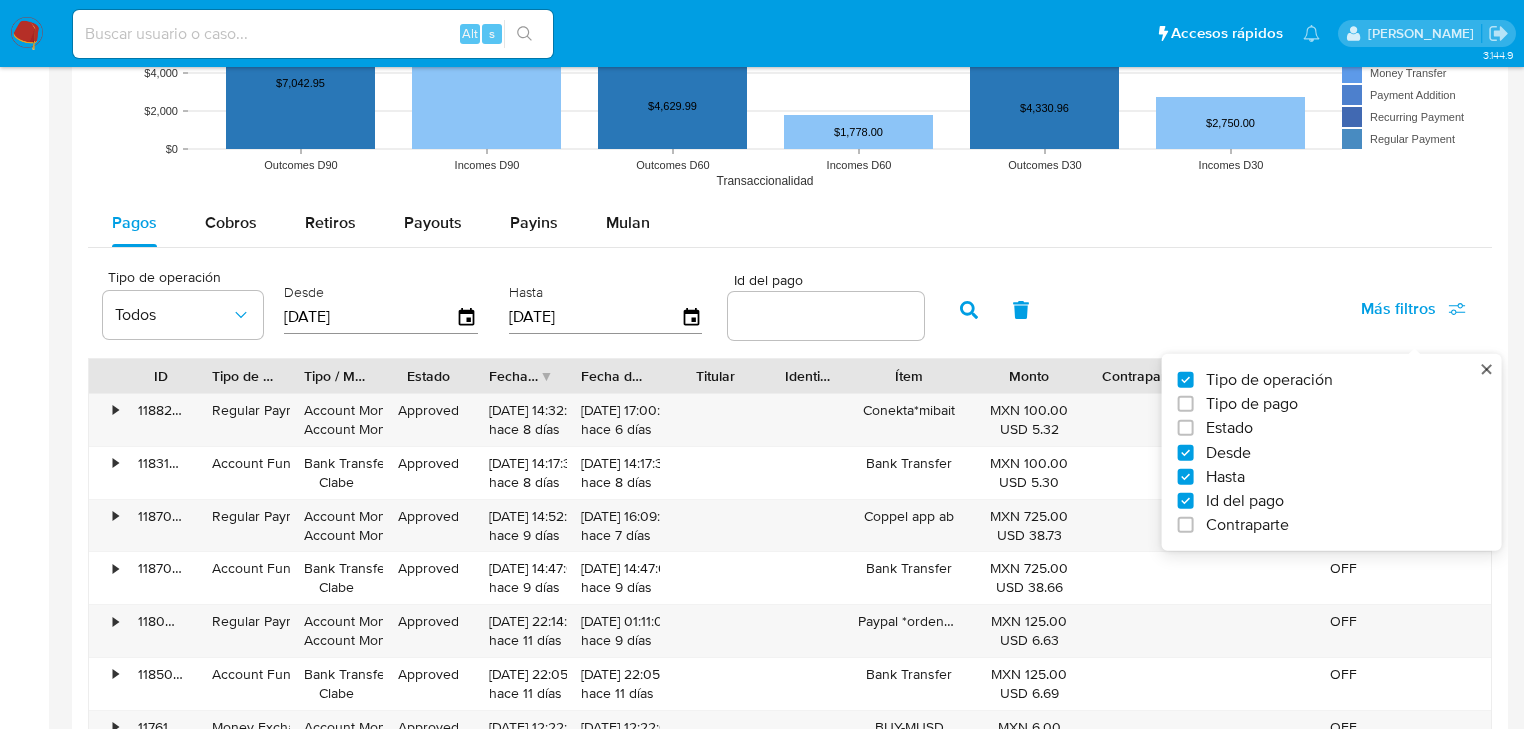 click at bounding box center (826, 316) 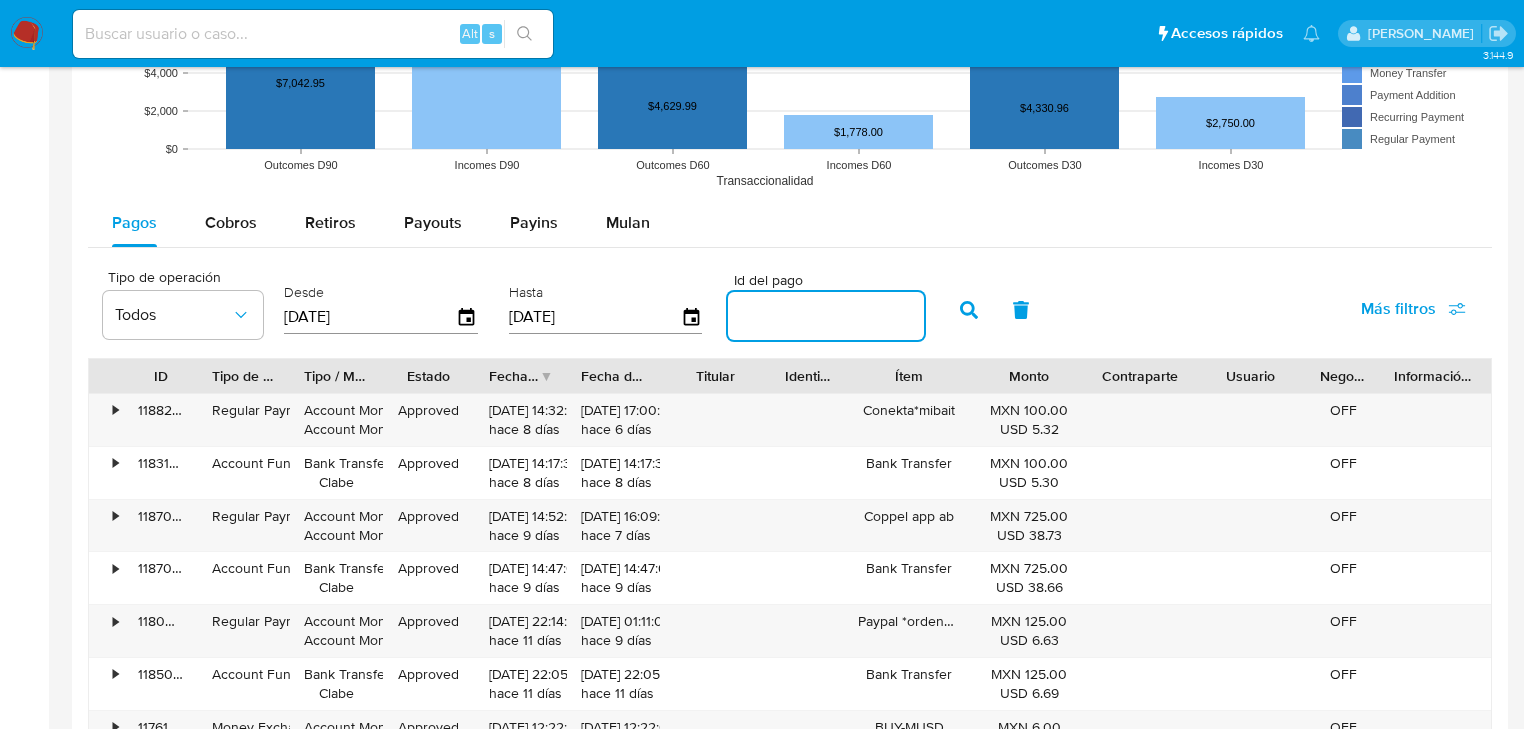 click at bounding box center [826, 316] 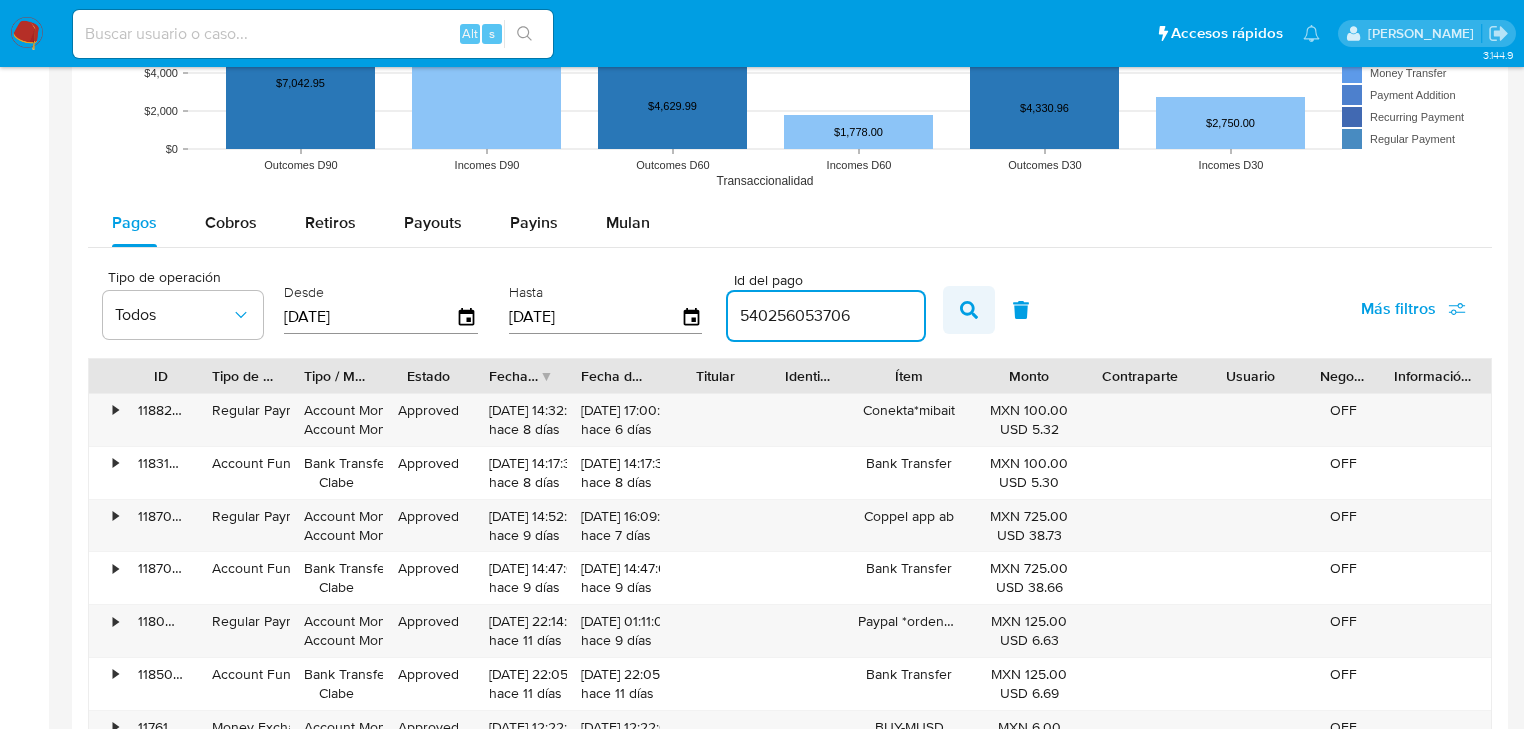 type on "540256053706" 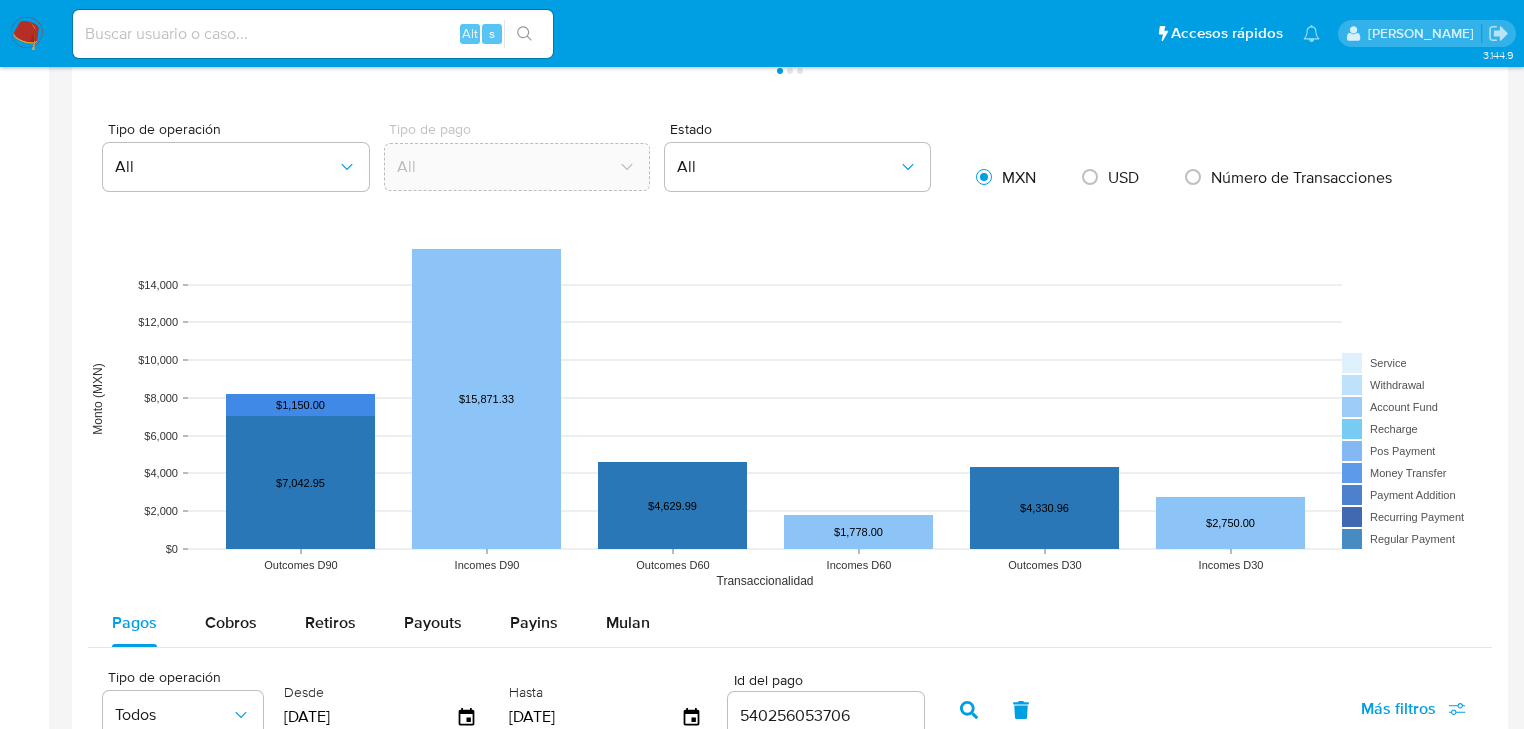 scroll, scrollTop: 1920, scrollLeft: 0, axis: vertical 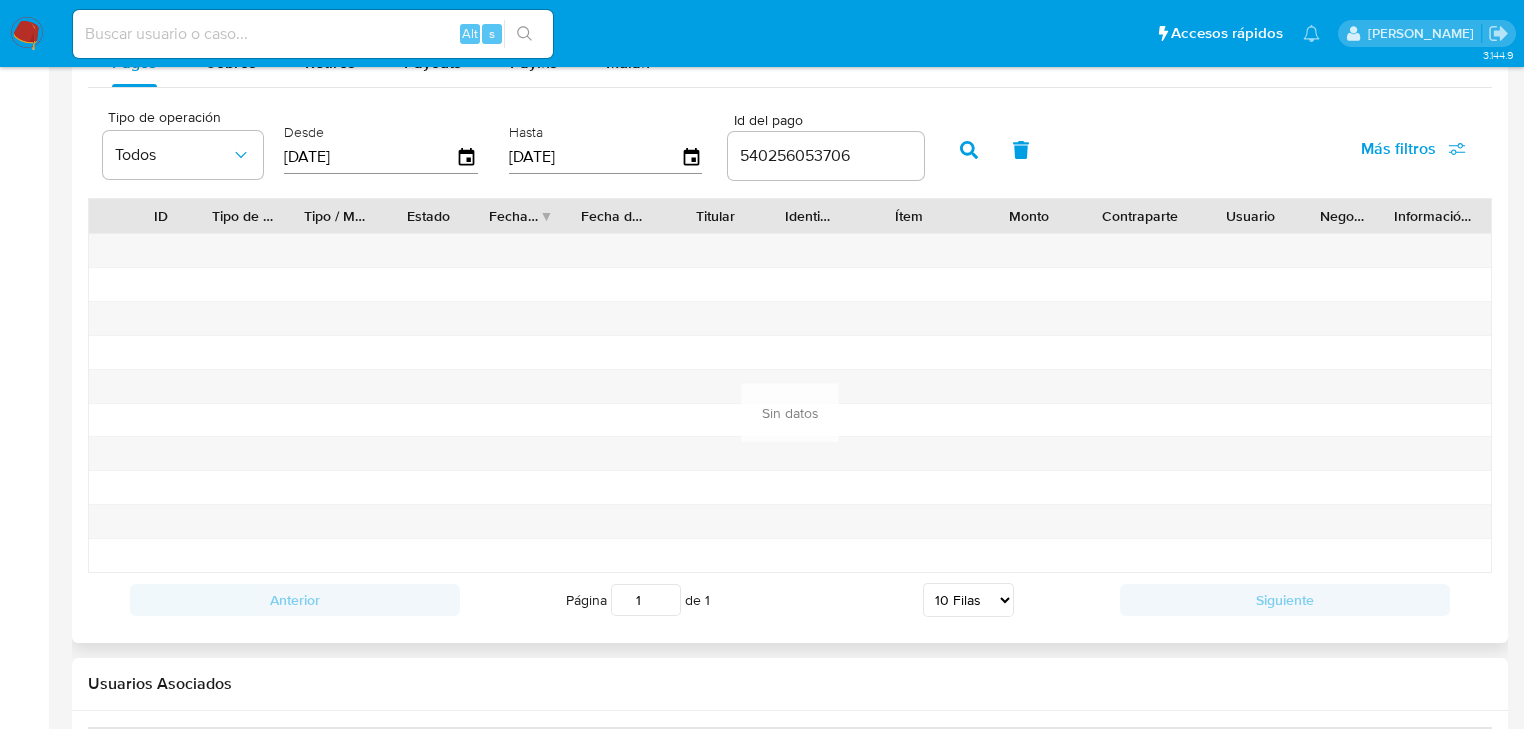 click on "540256053706" at bounding box center [826, 156] 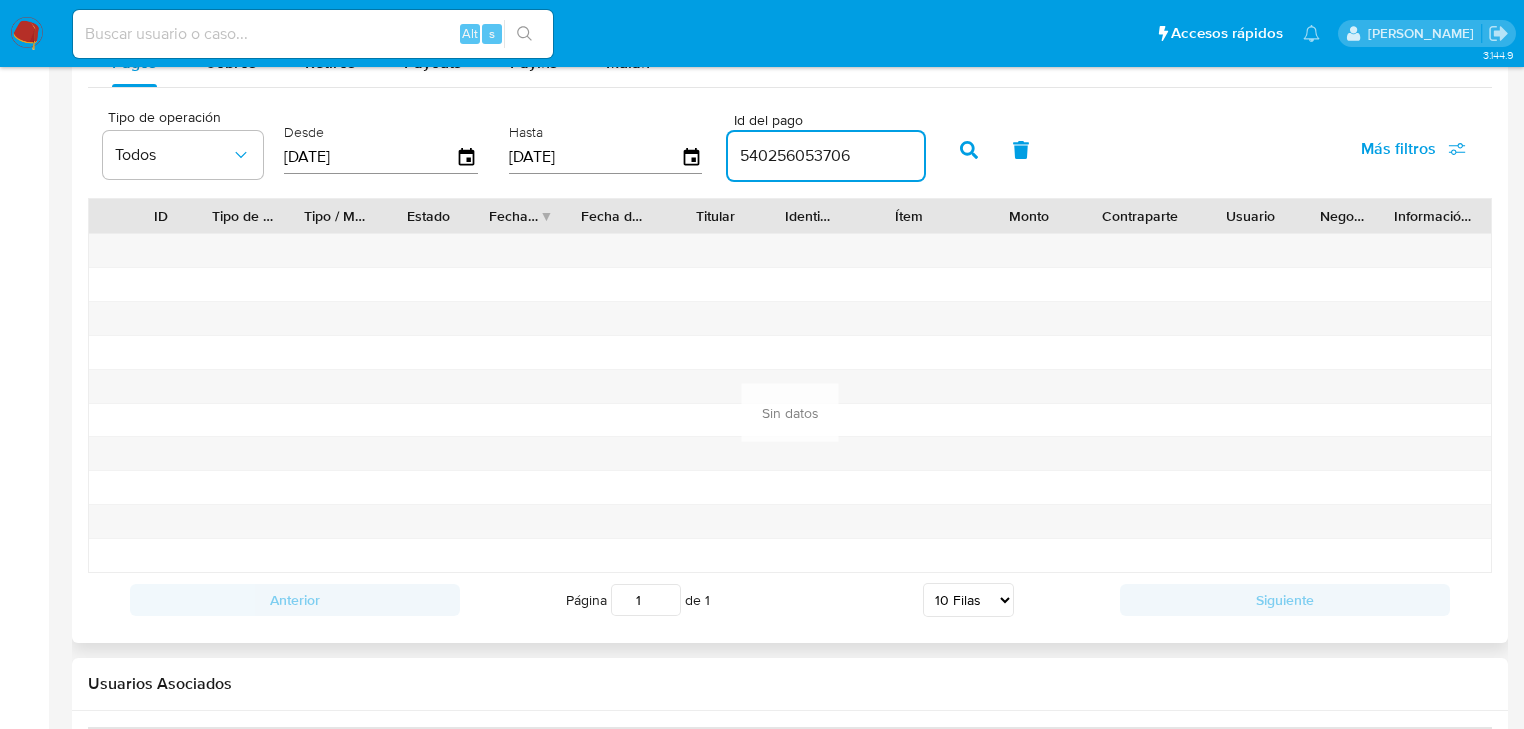 scroll, scrollTop: 1840, scrollLeft: 0, axis: vertical 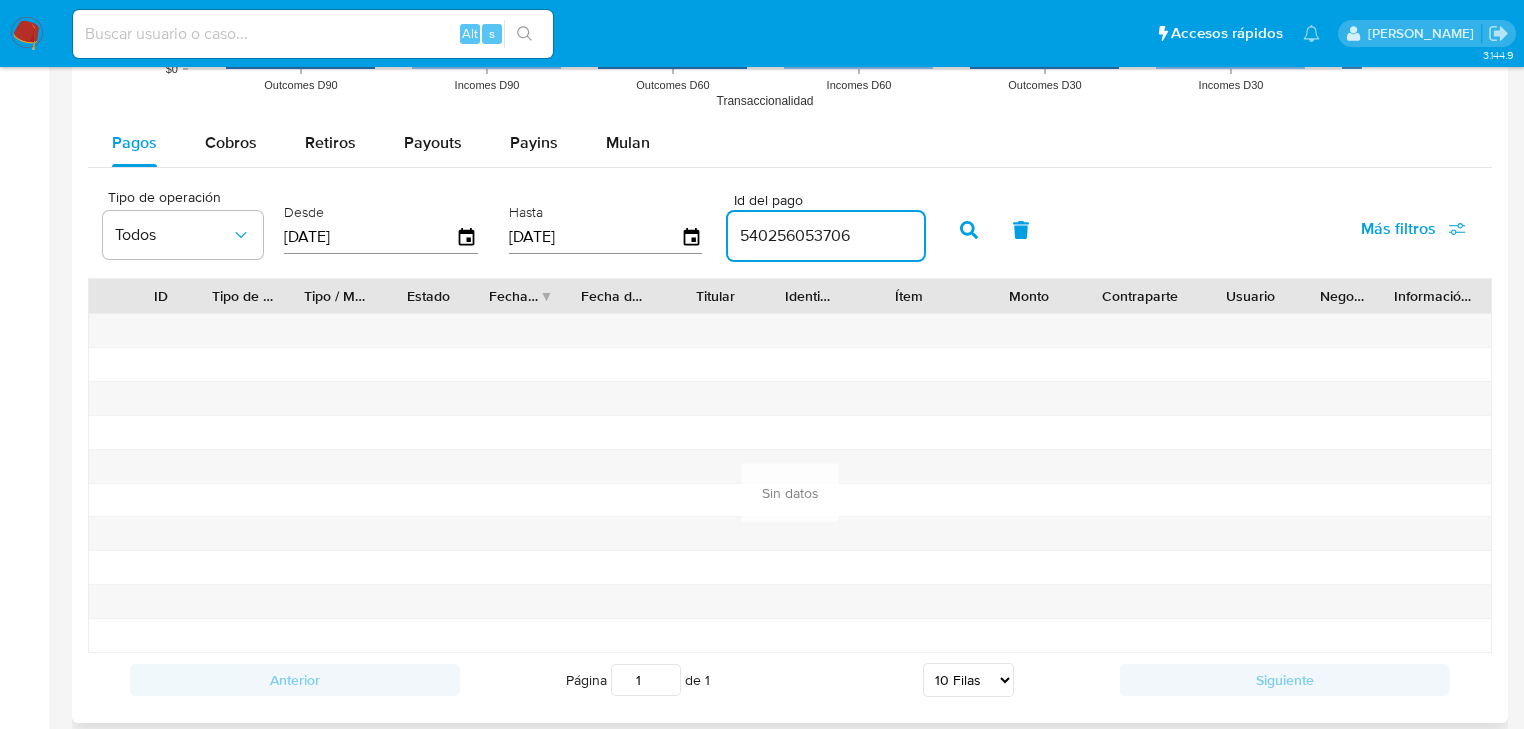 click on "[DATE]" at bounding box center [370, 237] 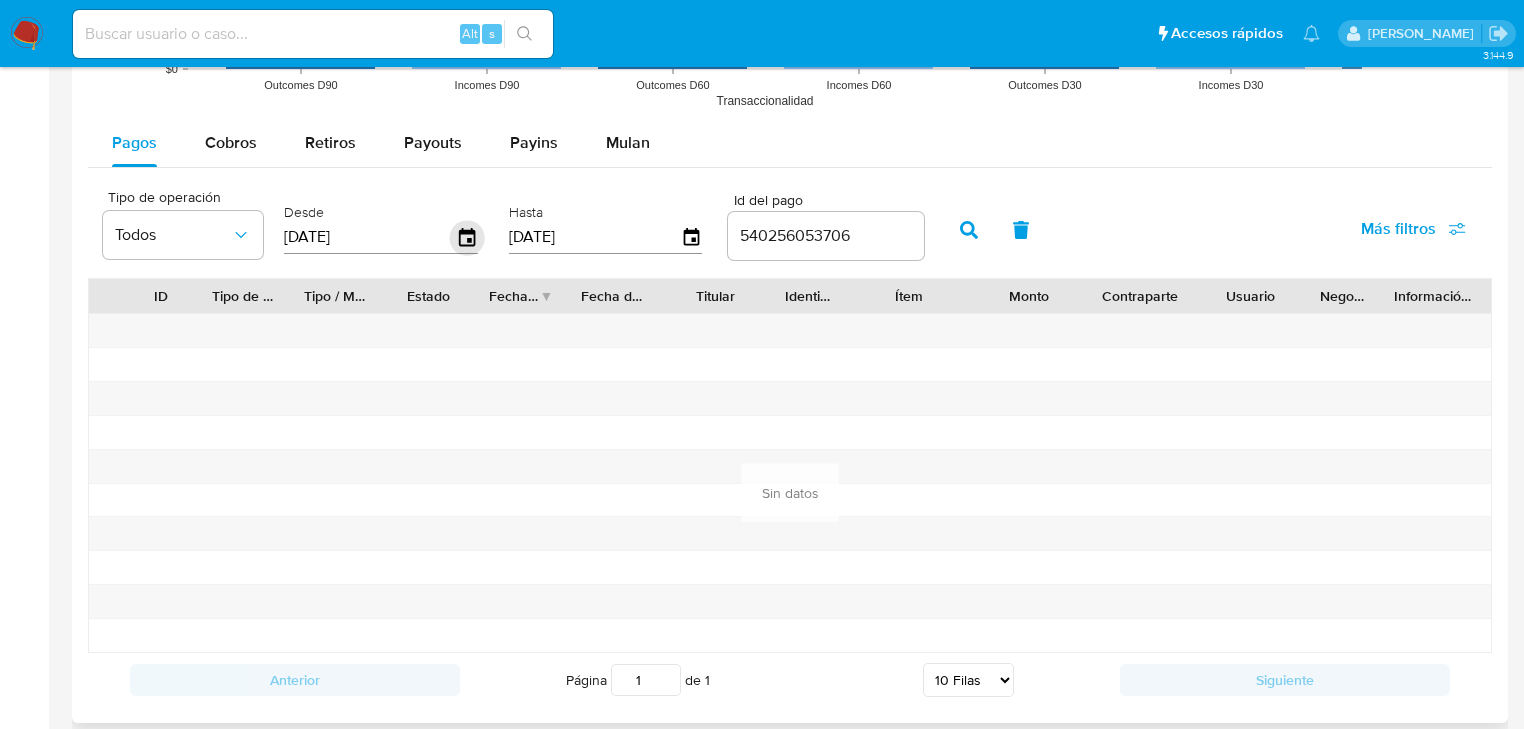 click 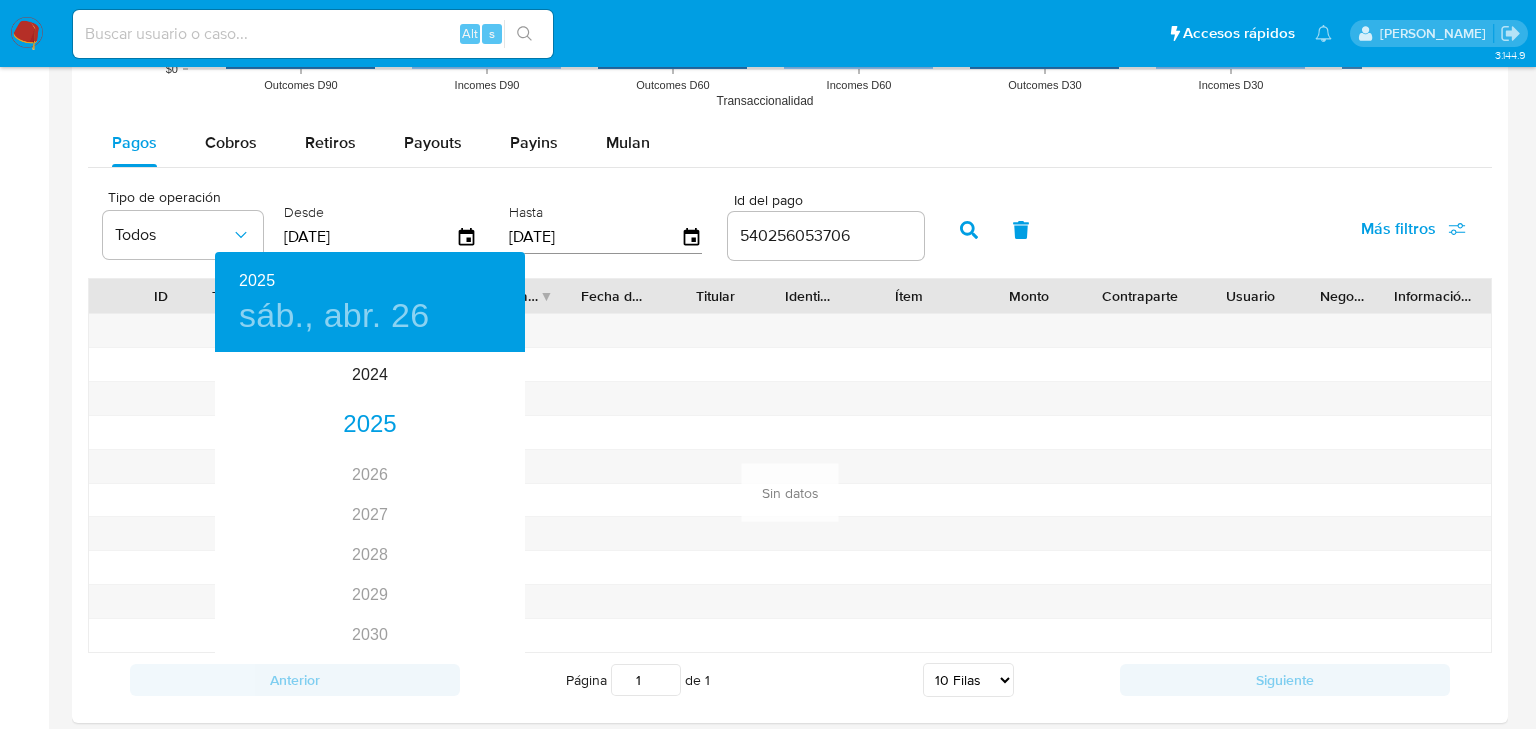 click at bounding box center (768, 364) 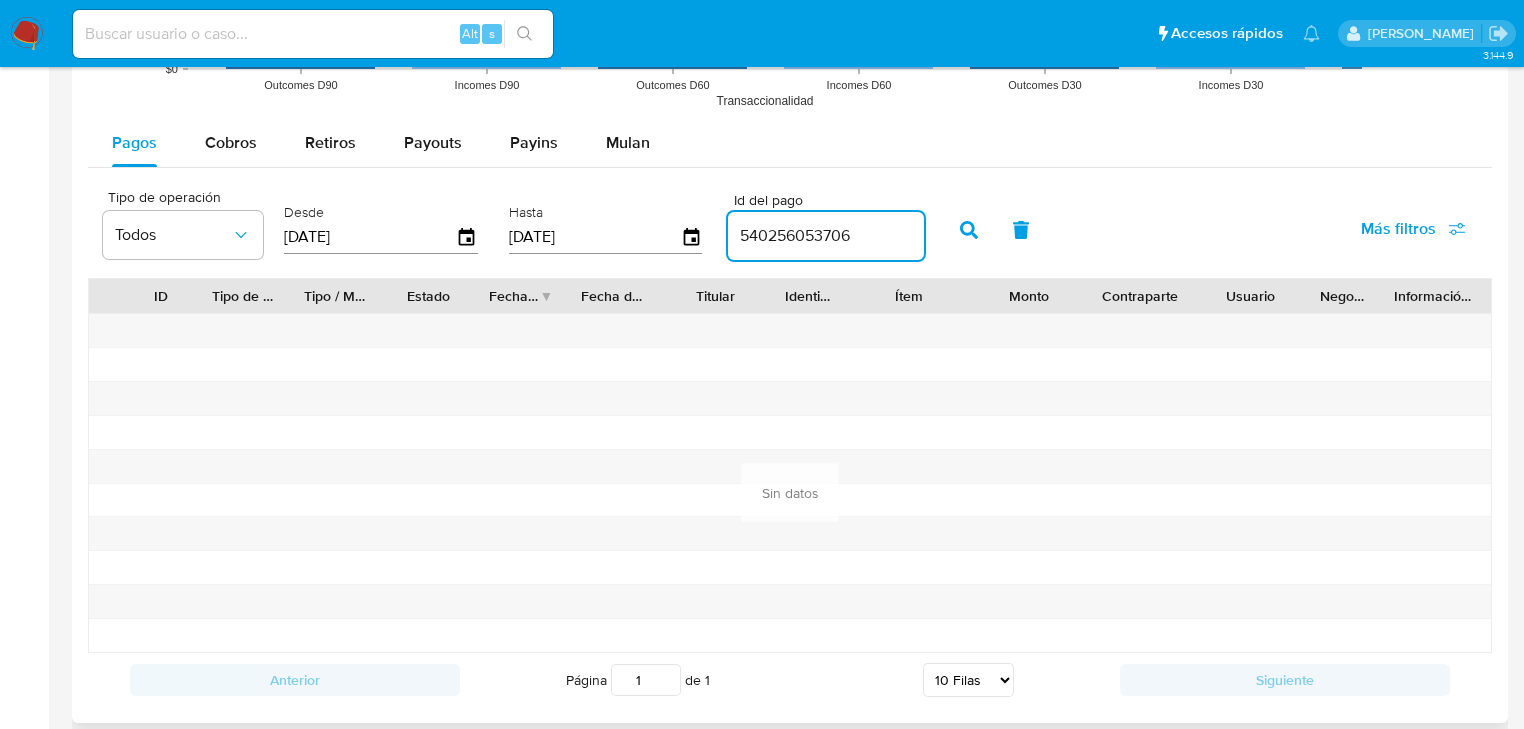 drag, startPoint x: 839, startPoint y: 232, endPoint x: 704, endPoint y: 212, distance: 136.47343 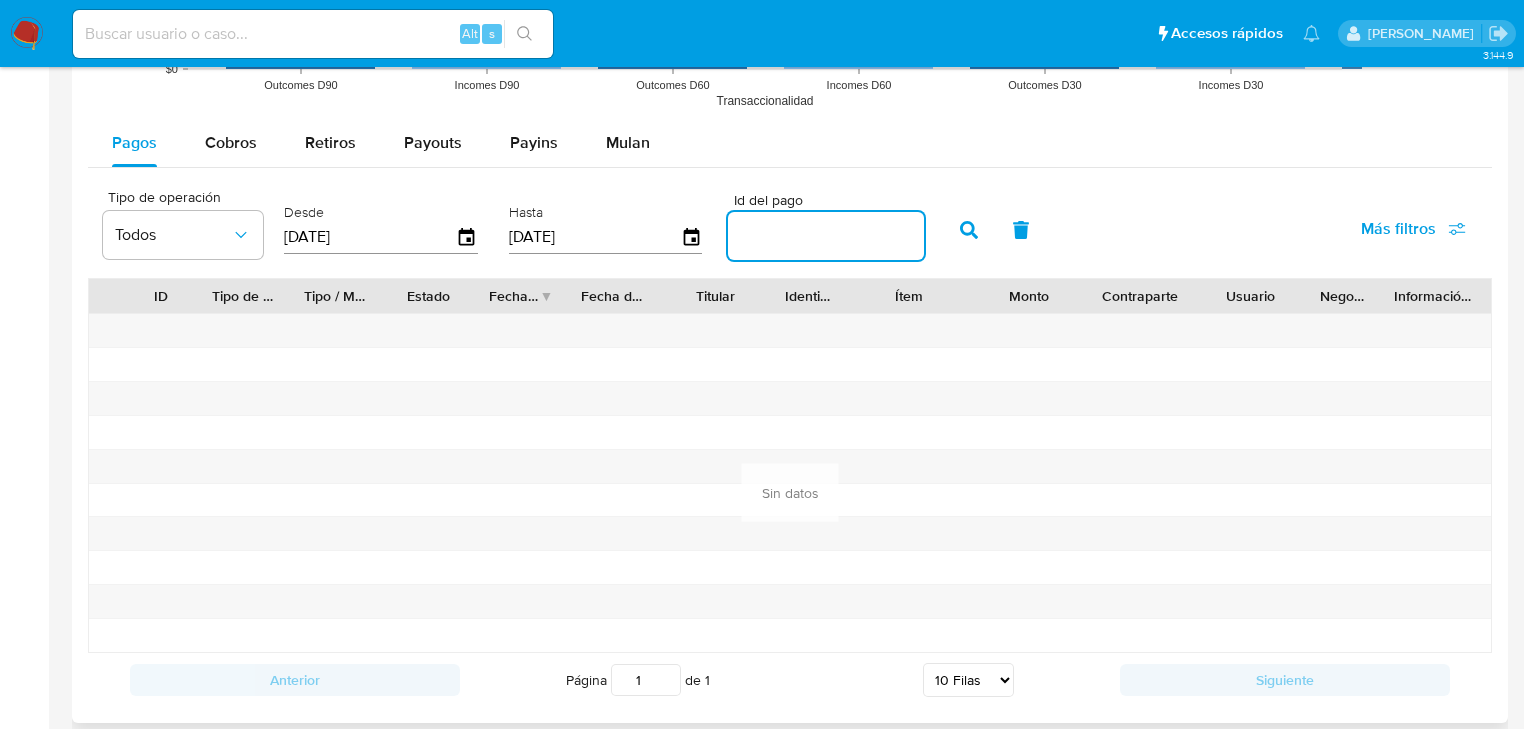 type 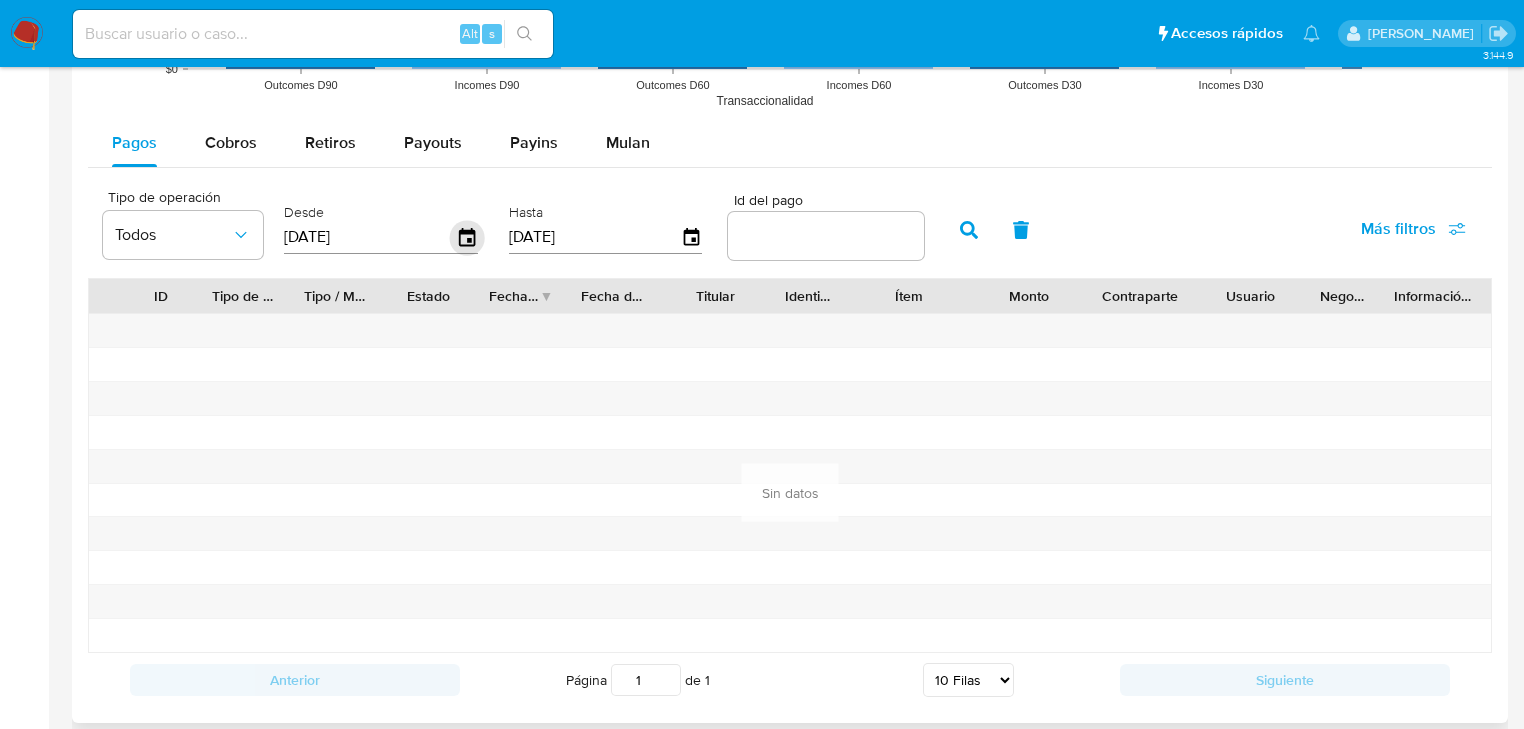 click 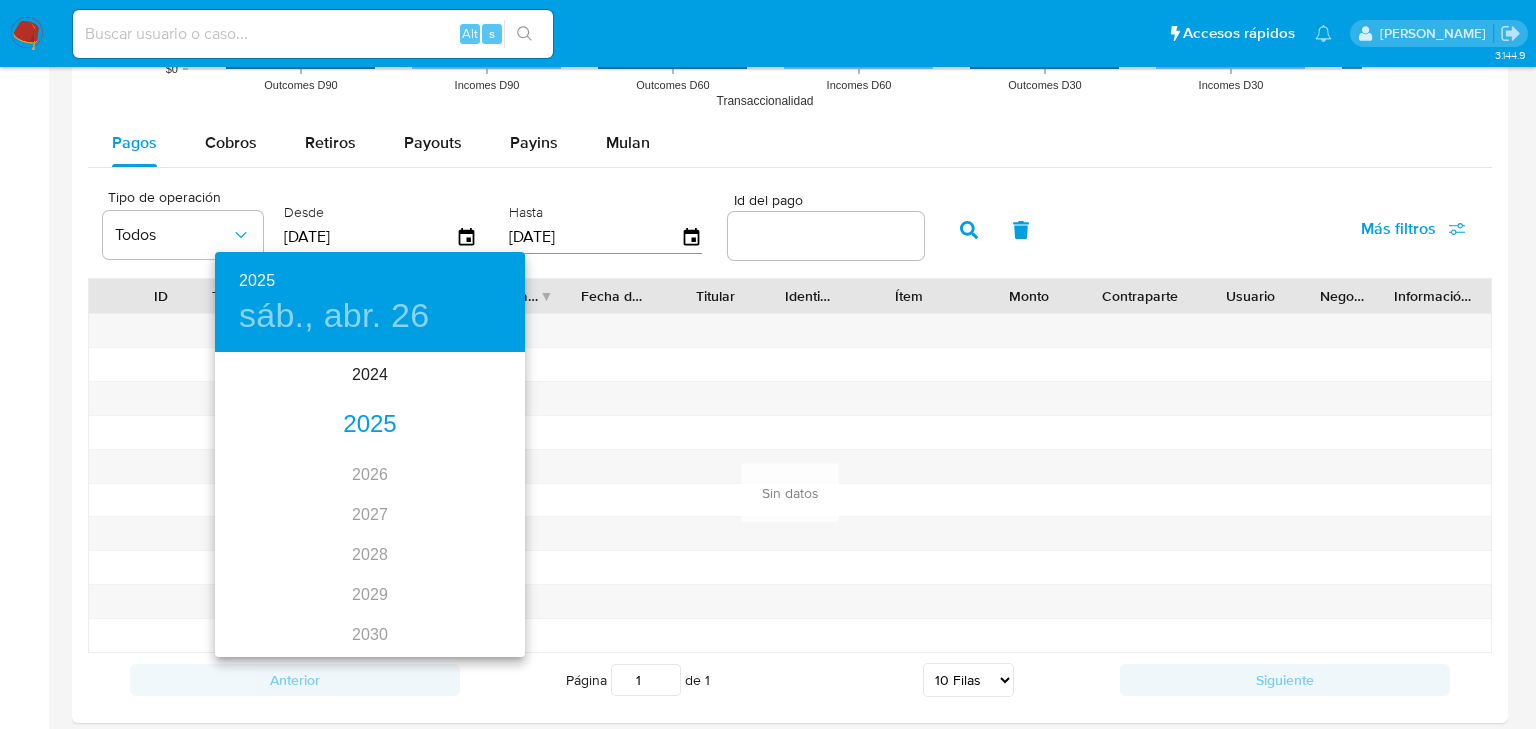 click on "2025" at bounding box center [370, 425] 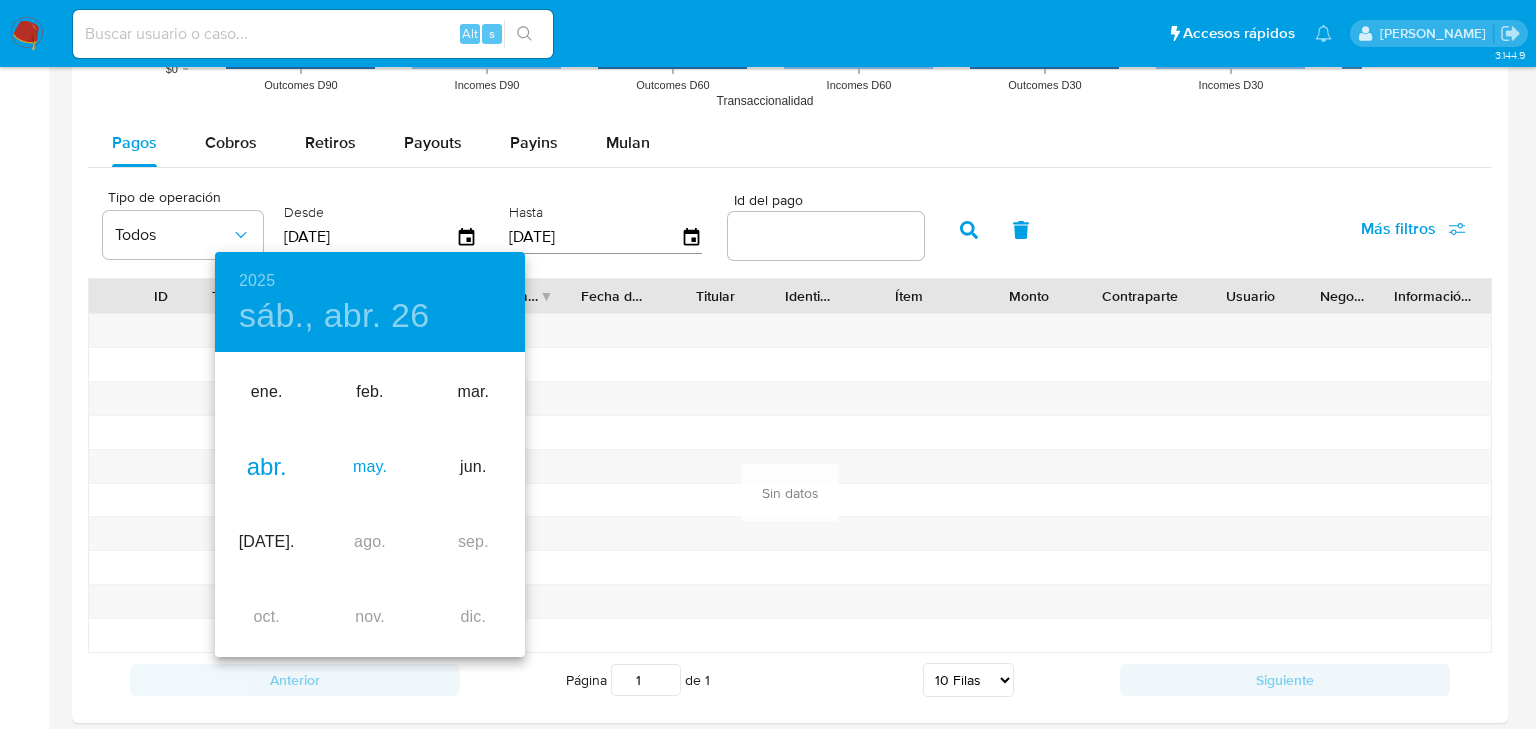 click on "may." at bounding box center (369, 467) 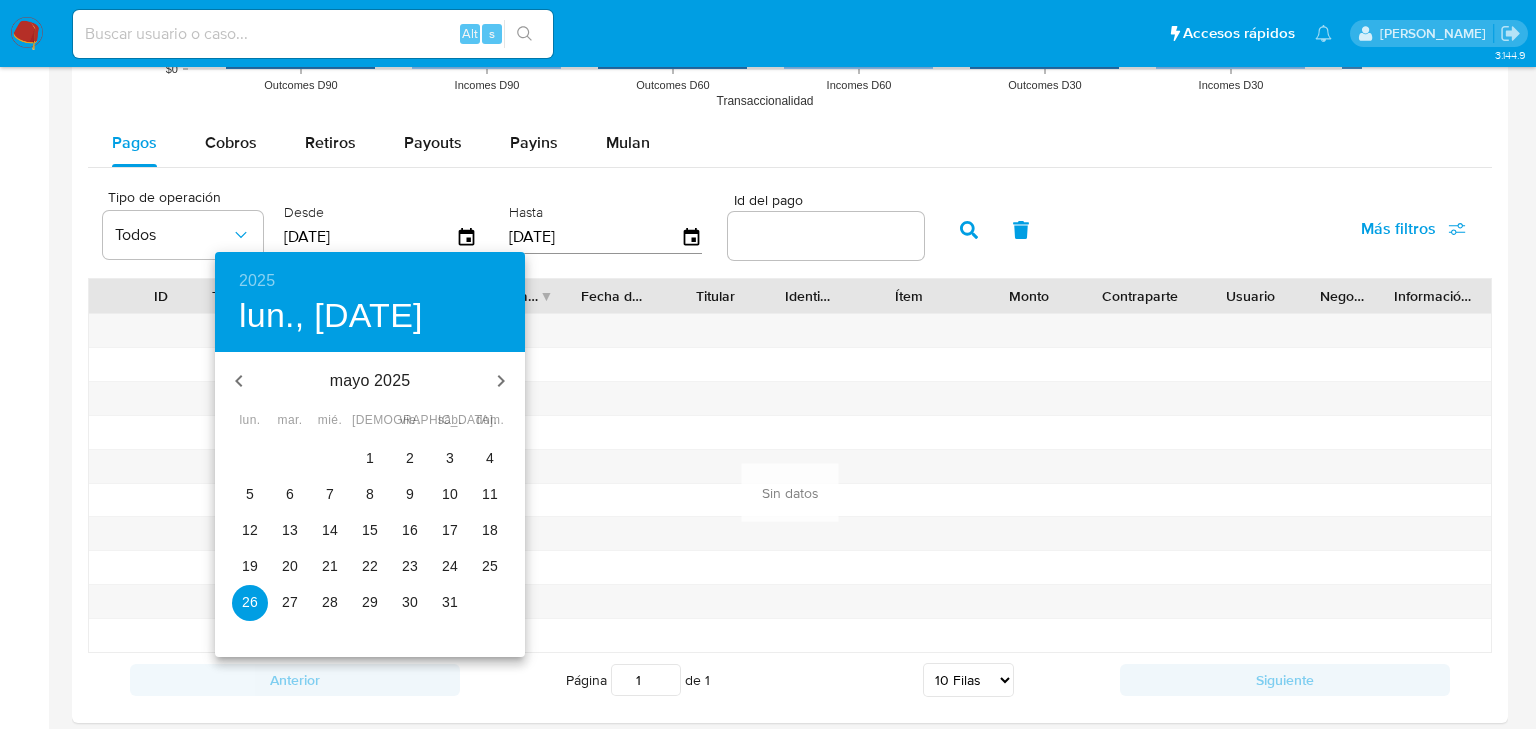 click on "12" at bounding box center (250, 530) 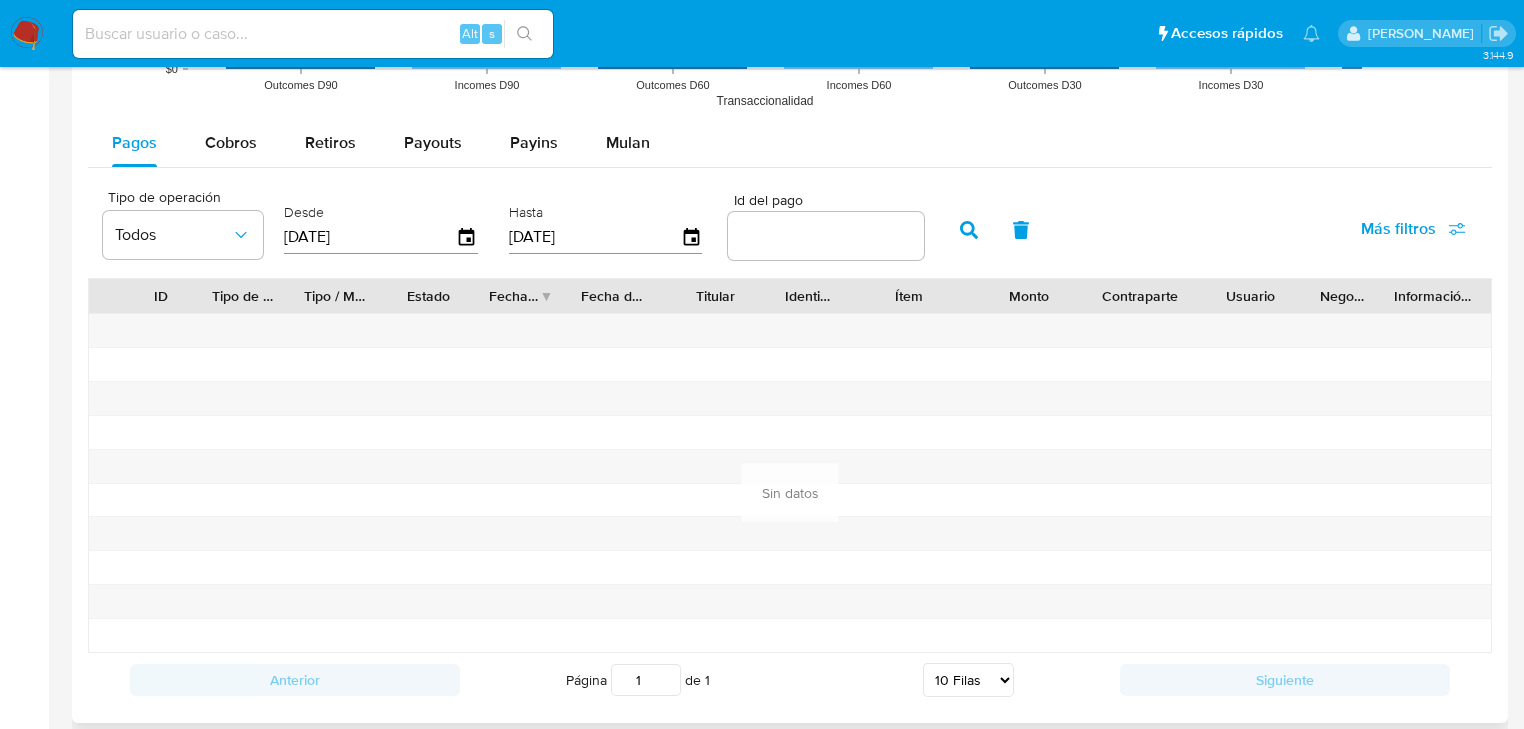 click on "Hasta [DATE]" at bounding box center (606, 228) 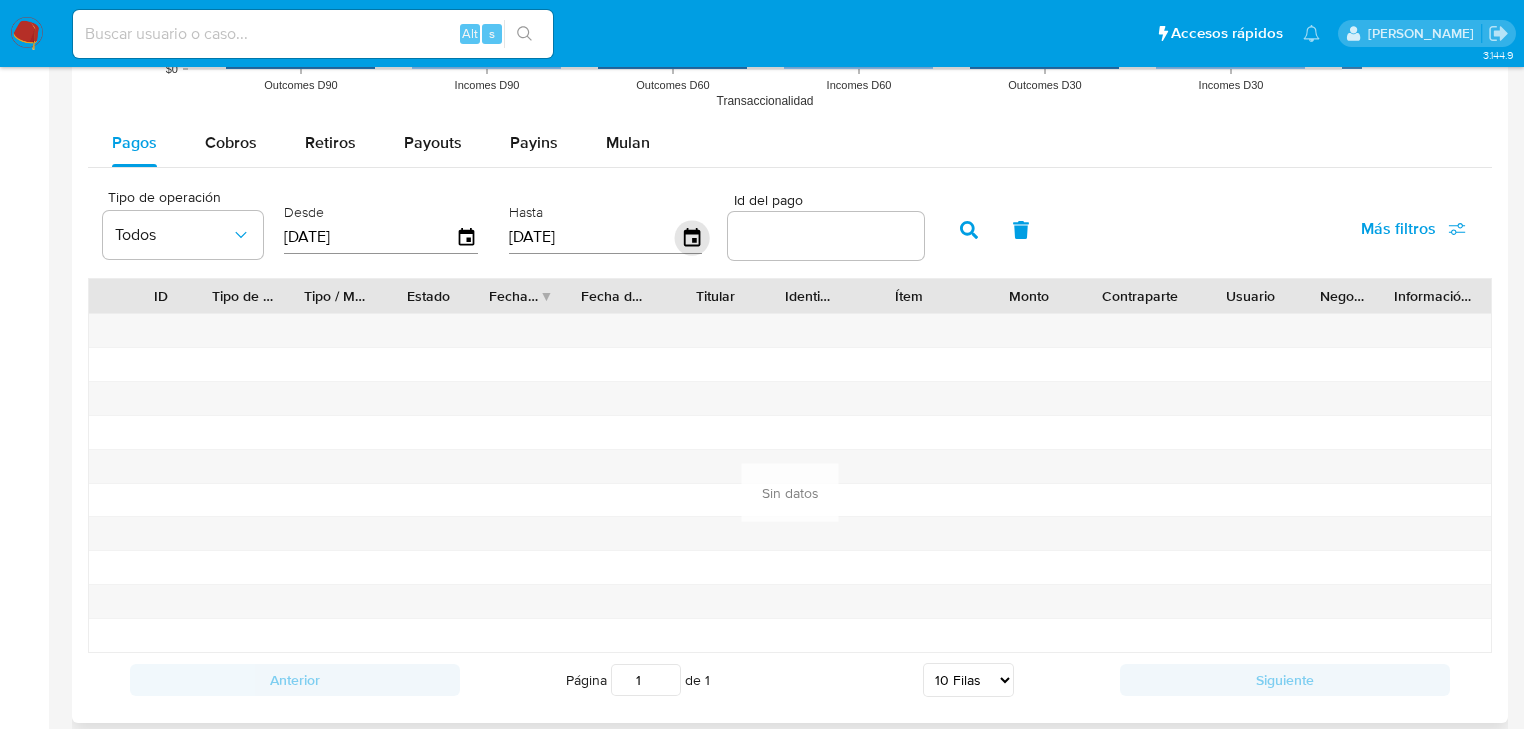 click 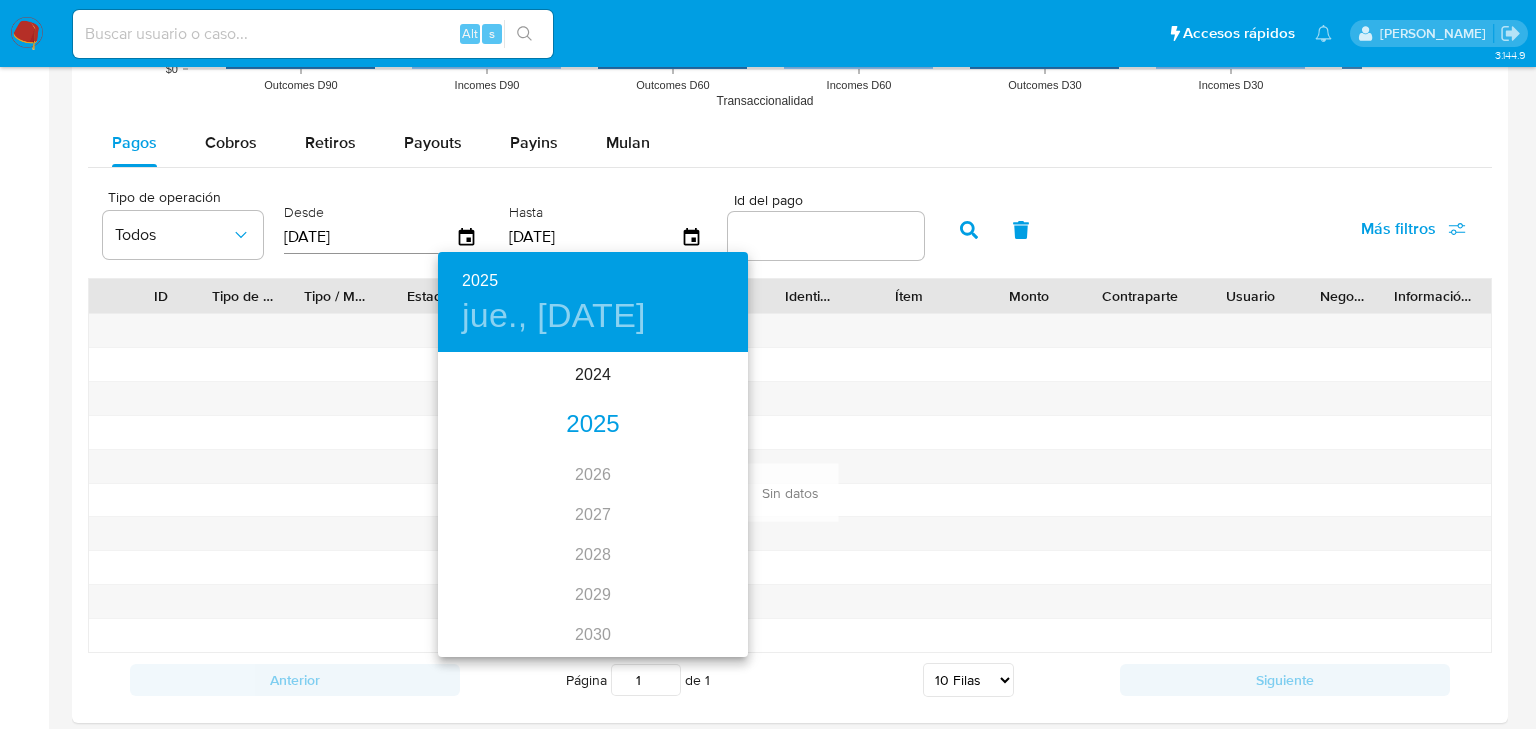 click on "2025" at bounding box center [593, 425] 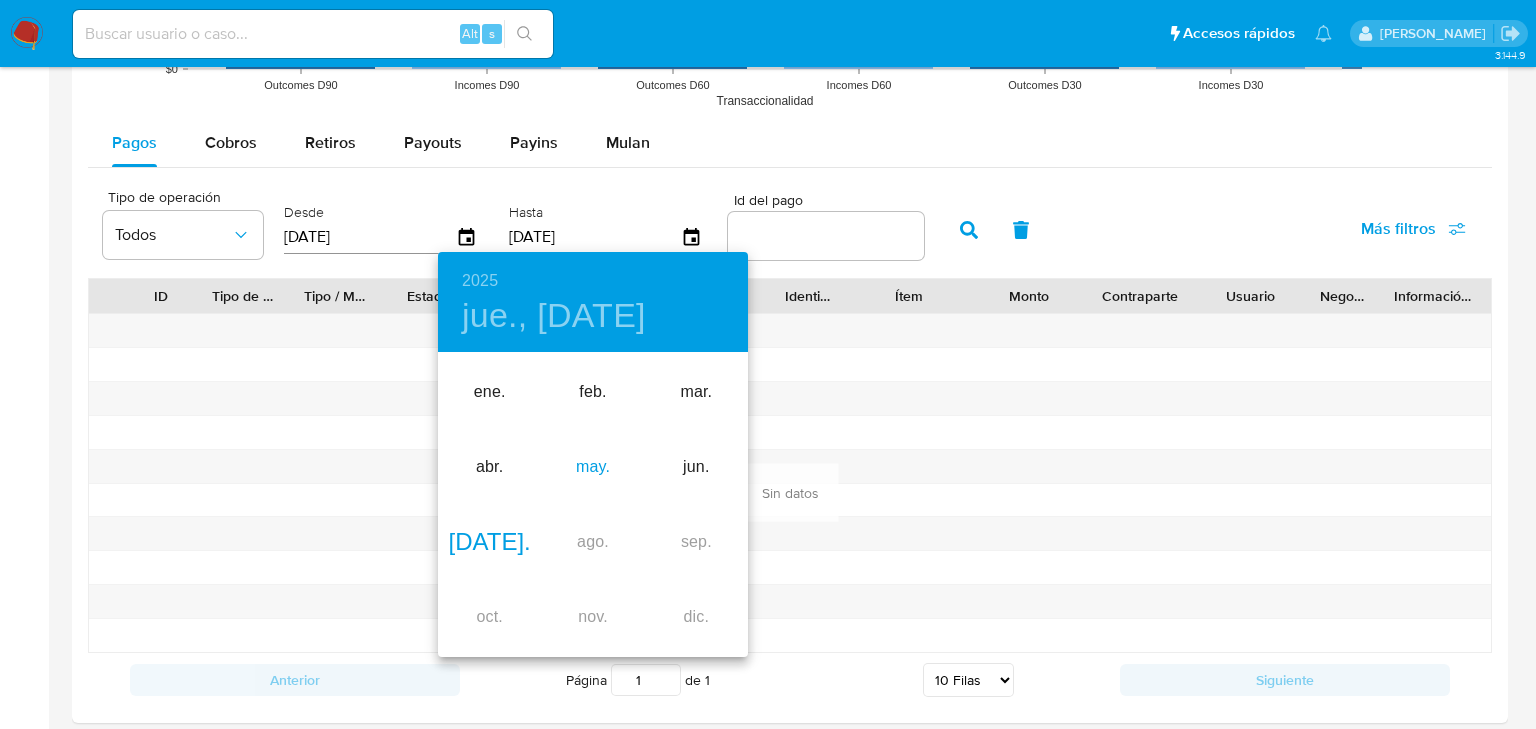 click on "may." at bounding box center [592, 467] 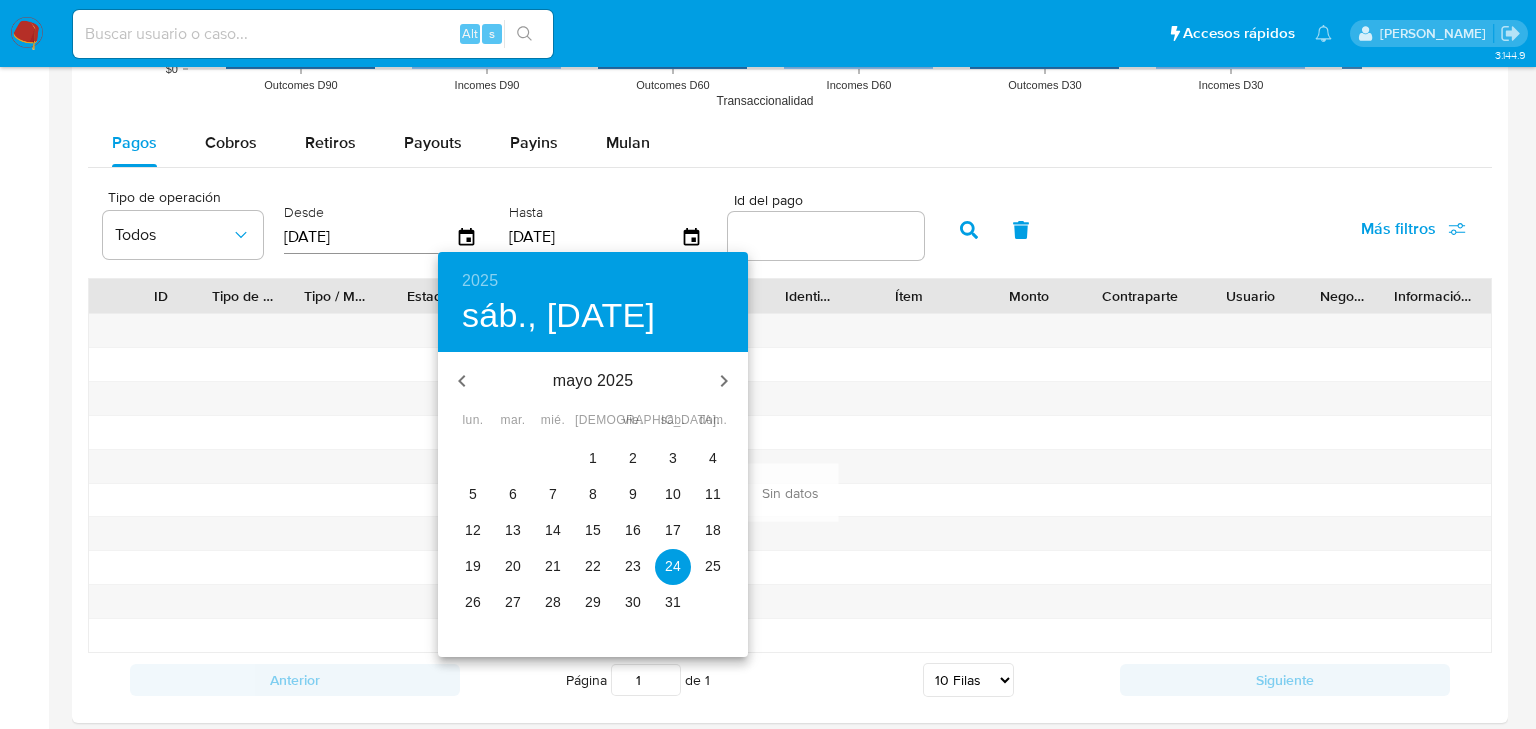 click on "14" at bounding box center (553, 530) 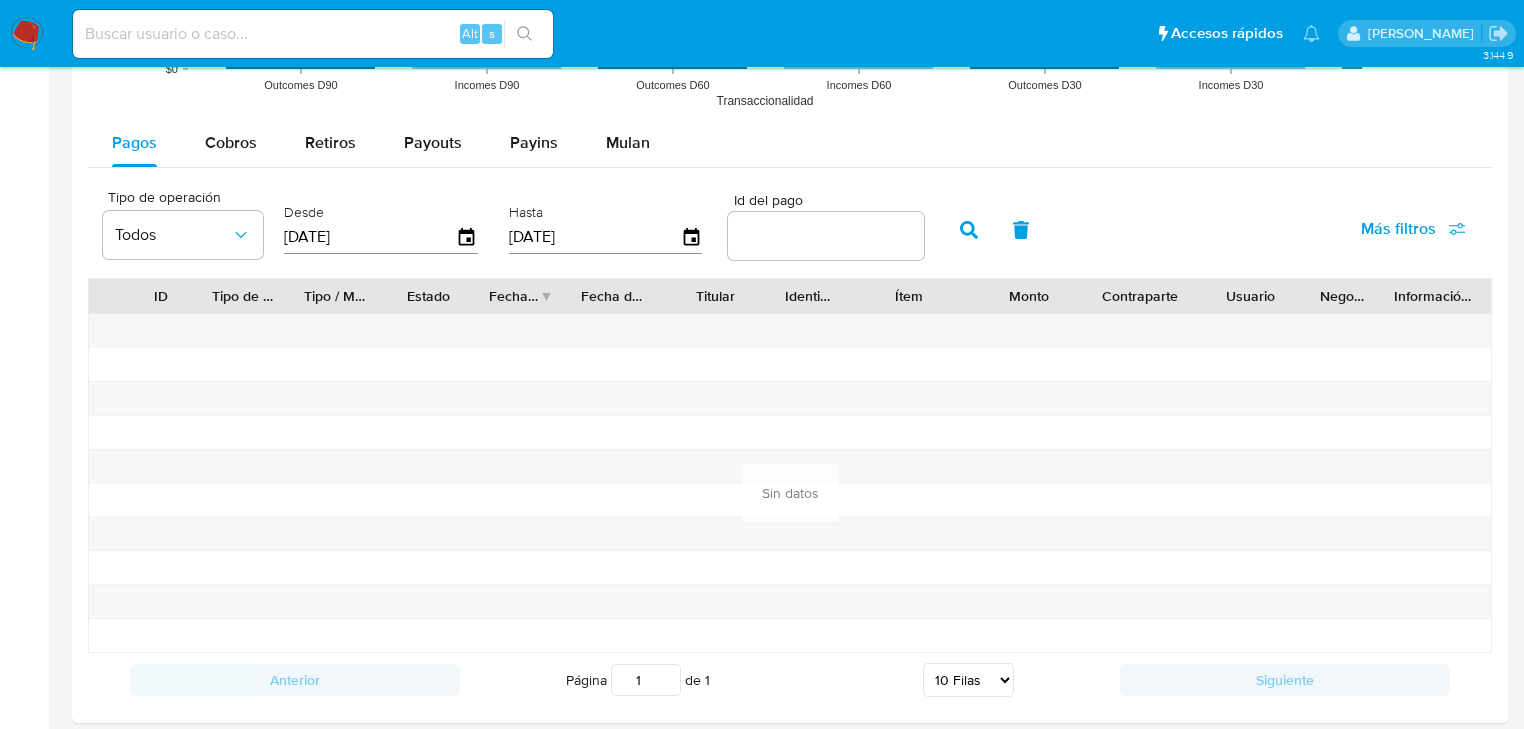 click 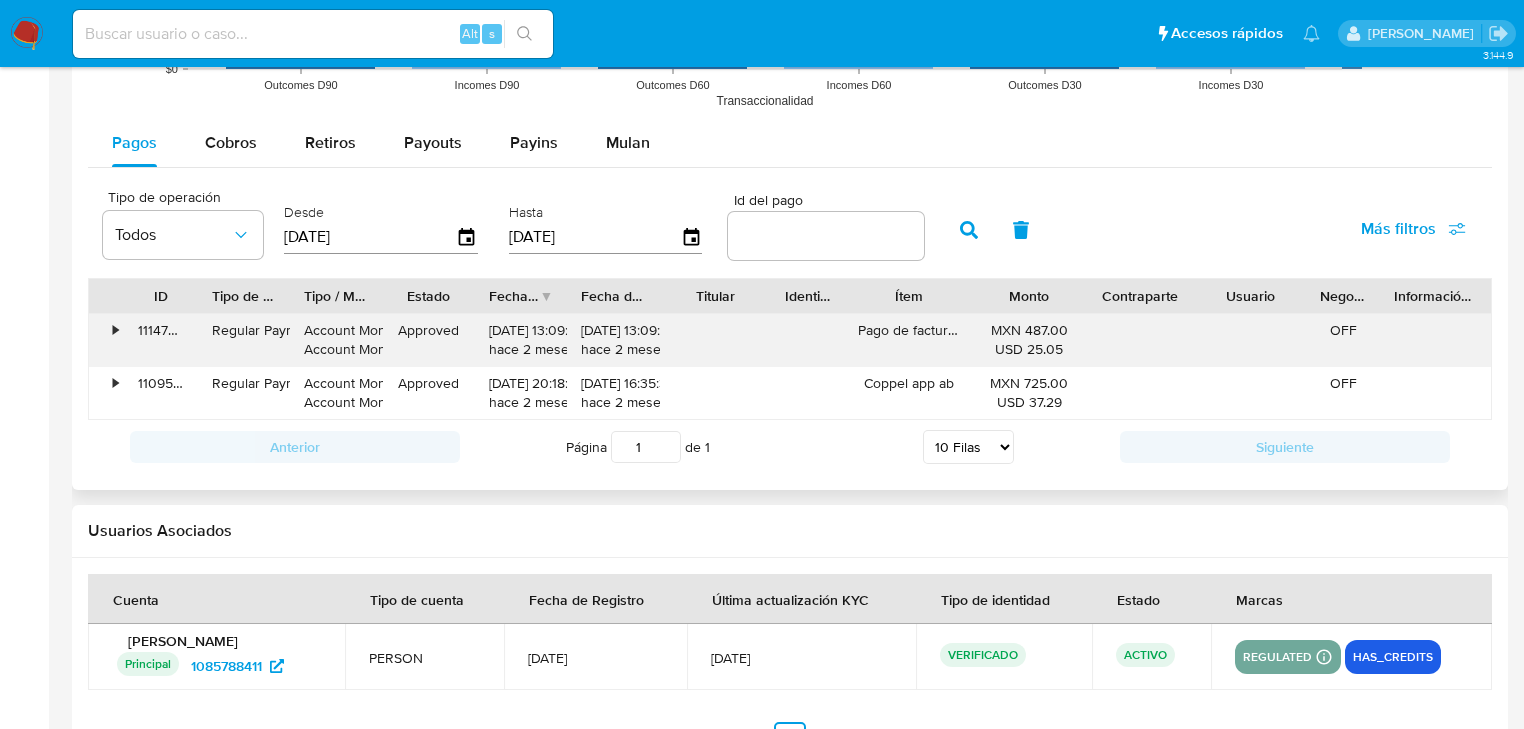 click on "•" at bounding box center (115, 330) 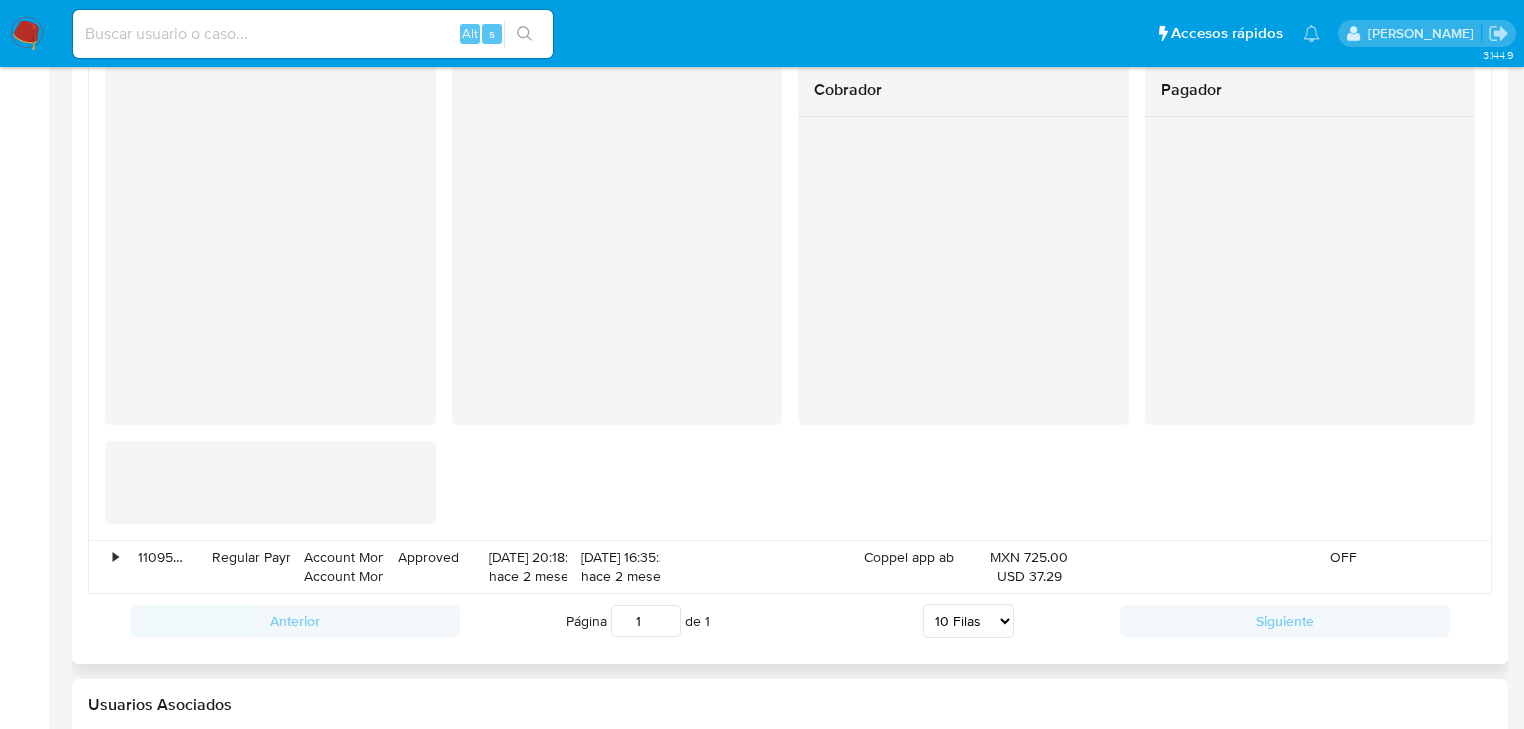 scroll, scrollTop: 2160, scrollLeft: 0, axis: vertical 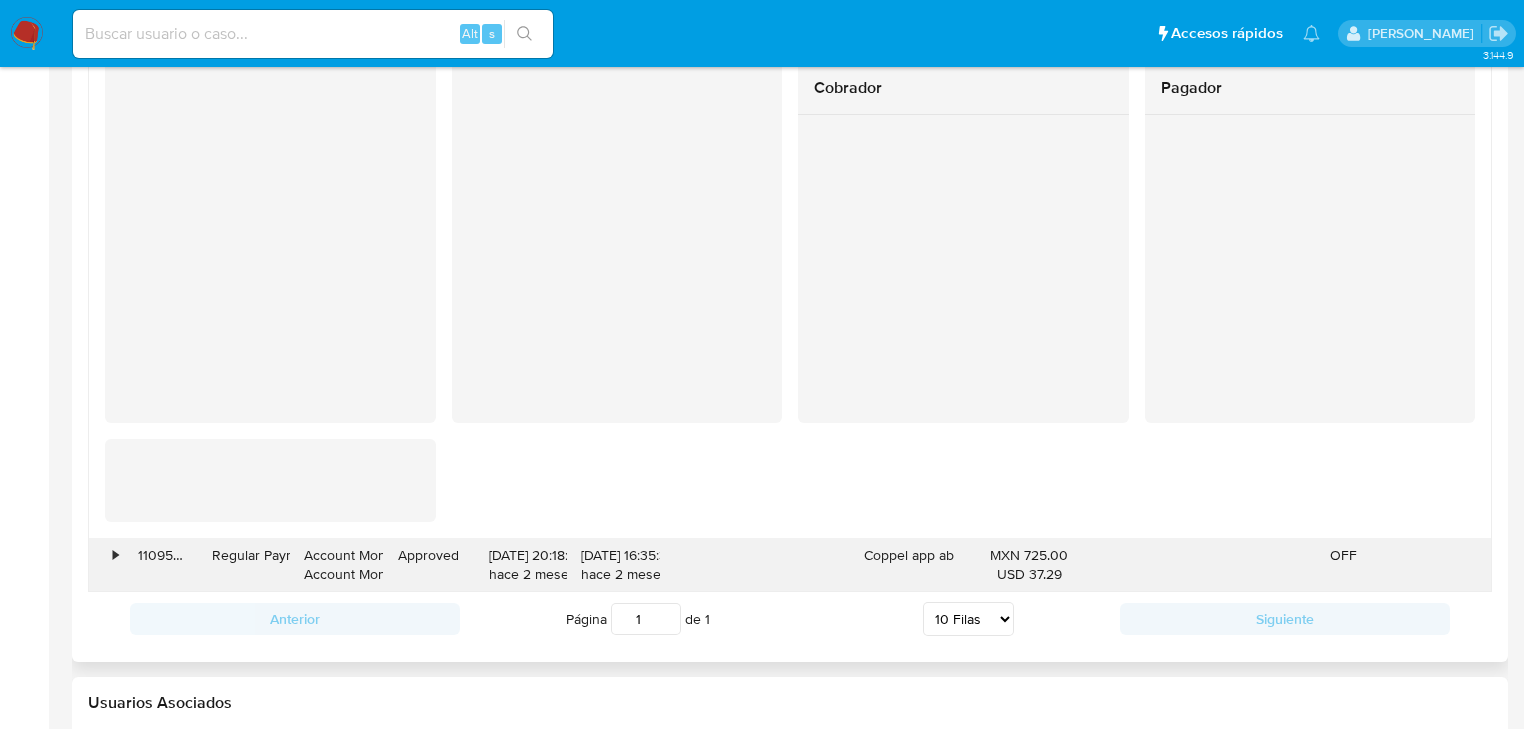 click on "•" at bounding box center [106, 565] 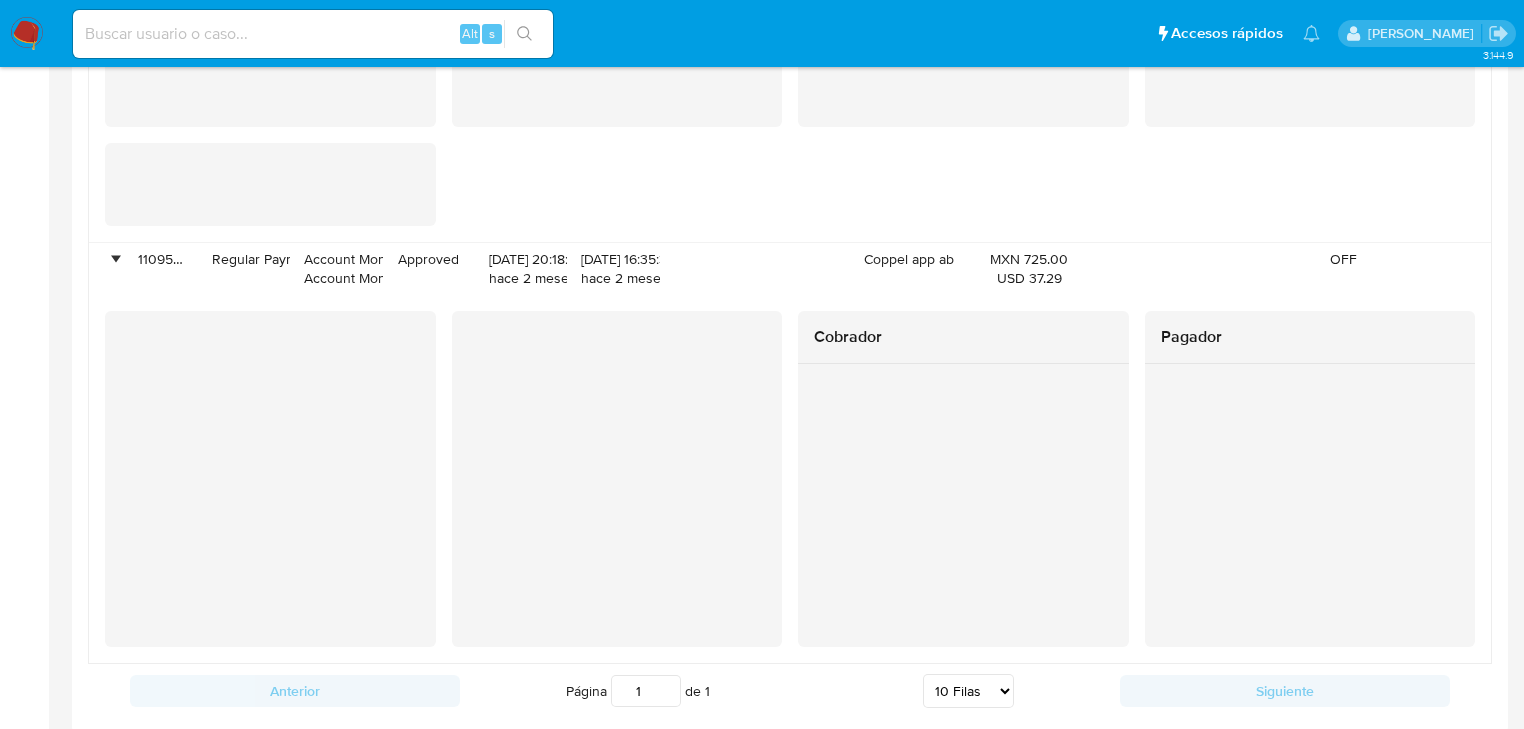 scroll, scrollTop: 2480, scrollLeft: 0, axis: vertical 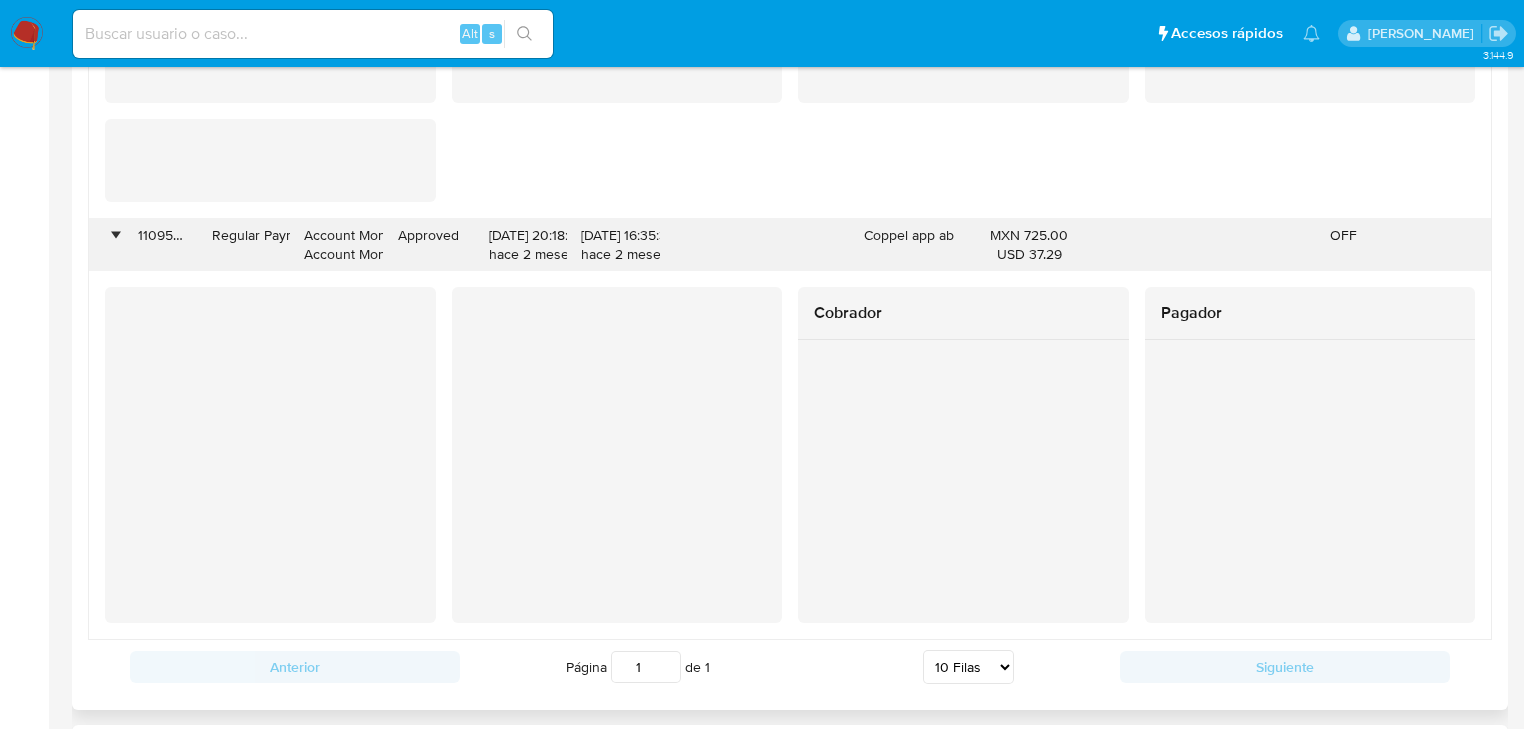 drag, startPoint x: 883, startPoint y: 237, endPoint x: 928, endPoint y: 232, distance: 45.276924 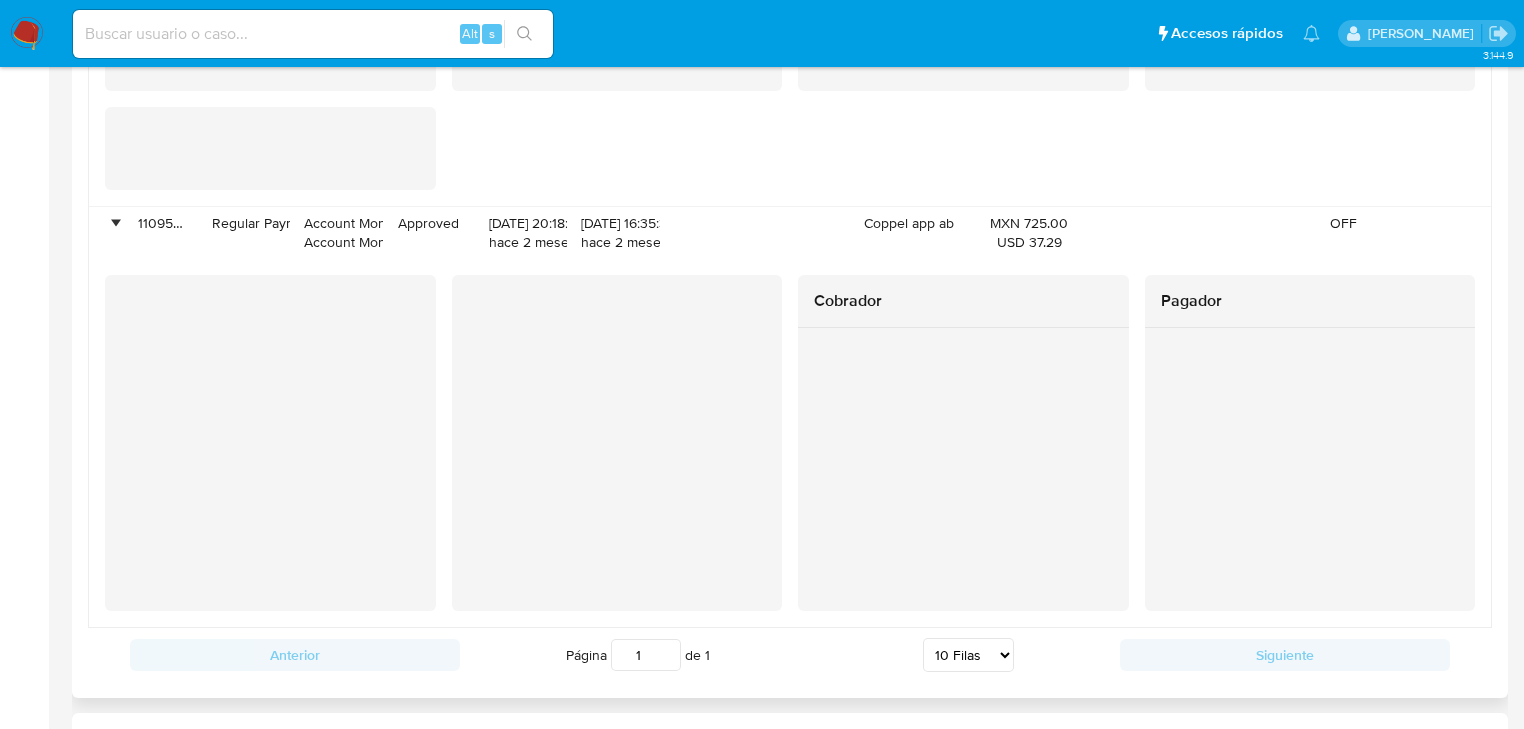 scroll, scrollTop: 2480, scrollLeft: 0, axis: vertical 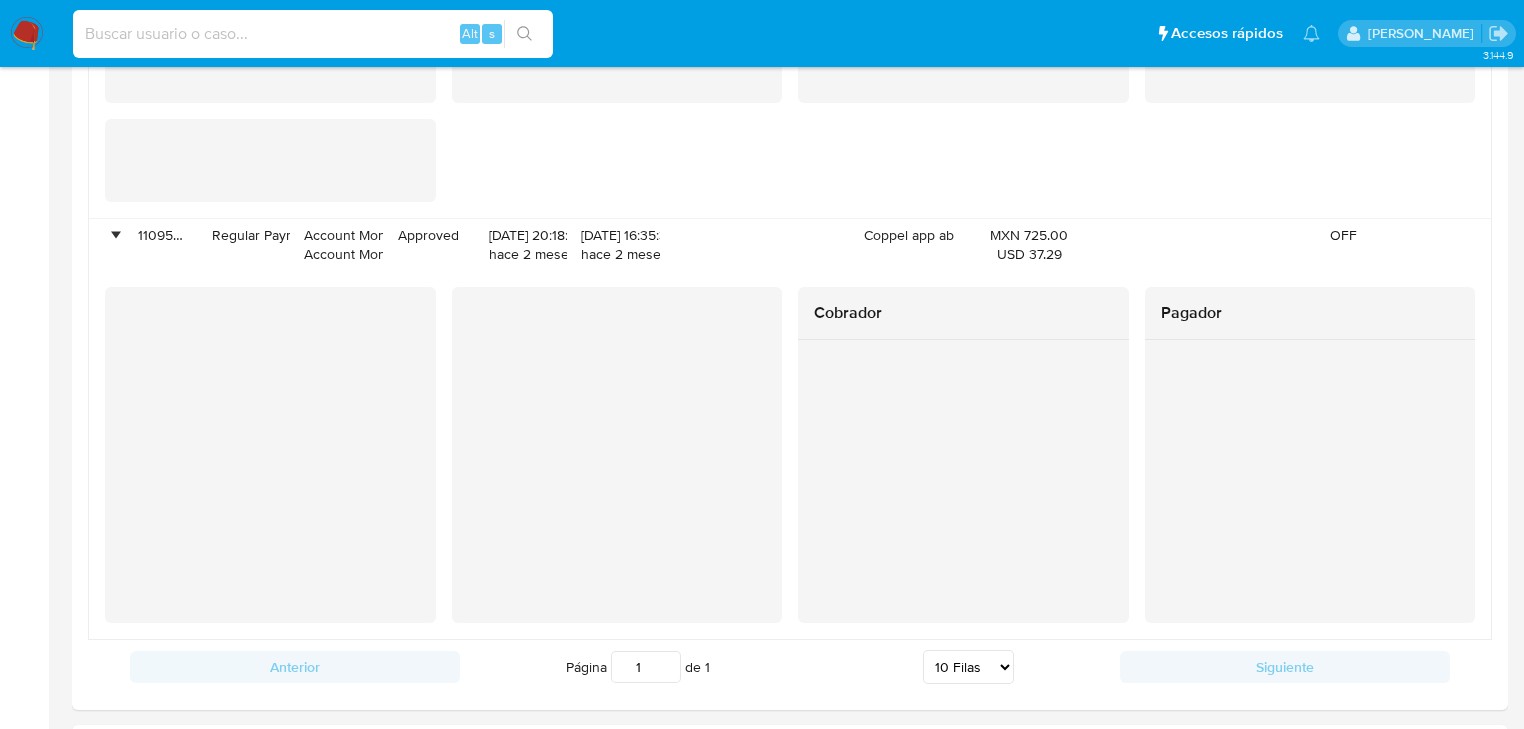click at bounding box center [313, 34] 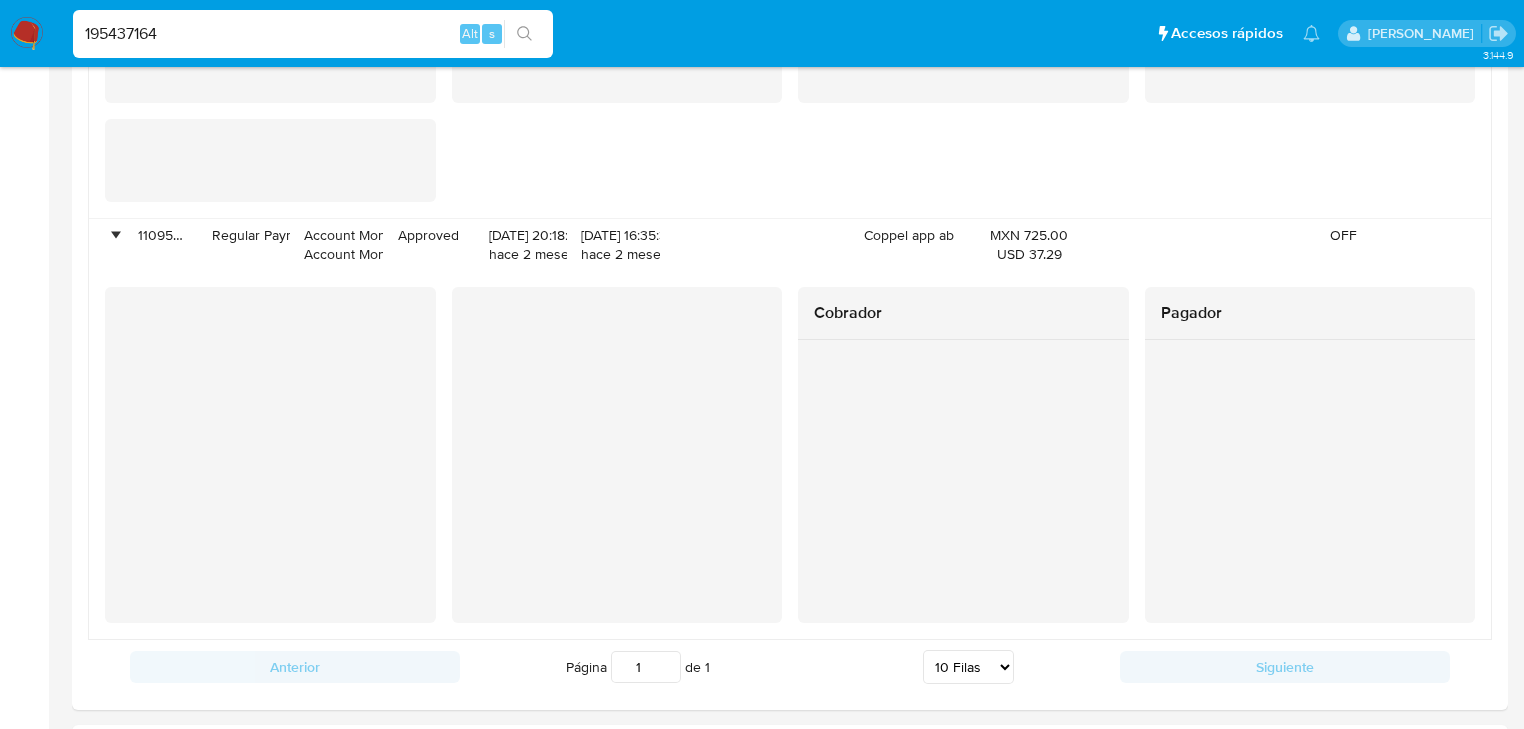 type on "195437164" 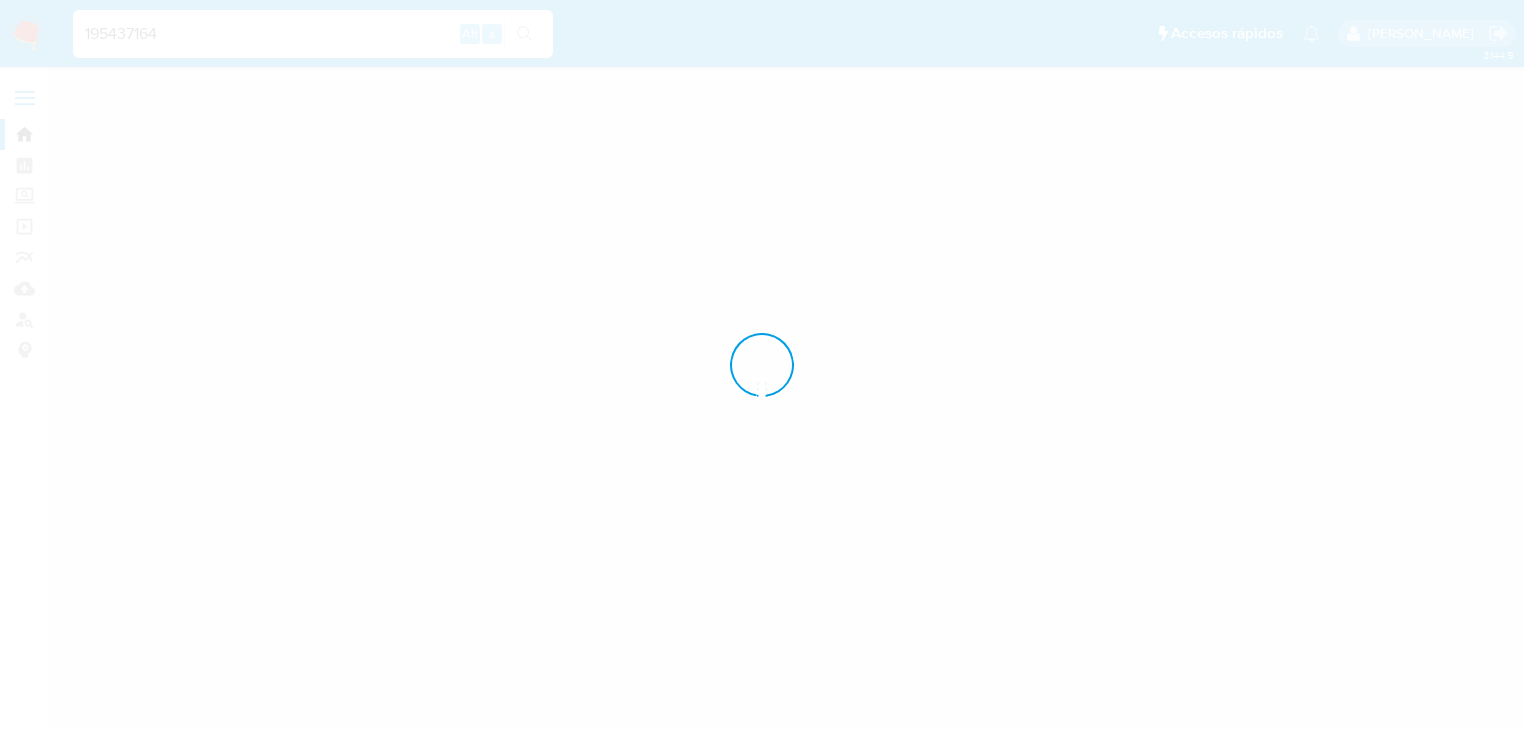 scroll, scrollTop: 0, scrollLeft: 0, axis: both 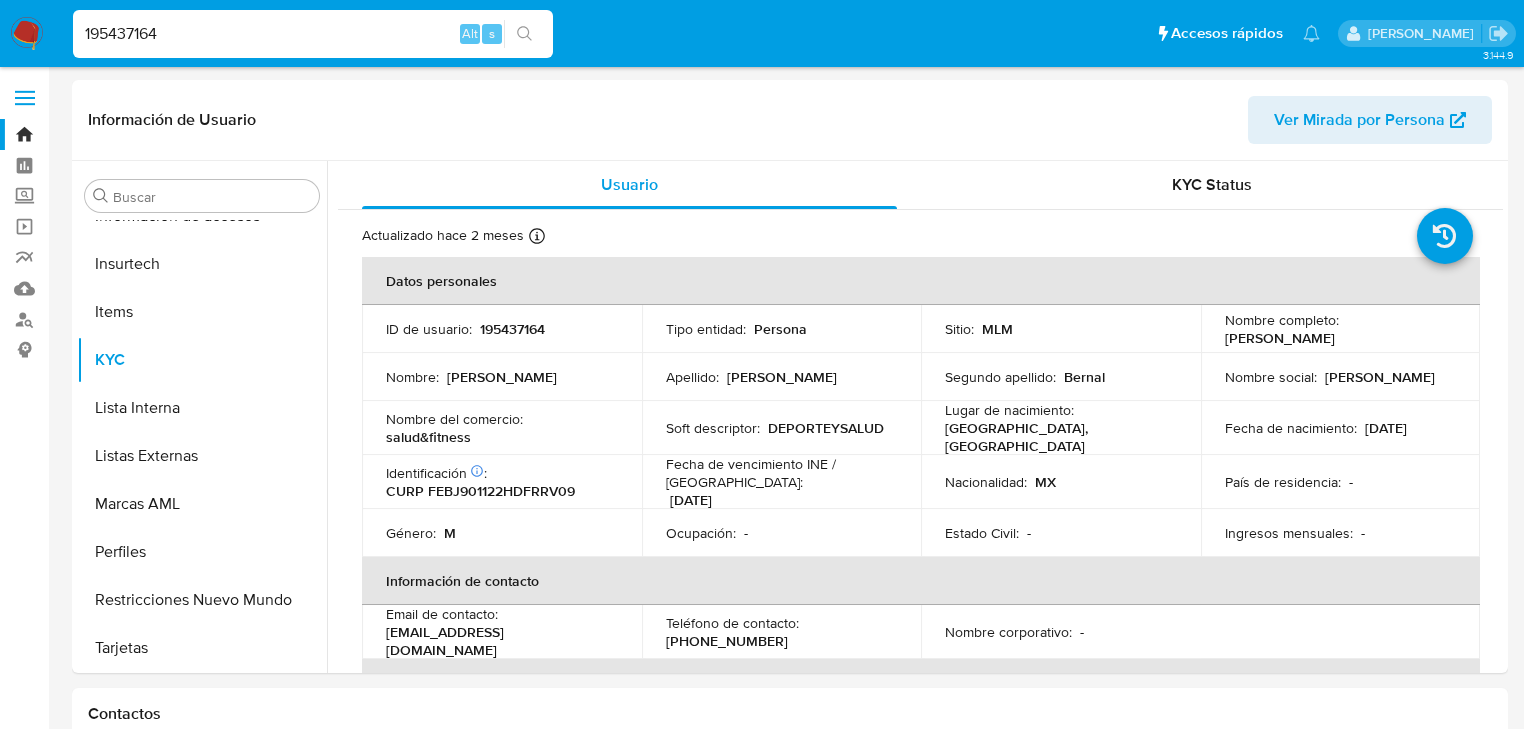 select on "10" 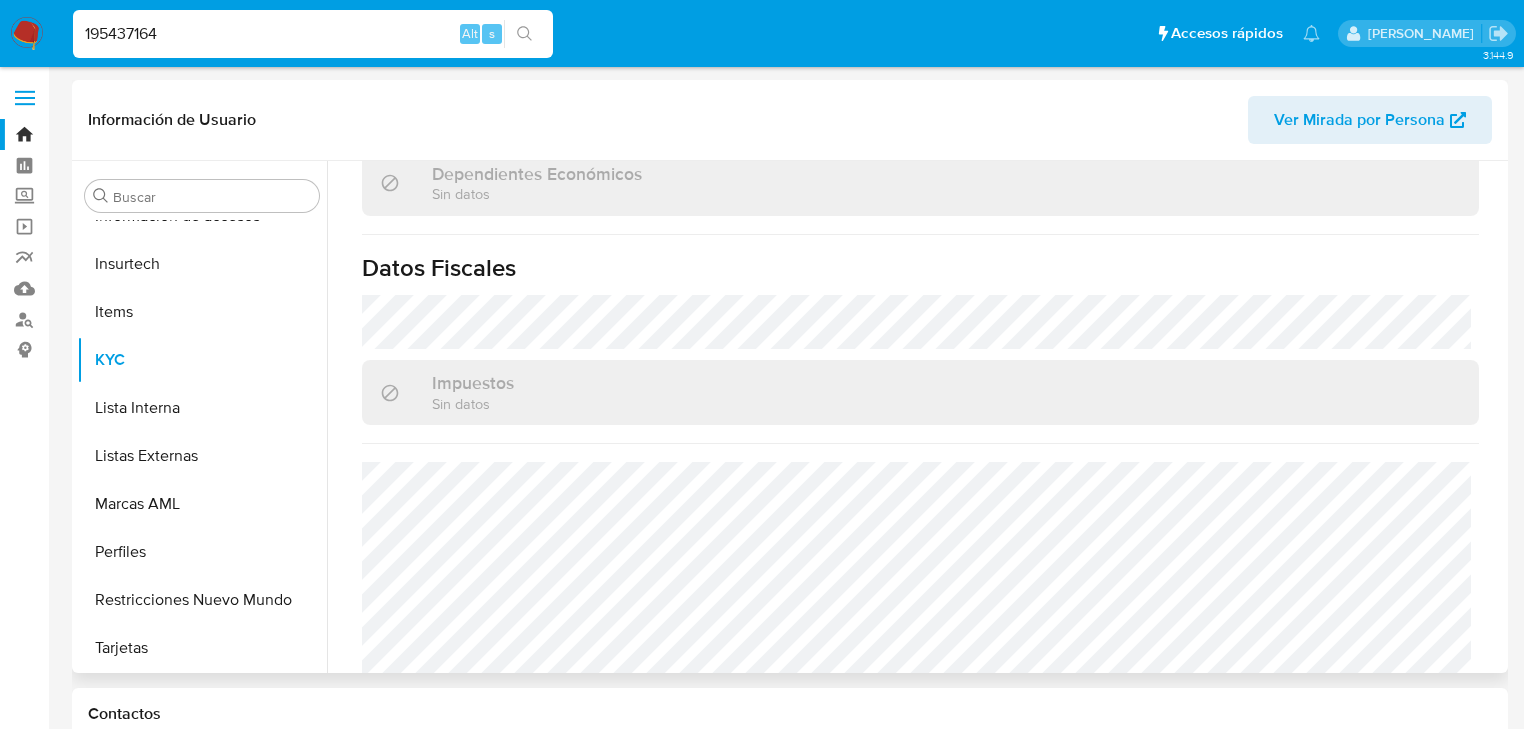 scroll, scrollTop: 1272, scrollLeft: 0, axis: vertical 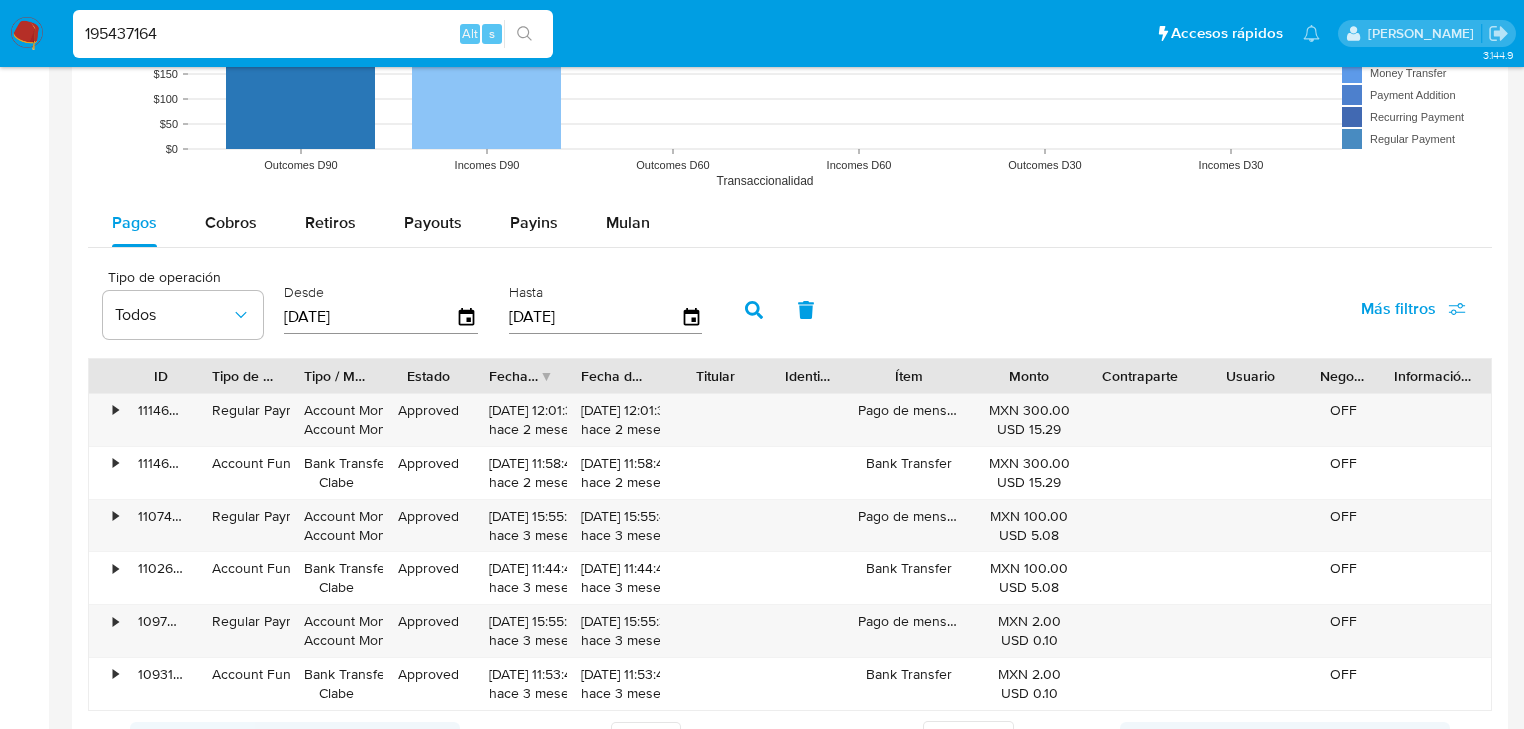 click 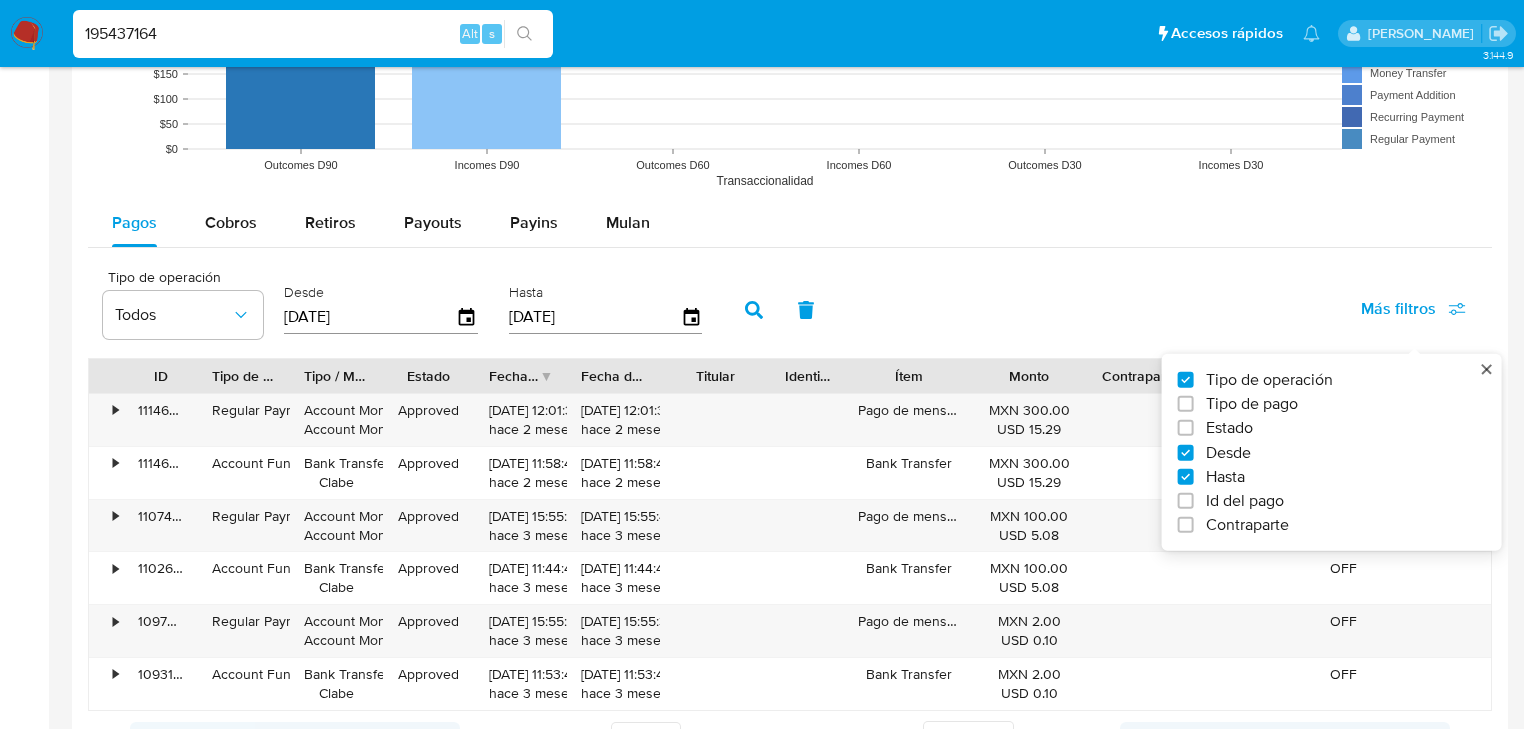click on "Id del pago" at bounding box center (1245, 501) 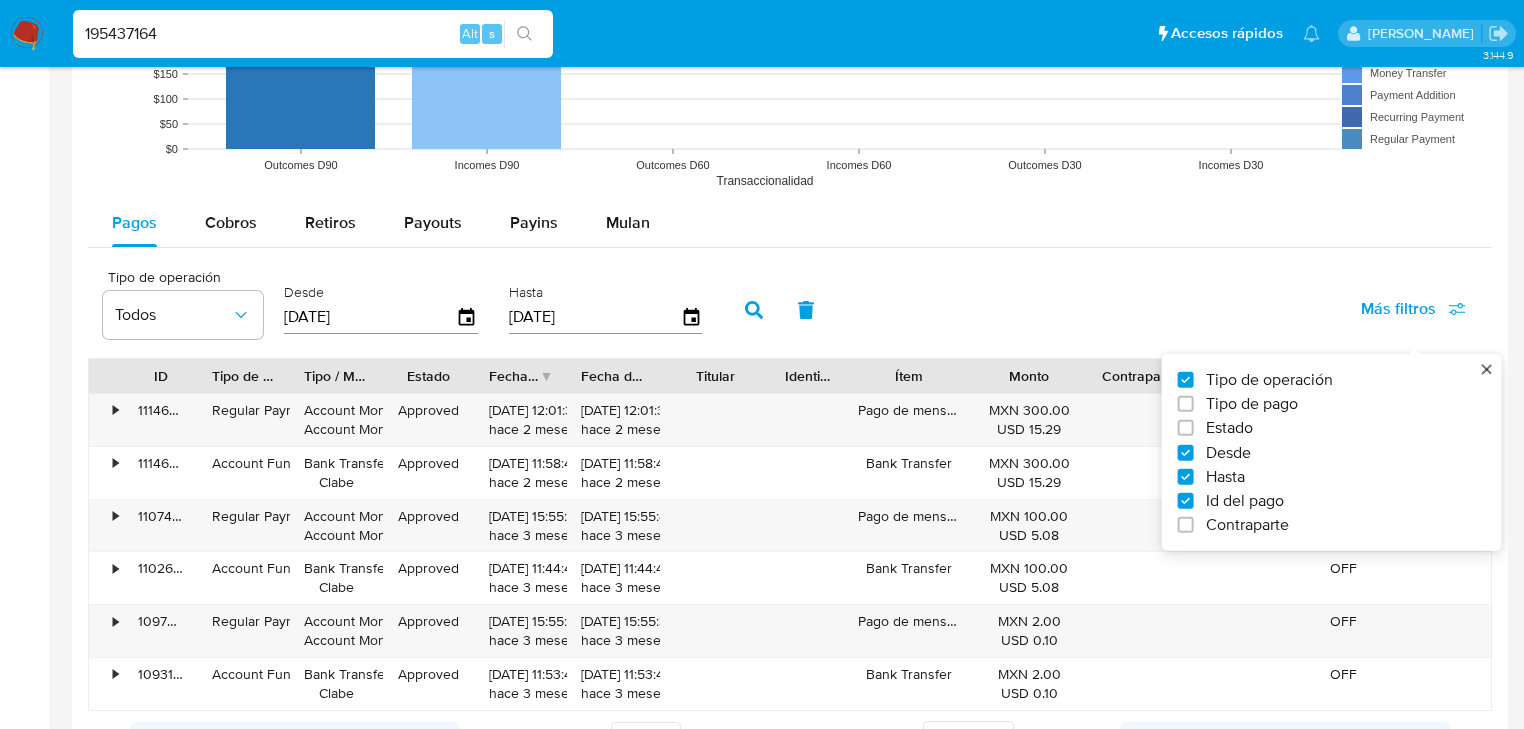 checkbox on "true" 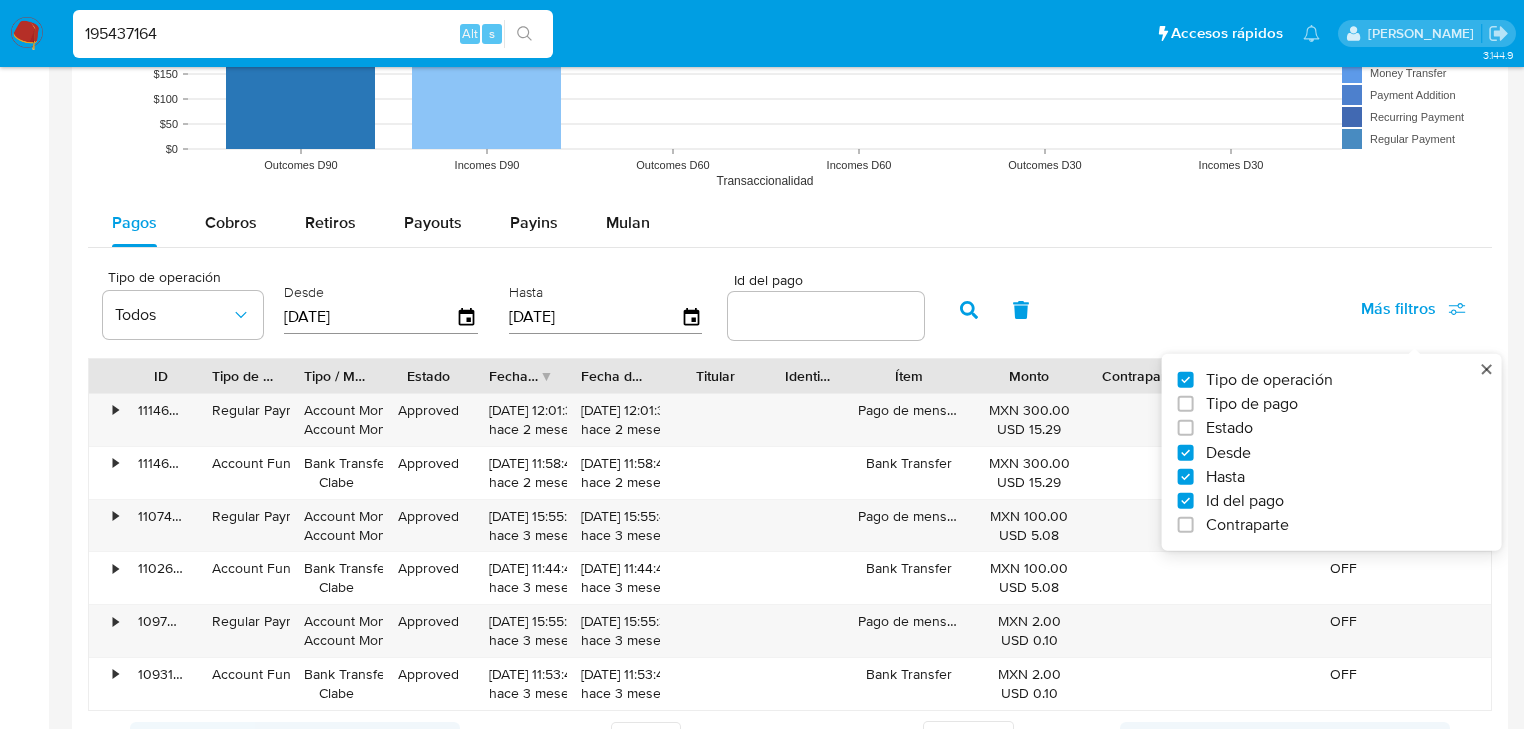 click at bounding box center (826, 316) 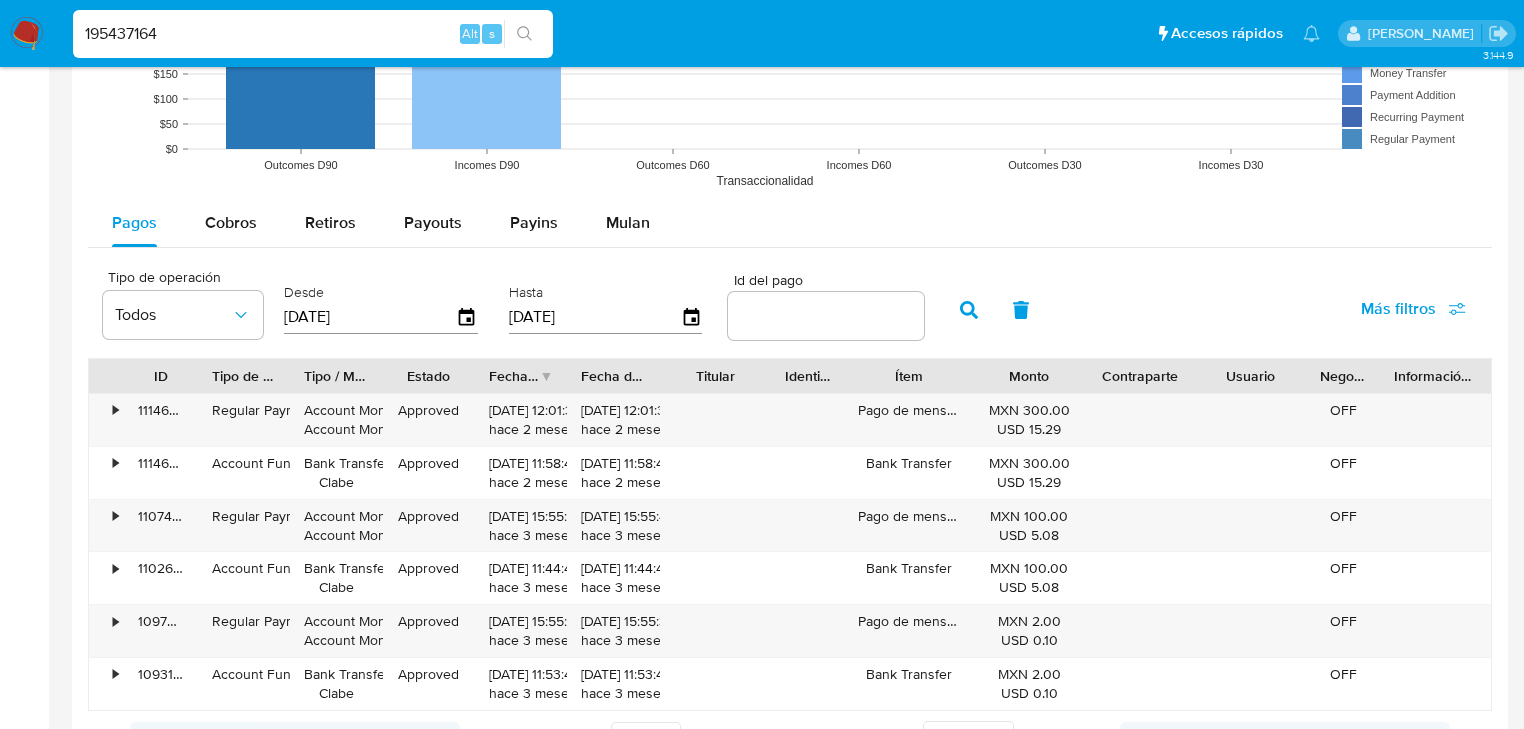 click at bounding box center (826, 316) 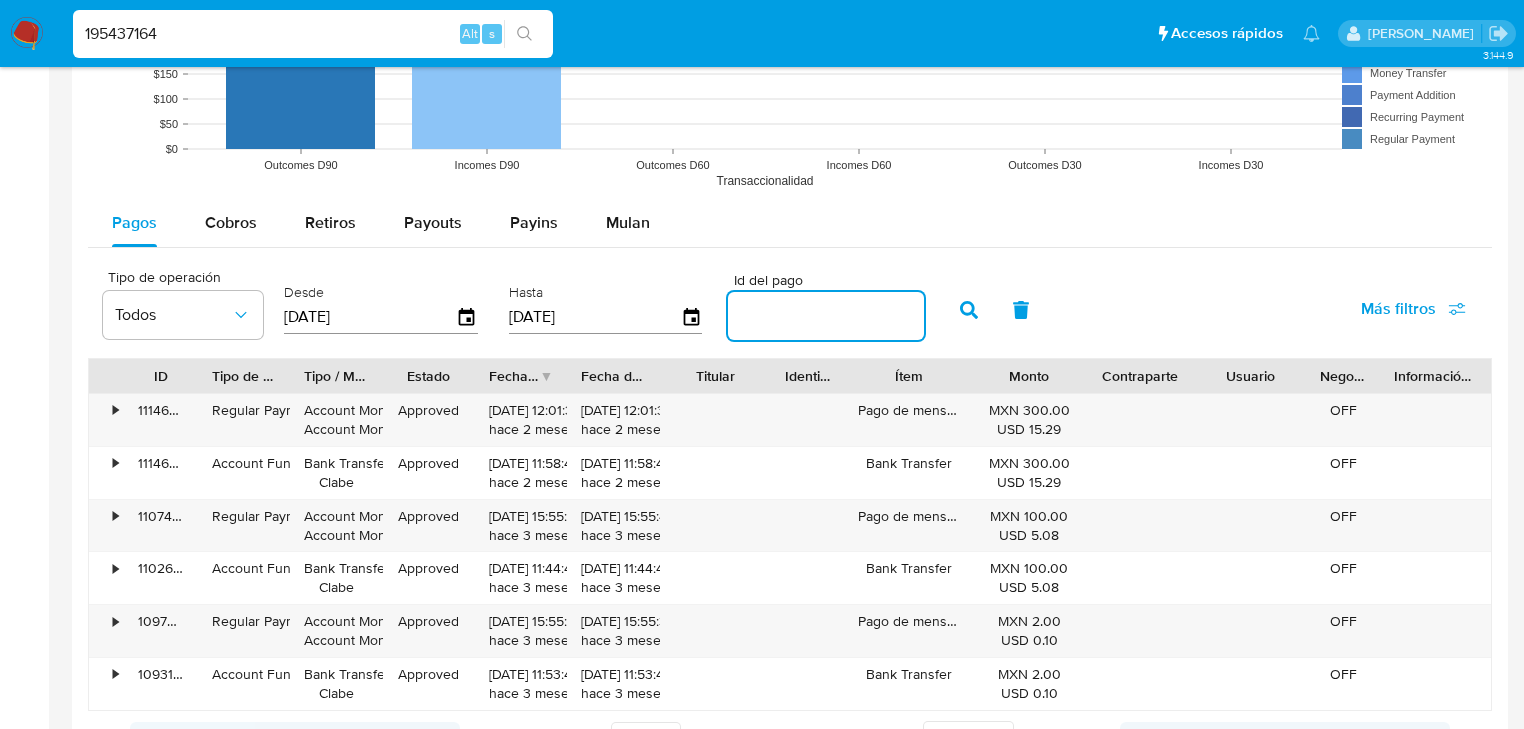 paste on "436834586846" 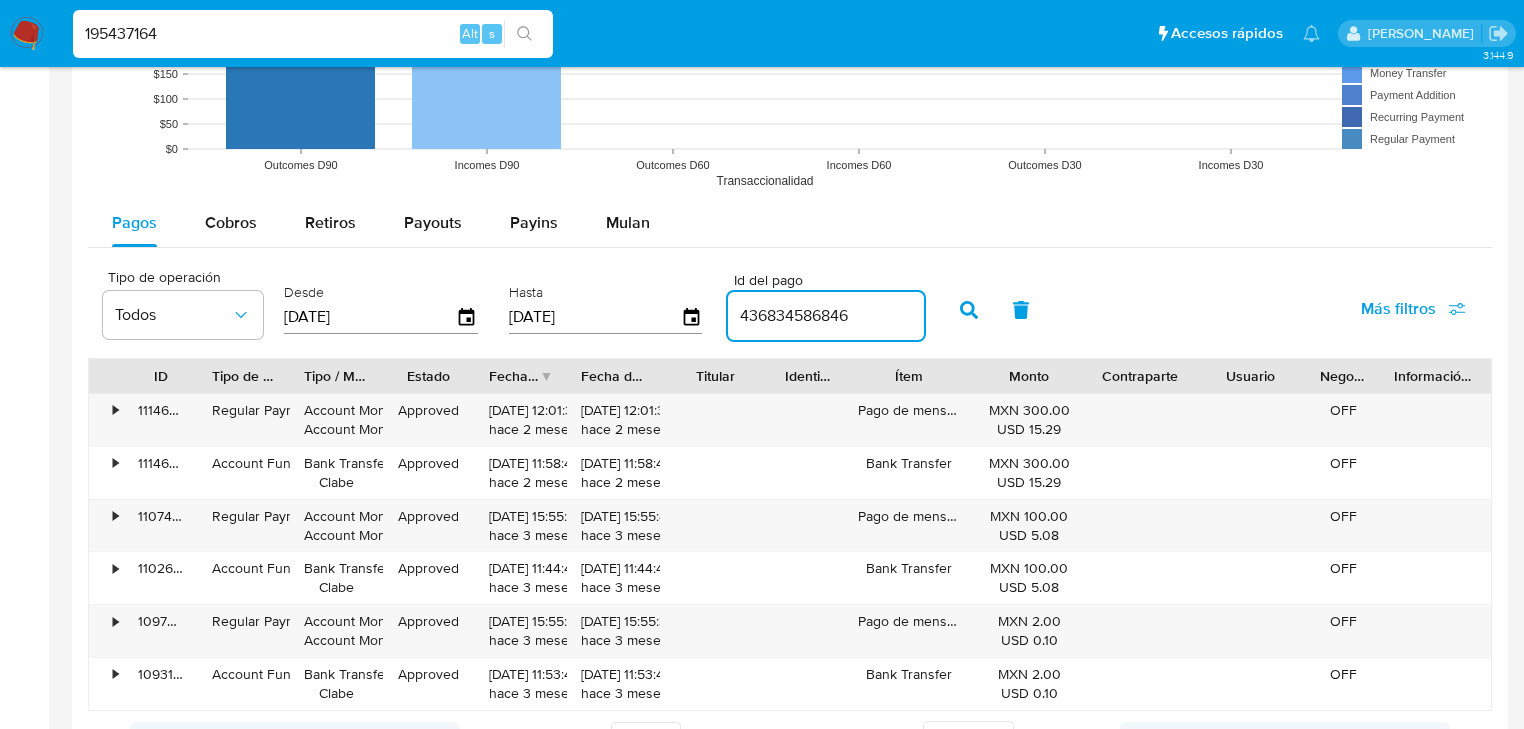 type on "436834586846" 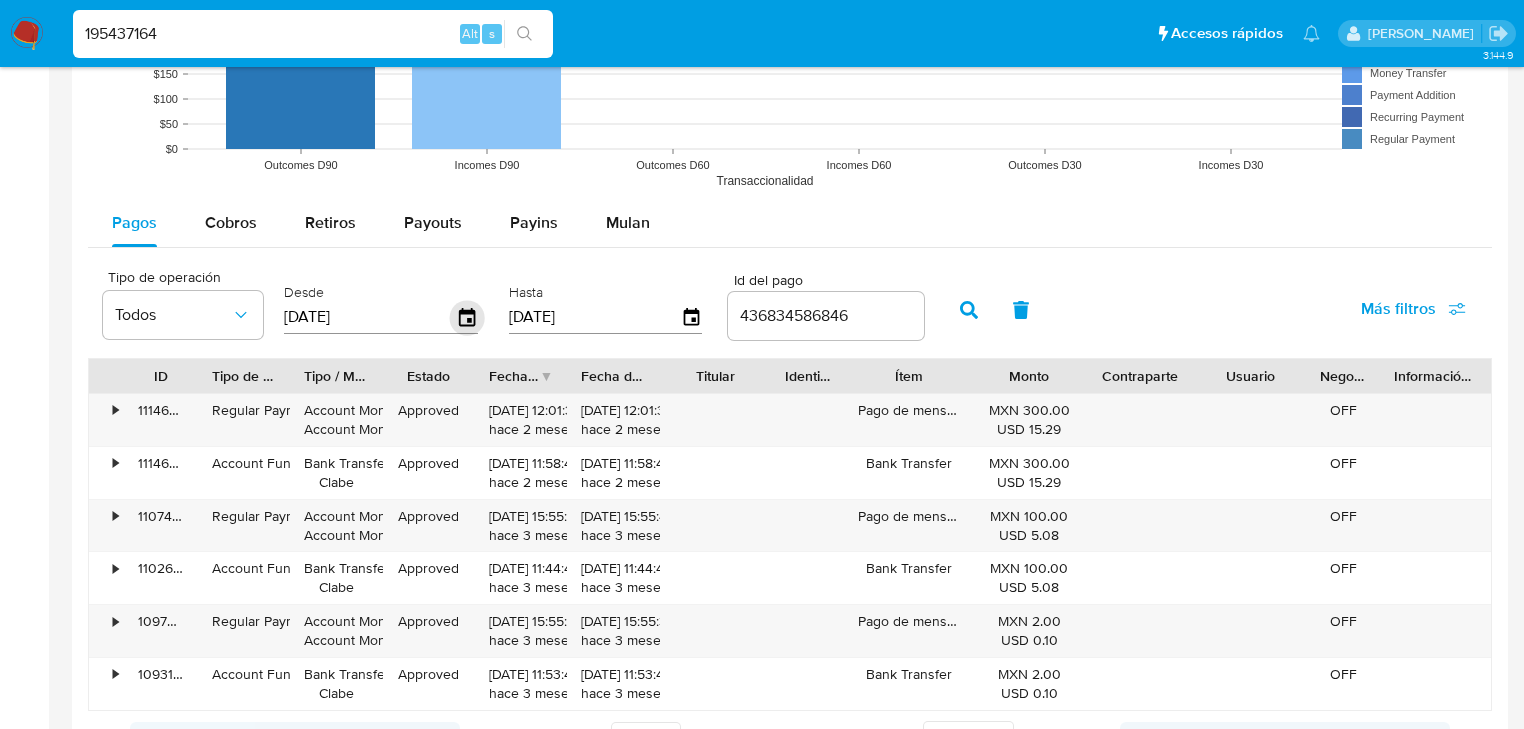 click 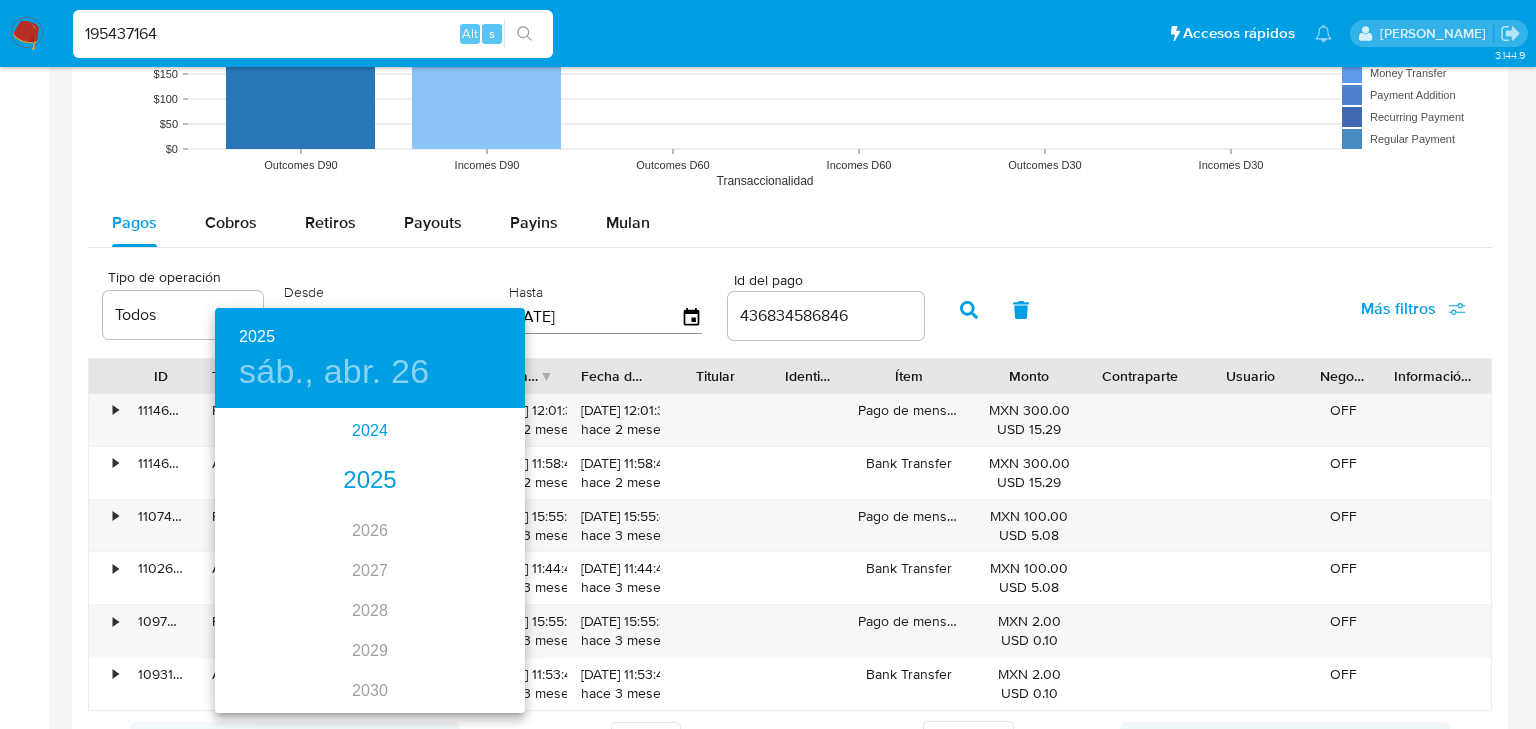 click on "2024" at bounding box center (370, 431) 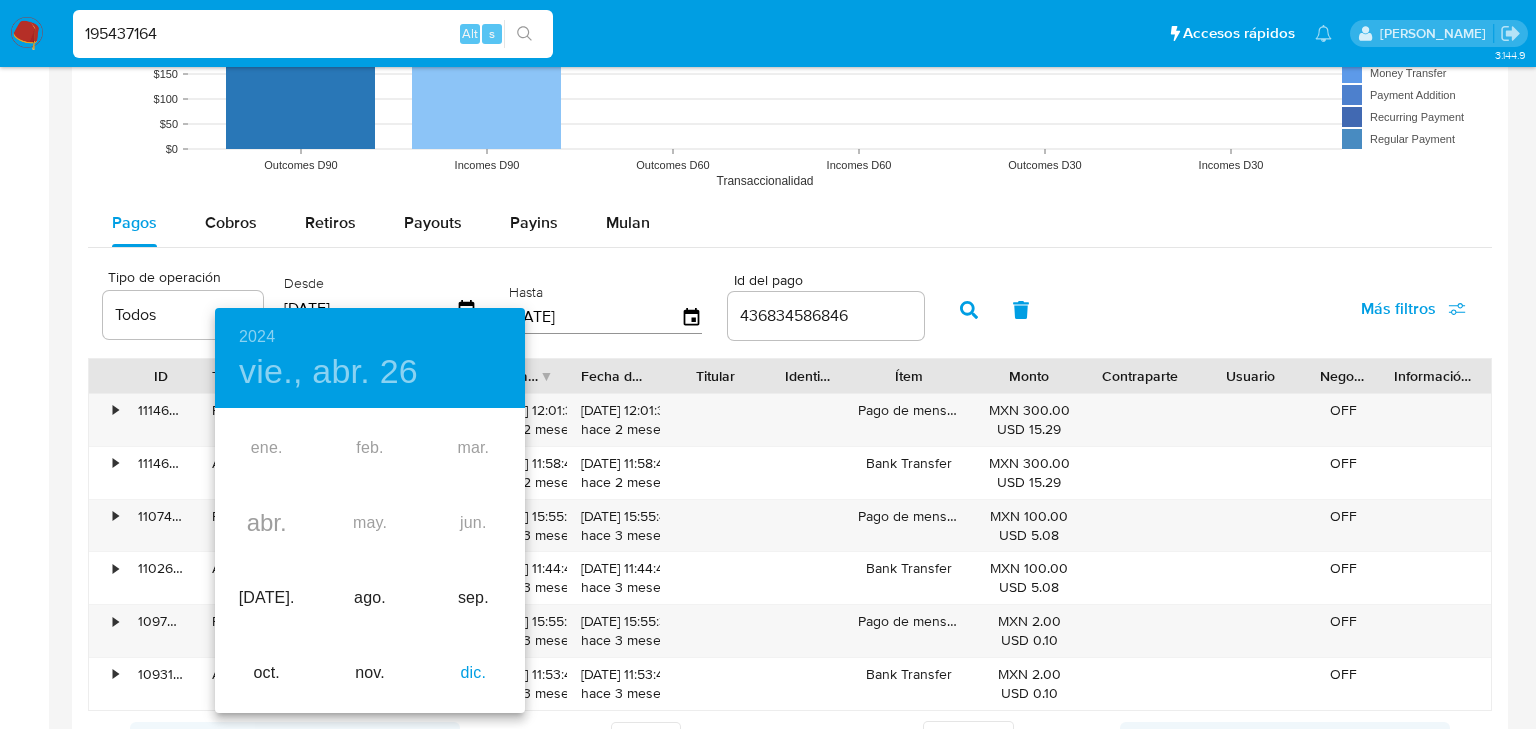 click on "dic." at bounding box center (473, 673) 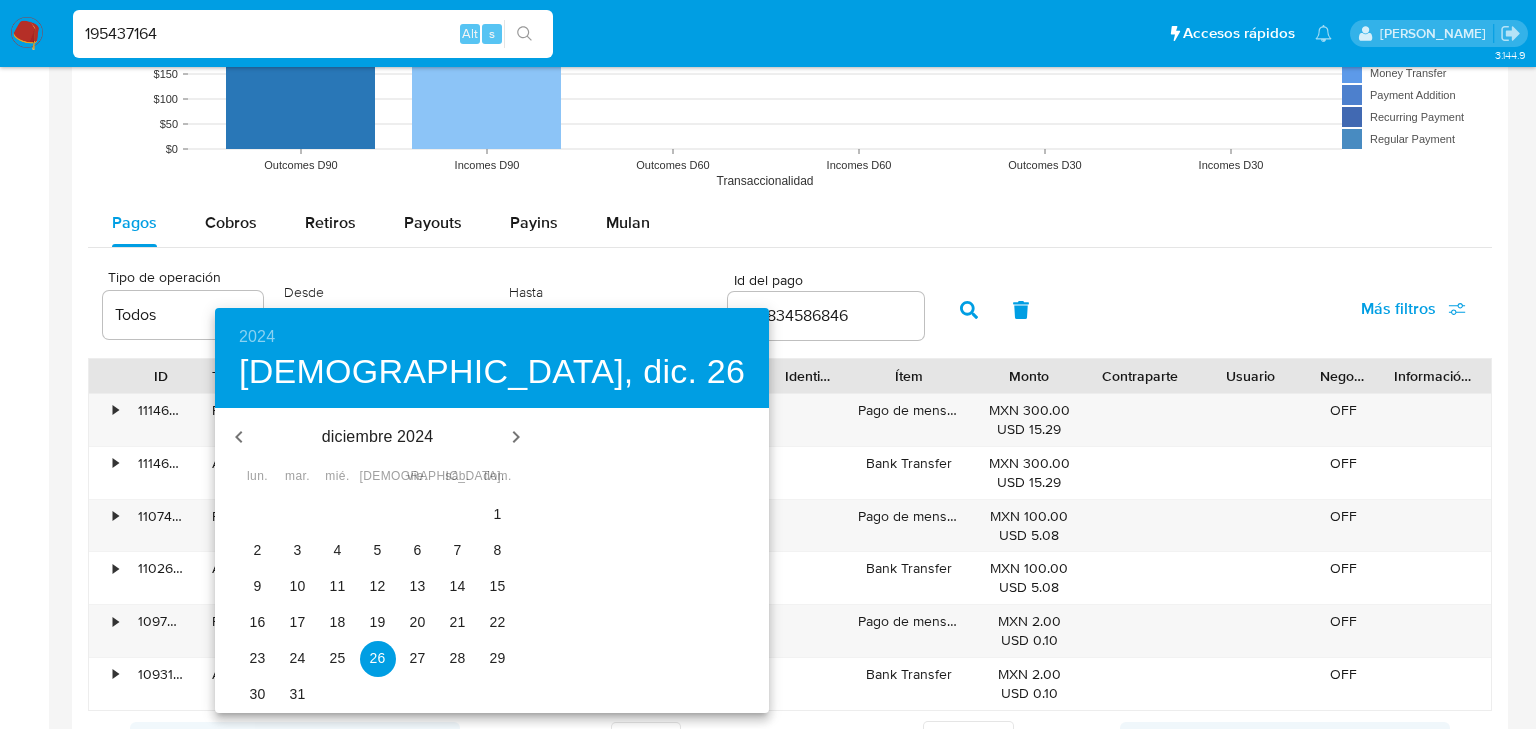 click on "1" at bounding box center (498, 514) 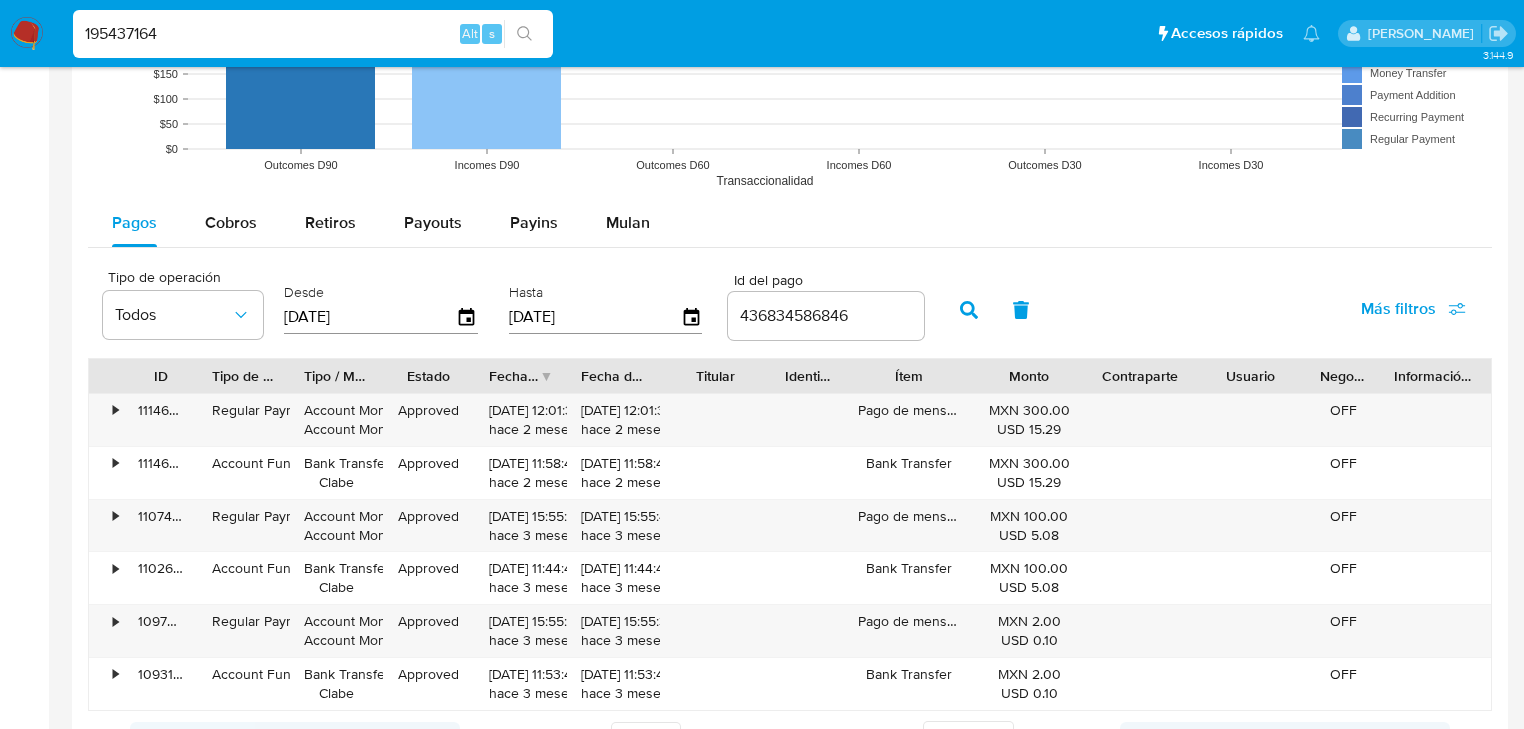 click at bounding box center (969, 310) 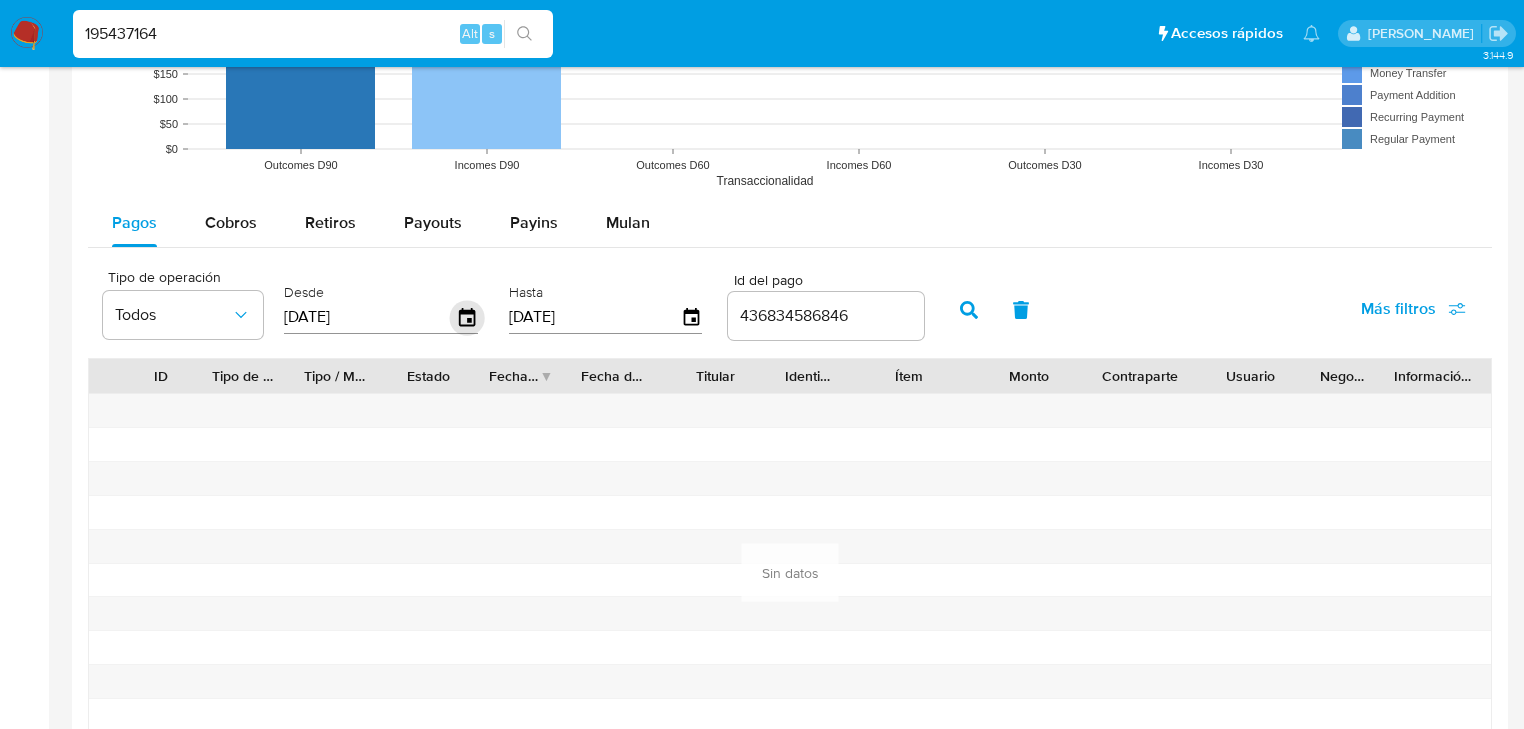 click 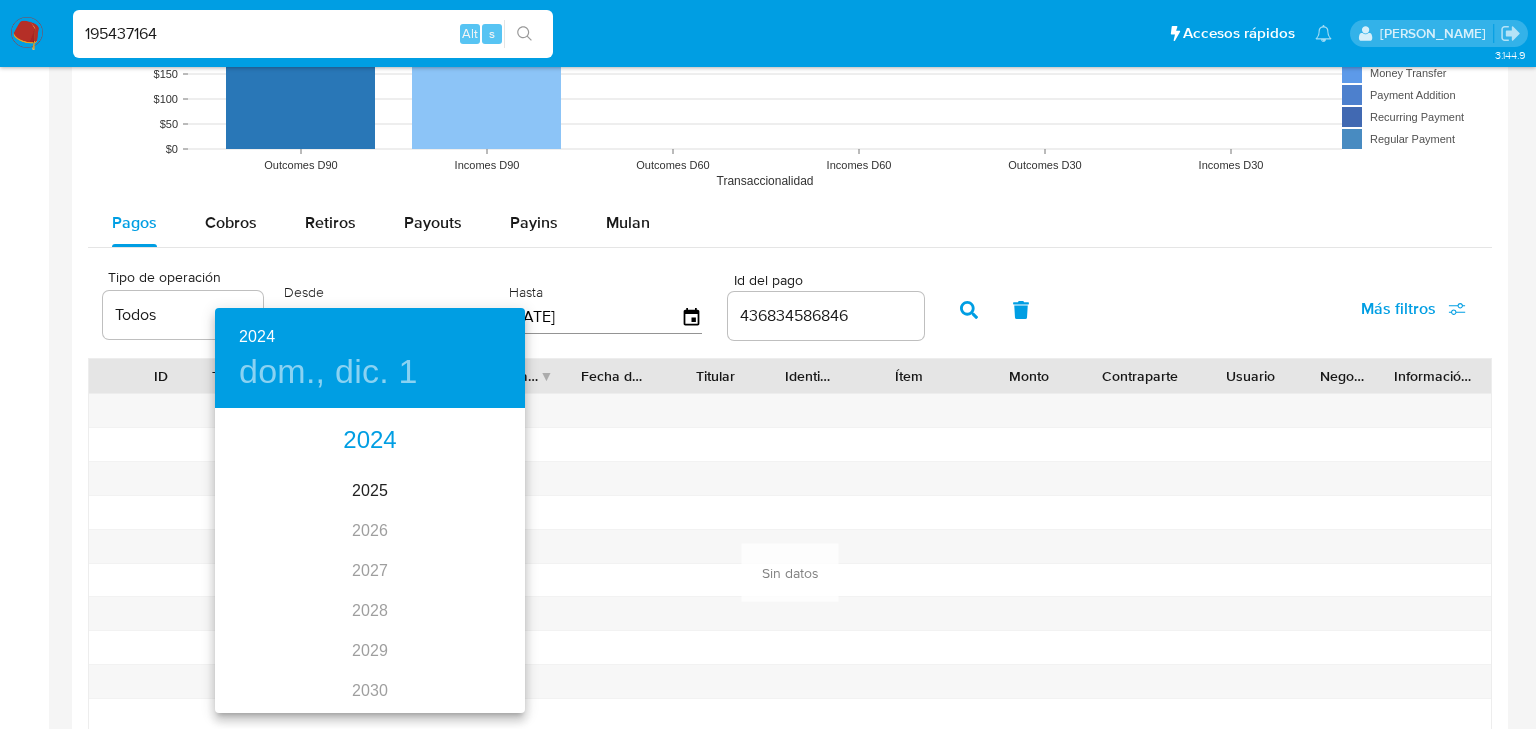 click on "2024" at bounding box center (370, 441) 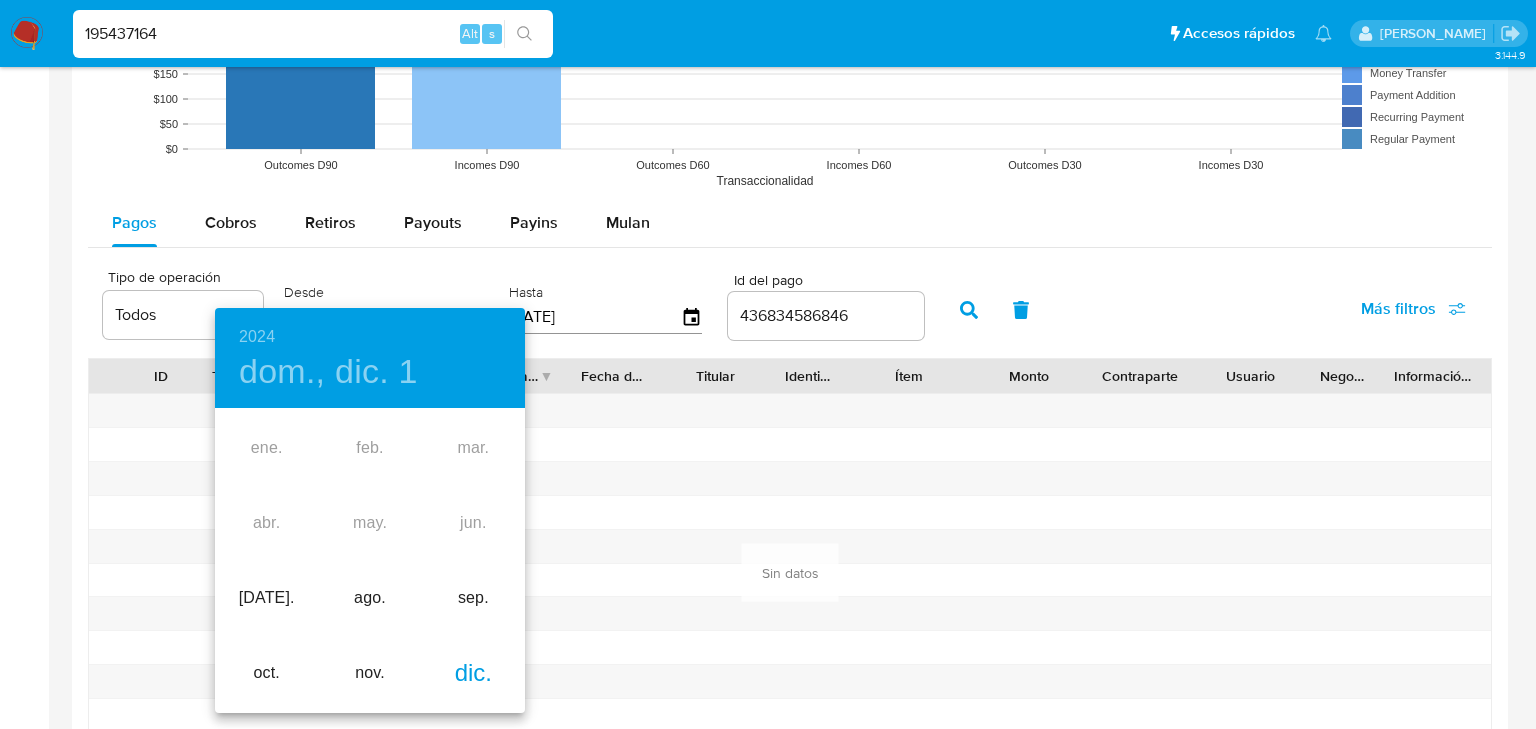 click on "dic." at bounding box center (473, 673) 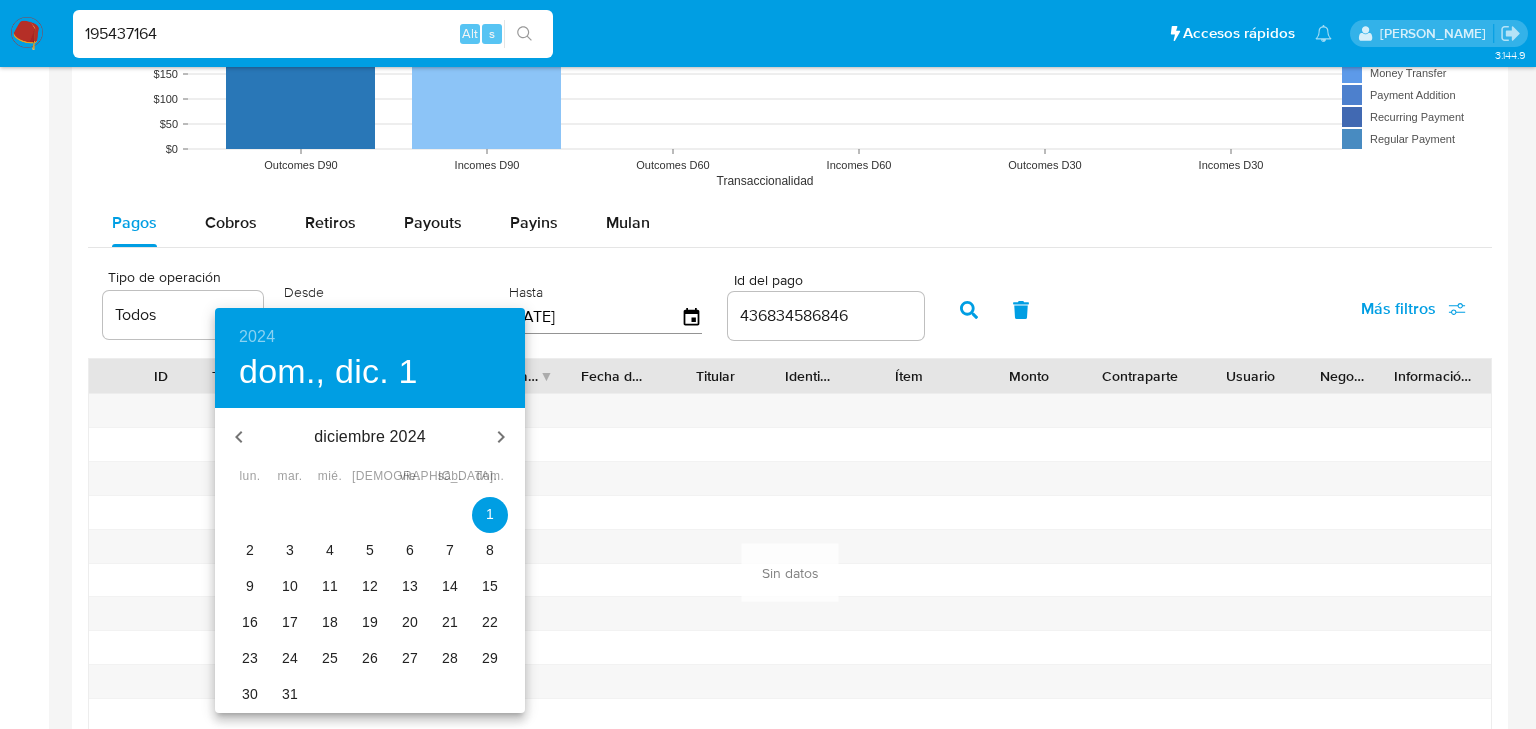 click on "11" at bounding box center (330, 586) 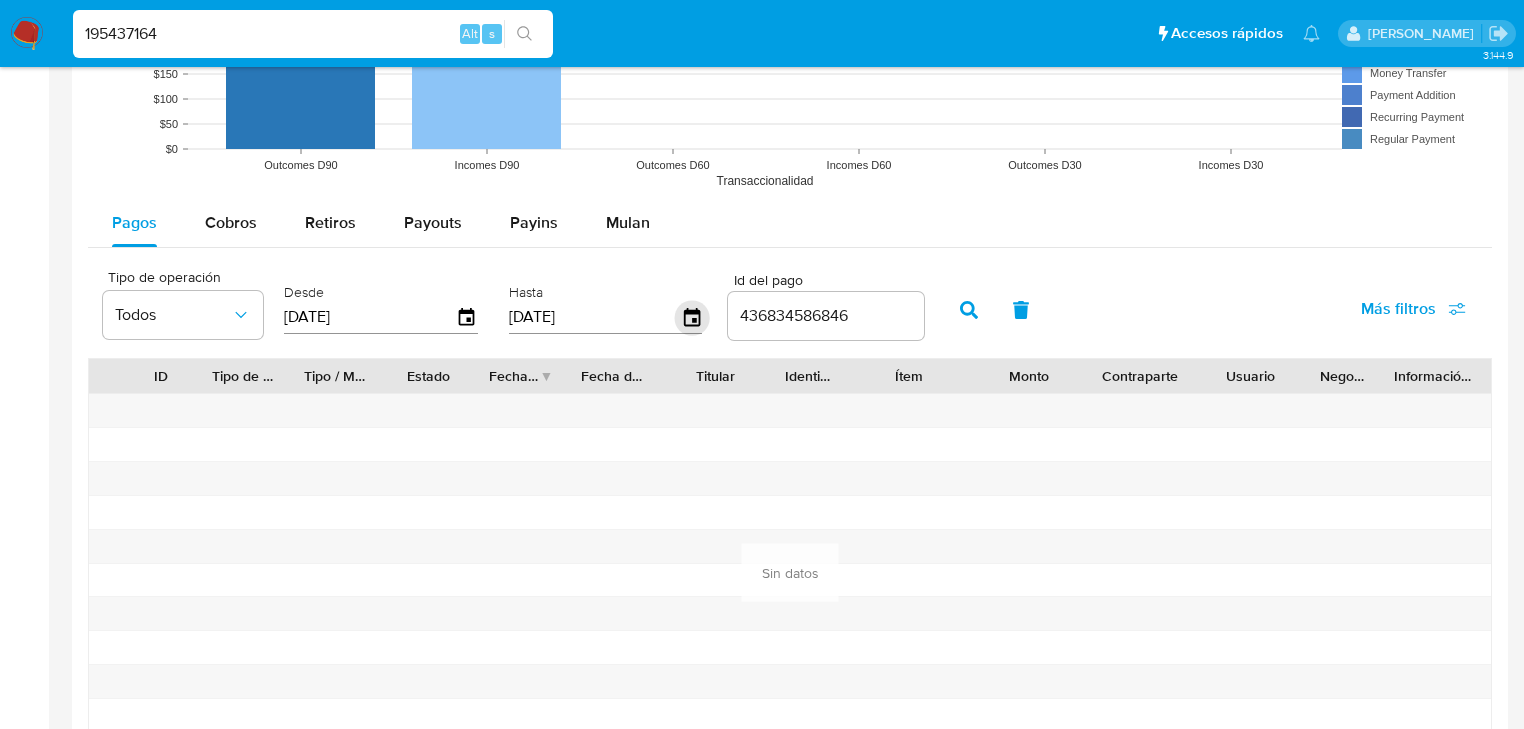click 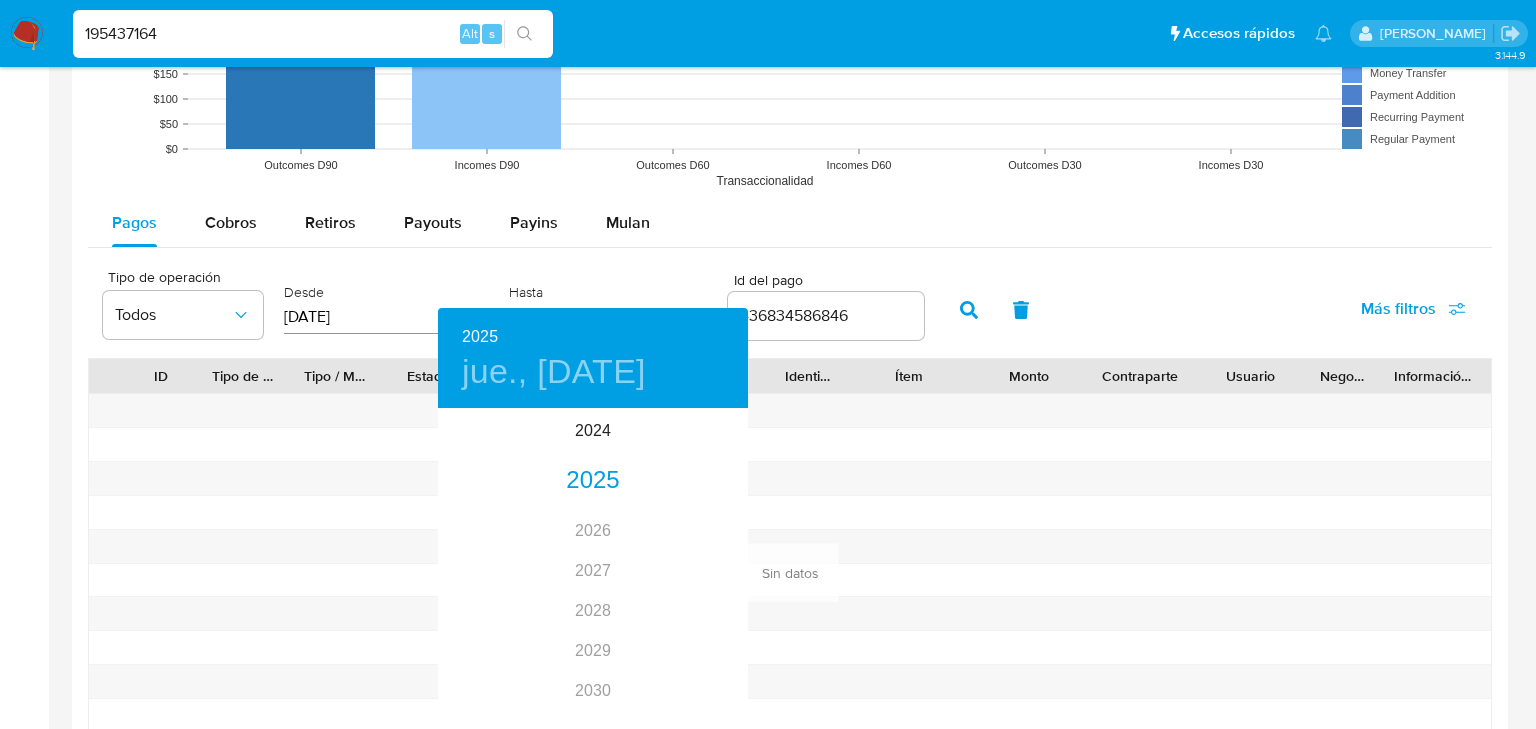 click at bounding box center [768, 364] 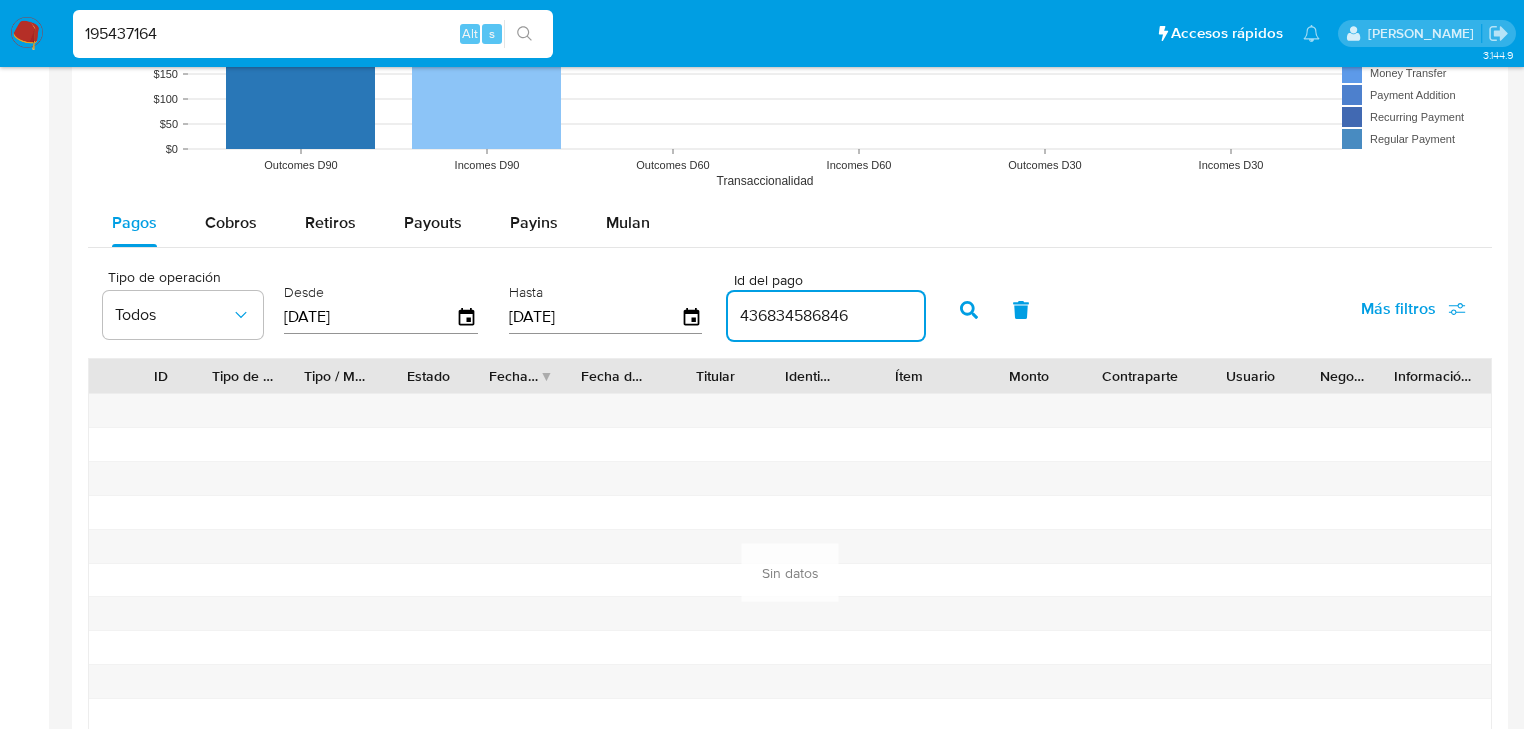 drag, startPoint x: 882, startPoint y: 308, endPoint x: 699, endPoint y: 288, distance: 184.08965 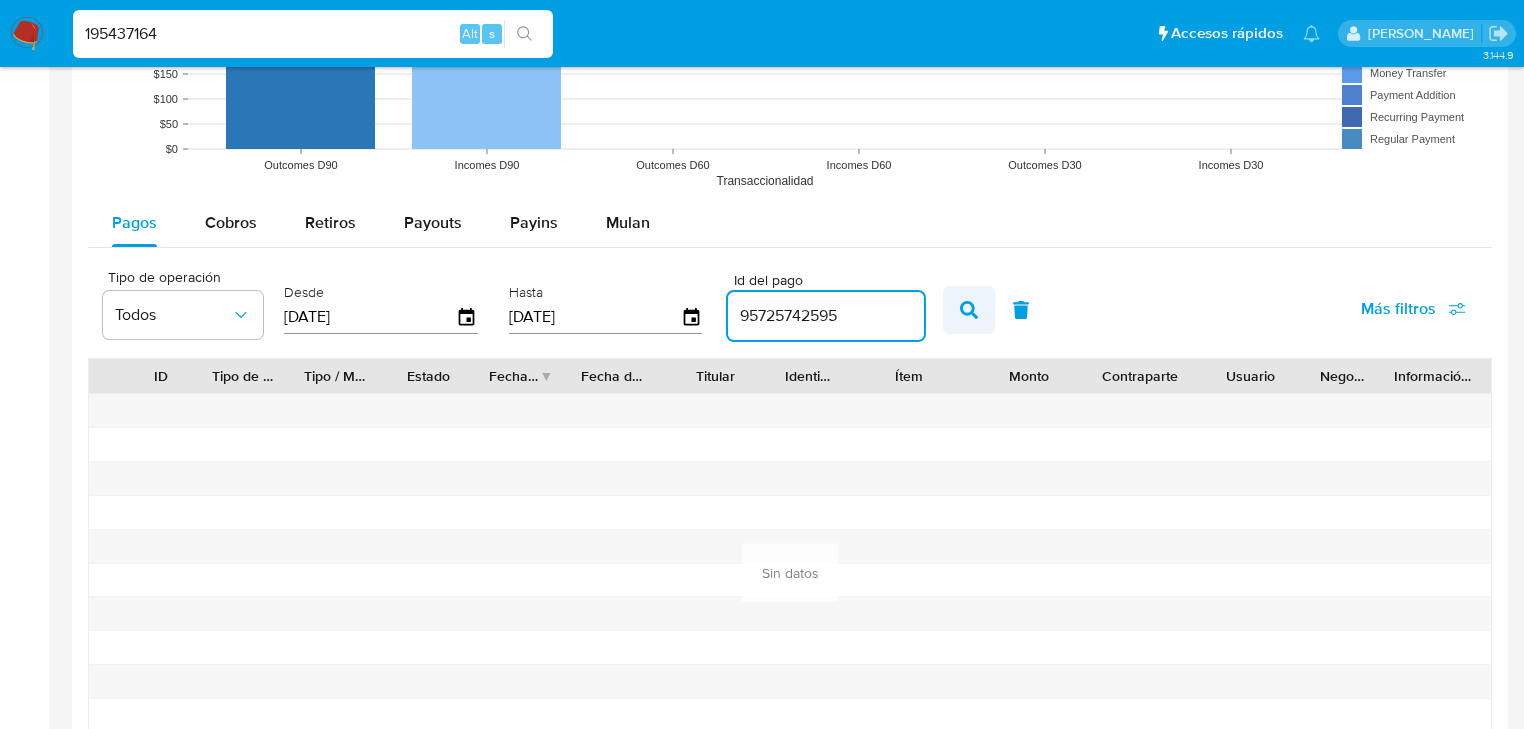type on "95725742595" 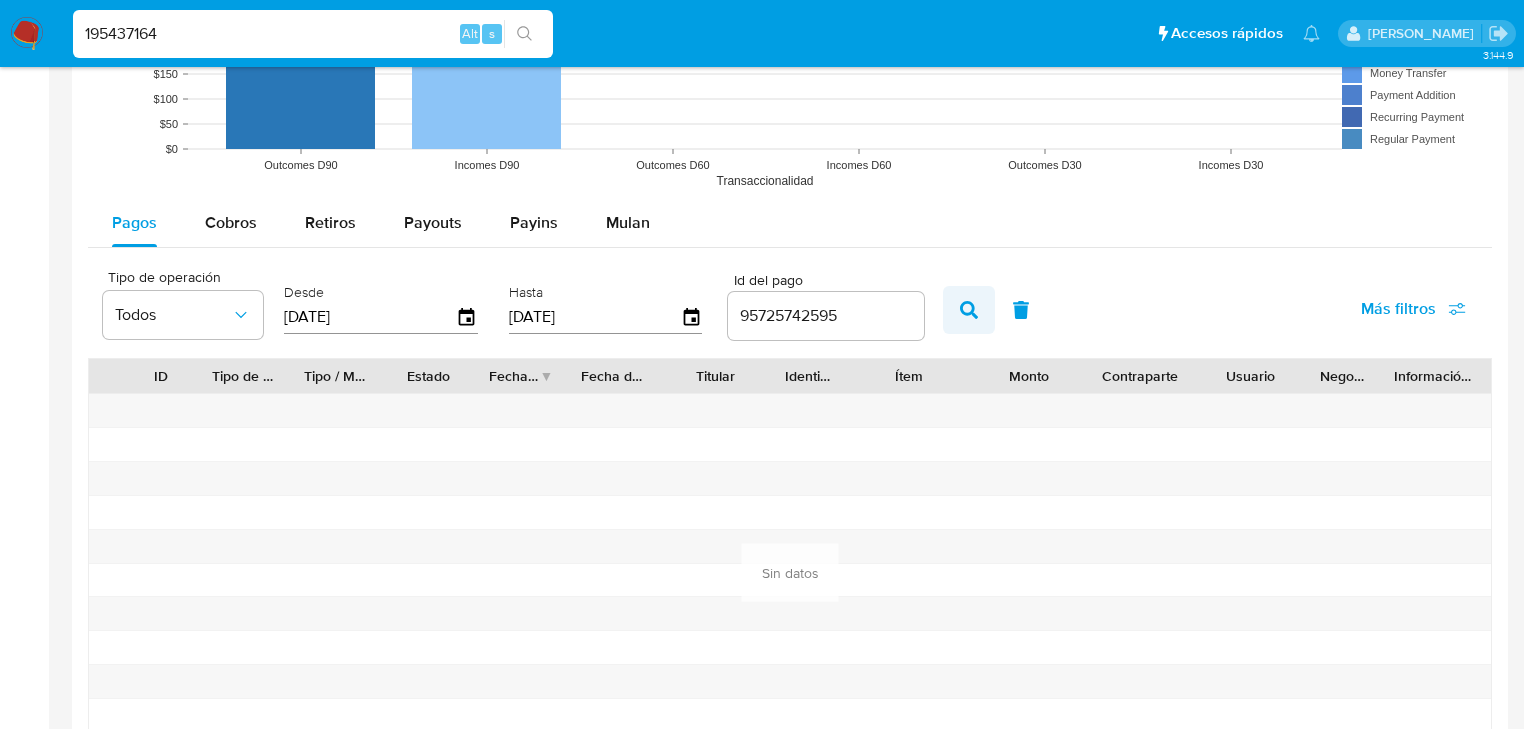 click at bounding box center [969, 310] 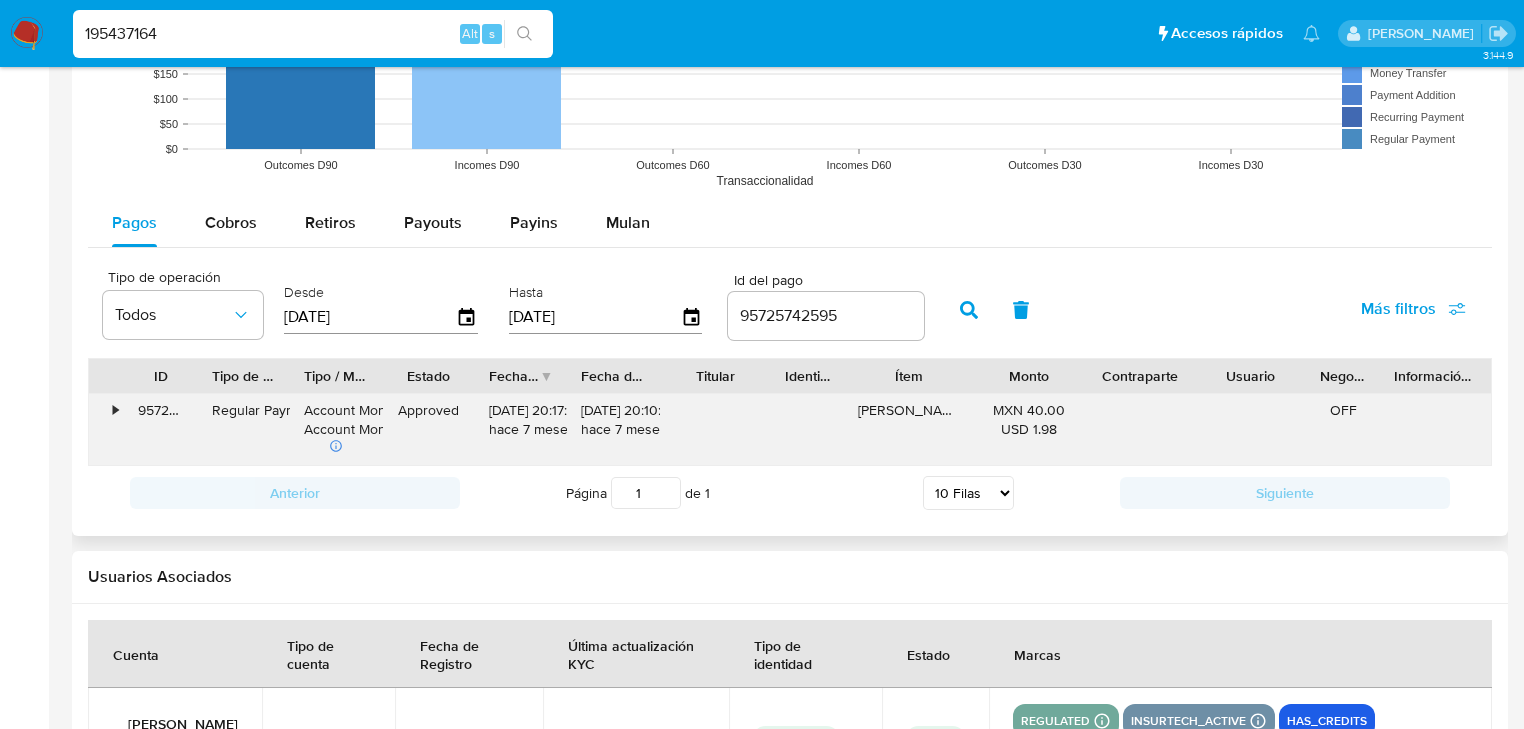 click on "•" at bounding box center [106, 429] 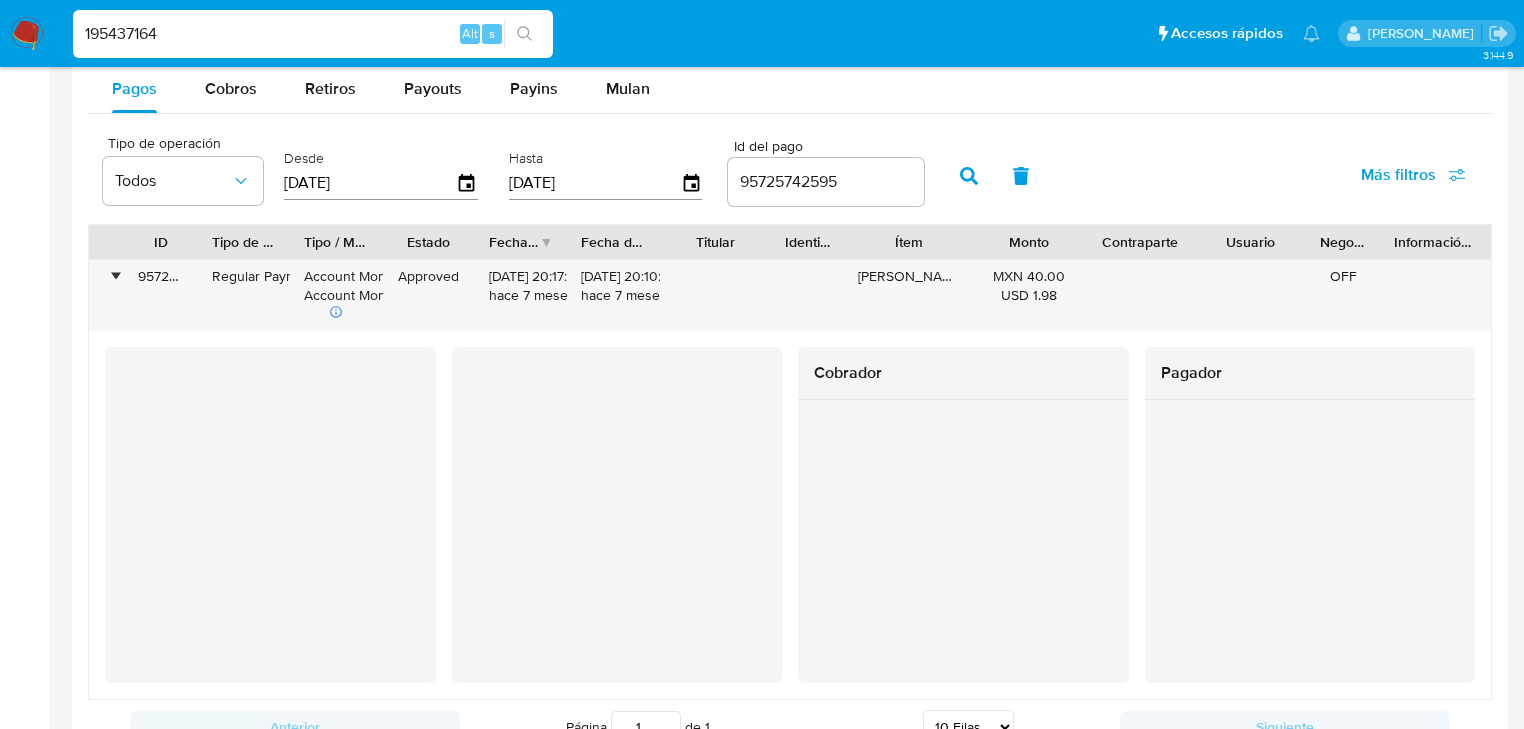 scroll, scrollTop: 2000, scrollLeft: 0, axis: vertical 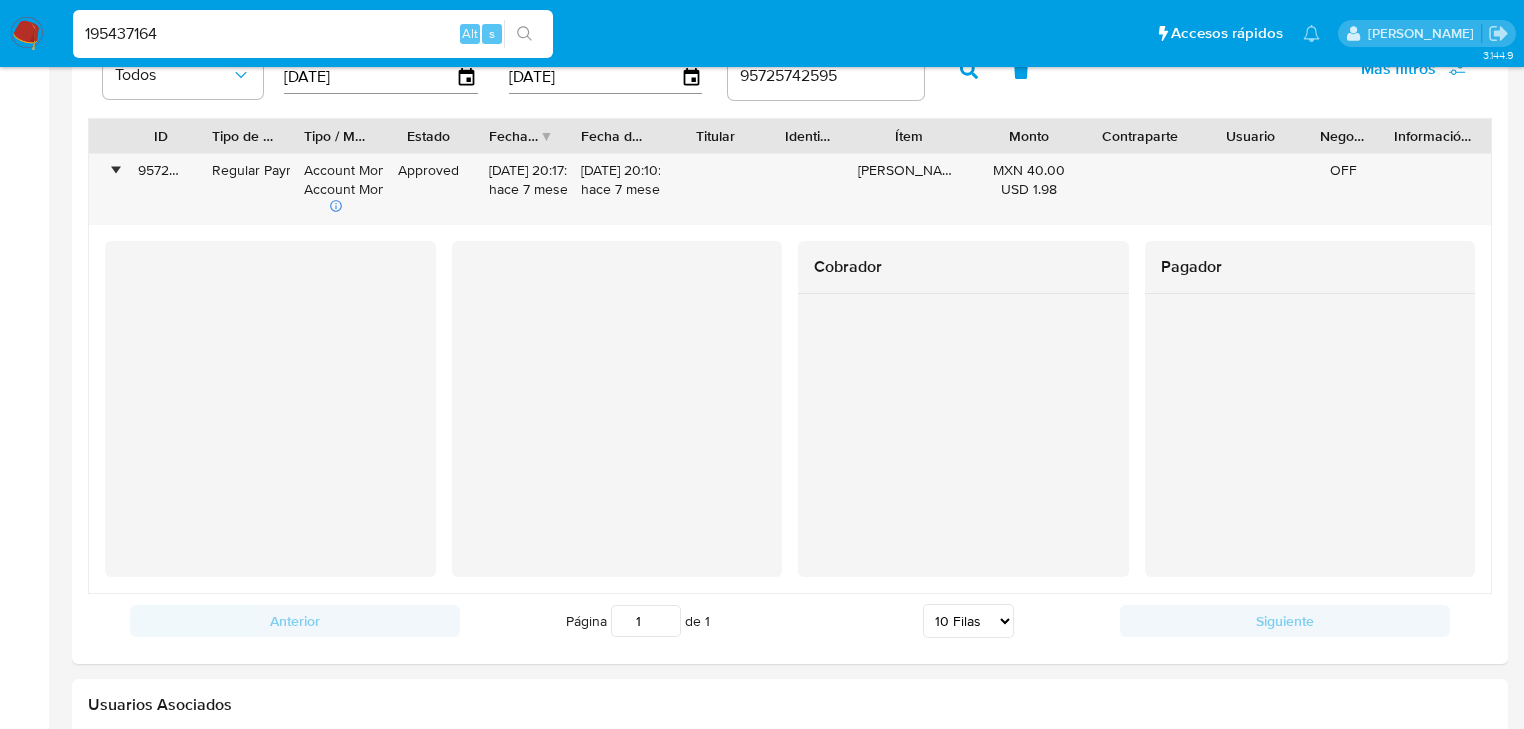 drag, startPoint x: 203, startPoint y: 28, endPoint x: -66, endPoint y: 22, distance: 269.0669 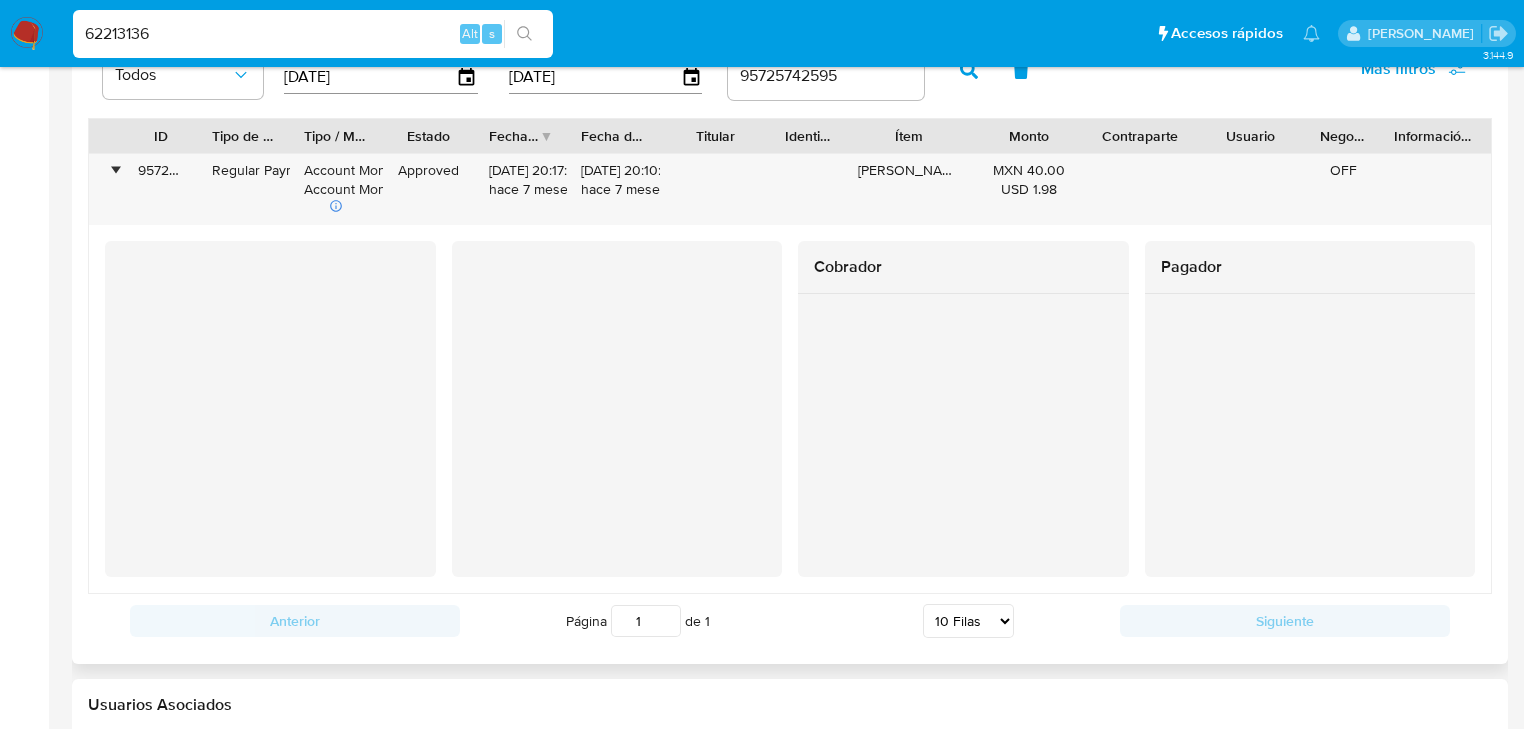 type on "62213136" 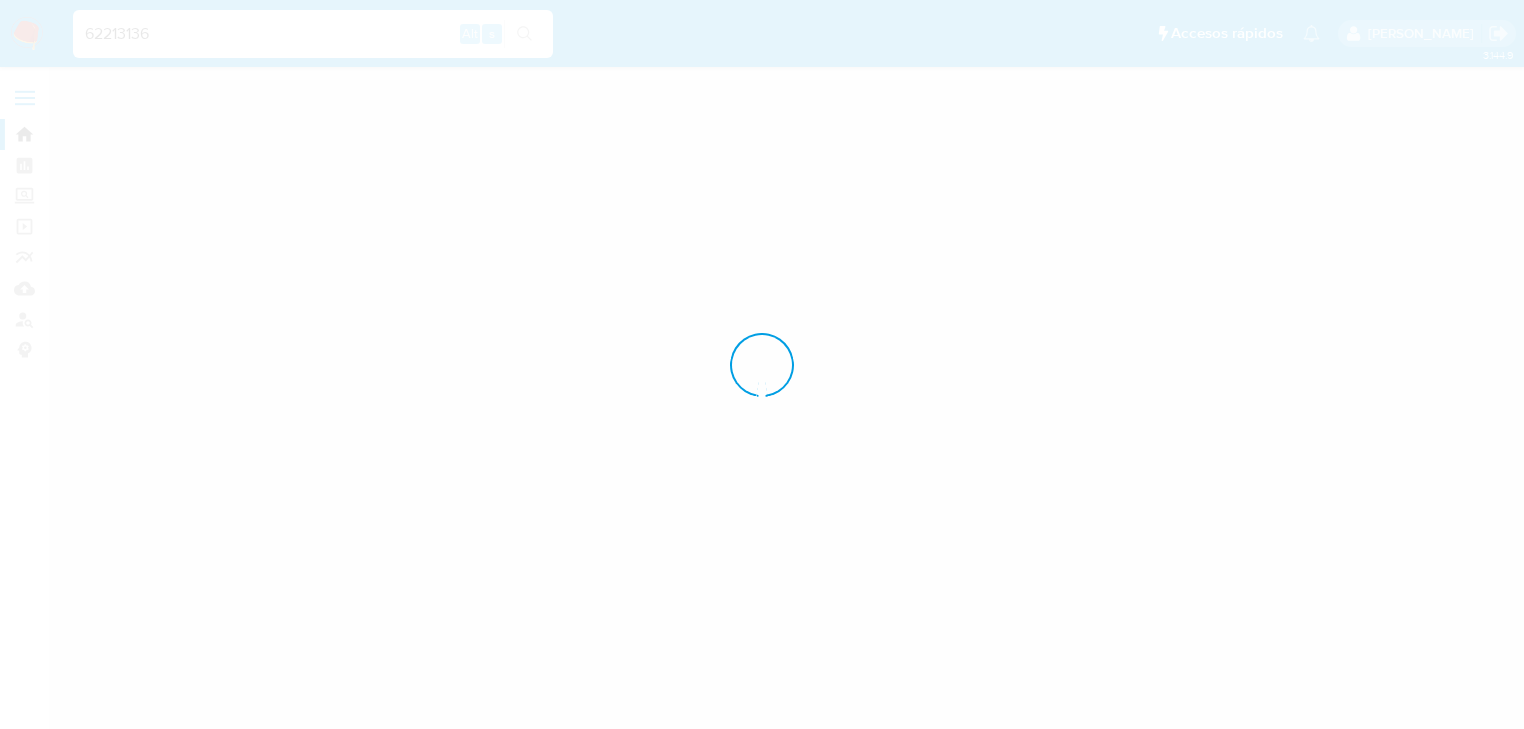 scroll, scrollTop: 0, scrollLeft: 0, axis: both 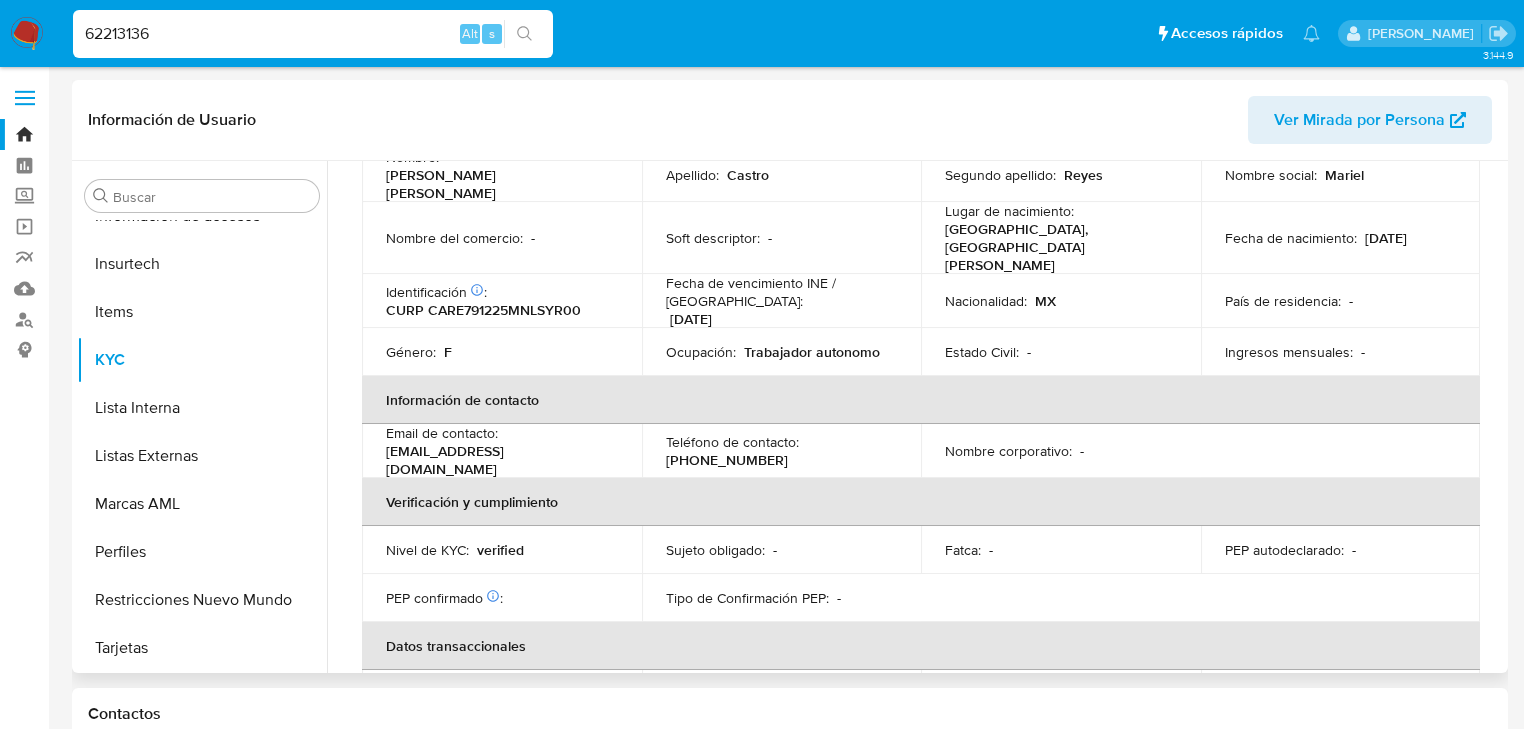 select on "10" 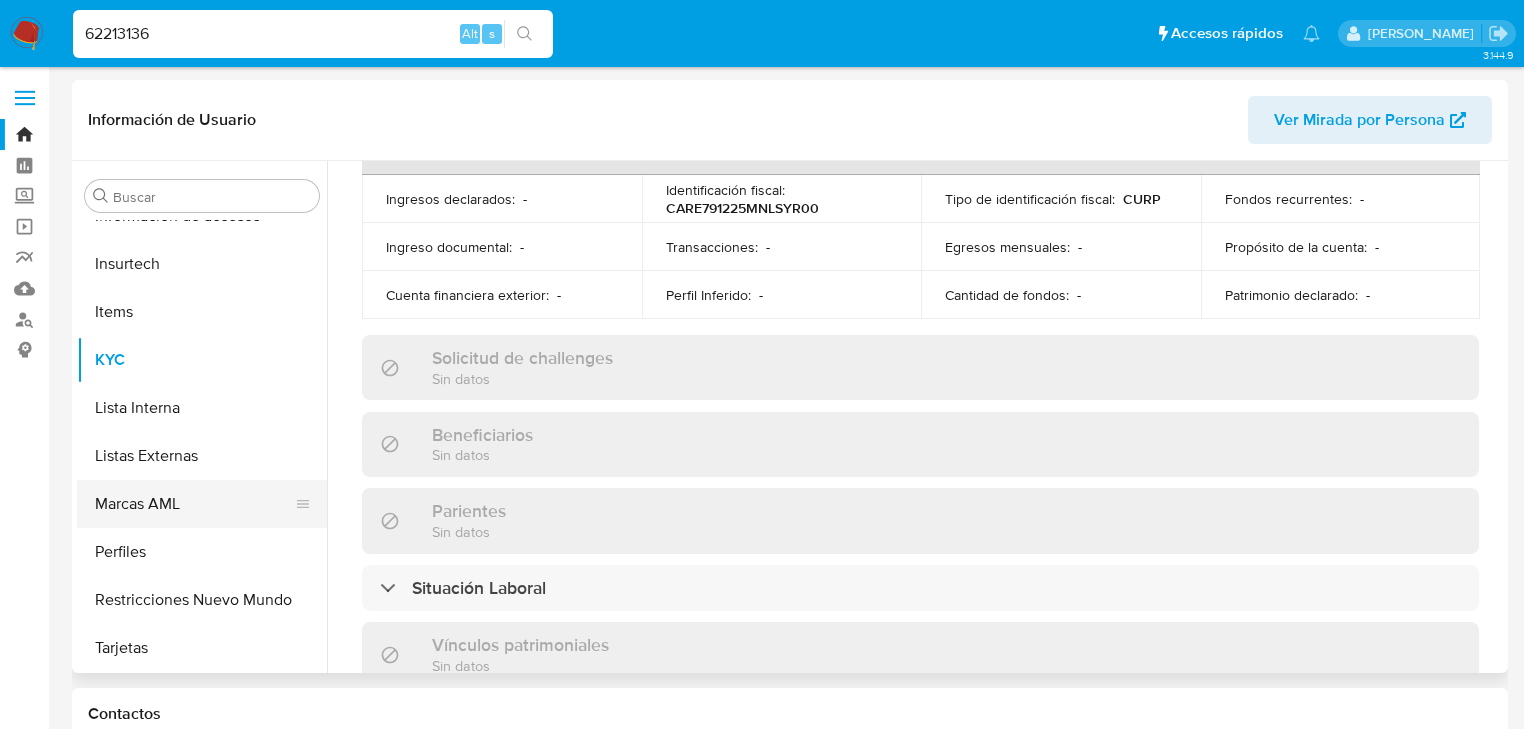 scroll, scrollTop: 720, scrollLeft: 0, axis: vertical 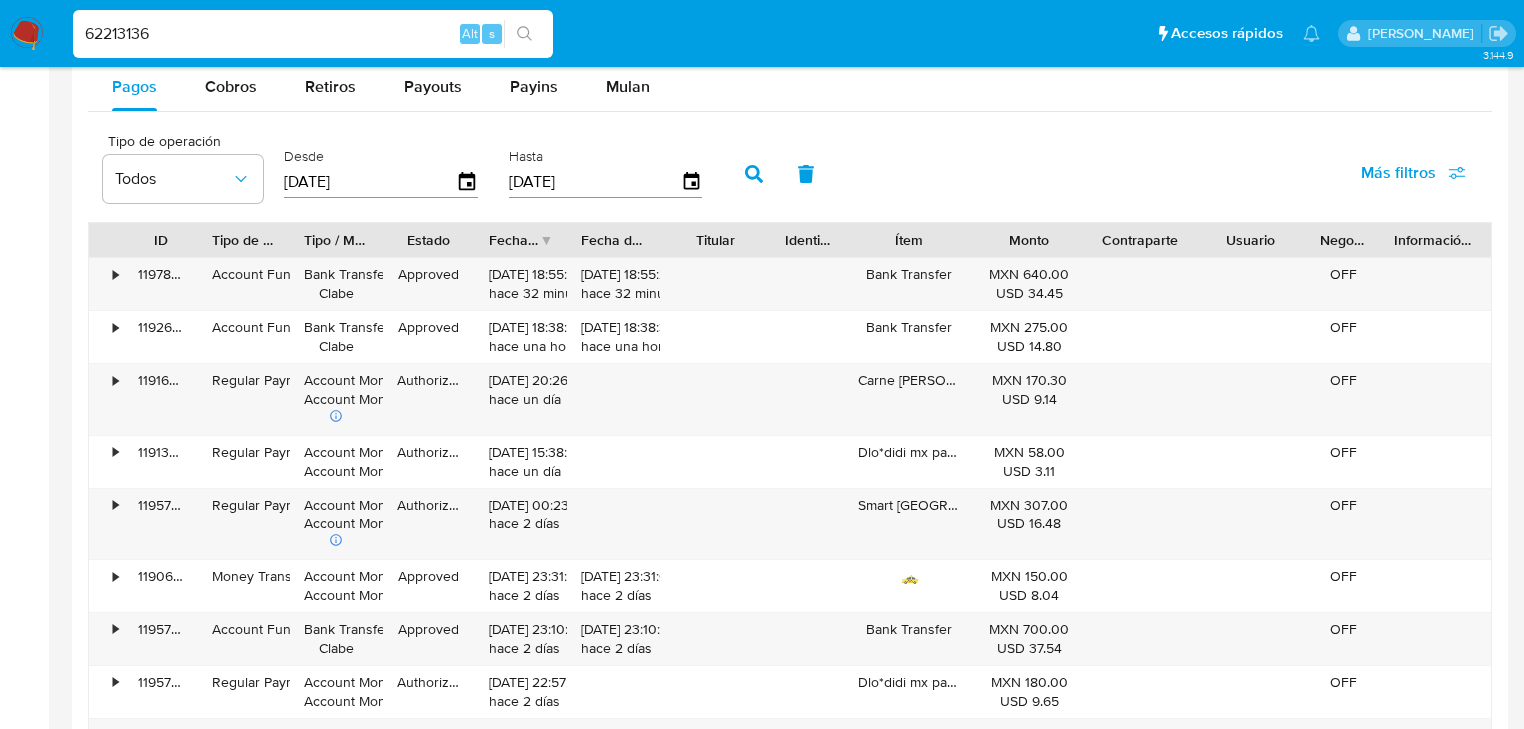 click on "Más filtros" at bounding box center (1413, 173) 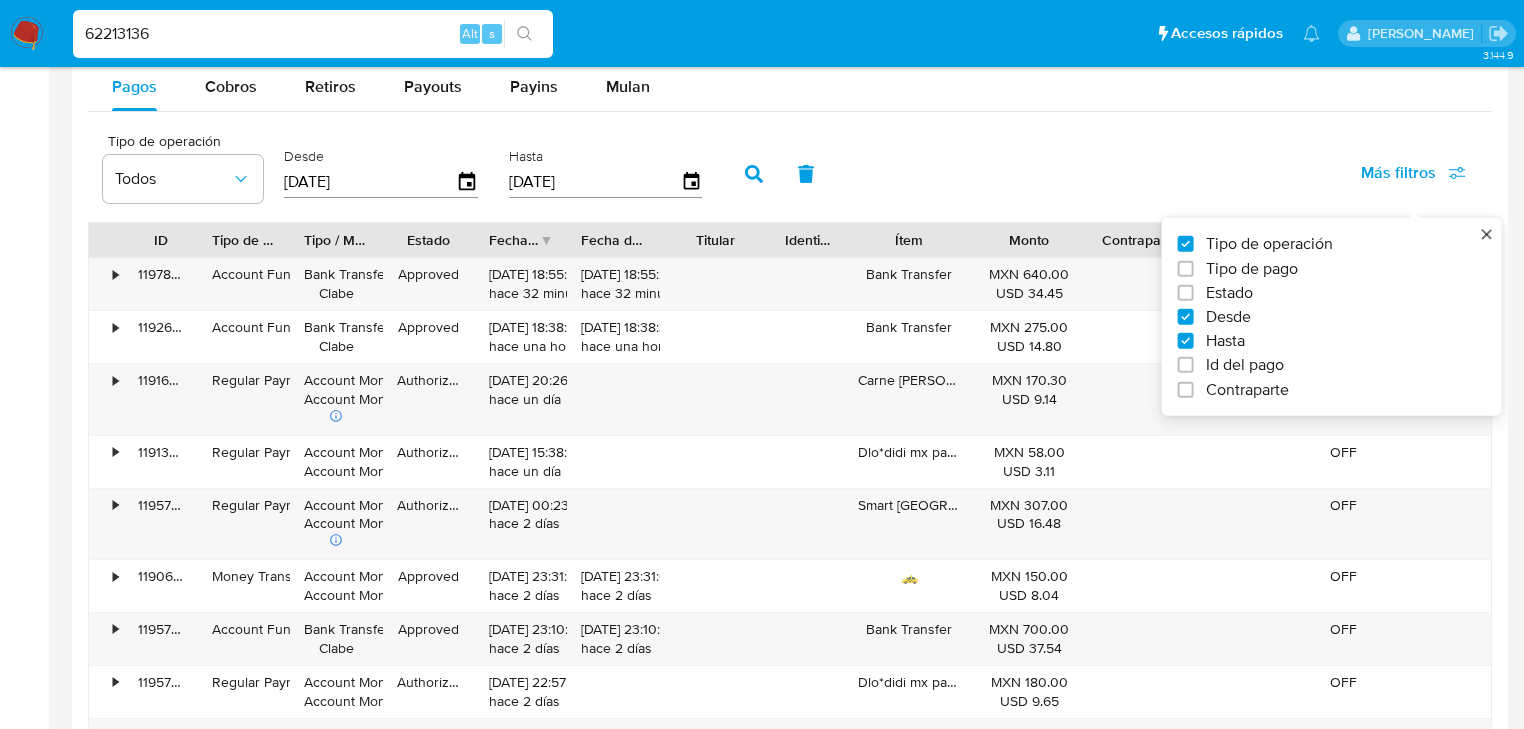 click on "Id del pago" at bounding box center [1324, 365] 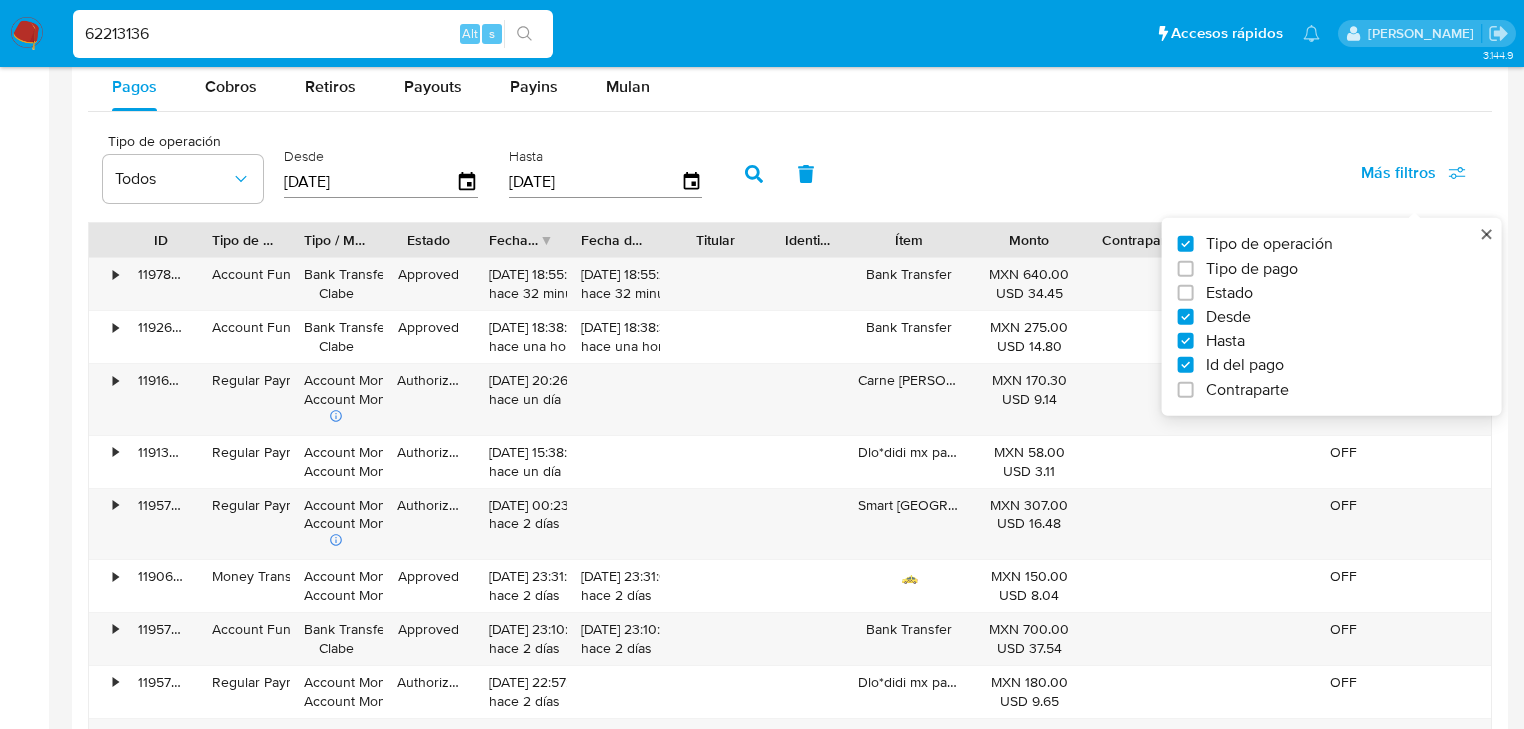 checkbox on "true" 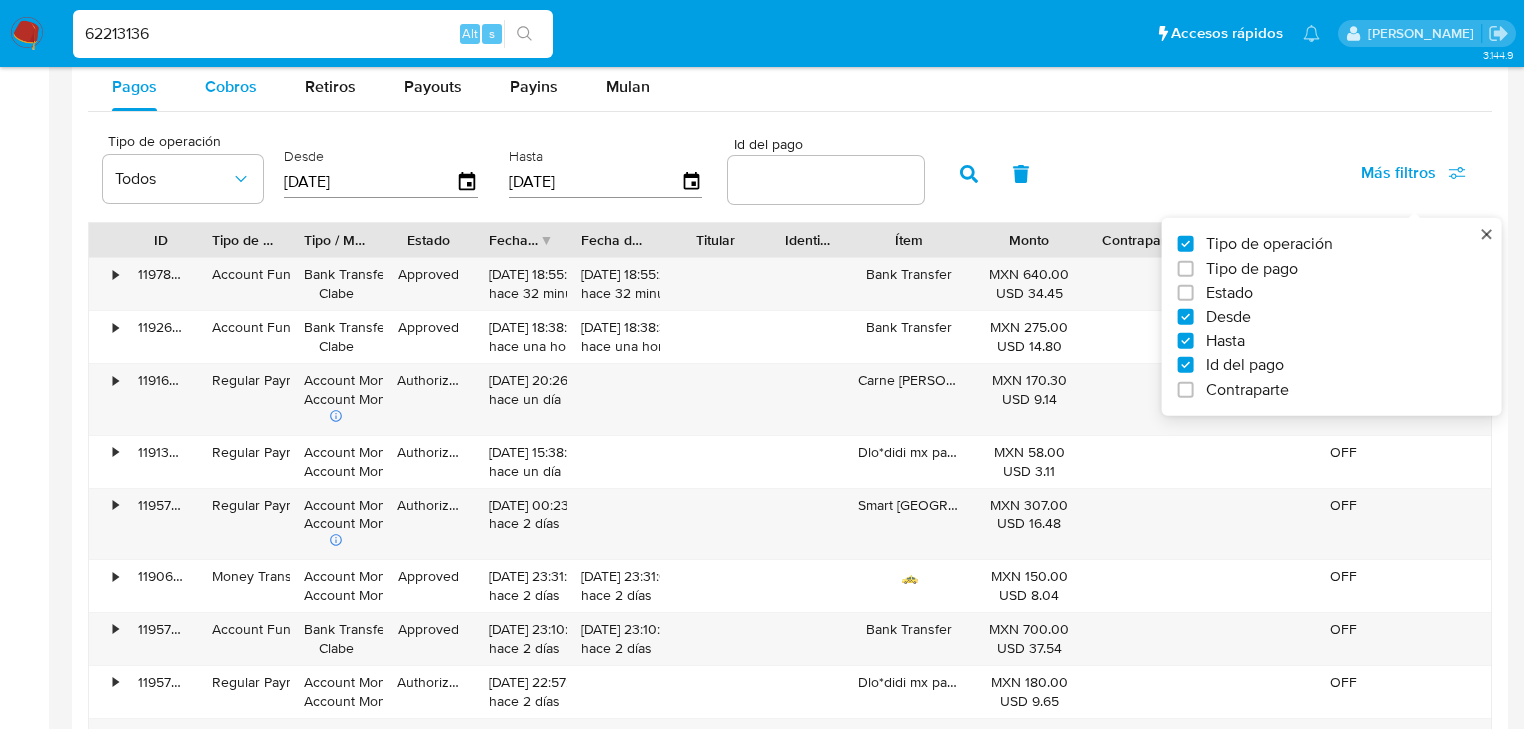 click on "Cobros" at bounding box center (231, 86) 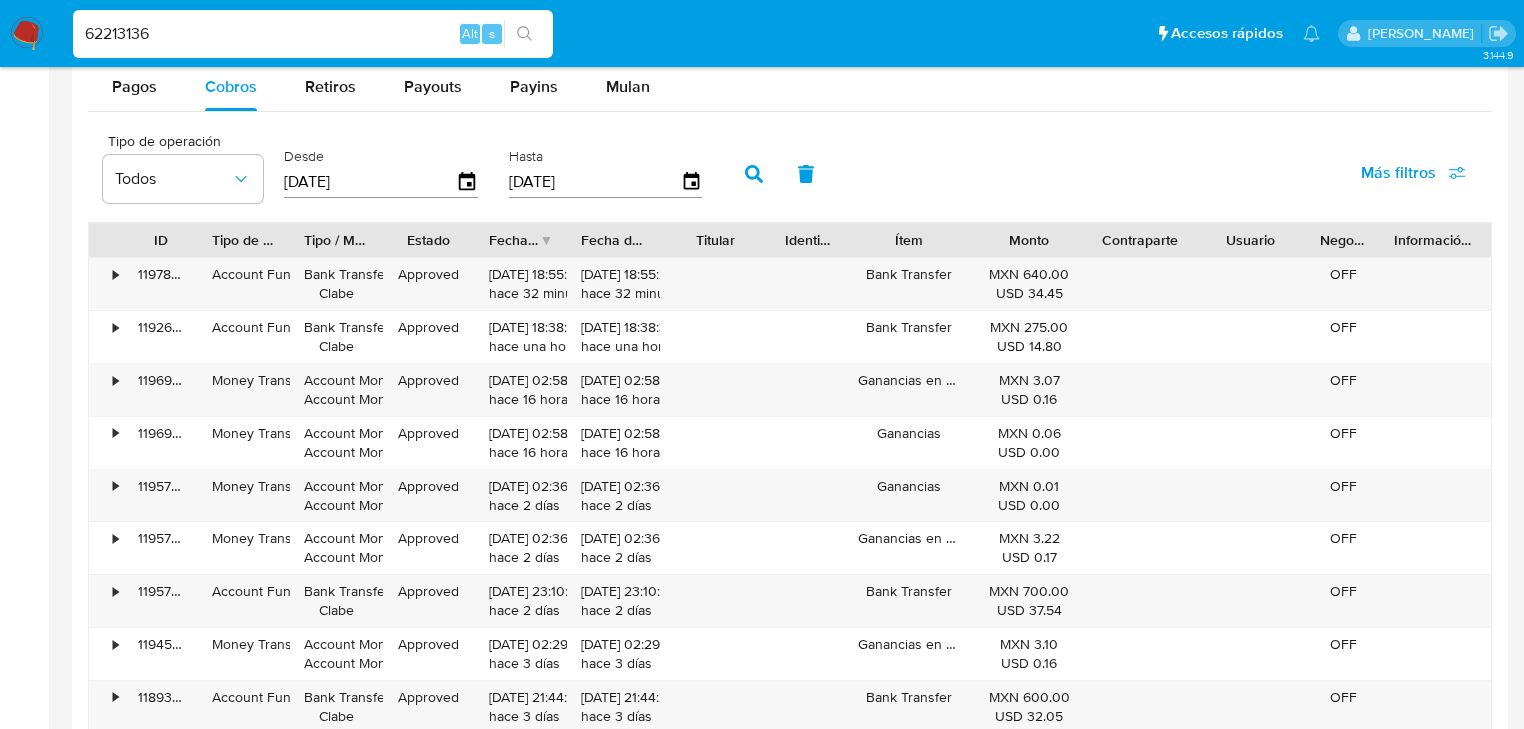 click on "Más filtros" at bounding box center [1413, 173] 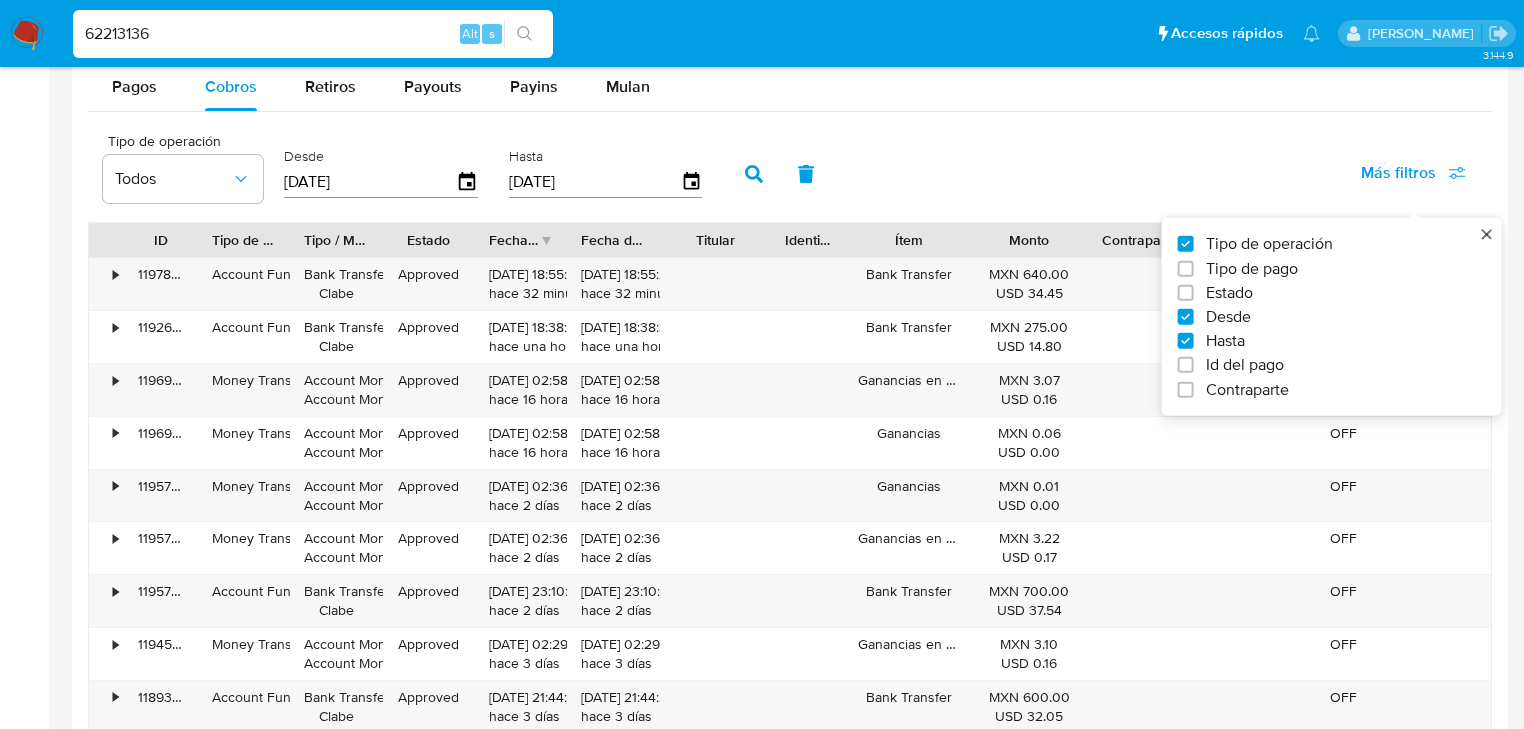 click on "Id del pago" at bounding box center [1245, 365] 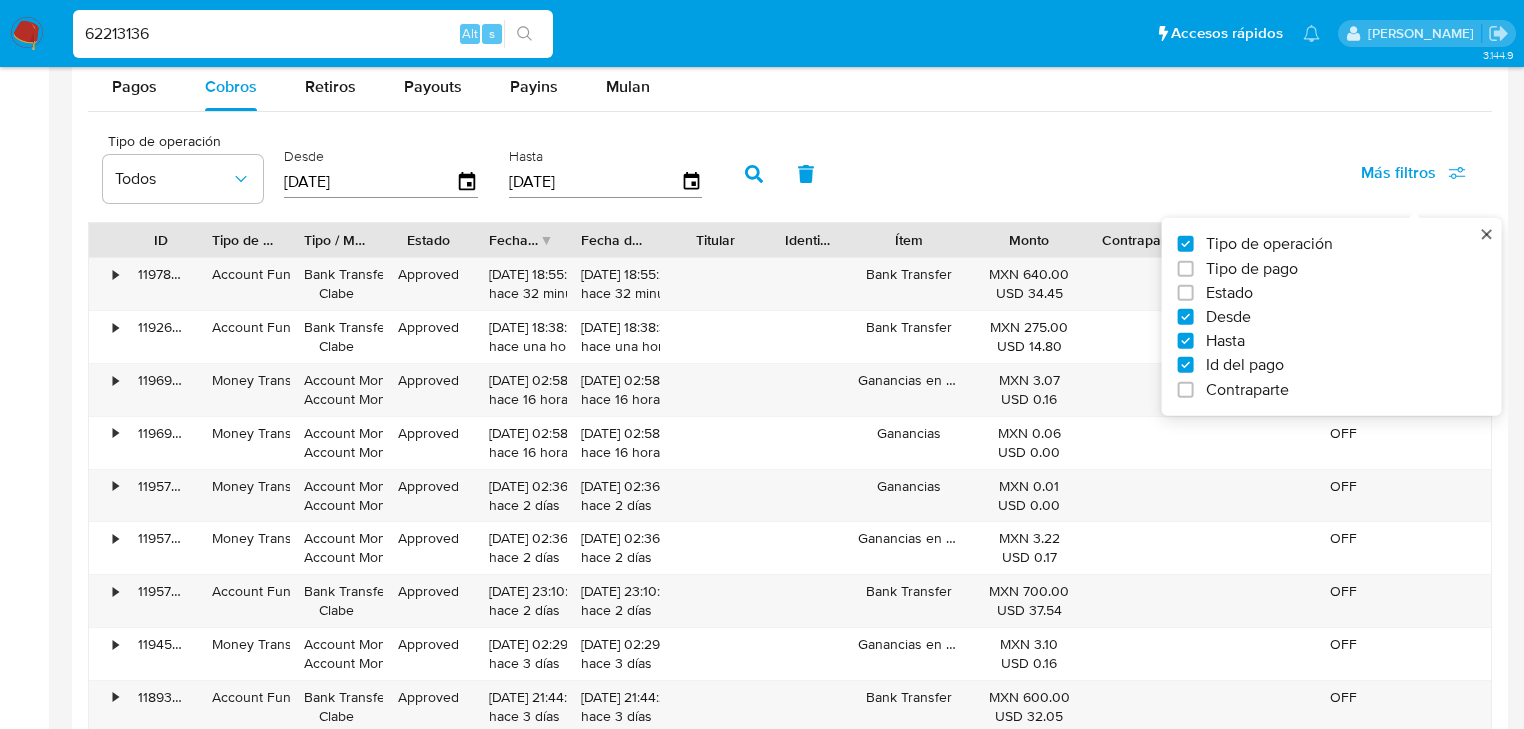 checkbox on "true" 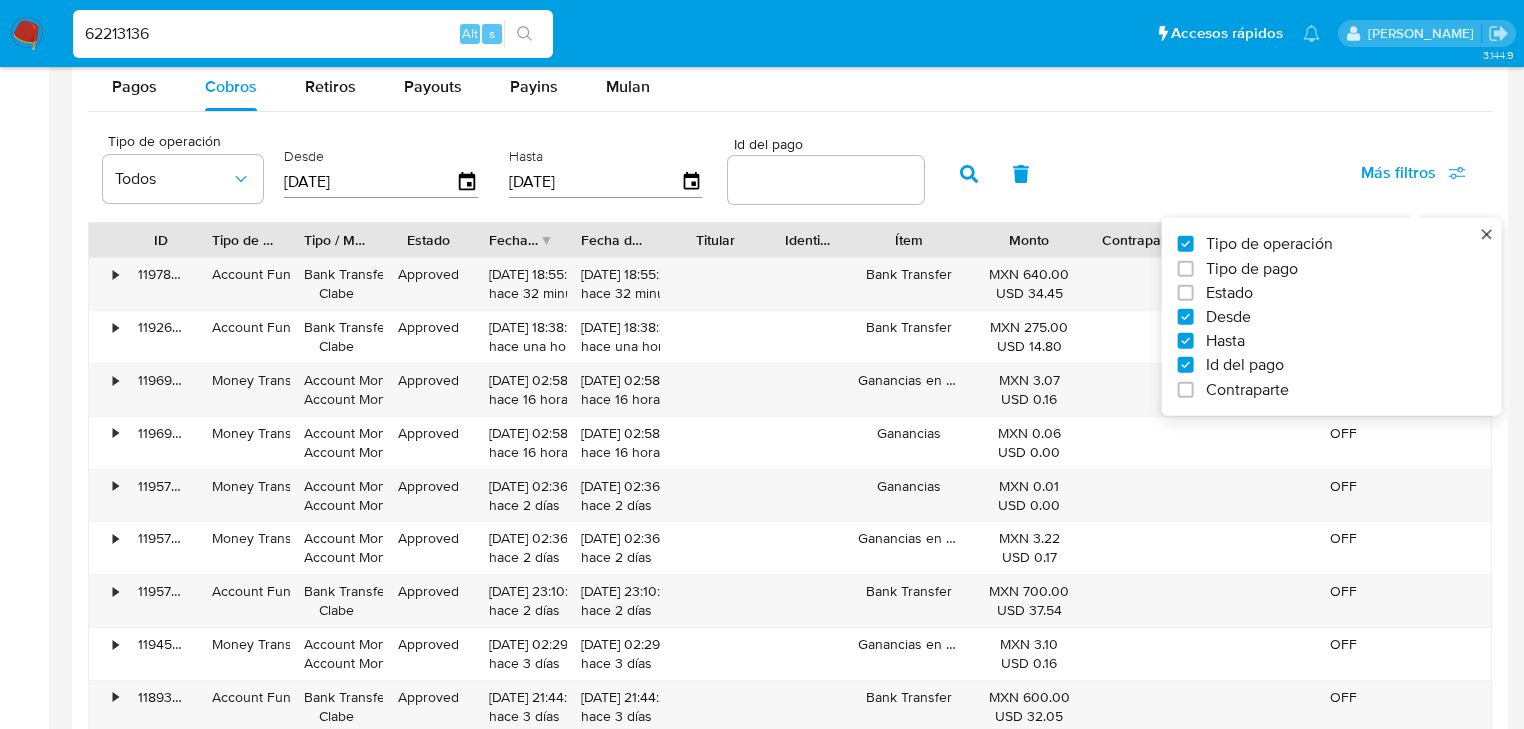 click at bounding box center (826, 180) 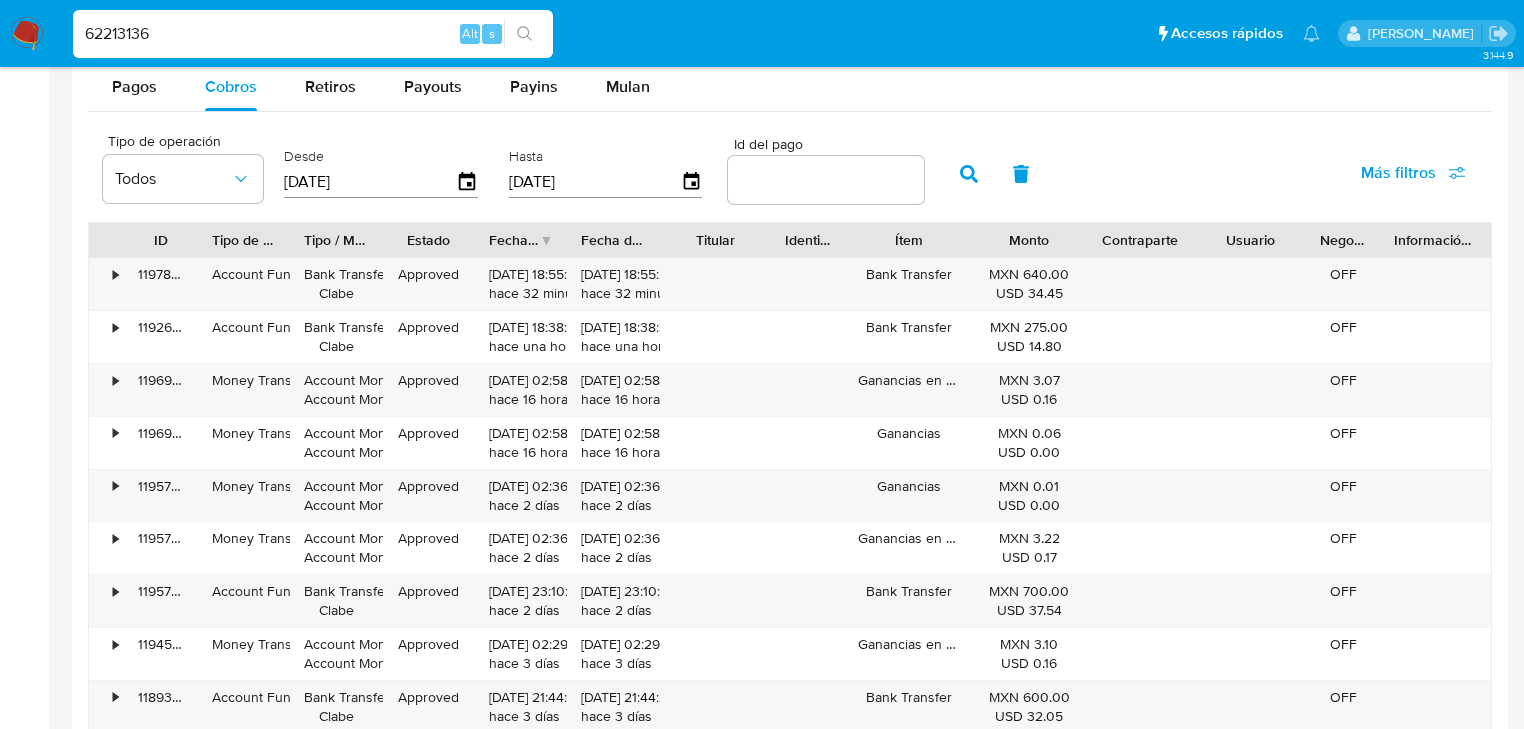 click at bounding box center (826, 180) 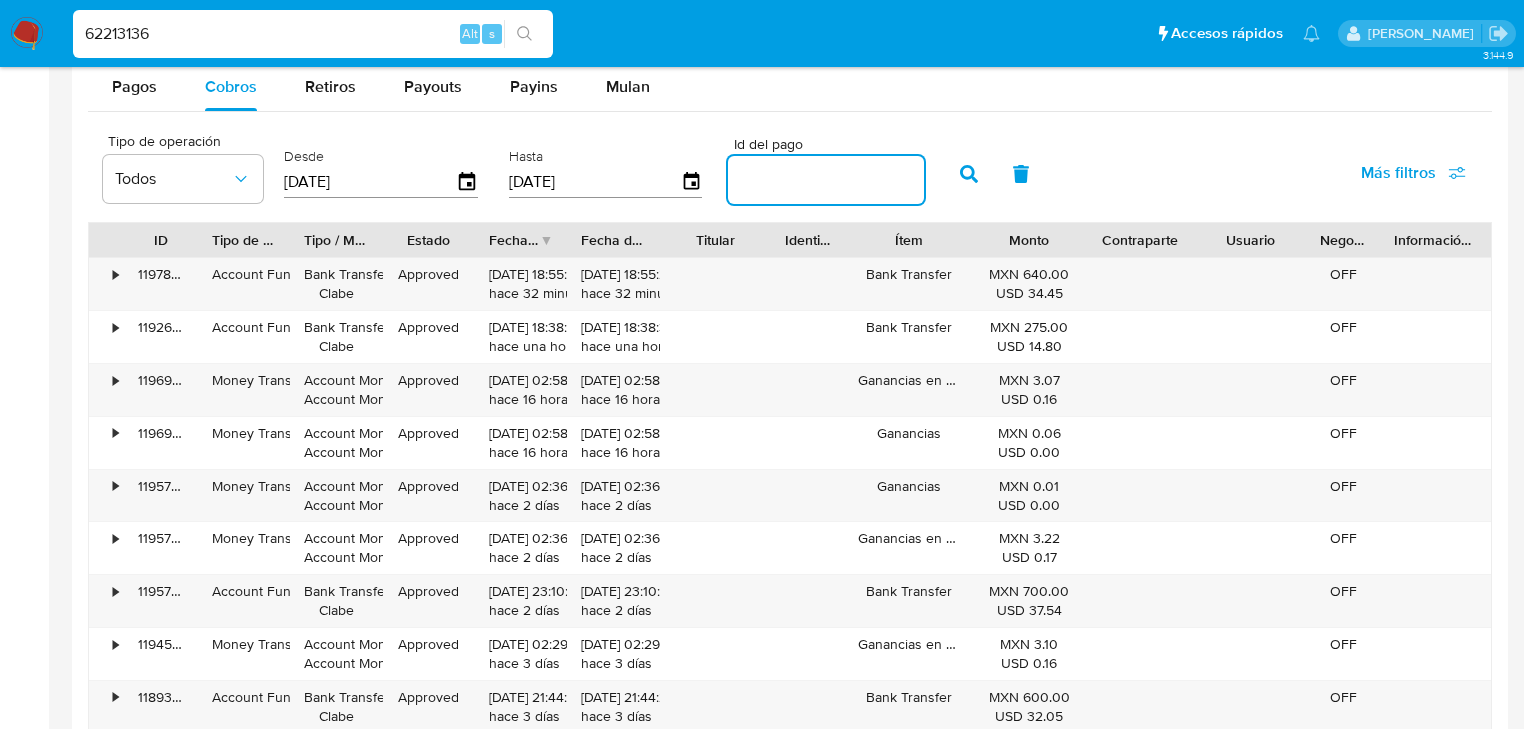 paste on "63408790534" 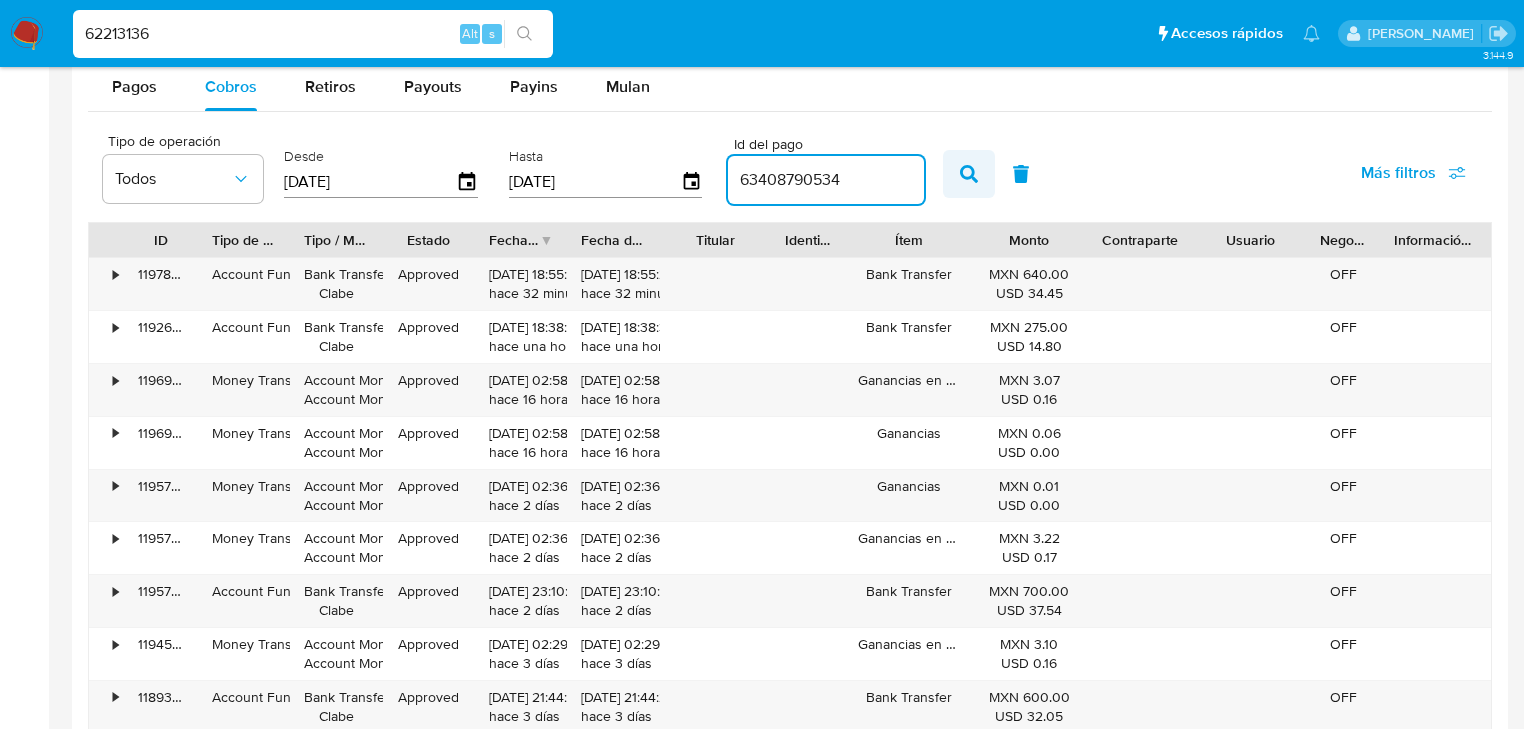 type on "63408790534" 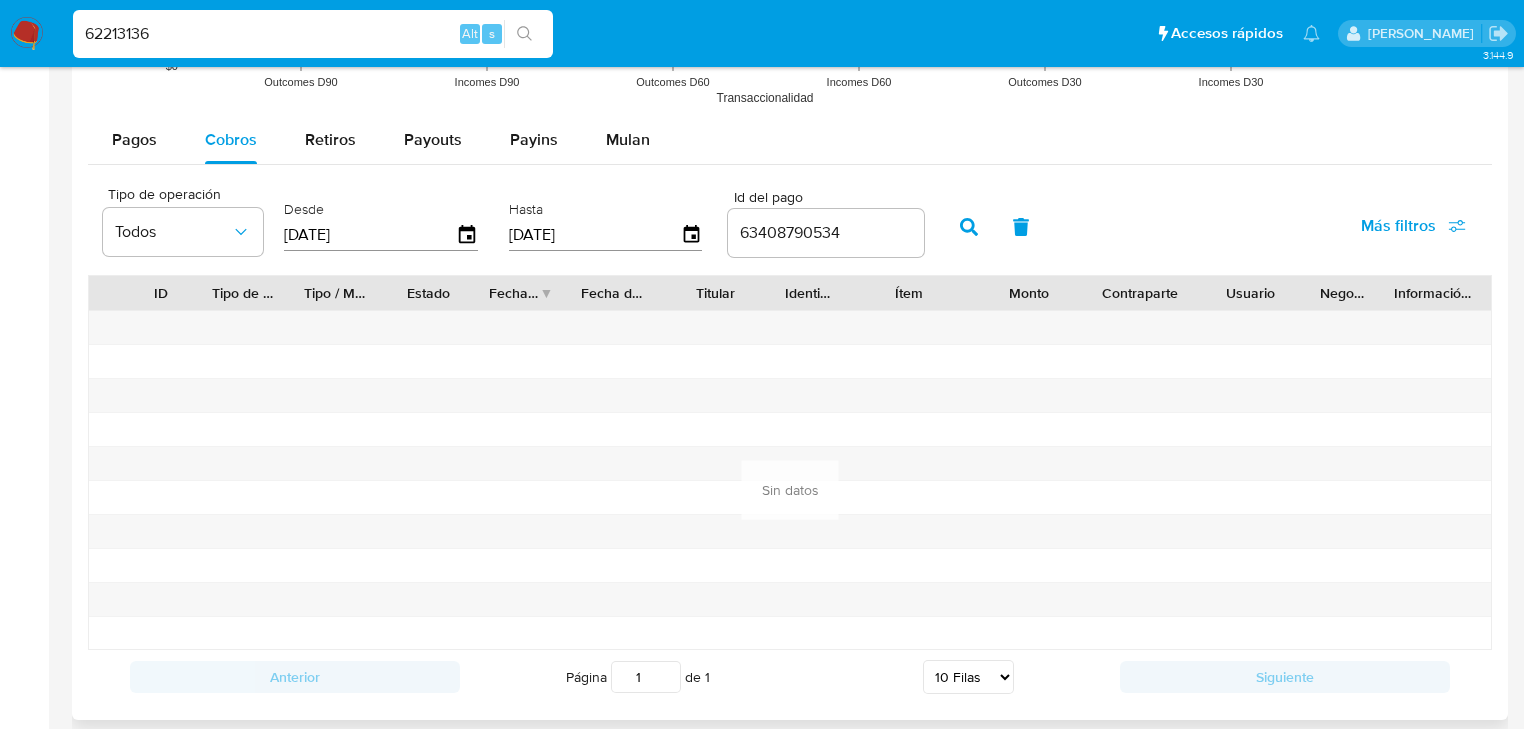 scroll, scrollTop: 1706, scrollLeft: 0, axis: vertical 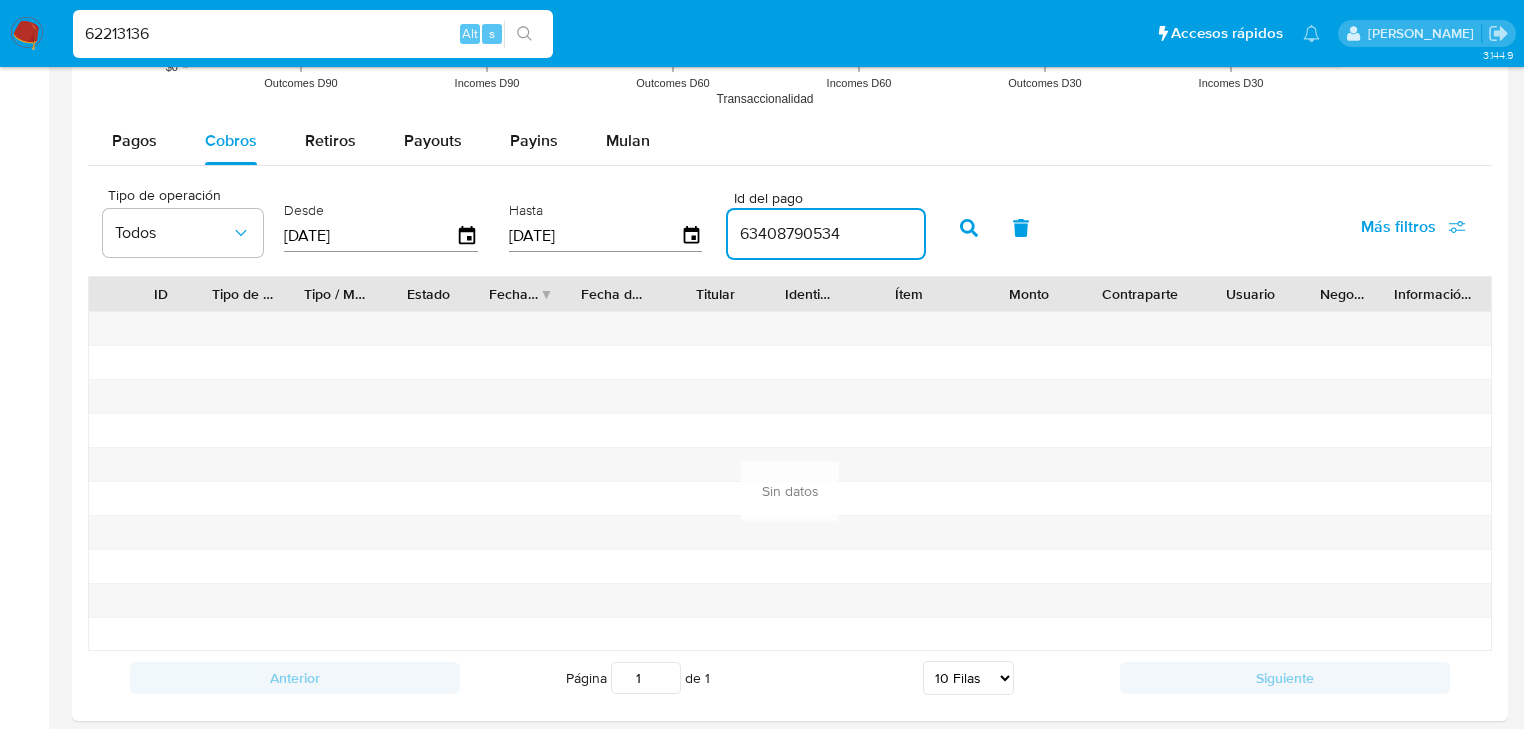 click on "63408790534" at bounding box center (826, 234) 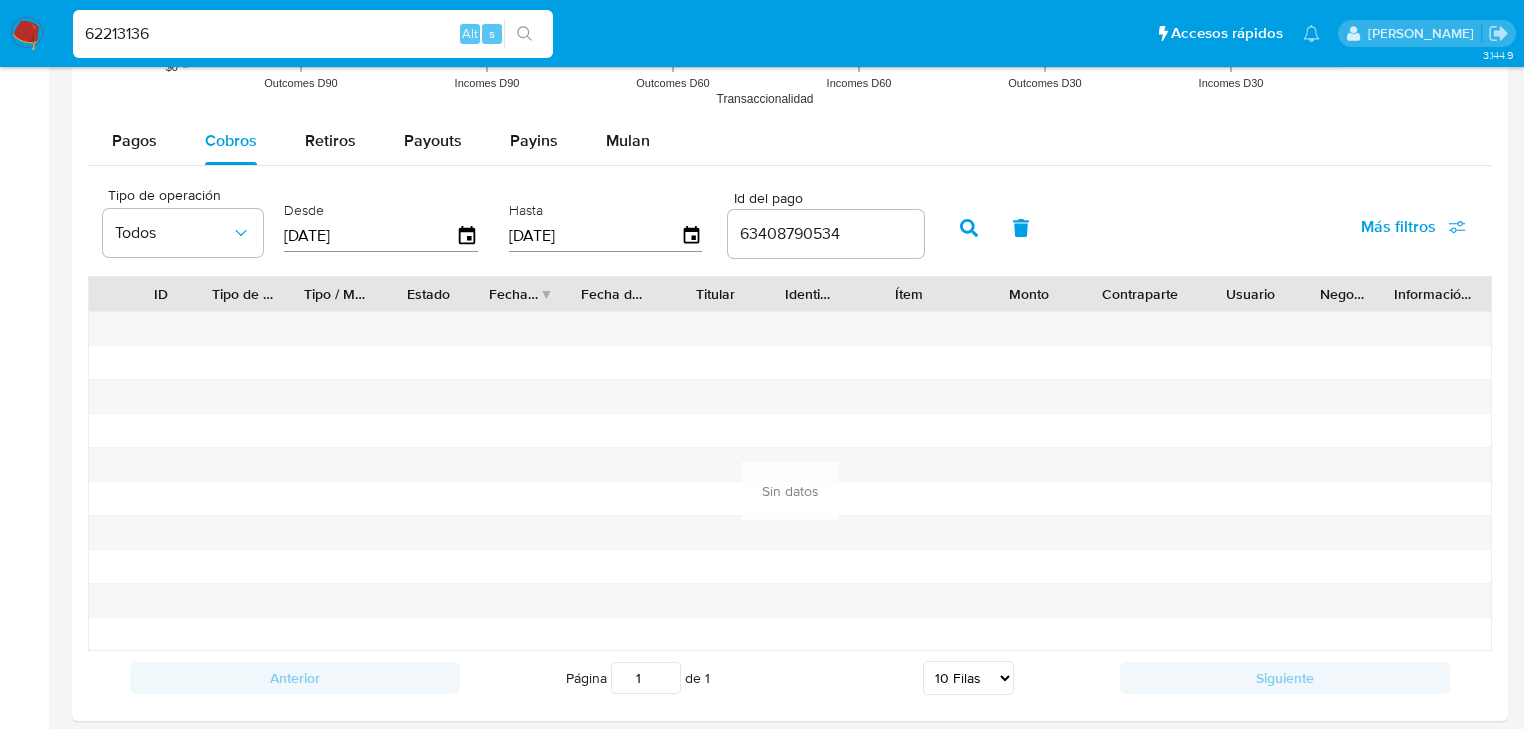 drag, startPoint x: 165, startPoint y: 34, endPoint x: 12, endPoint y: 21, distance: 153.5513 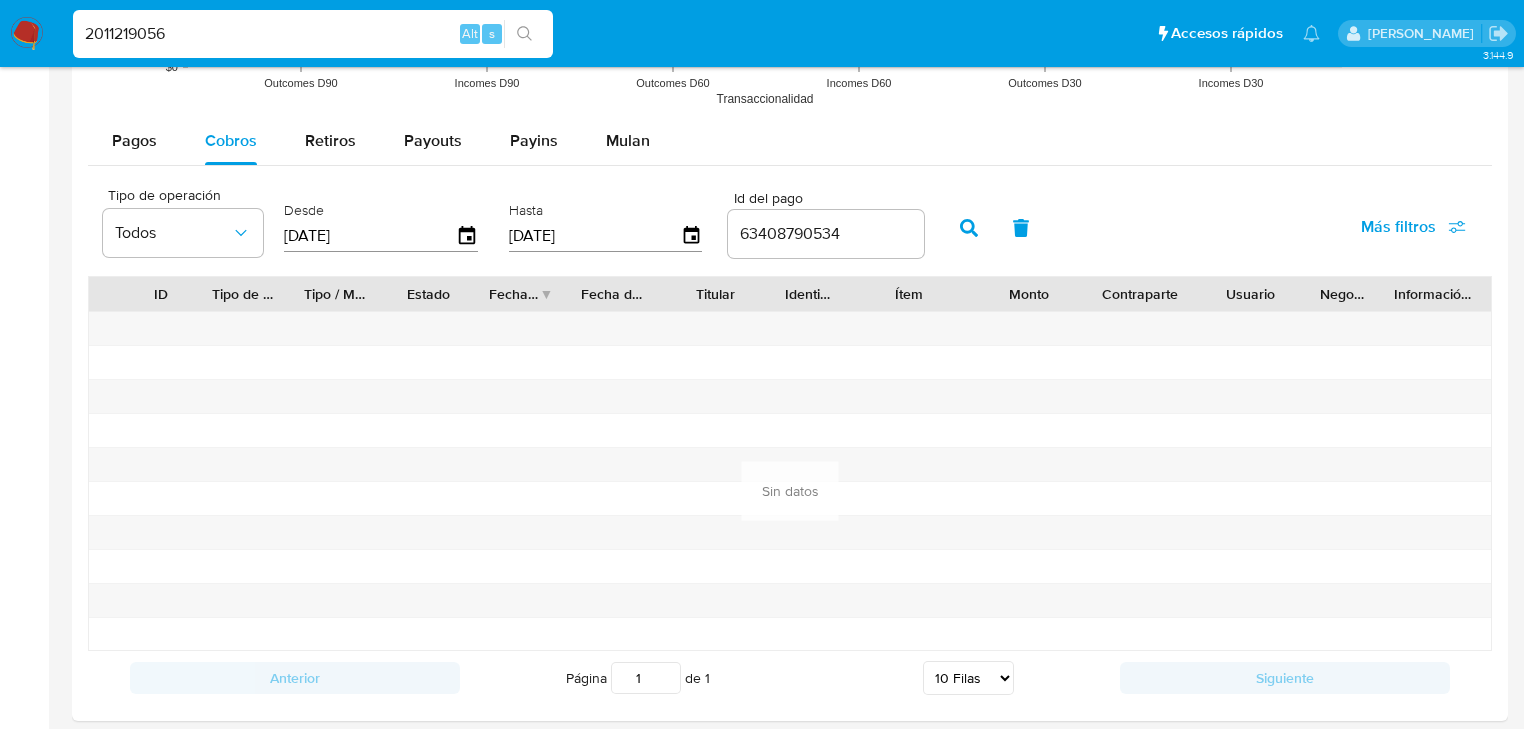 type on "2011219056" 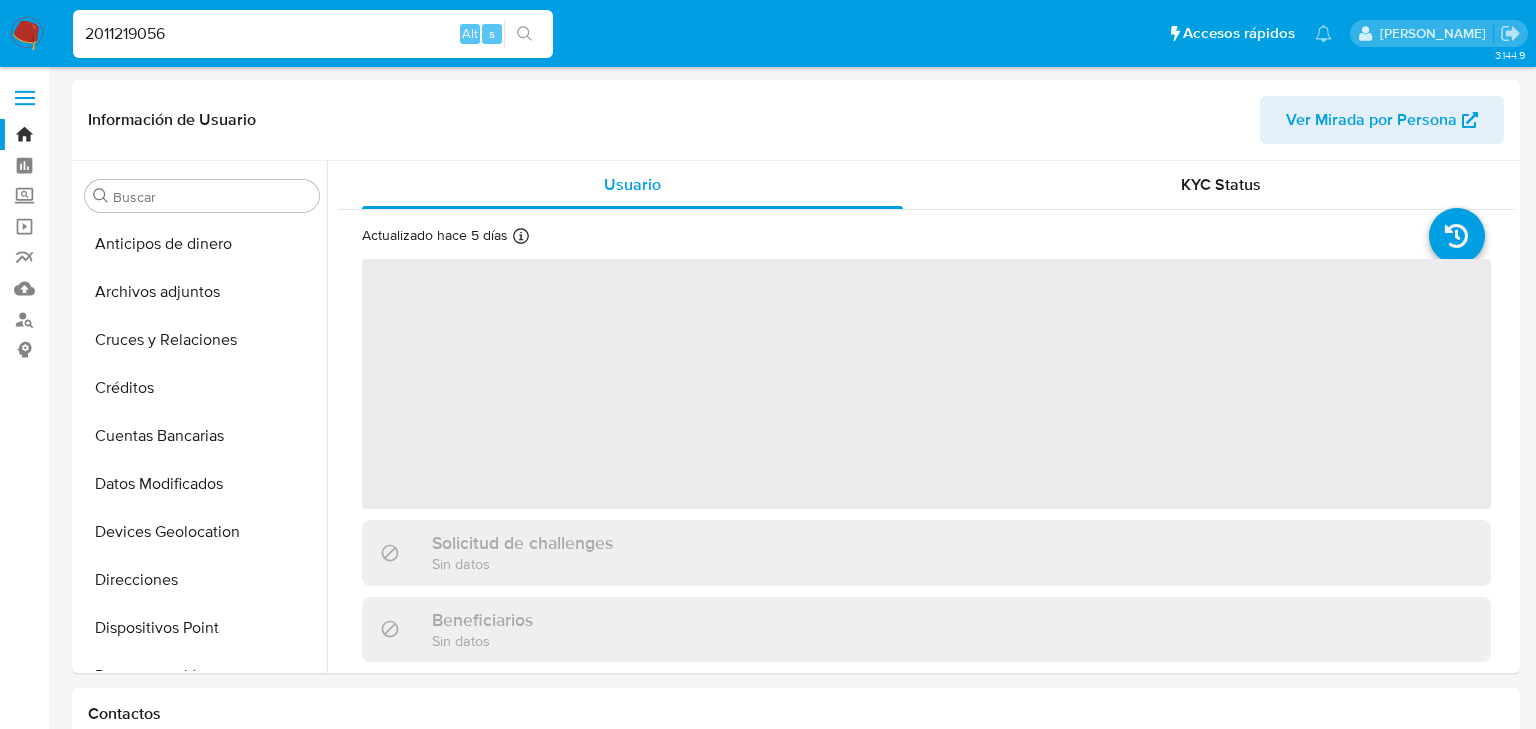 select on "10" 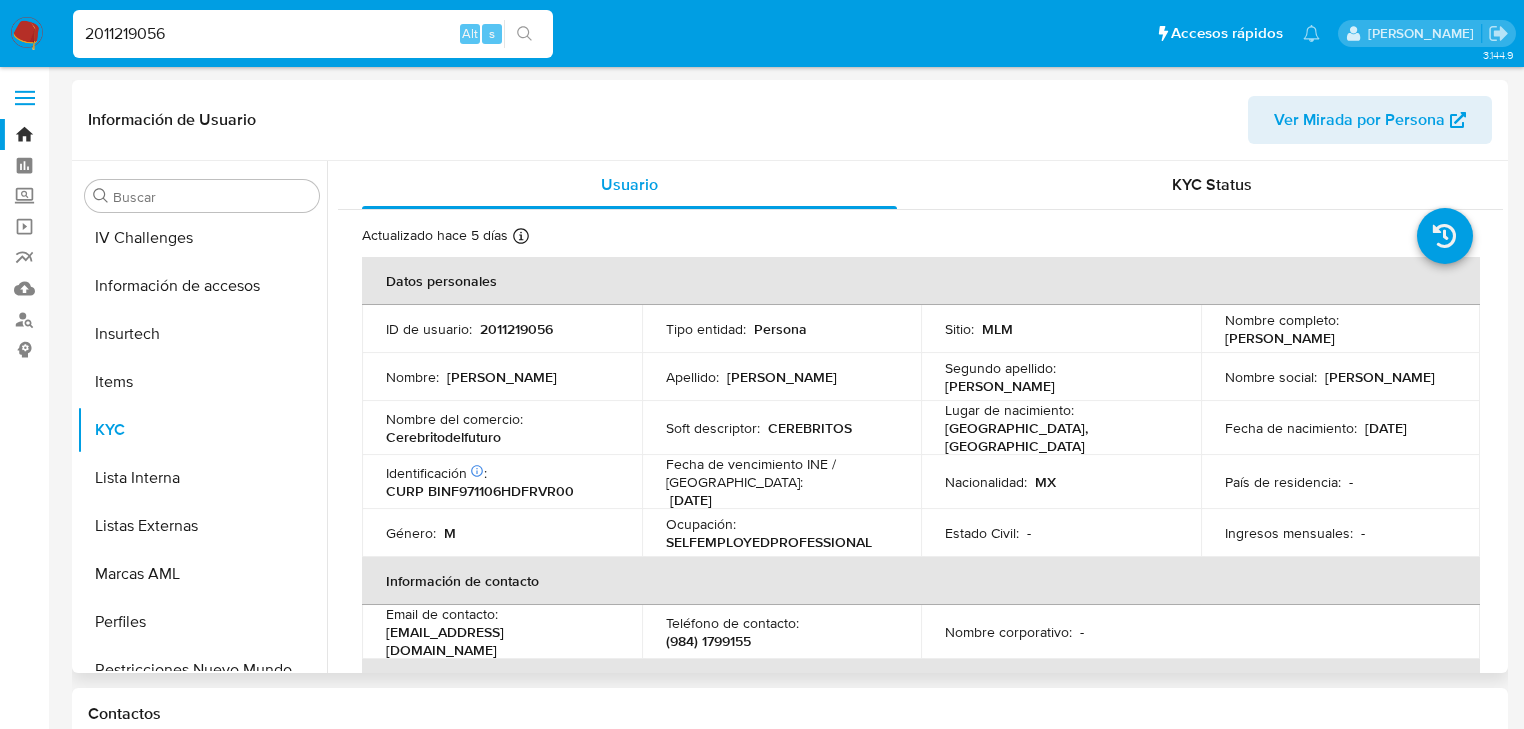 scroll, scrollTop: 796, scrollLeft: 0, axis: vertical 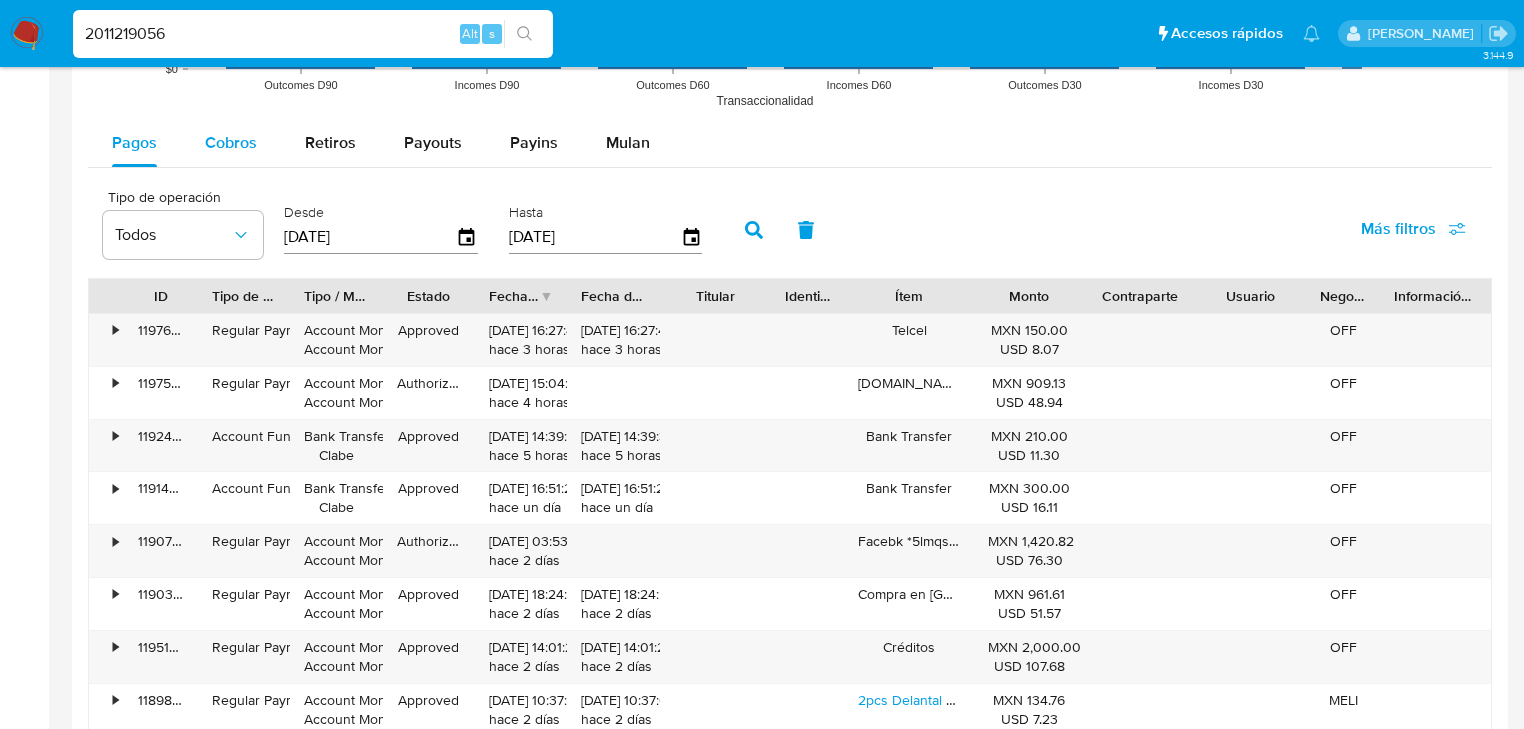 click on "Cobros" at bounding box center [231, 142] 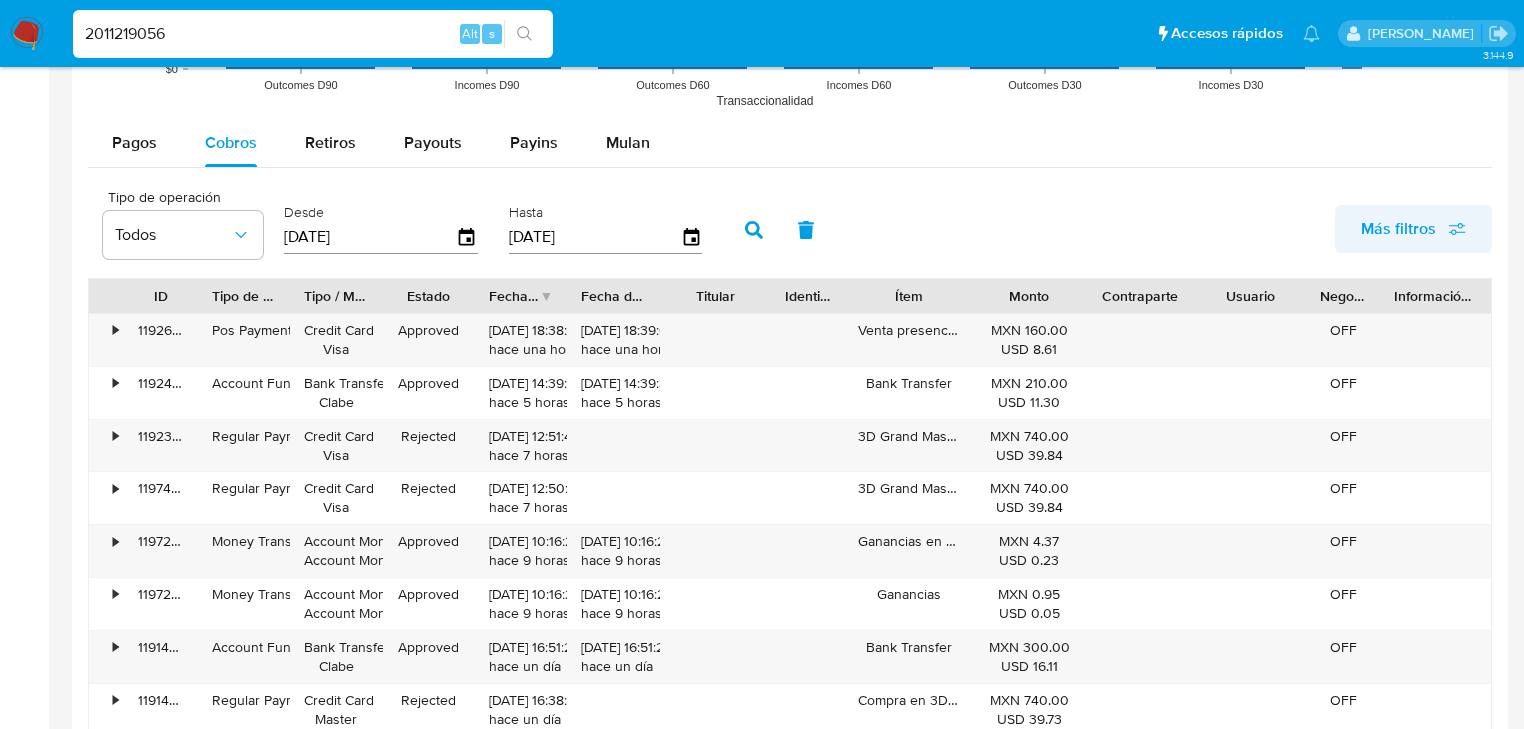 click on "Más filtros" at bounding box center [1398, 229] 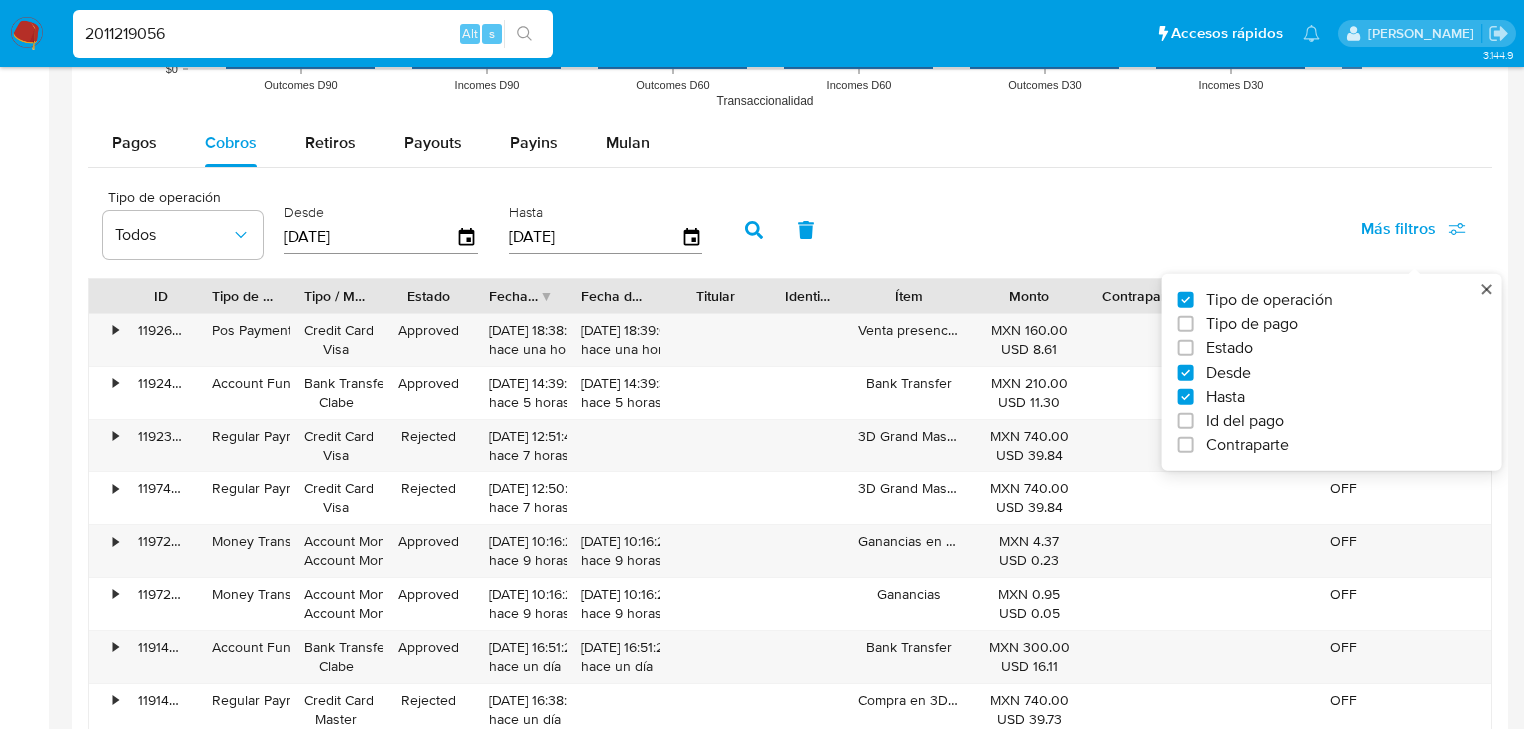 click on "Id del pago" at bounding box center (1245, 421) 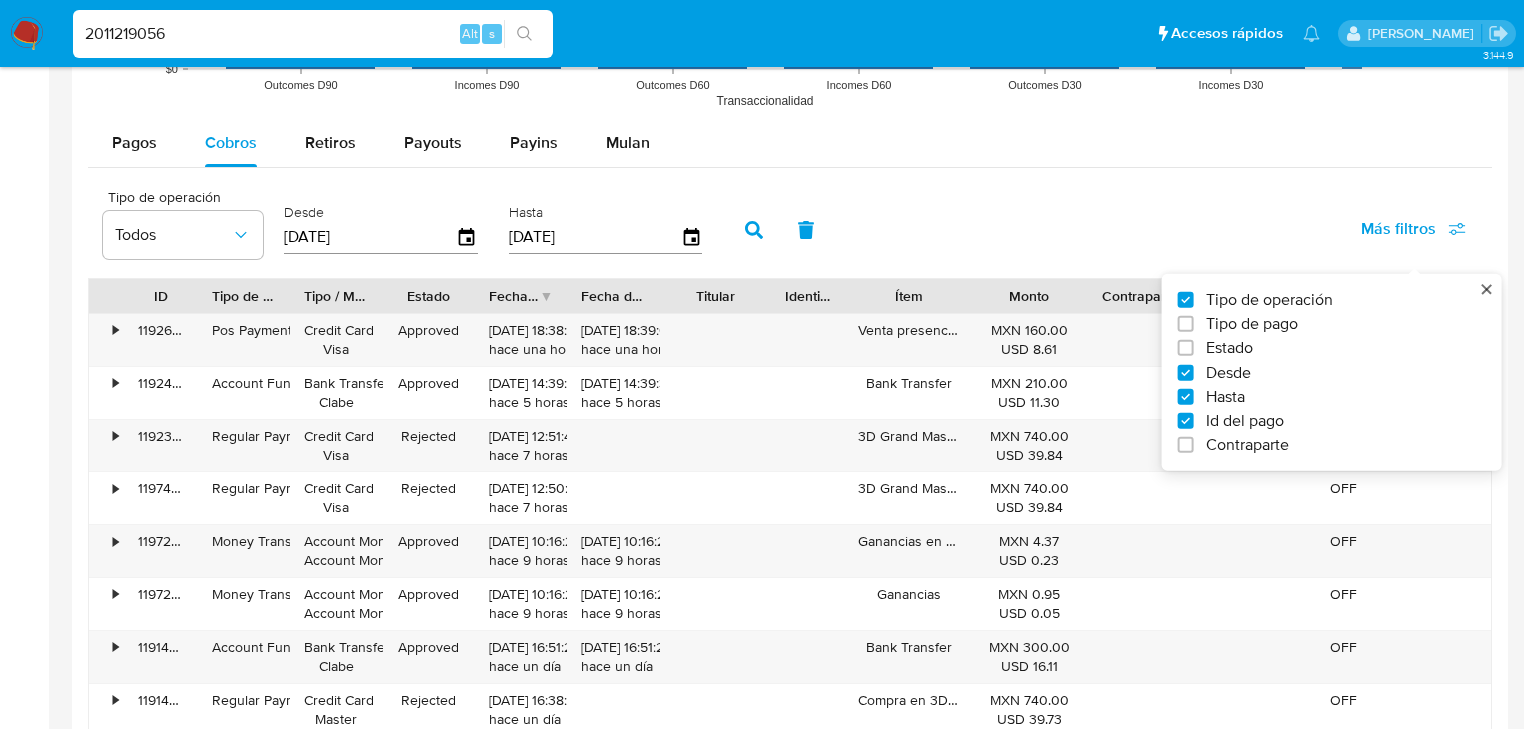 checkbox on "true" 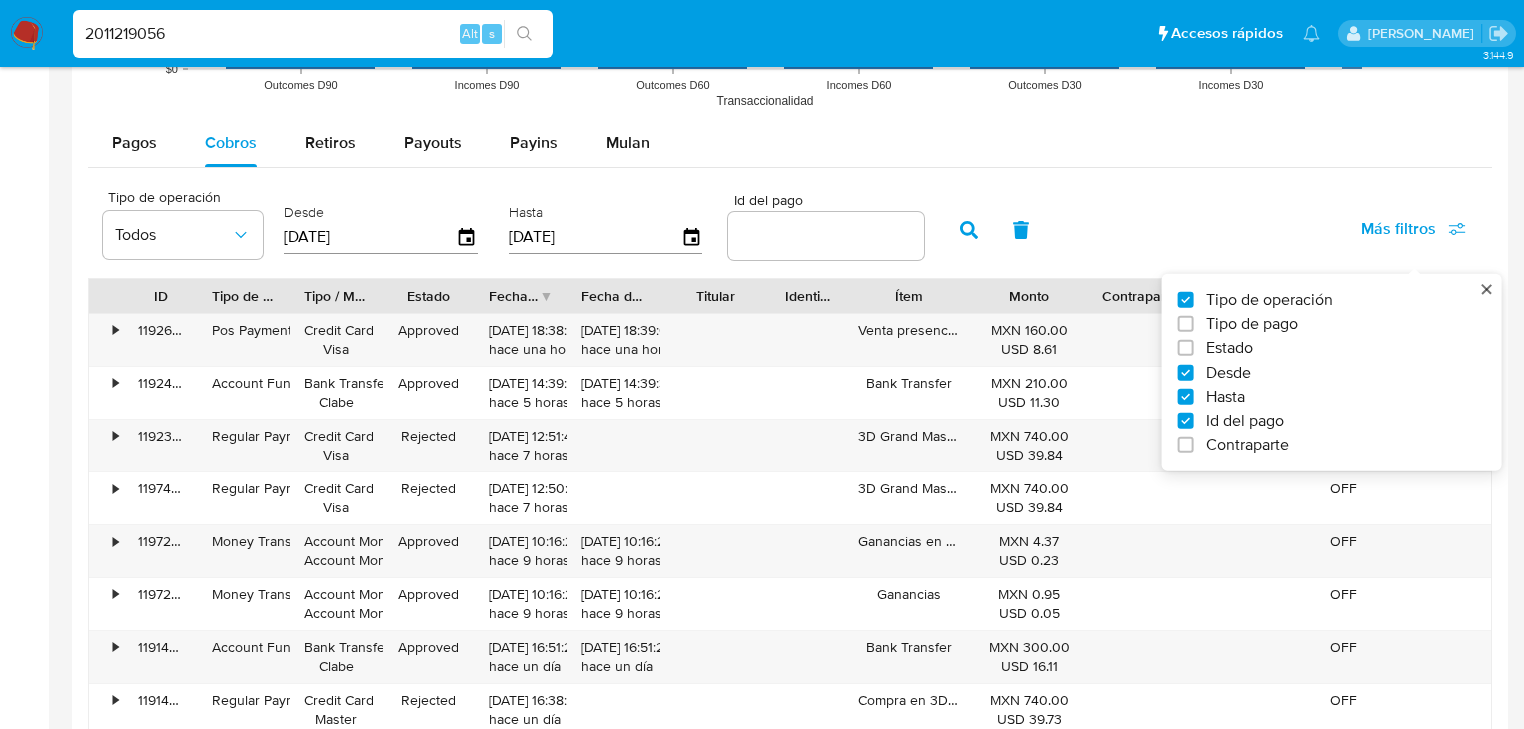 click at bounding box center [826, 236] 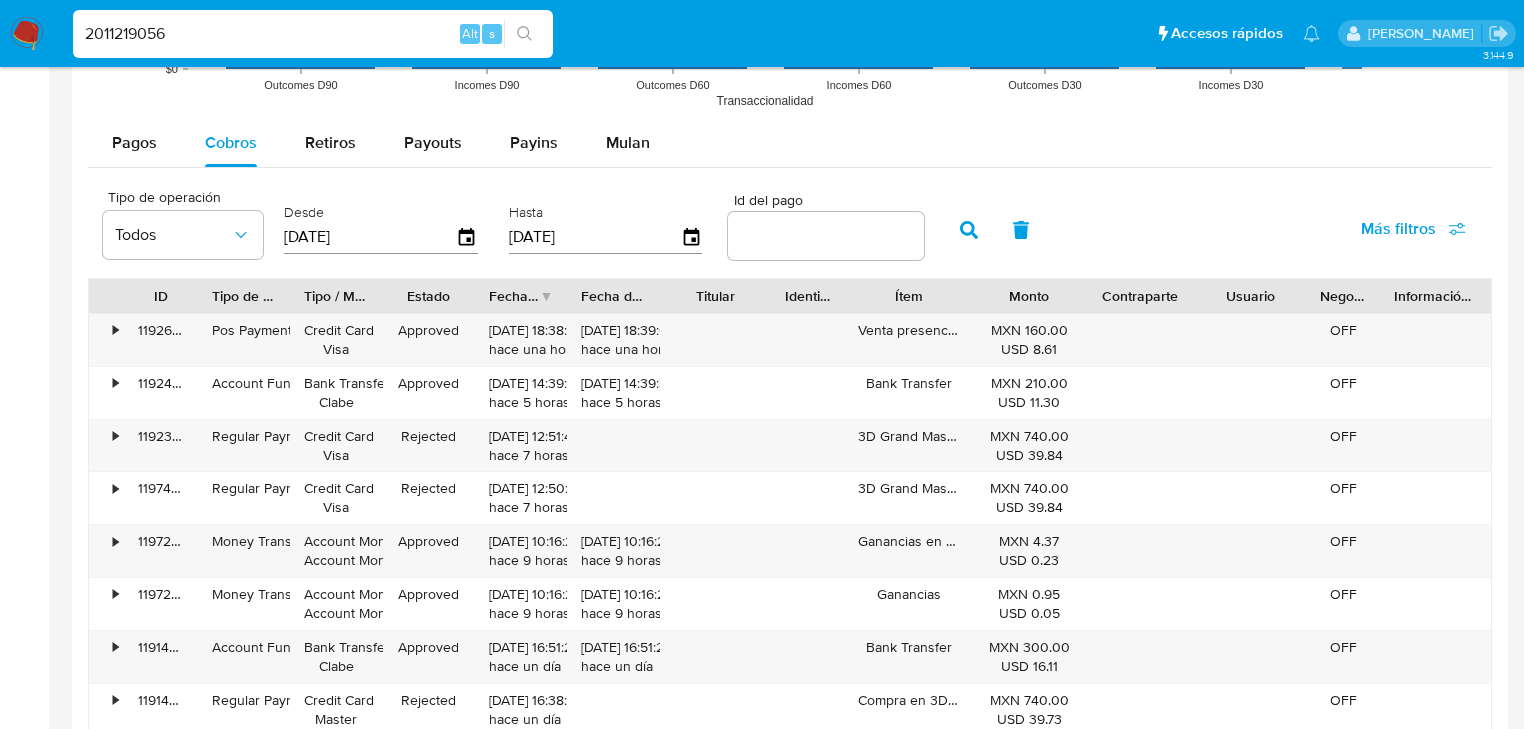 click at bounding box center [826, 236] 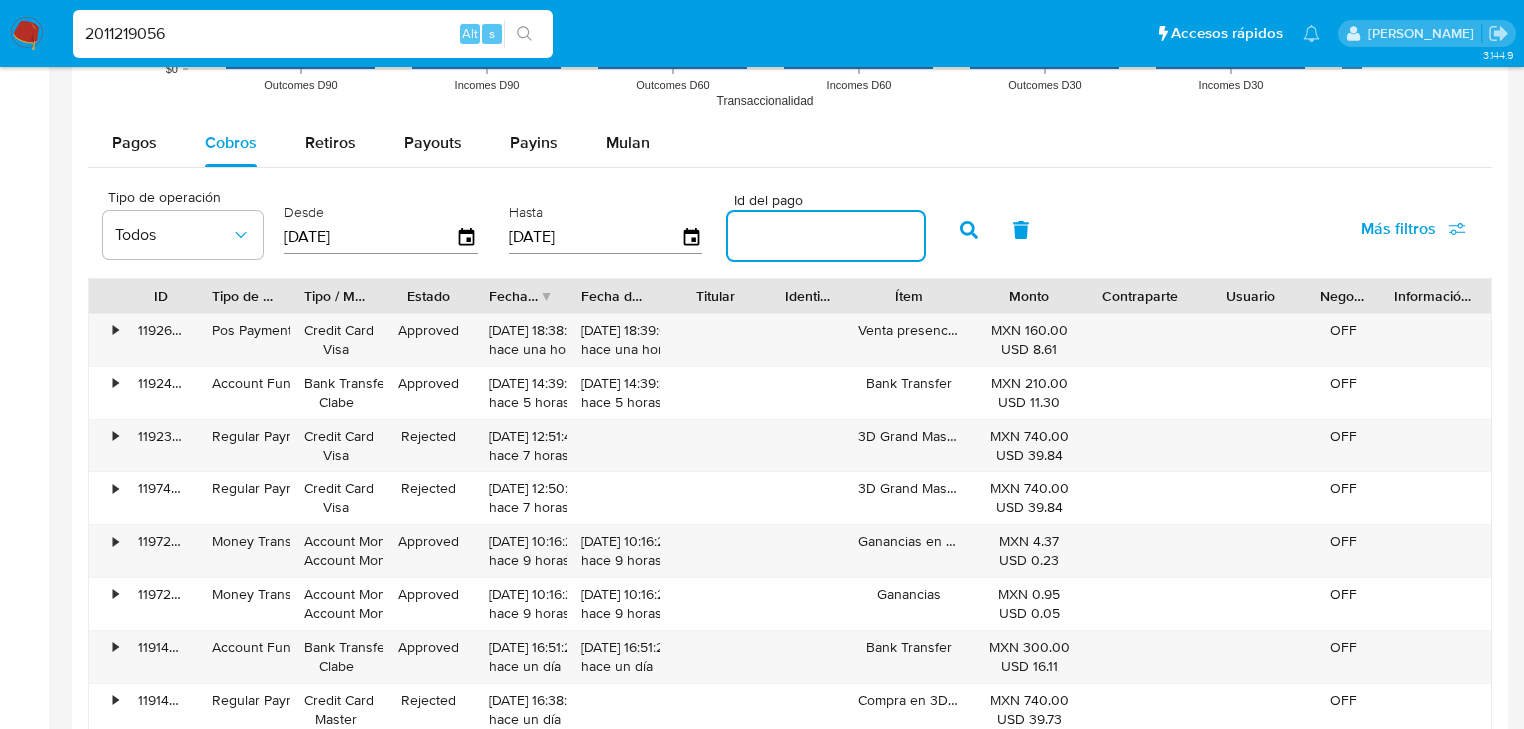 paste on "107682401811" 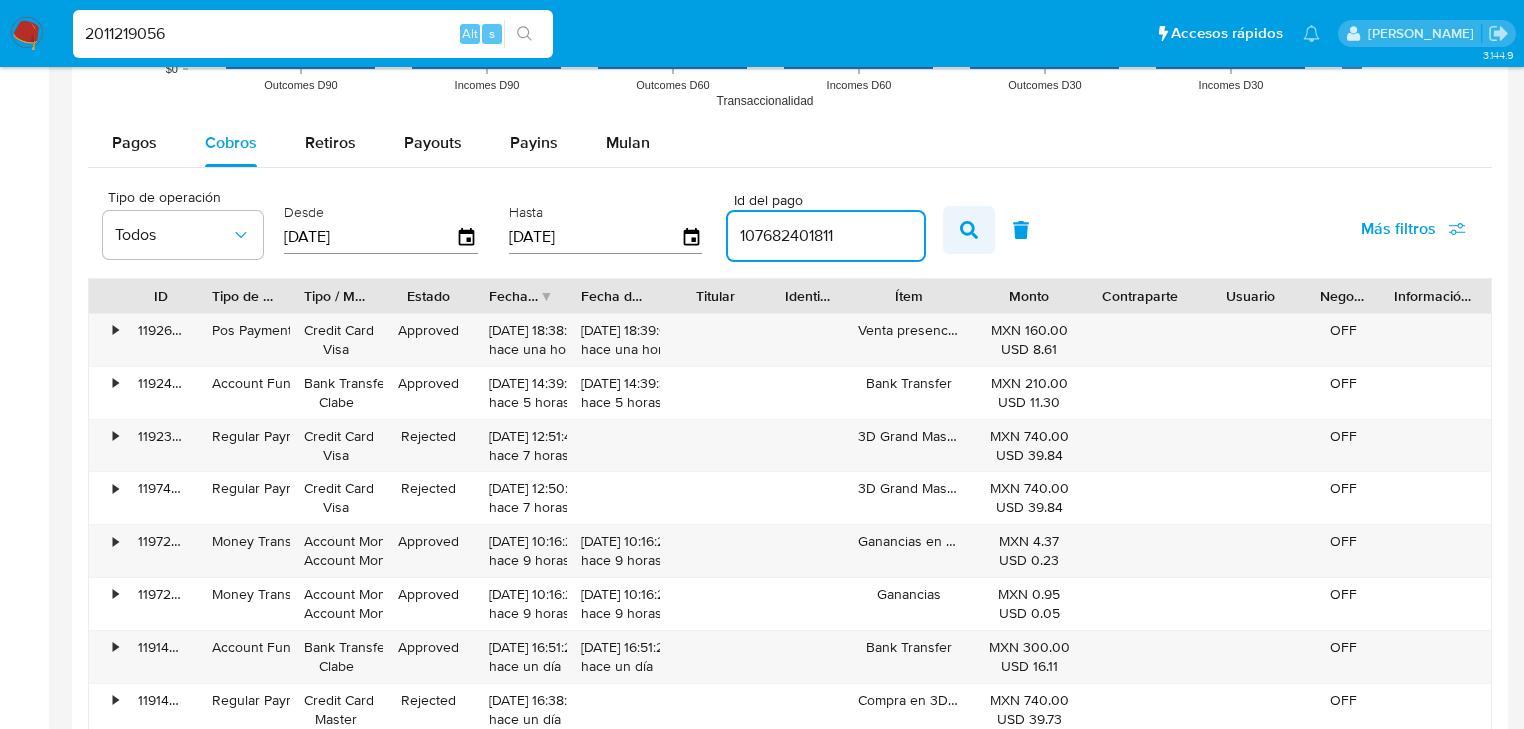 type on "107682401811" 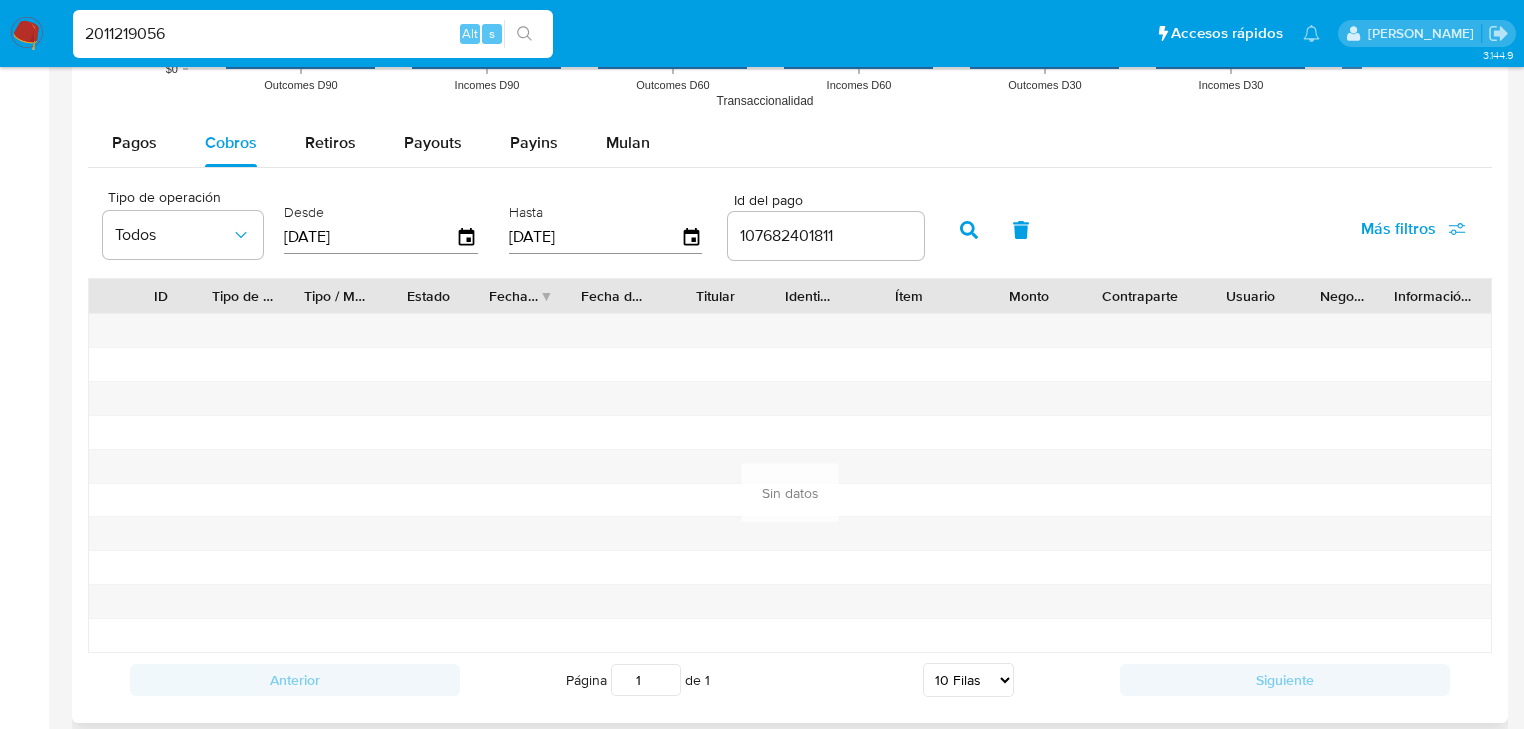 click at bounding box center [969, 230] 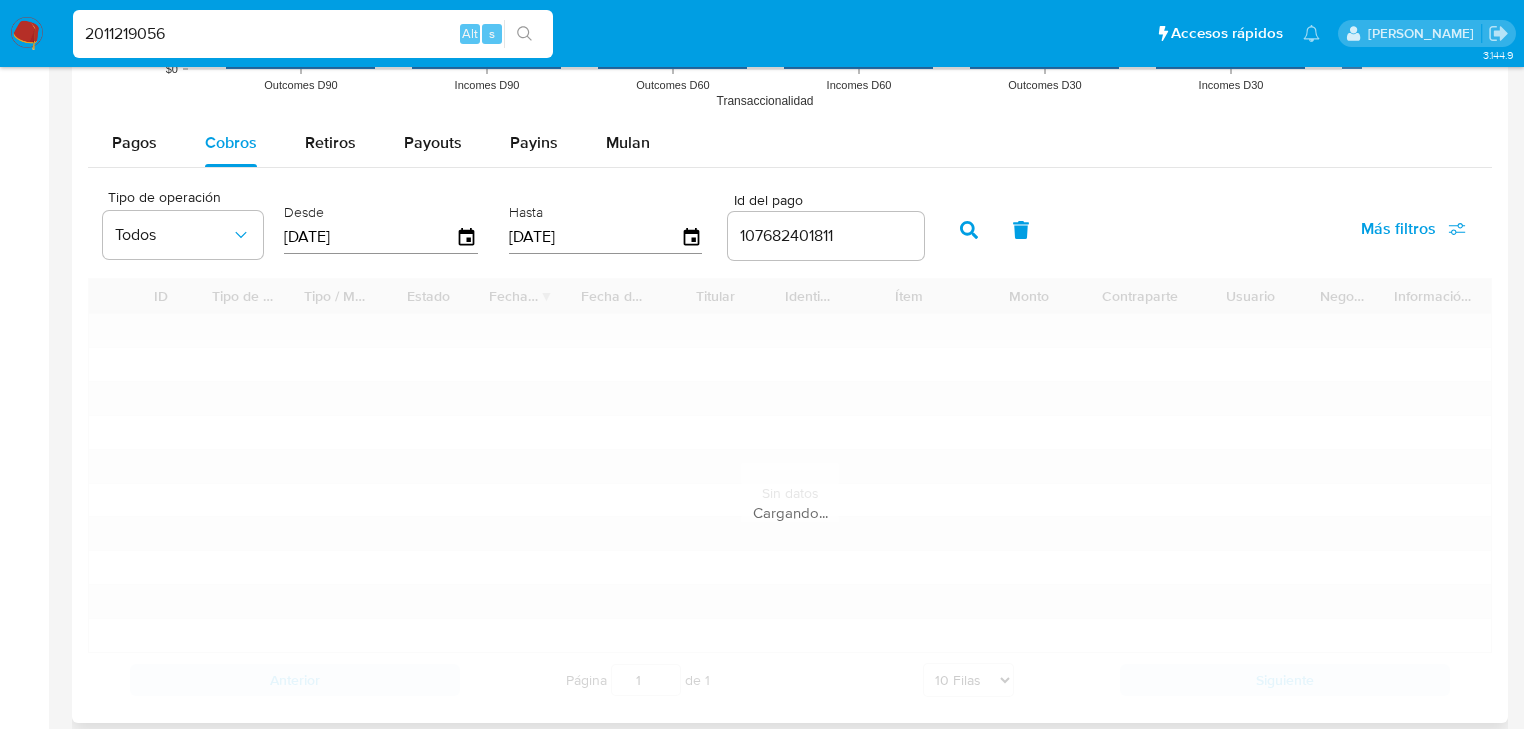 click at bounding box center [969, 230] 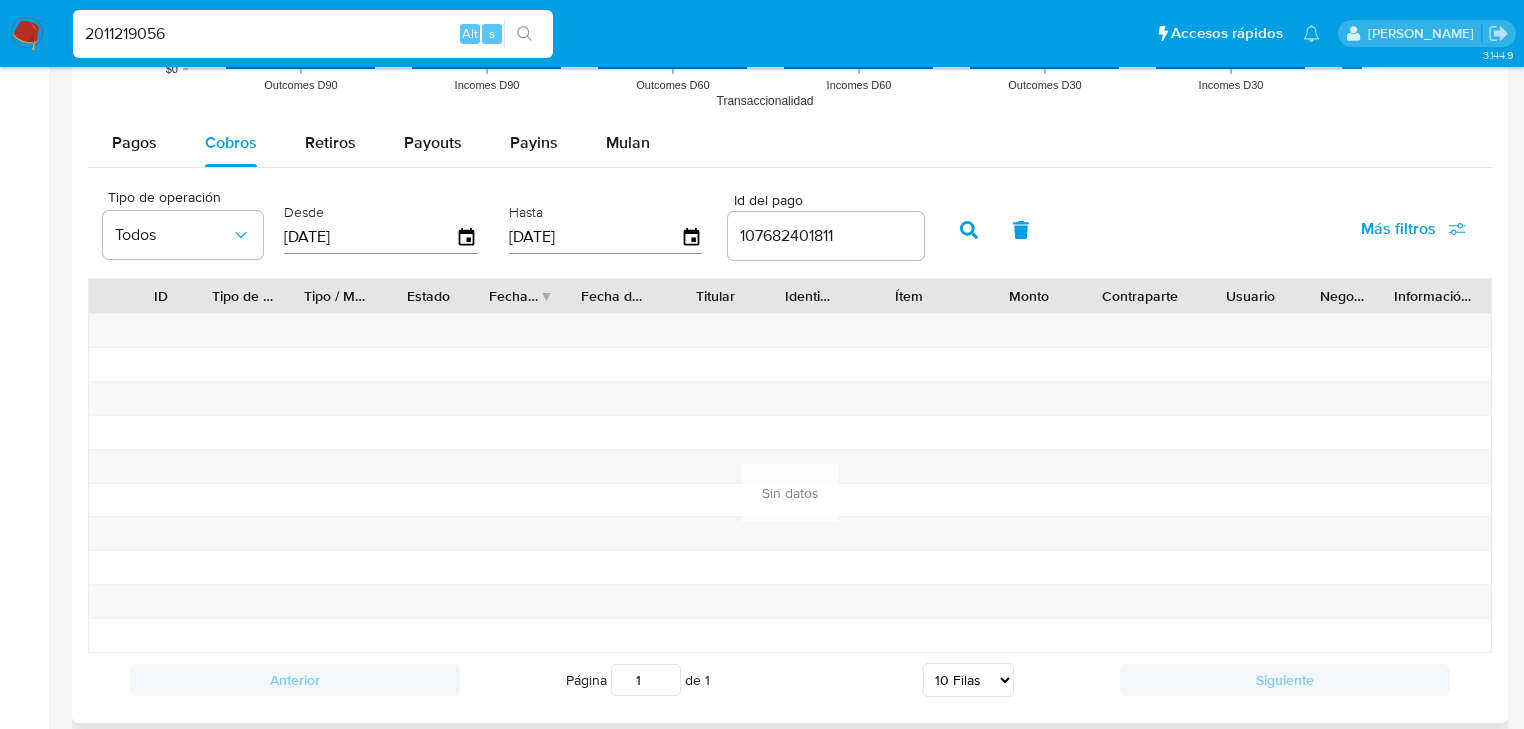 click on "[DATE]" at bounding box center (370, 237) 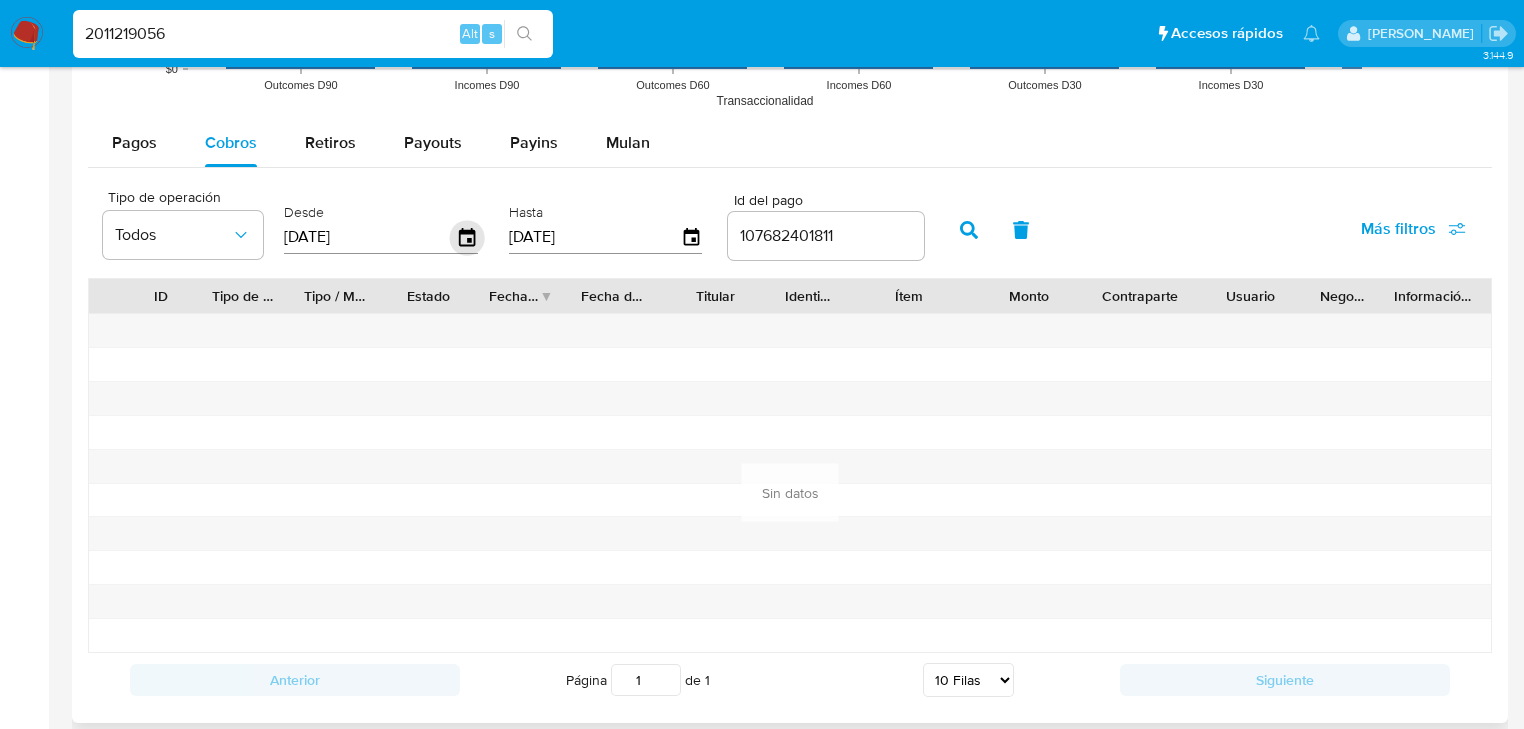 click 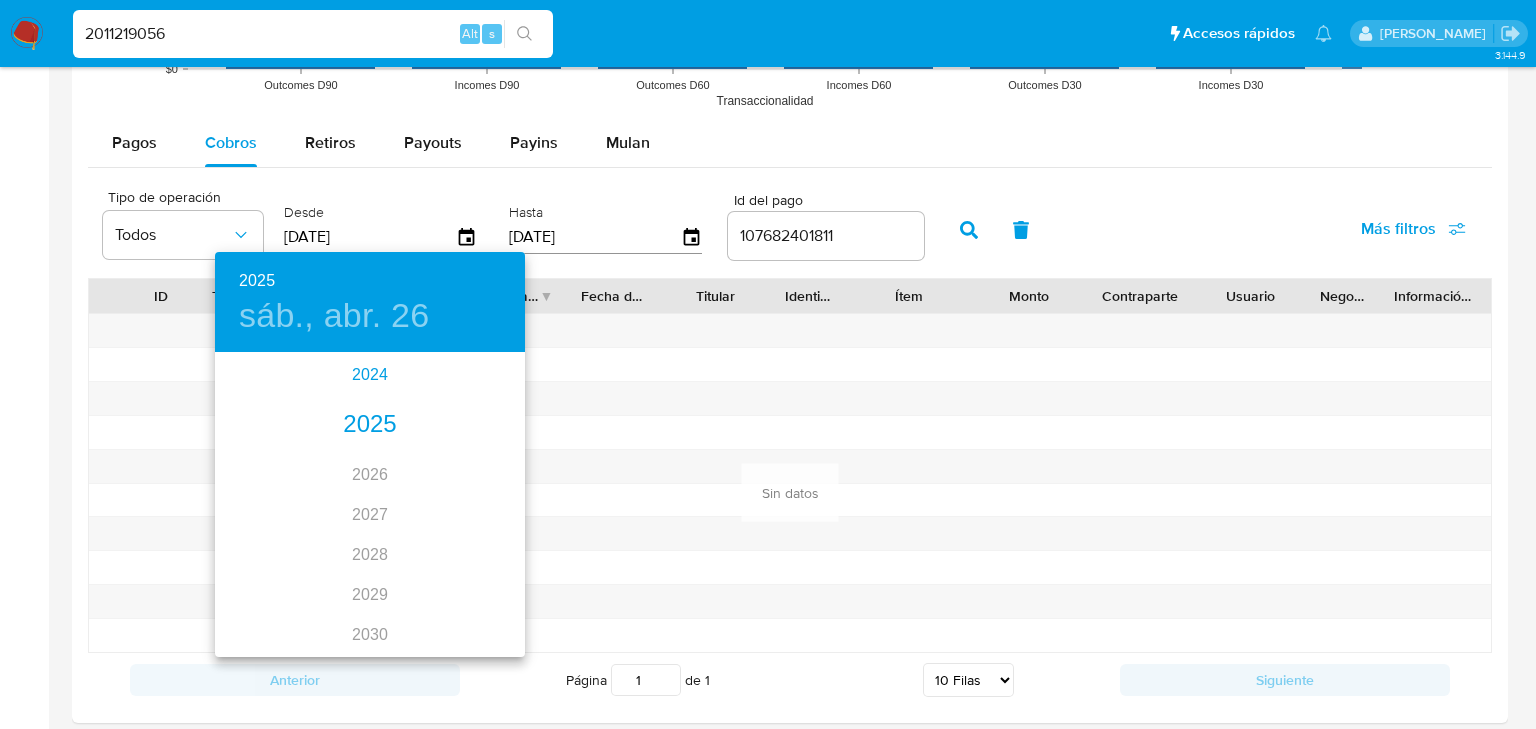 click on "2024" at bounding box center [370, 375] 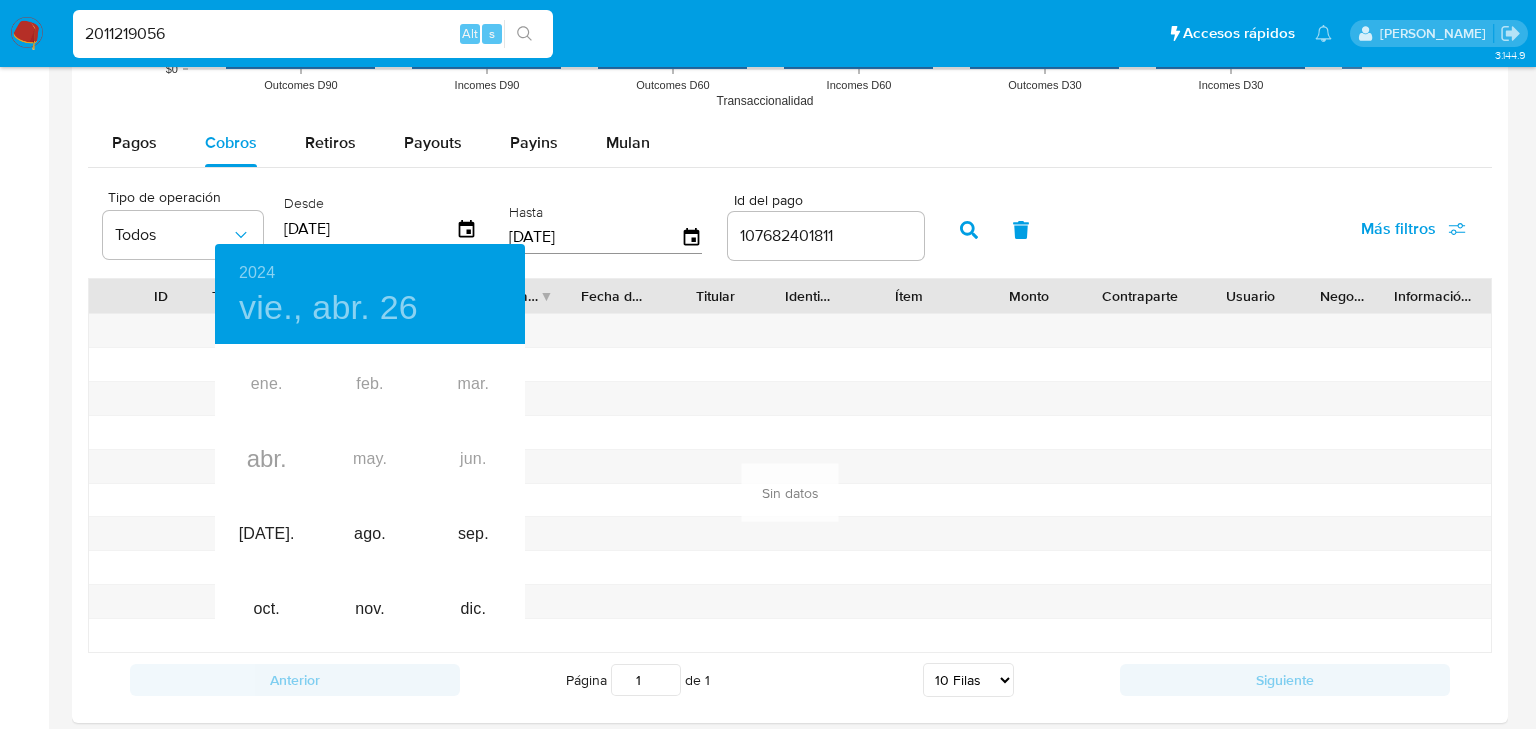 click at bounding box center (768, 364) 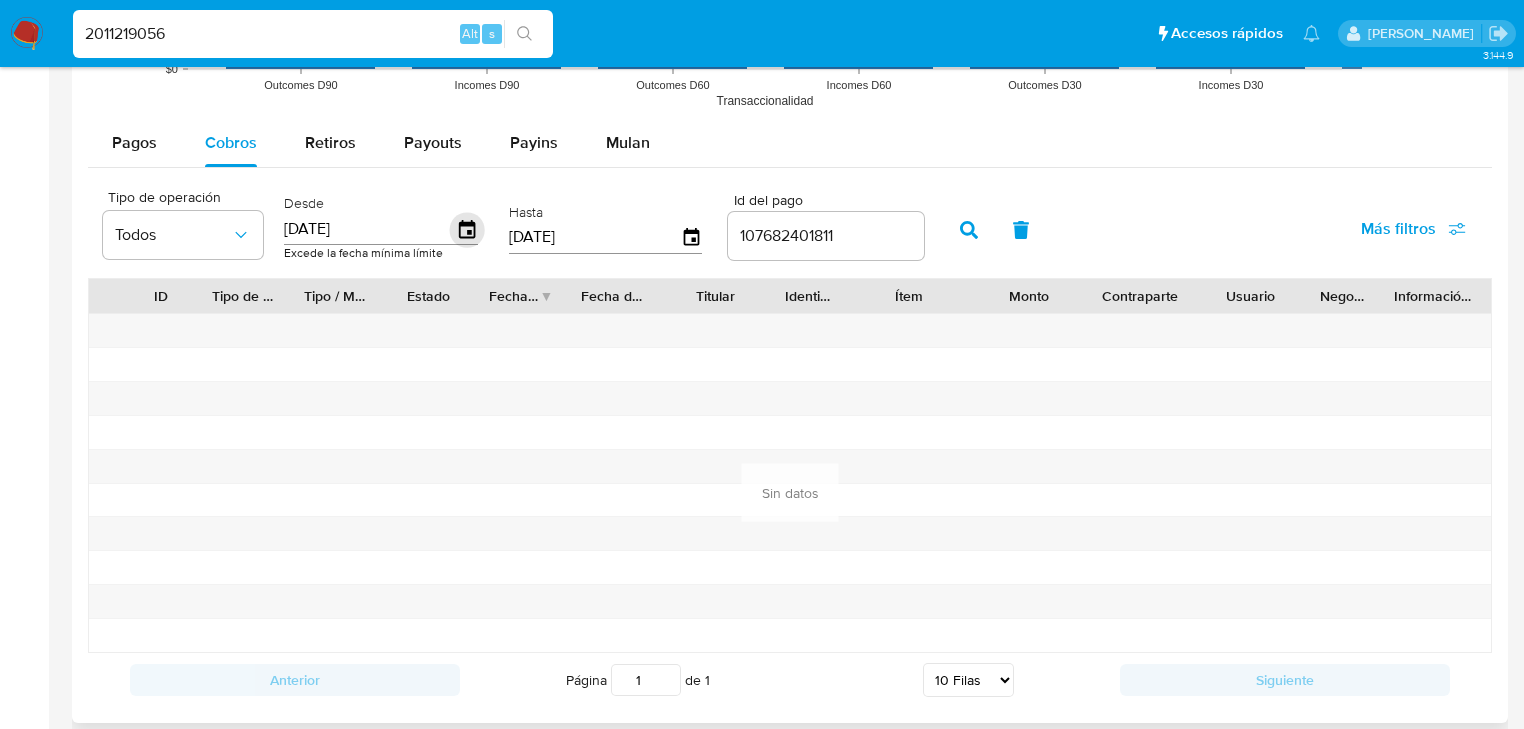 click 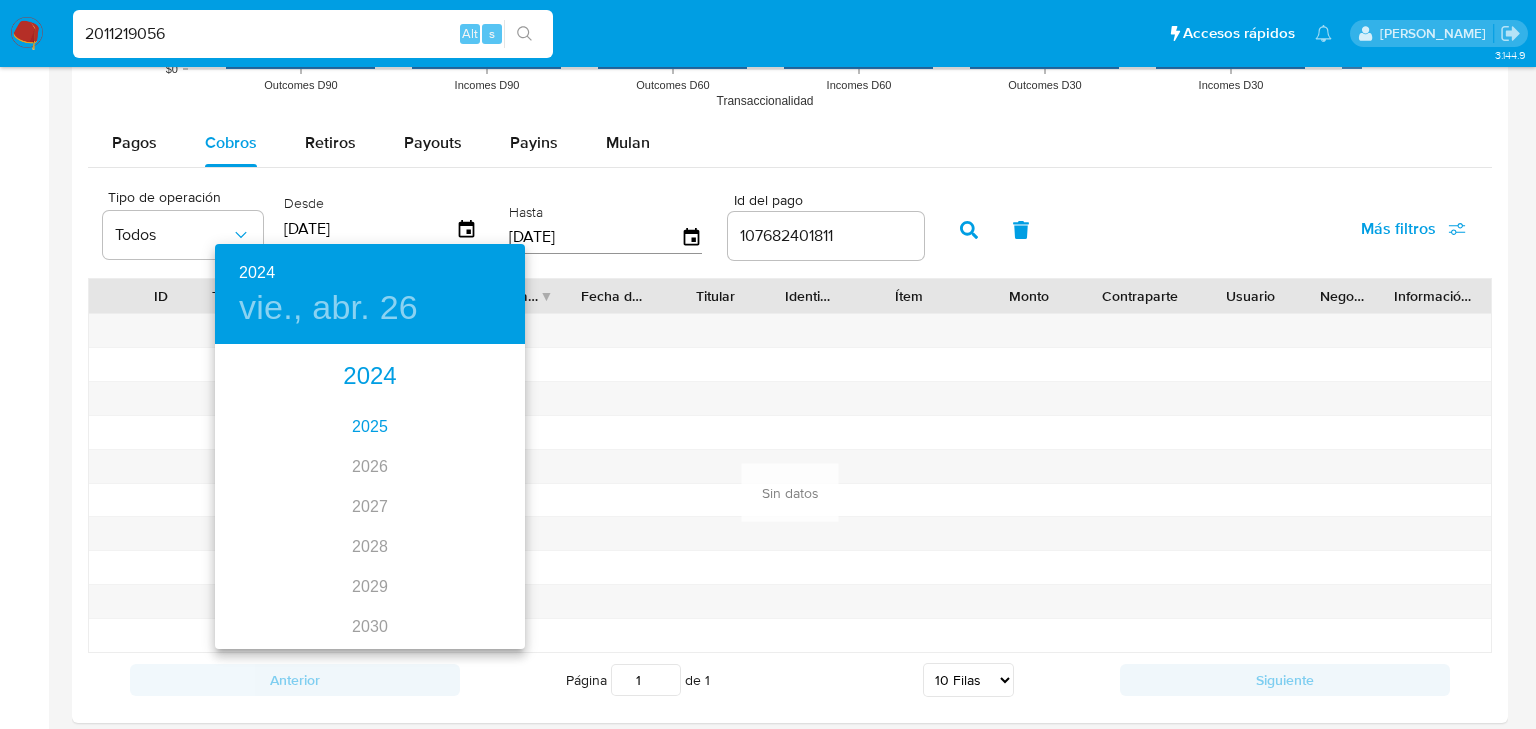 click on "2025" at bounding box center [370, 427] 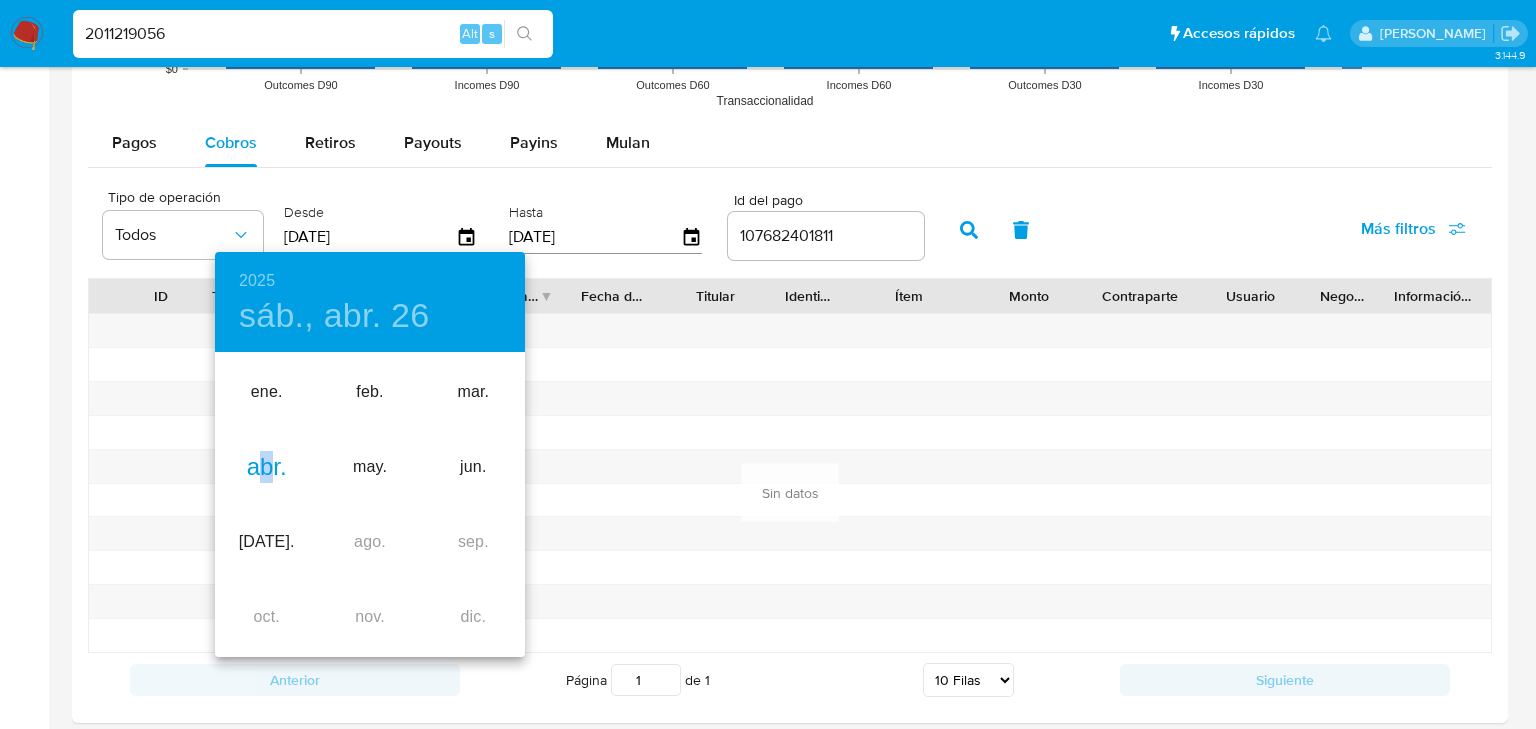 click on "abr." at bounding box center [266, 467] 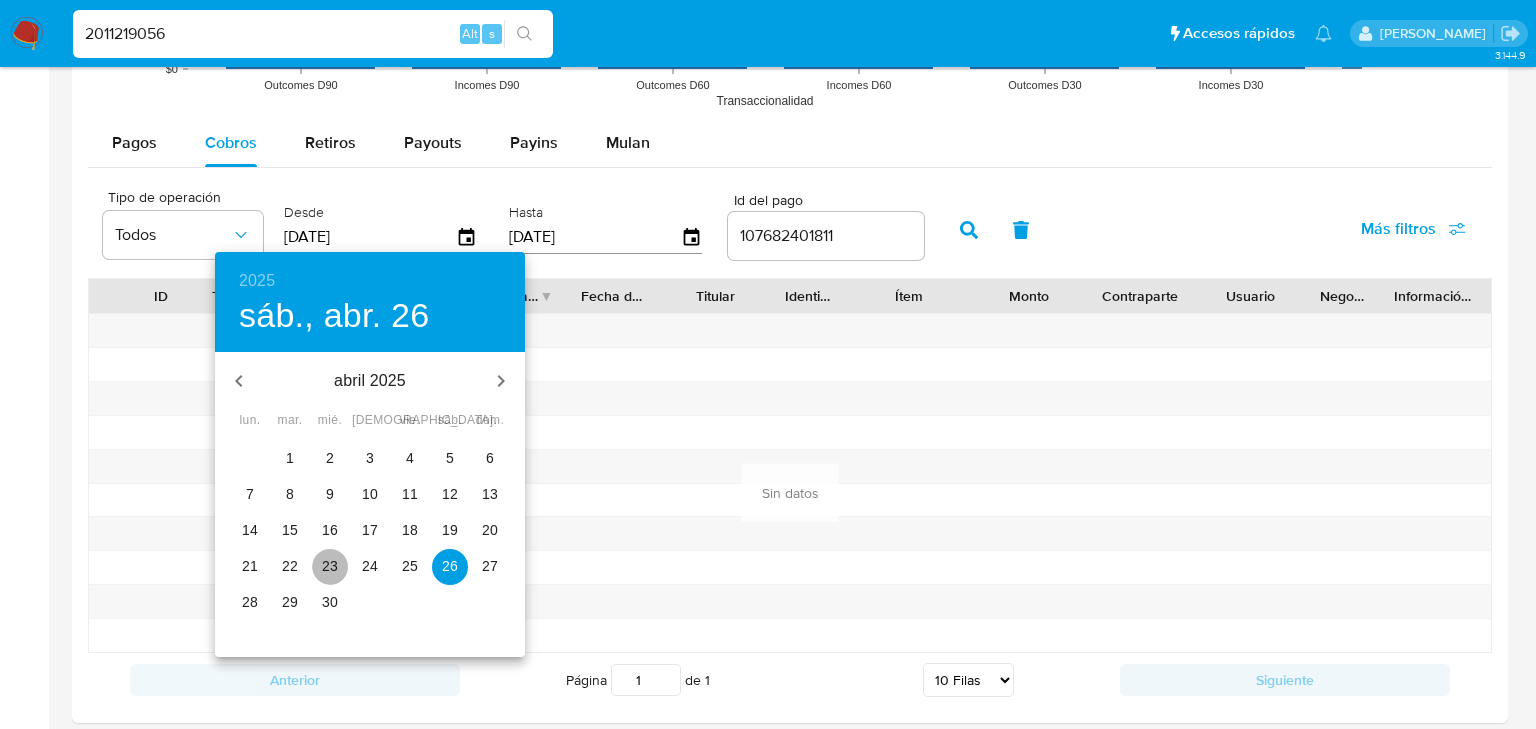 click on "23" at bounding box center [330, 566] 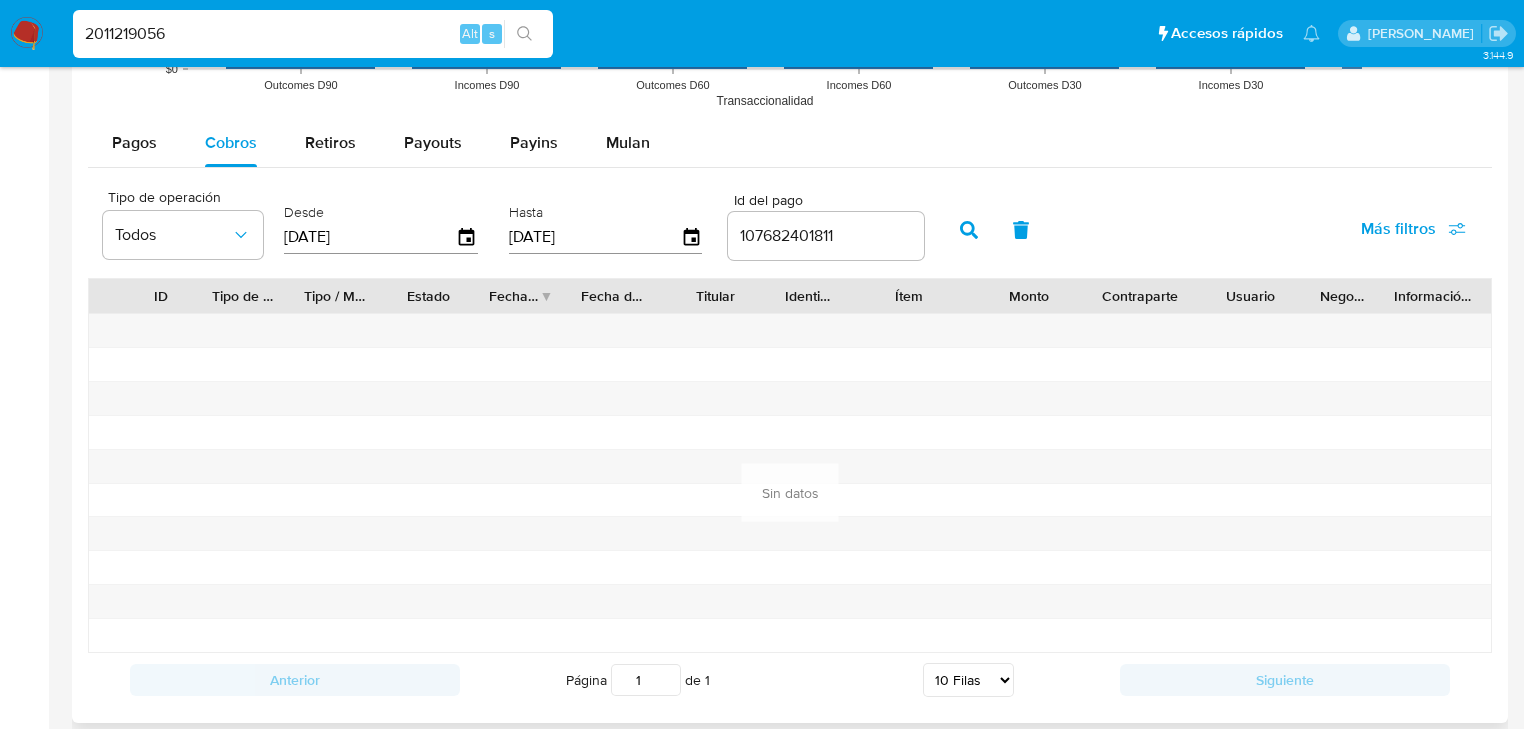 click on "[DATE]" at bounding box center [595, 237] 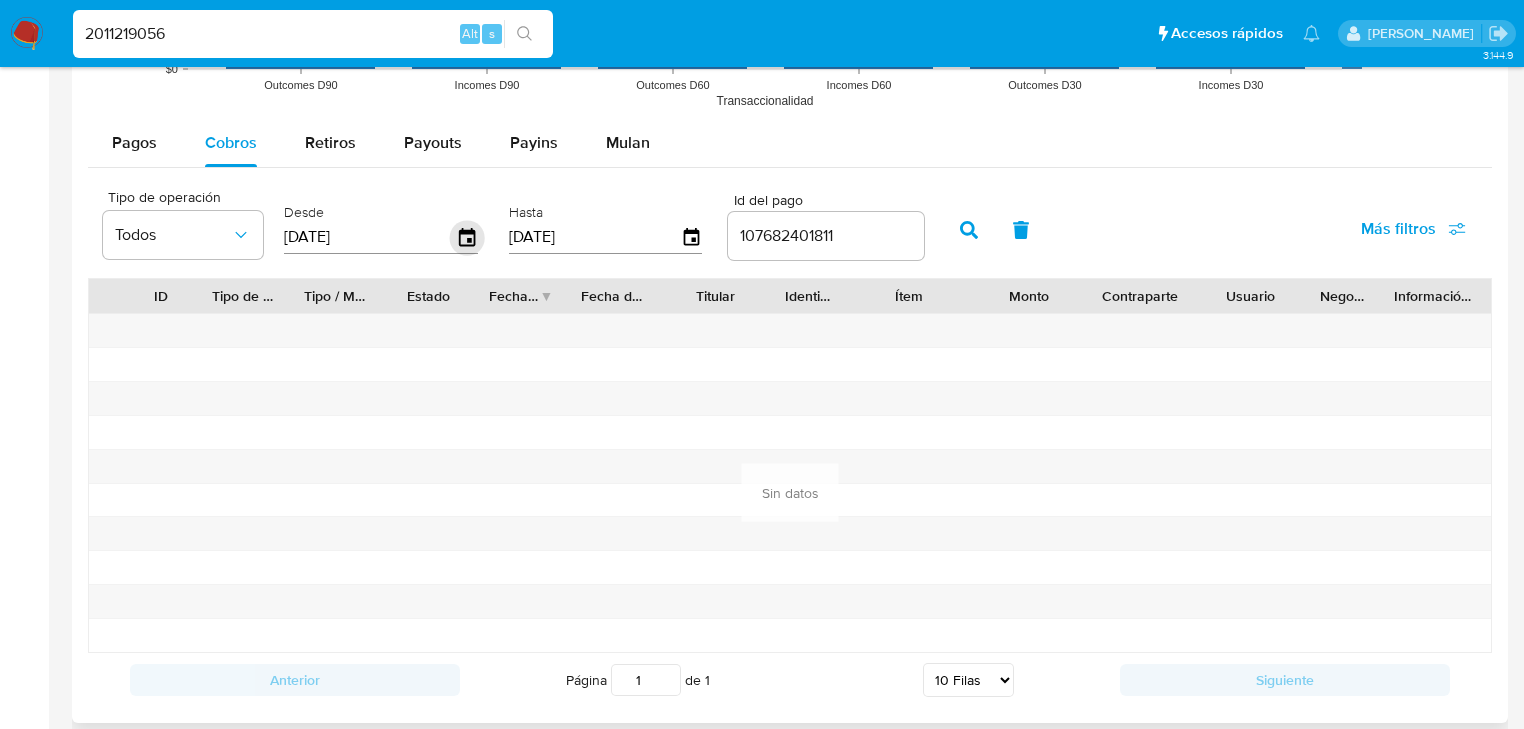 click 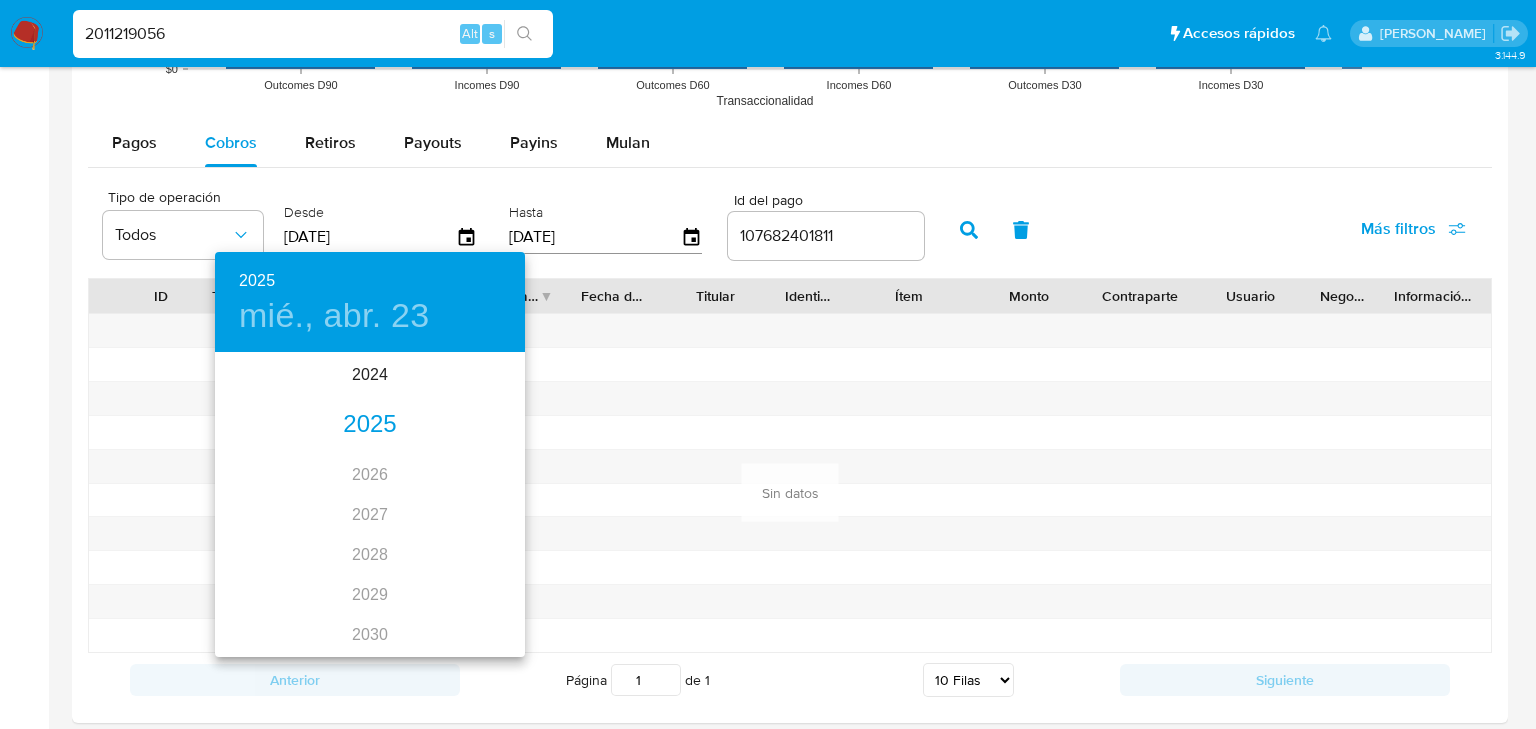 click on "2024 2025 2026 2027 2028 2029 2030 2031 2032 2033 2034 2035" at bounding box center [370, 505] 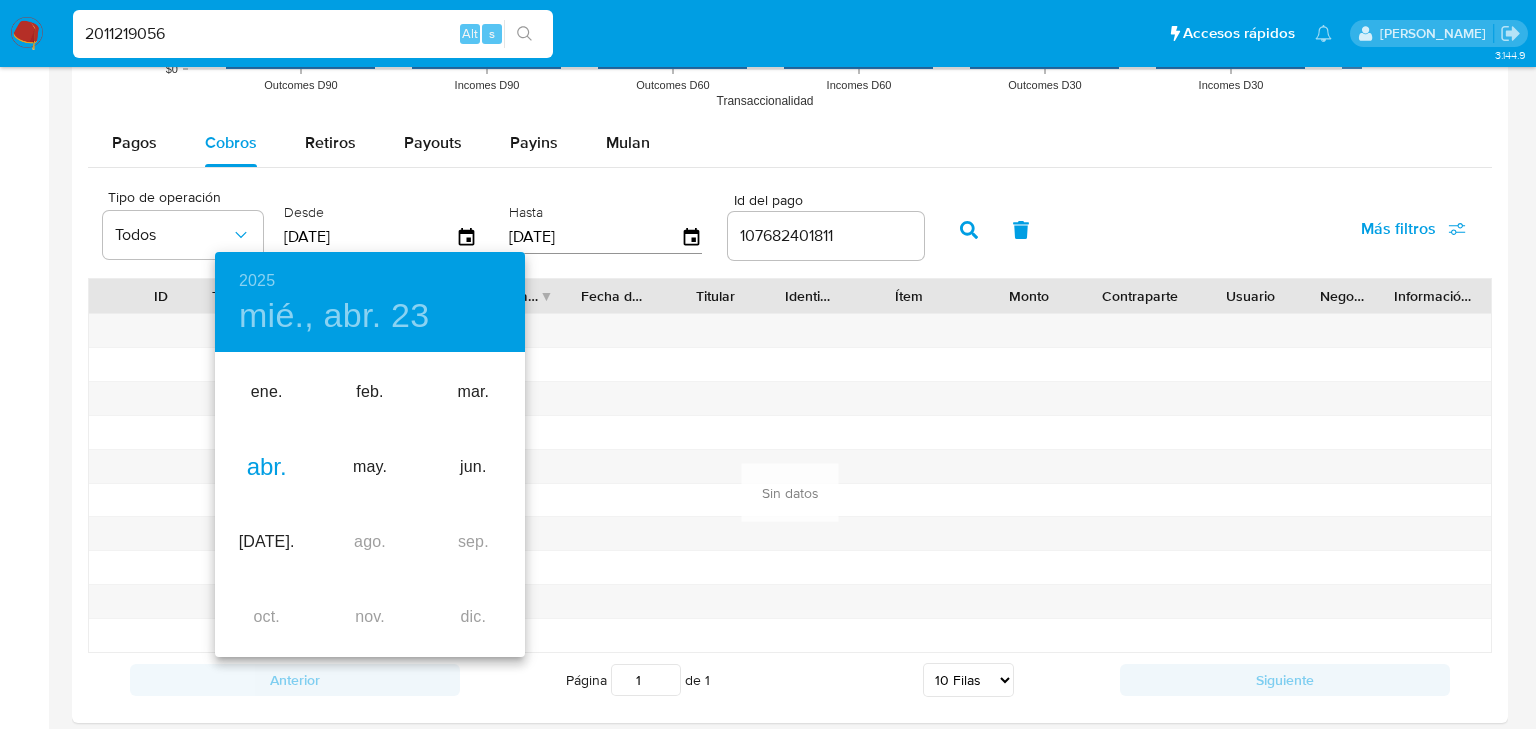 click on "abr." at bounding box center (266, 467) 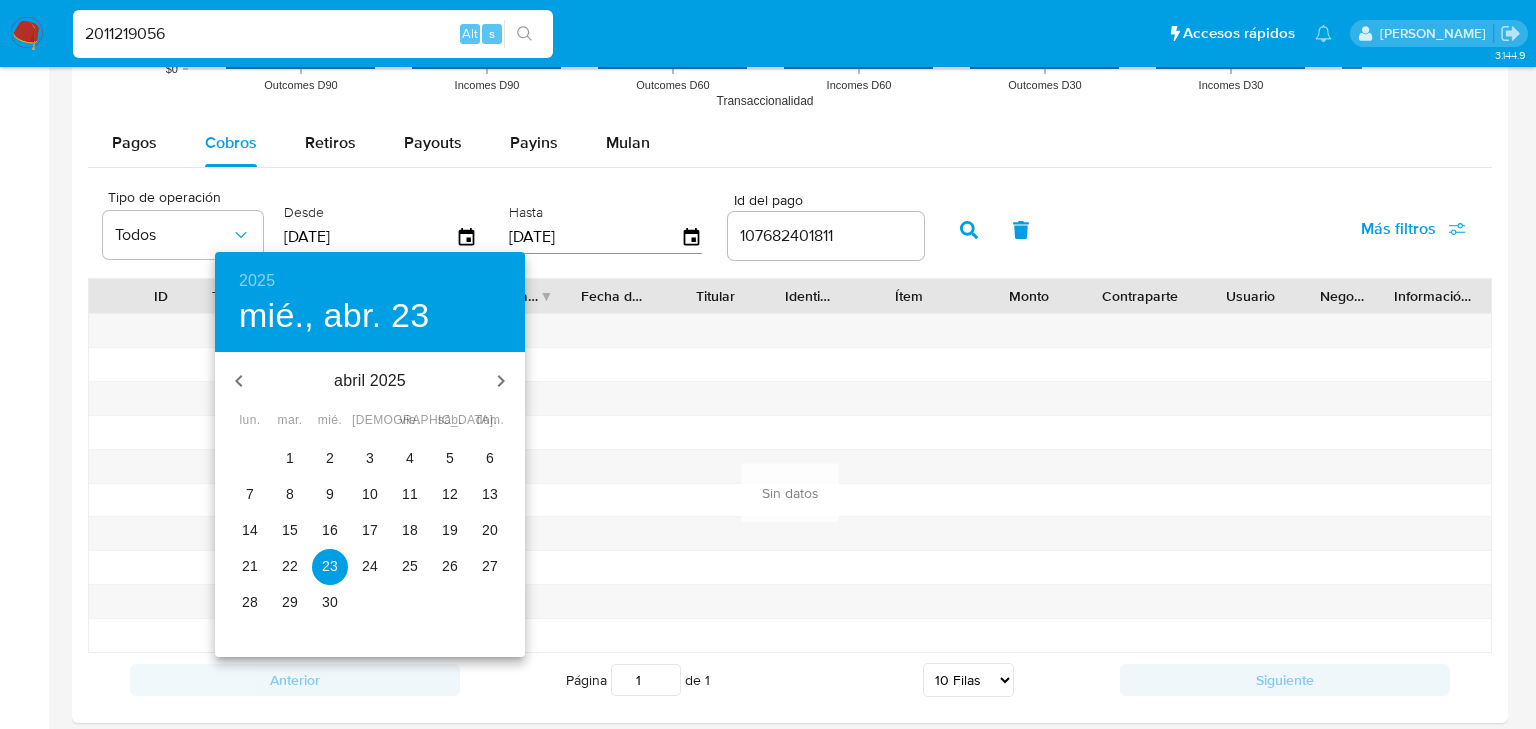 click on "24" at bounding box center [370, 566] 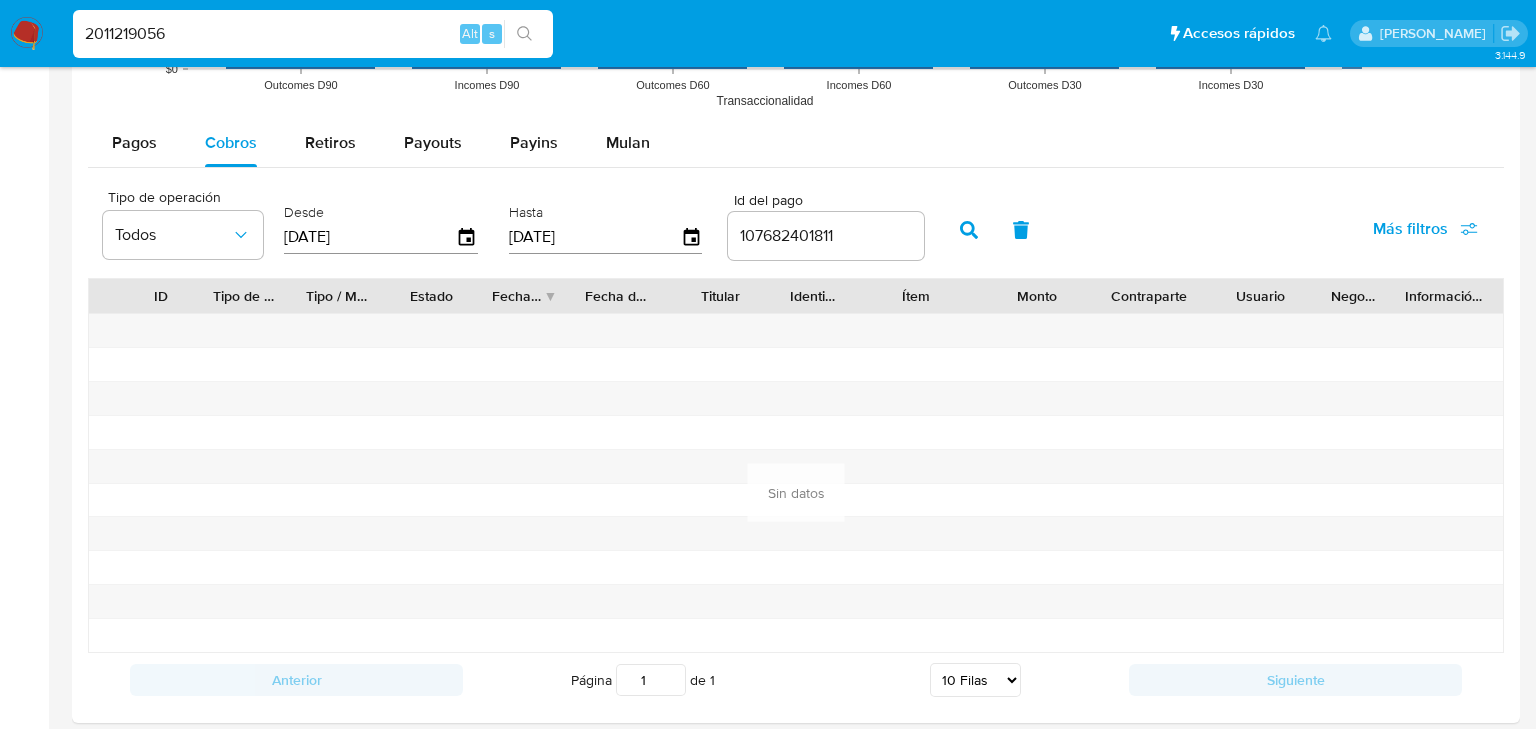 type on "[DATE]" 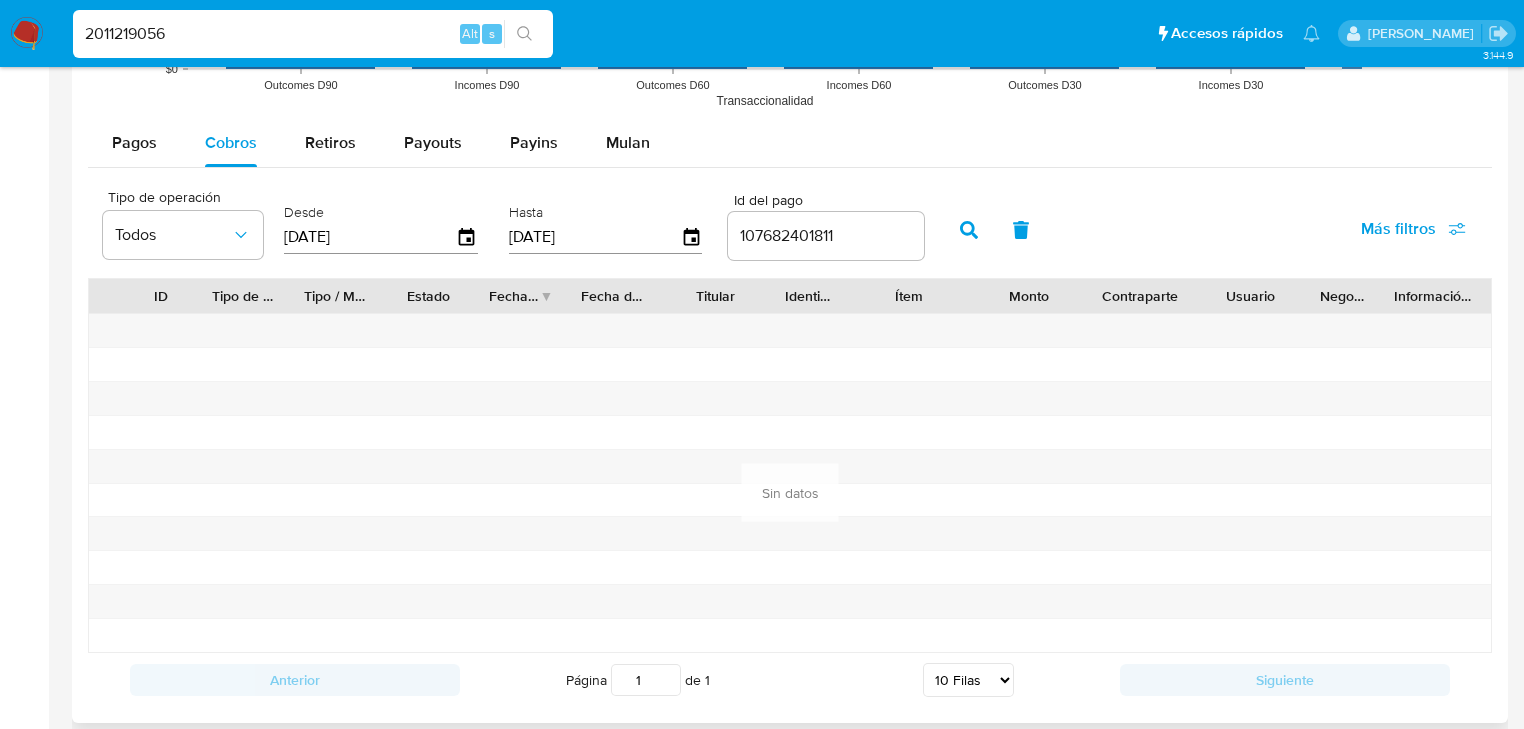 click on "[DATE]" at bounding box center (595, 237) 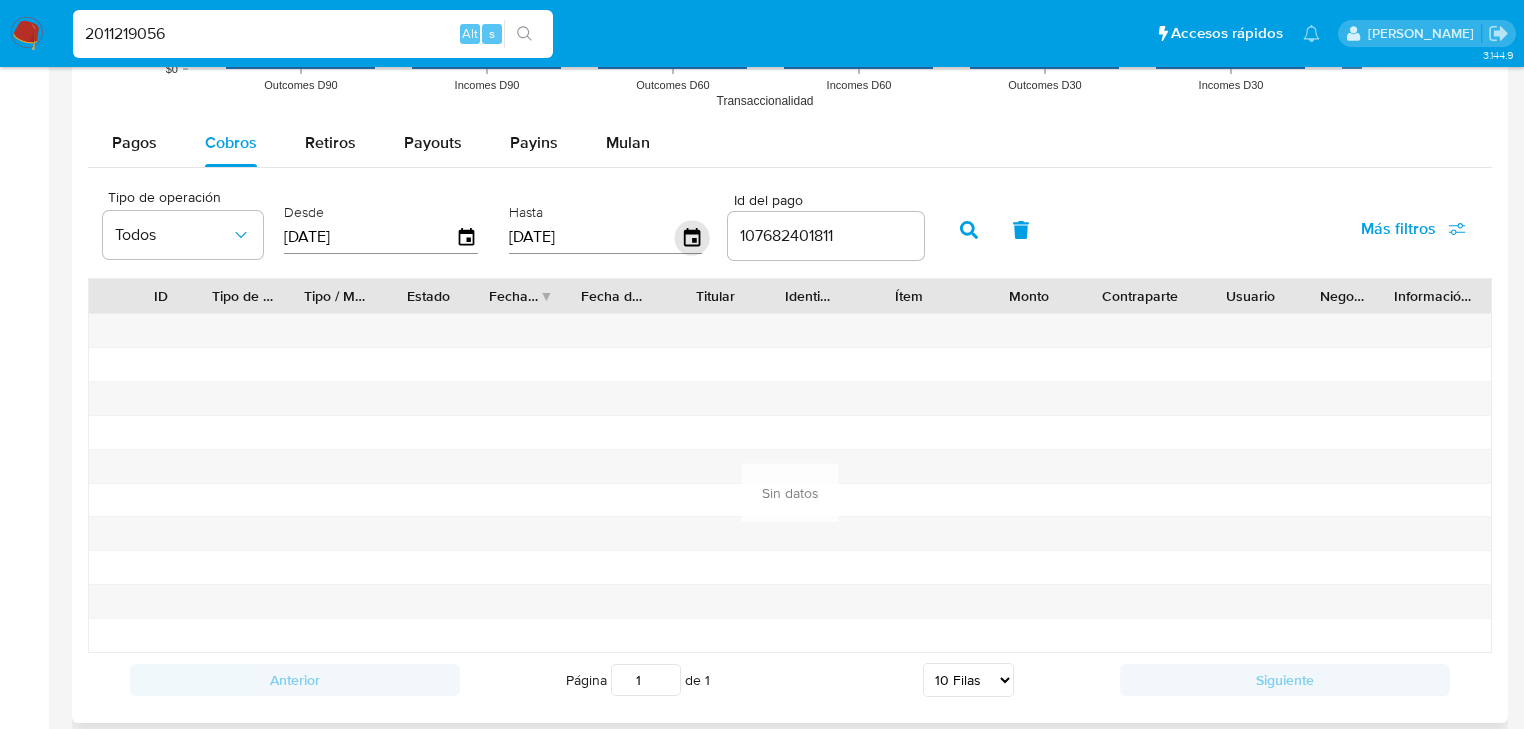 click 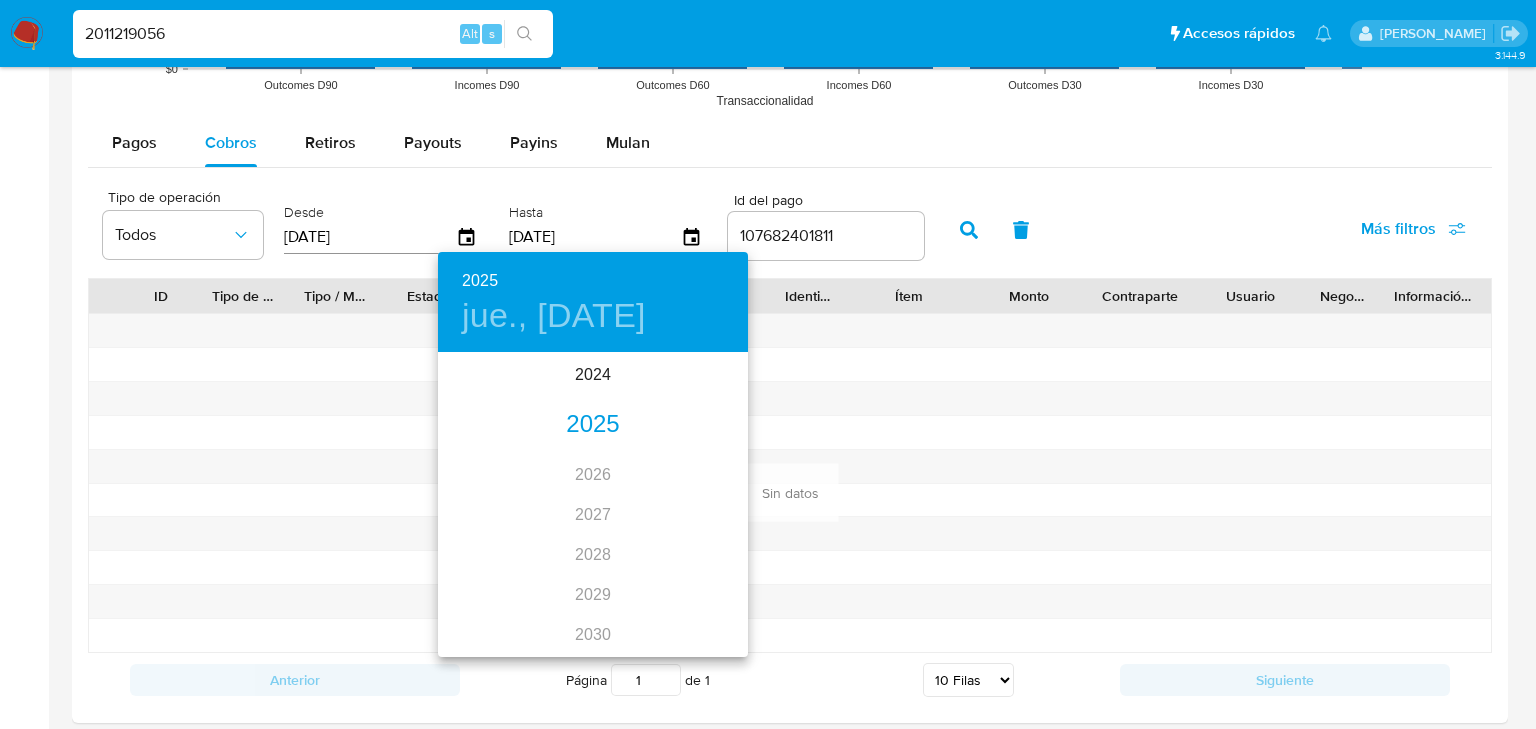 click on "2025" at bounding box center (593, 425) 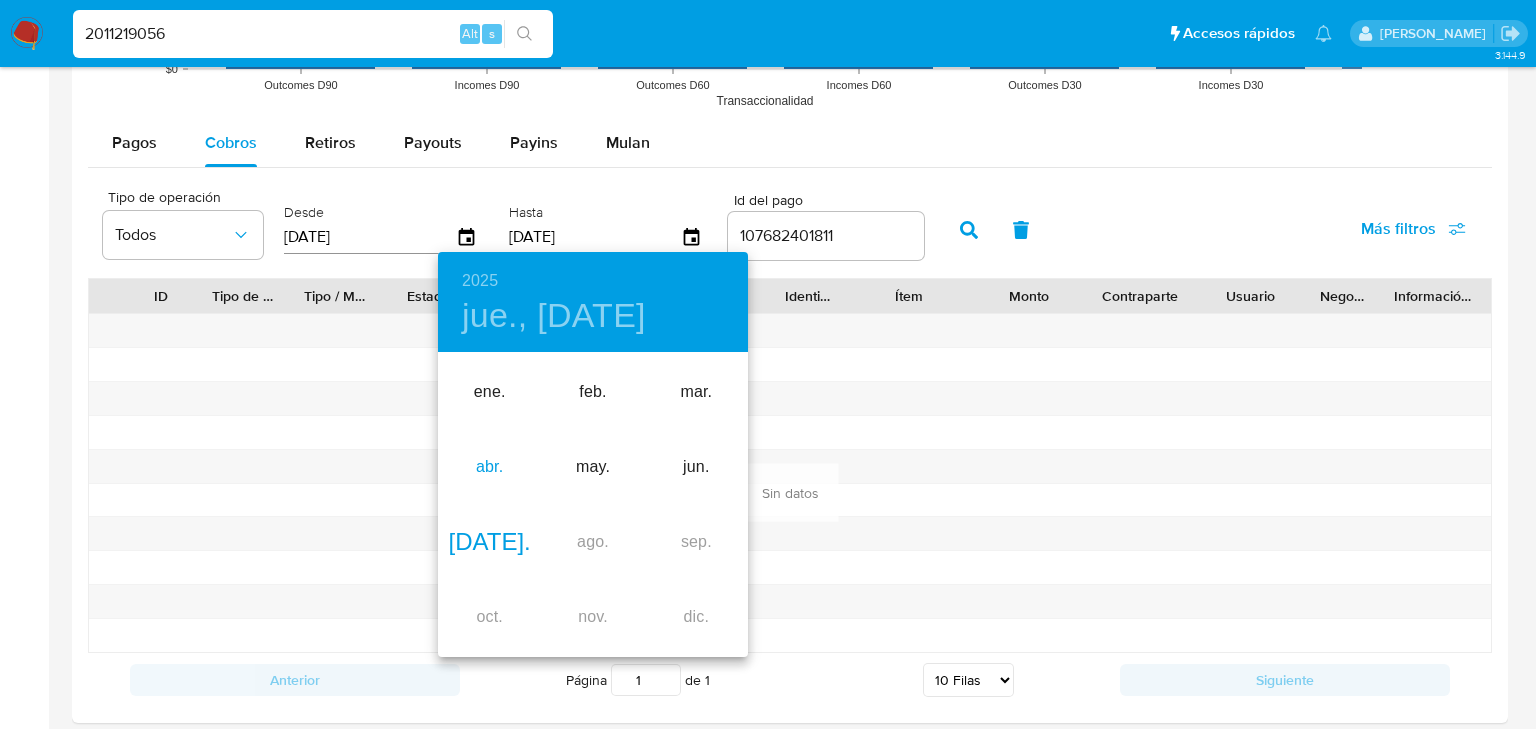 click on "abr." at bounding box center (489, 467) 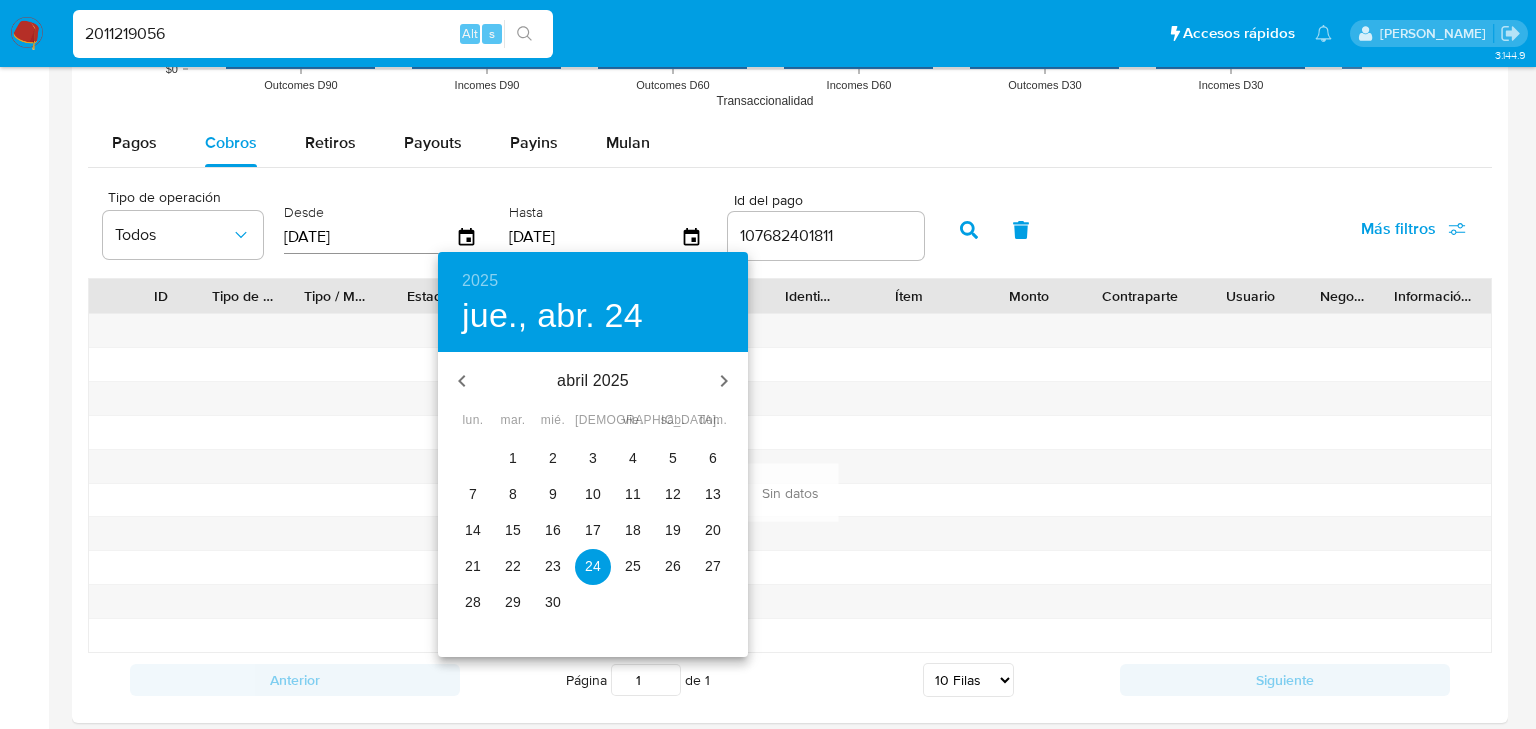 click on "26" at bounding box center [673, 566] 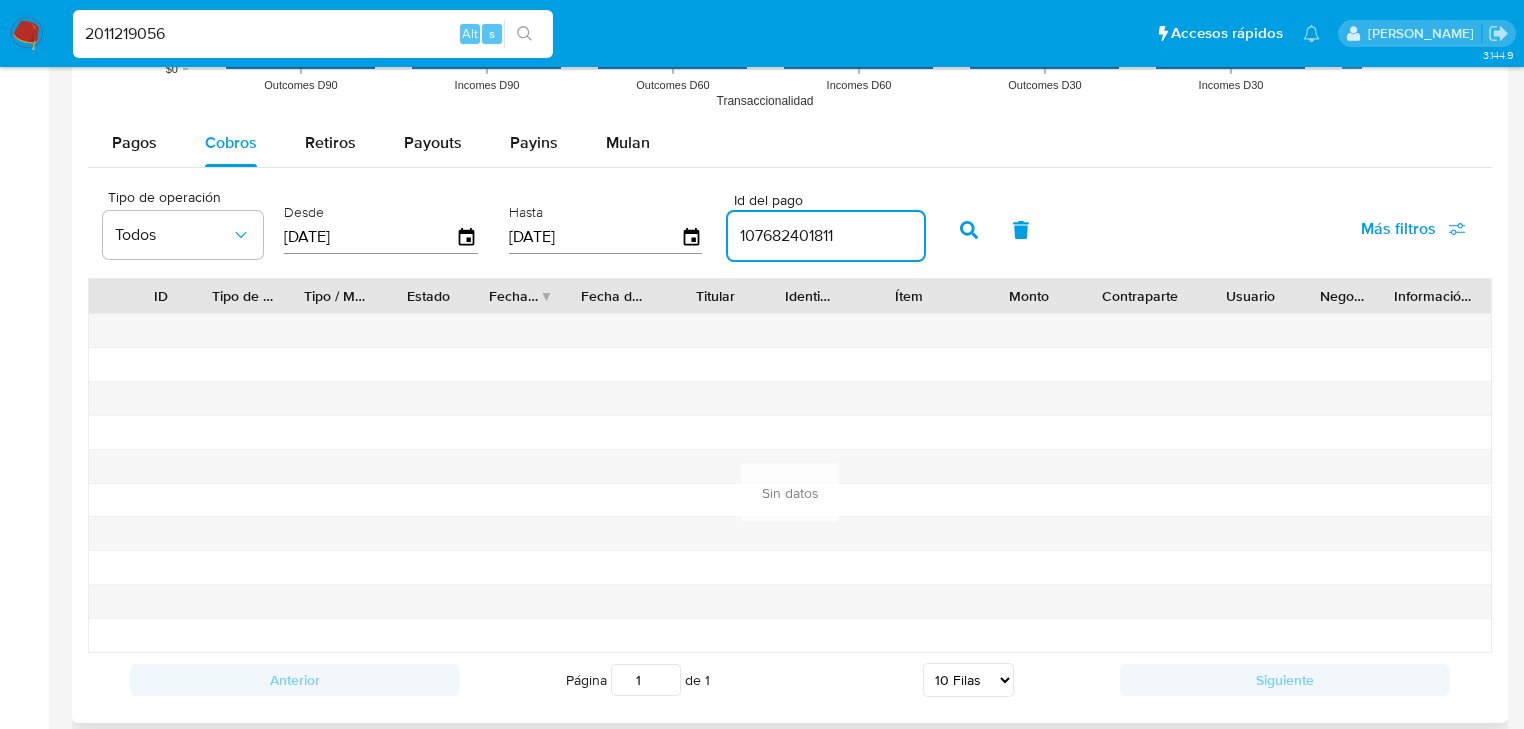 drag, startPoint x: 872, startPoint y: 239, endPoint x: 658, endPoint y: 214, distance: 215.45534 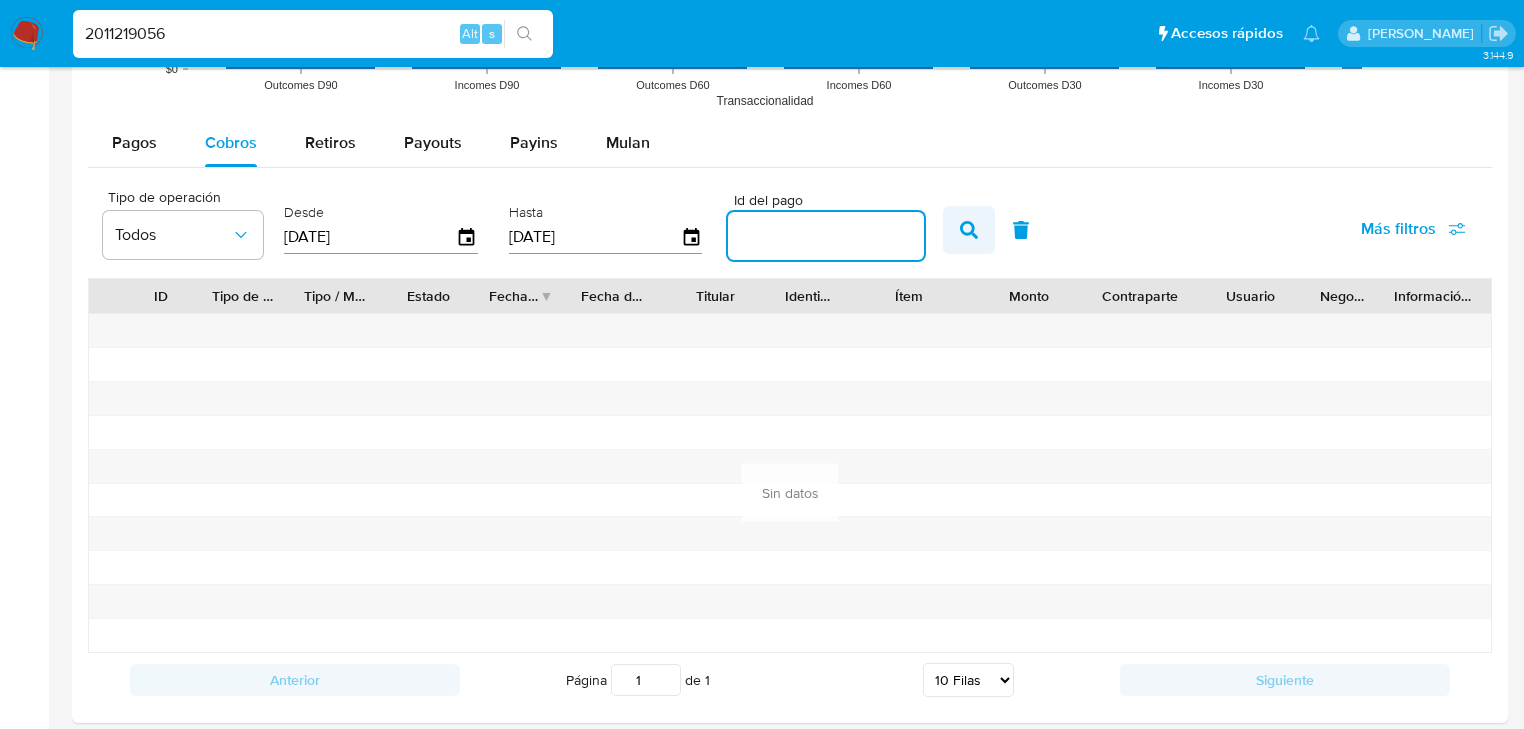 type 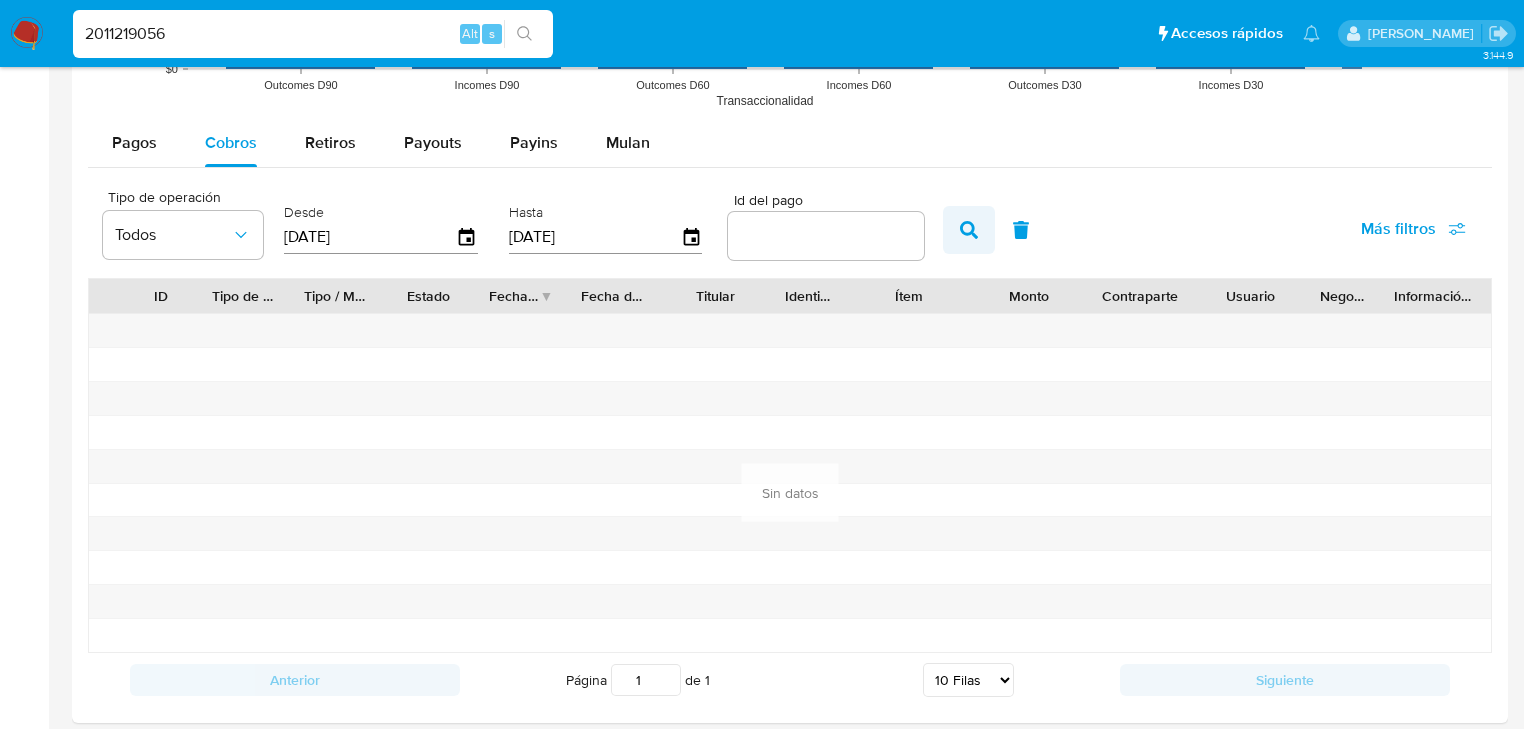 click 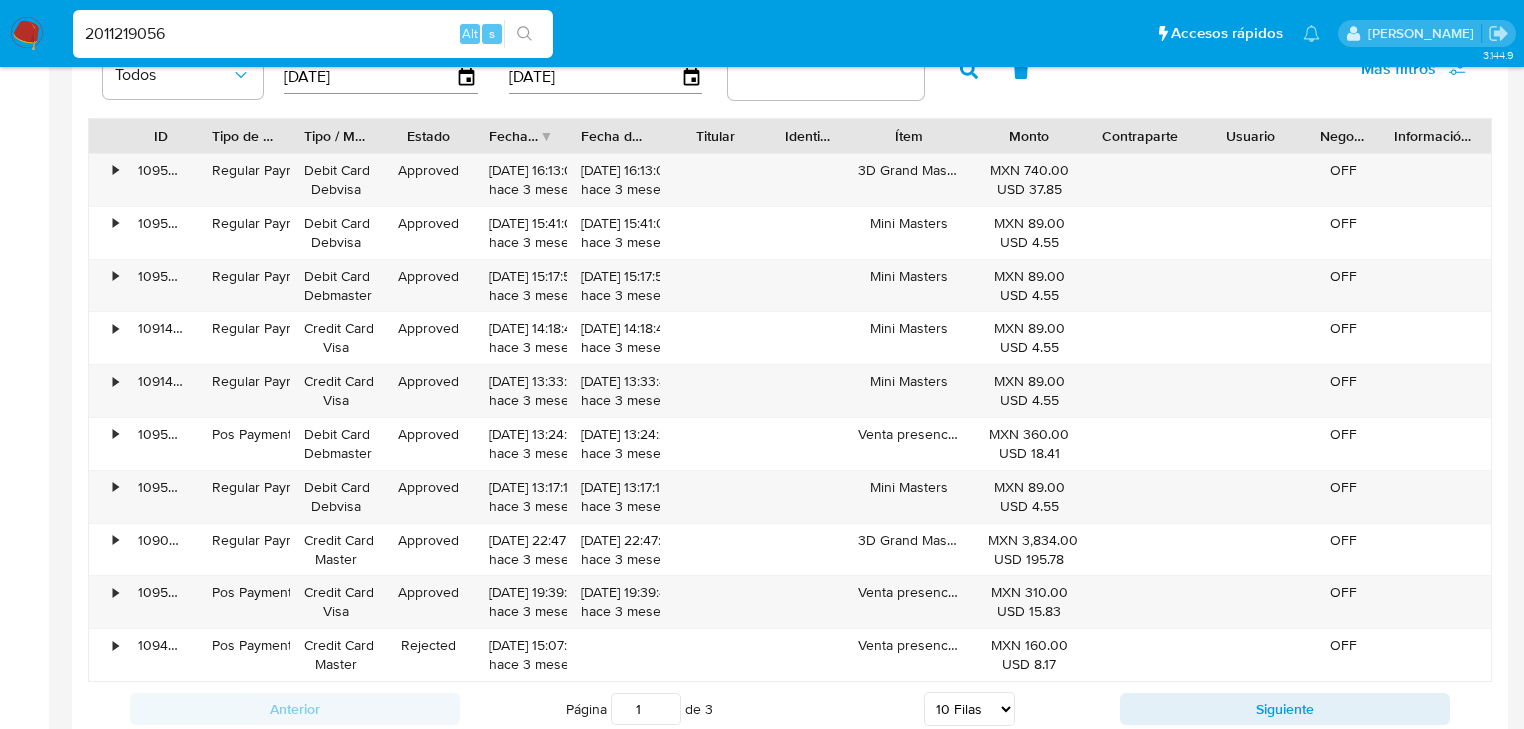 scroll, scrollTop: 2160, scrollLeft: 0, axis: vertical 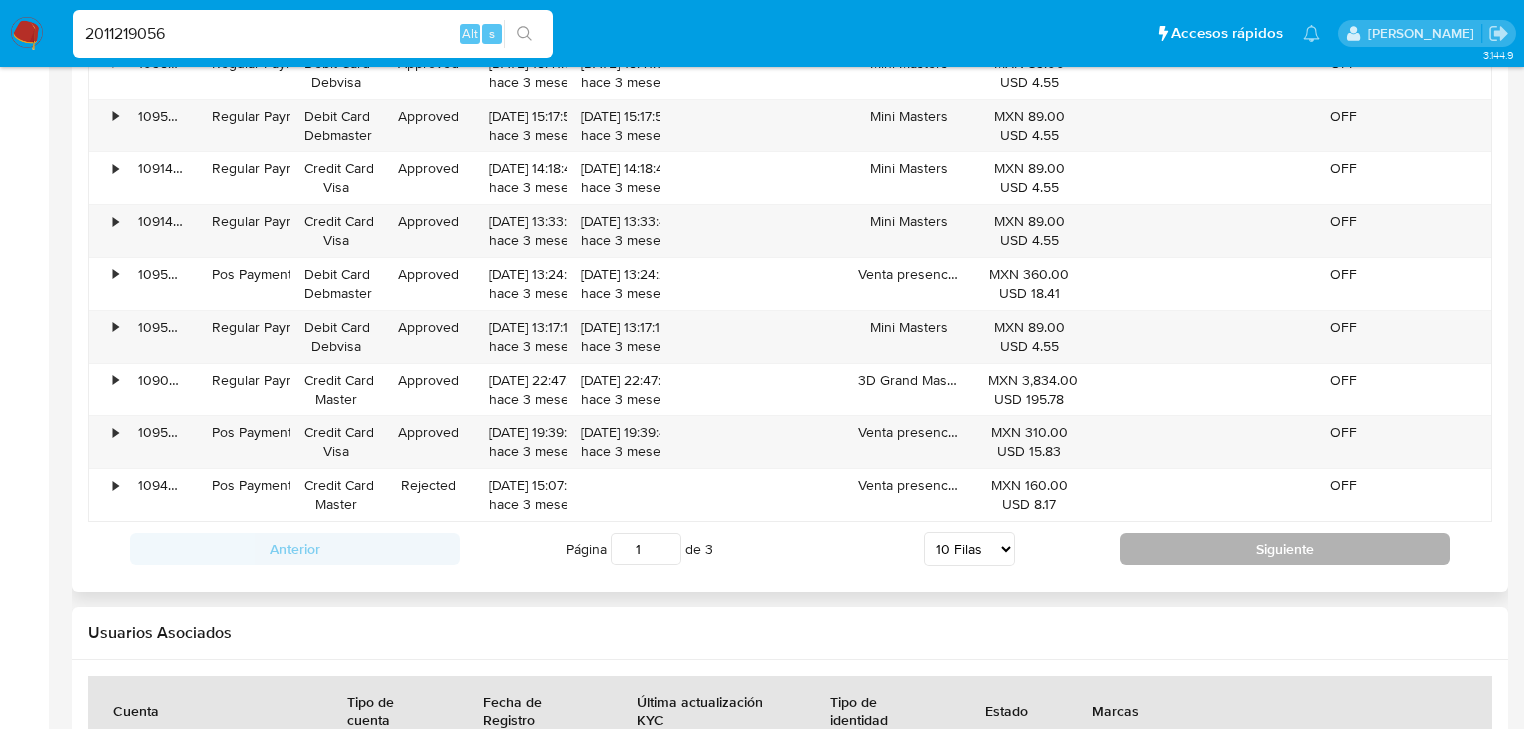 click on "Siguiente" at bounding box center (1285, 549) 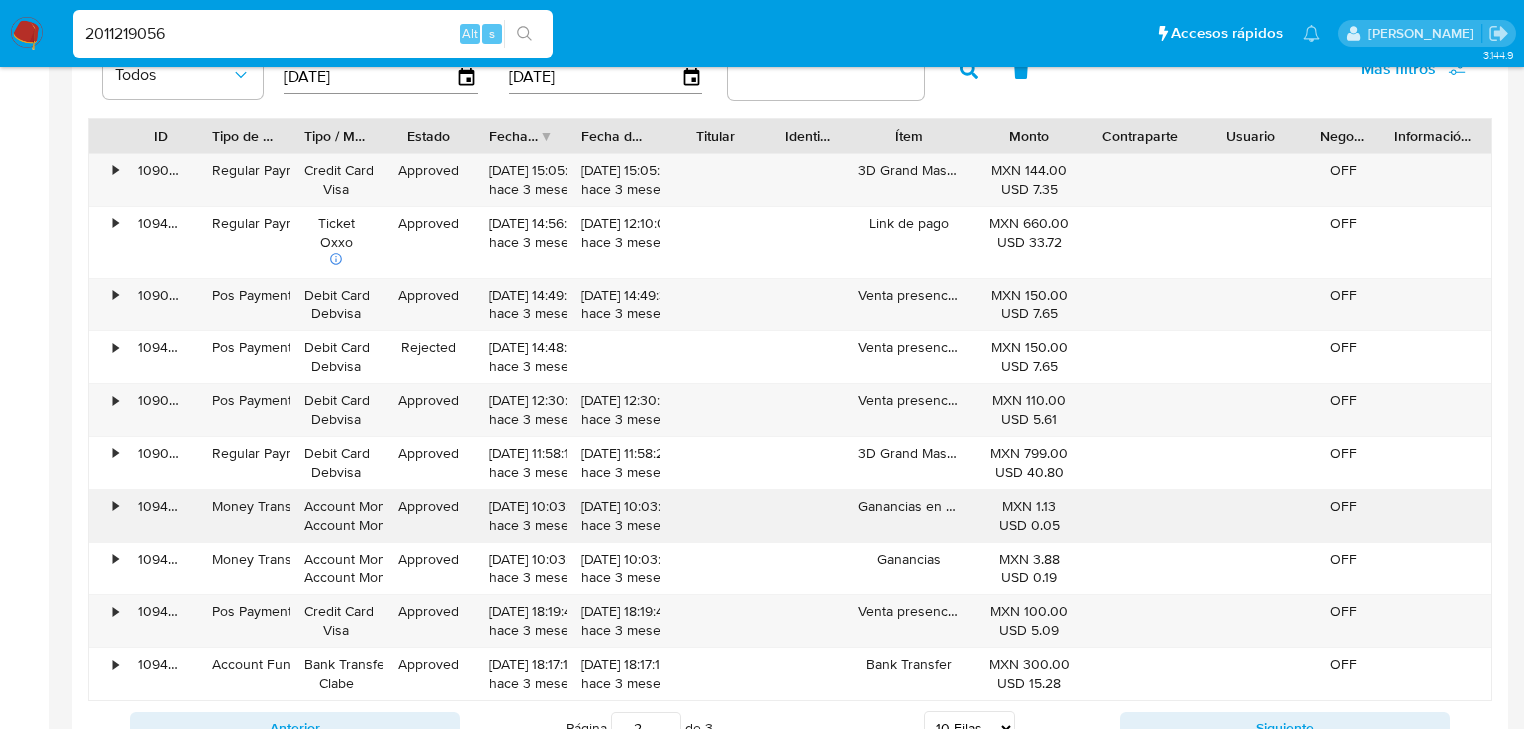 scroll, scrollTop: 2080, scrollLeft: 0, axis: vertical 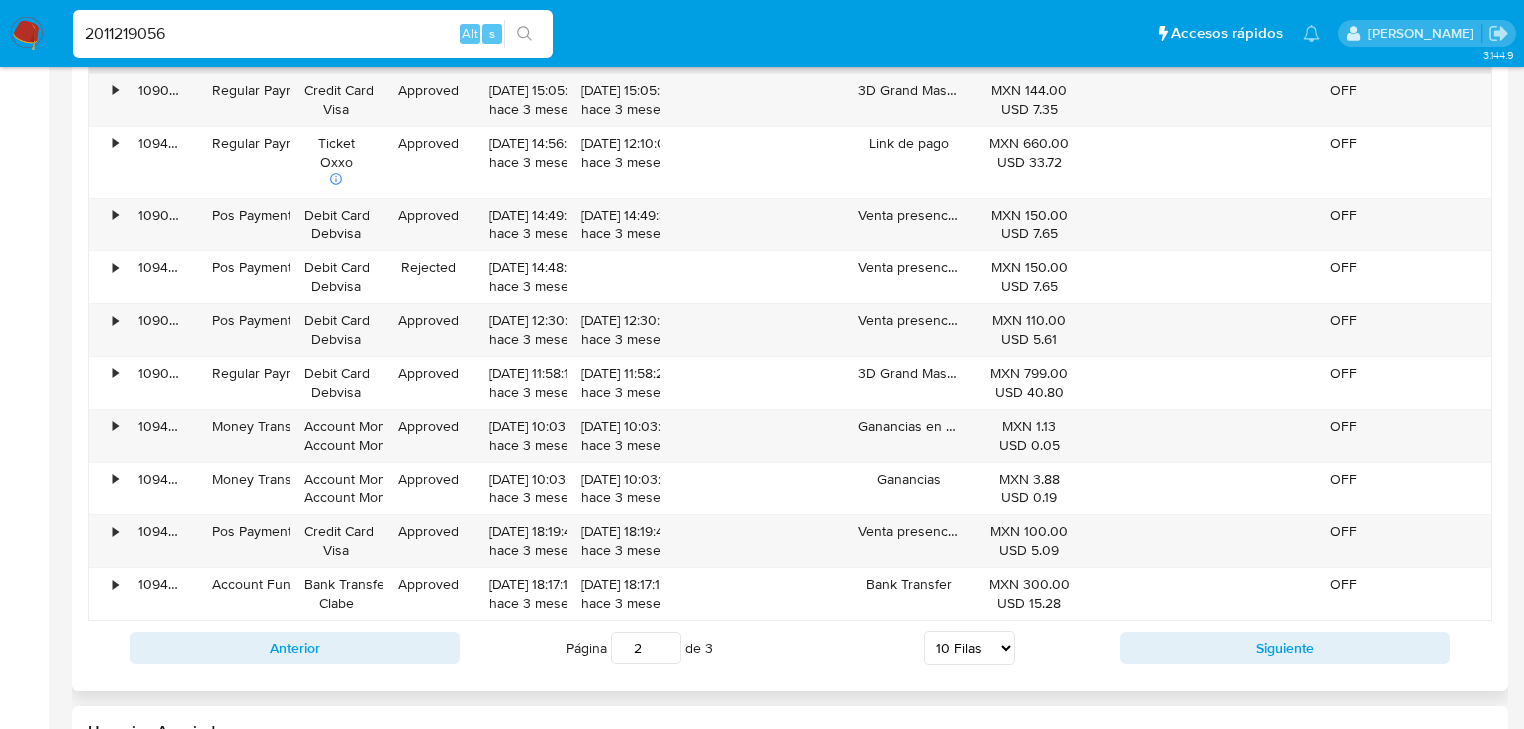 click on "Anterior Página   2   de   3 5   [PERSON_NAME] 10   [PERSON_NAME] 20   [PERSON_NAME] 25   [PERSON_NAME] 50   [PERSON_NAME] 100   [PERSON_NAME] Siguiente" at bounding box center [790, 648] 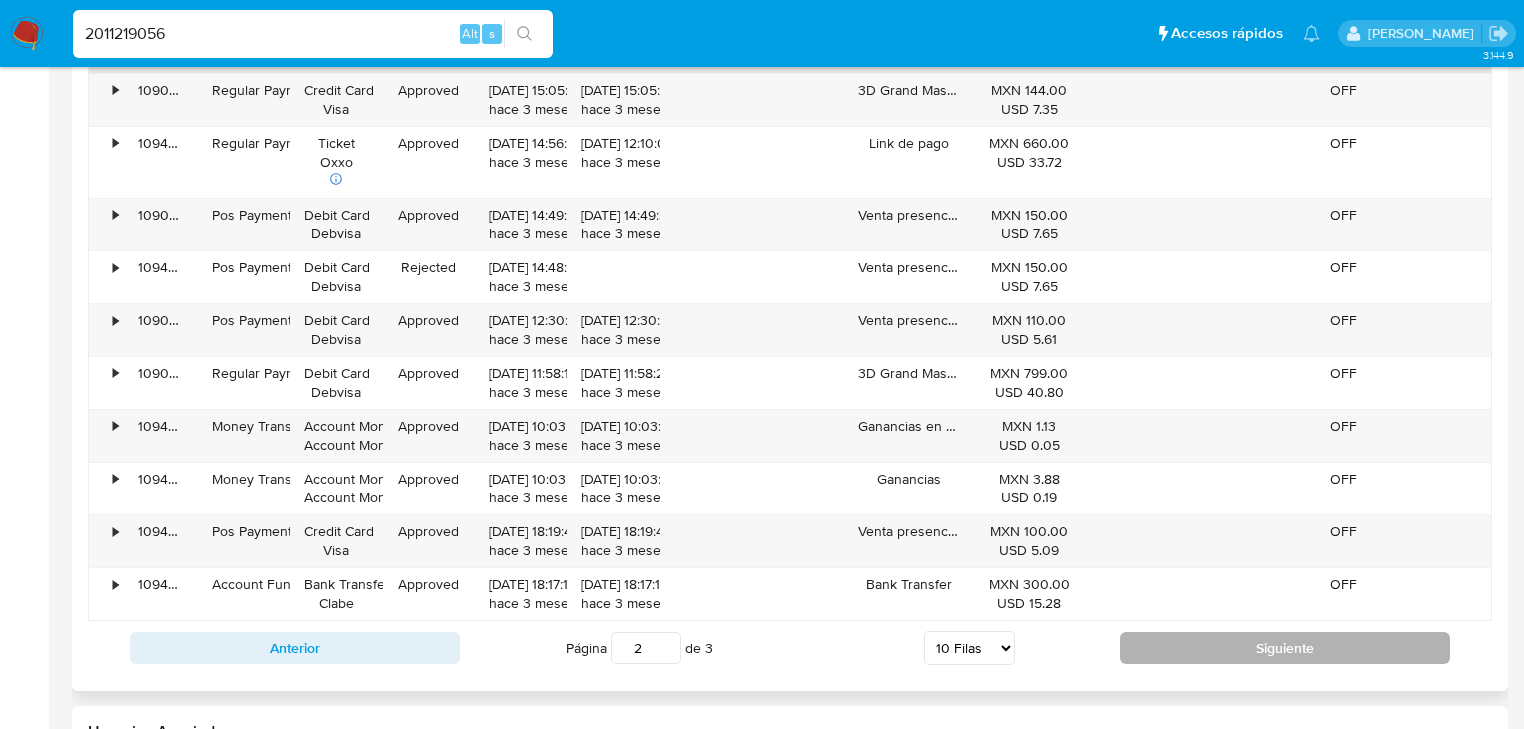 click on "Siguiente" at bounding box center [1285, 648] 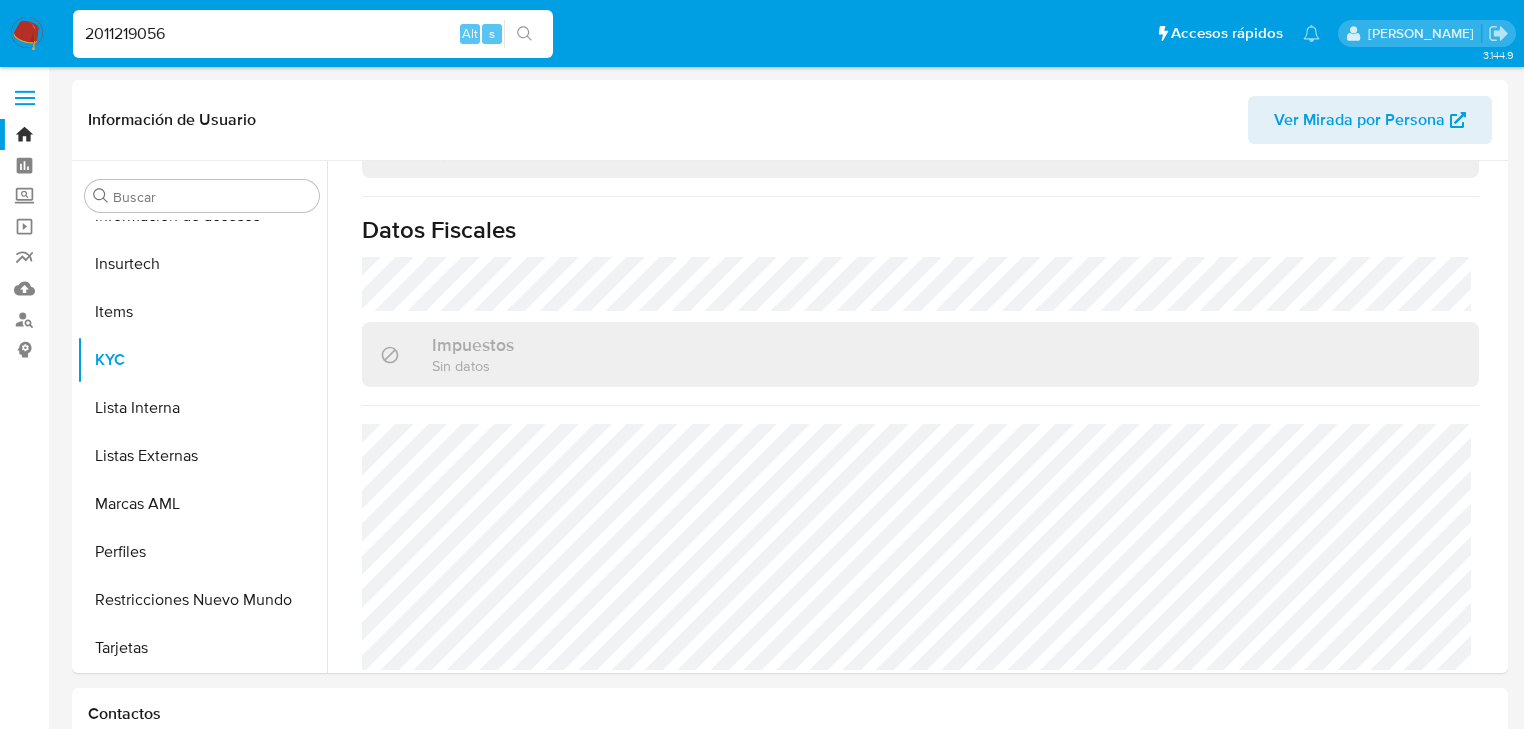 scroll, scrollTop: 80, scrollLeft: 0, axis: vertical 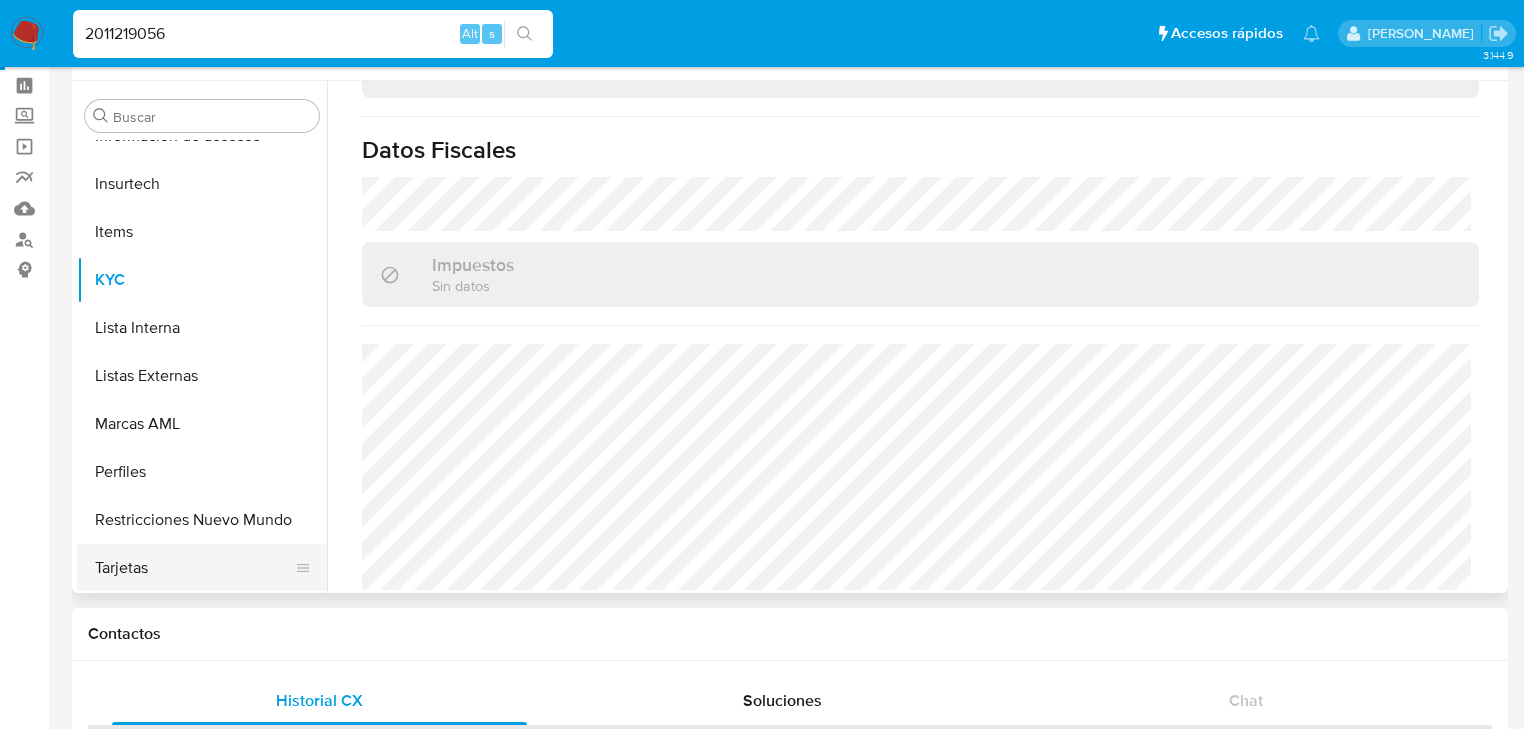 click on "Tarjetas" at bounding box center (194, 568) 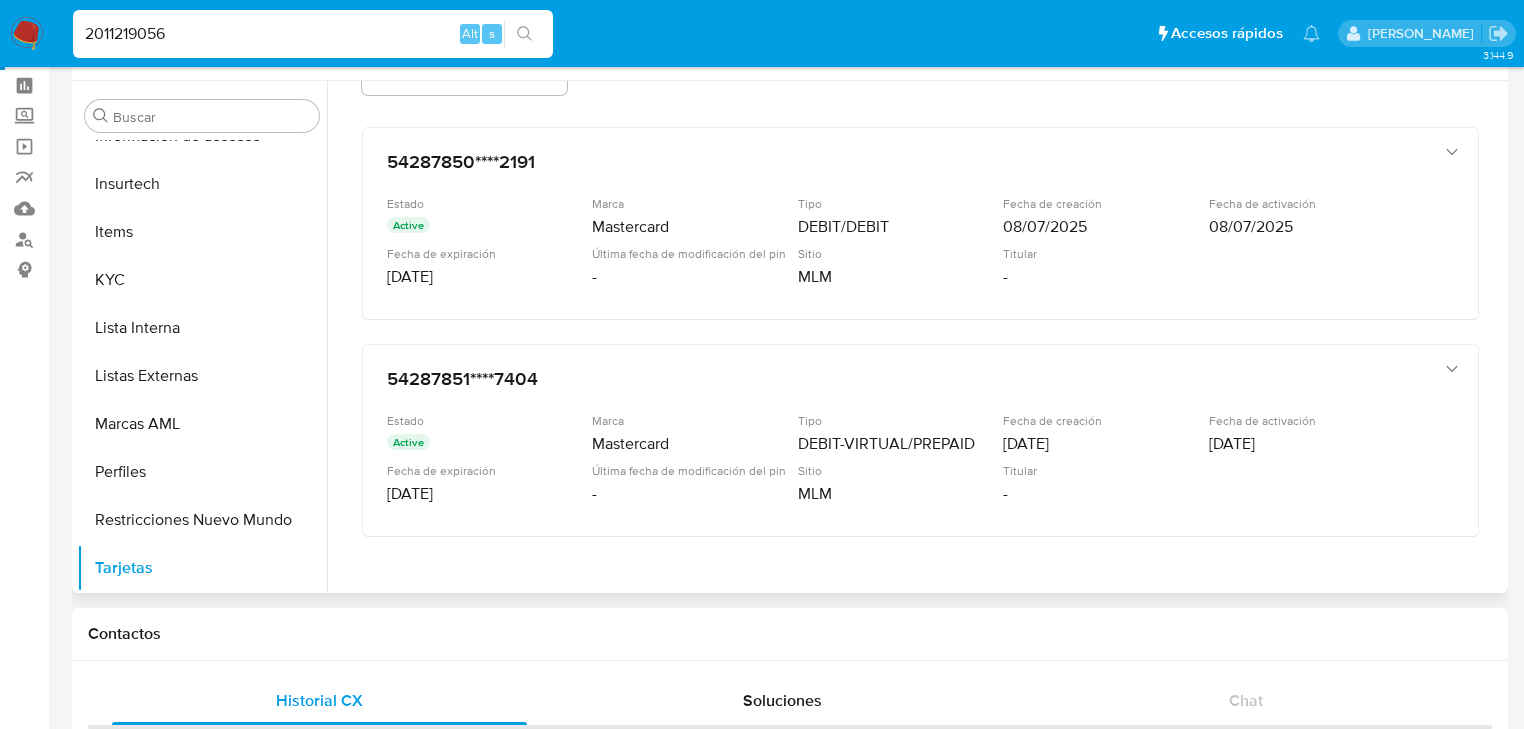 scroll, scrollTop: 80, scrollLeft: 0, axis: vertical 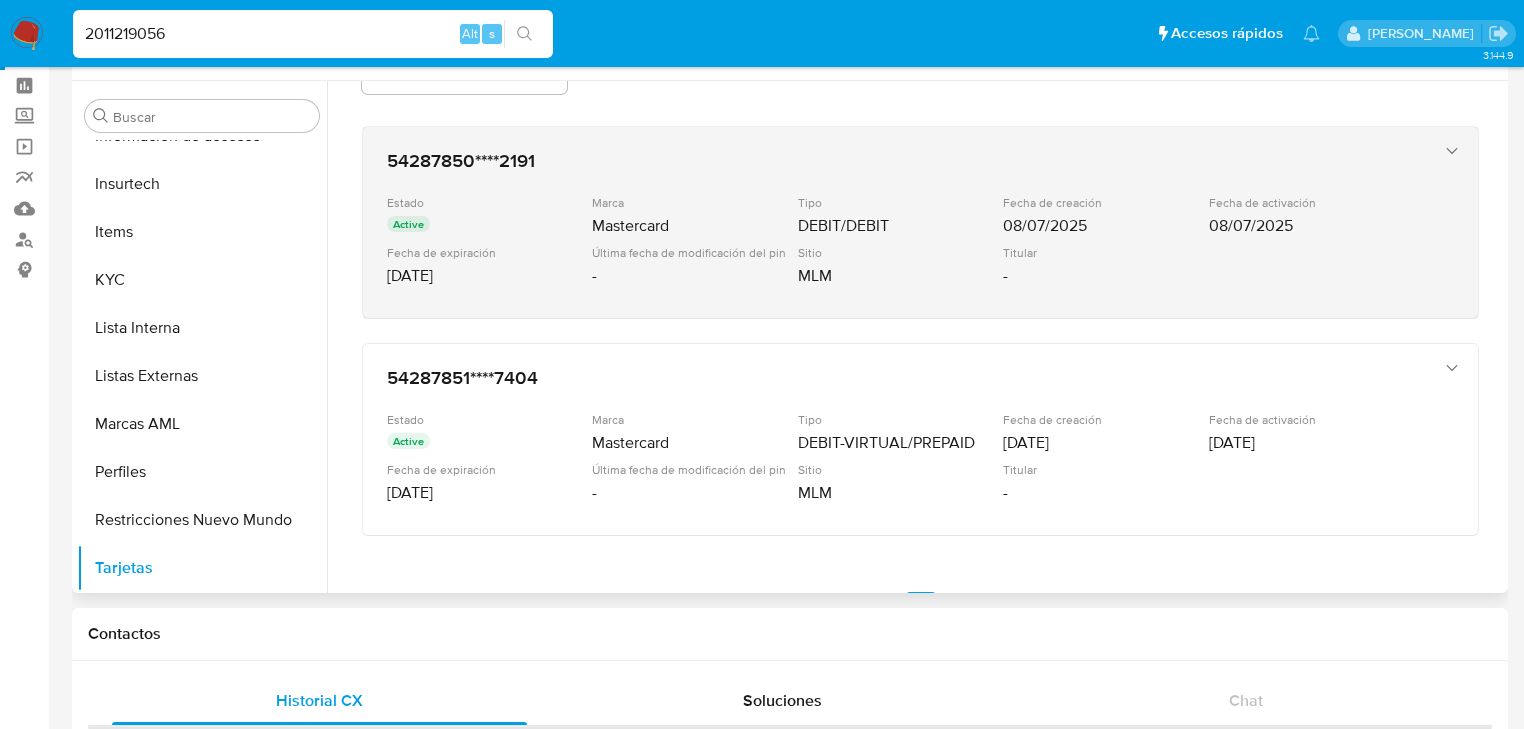 click on "DEBIT/DEBIT" at bounding box center (898, 226) 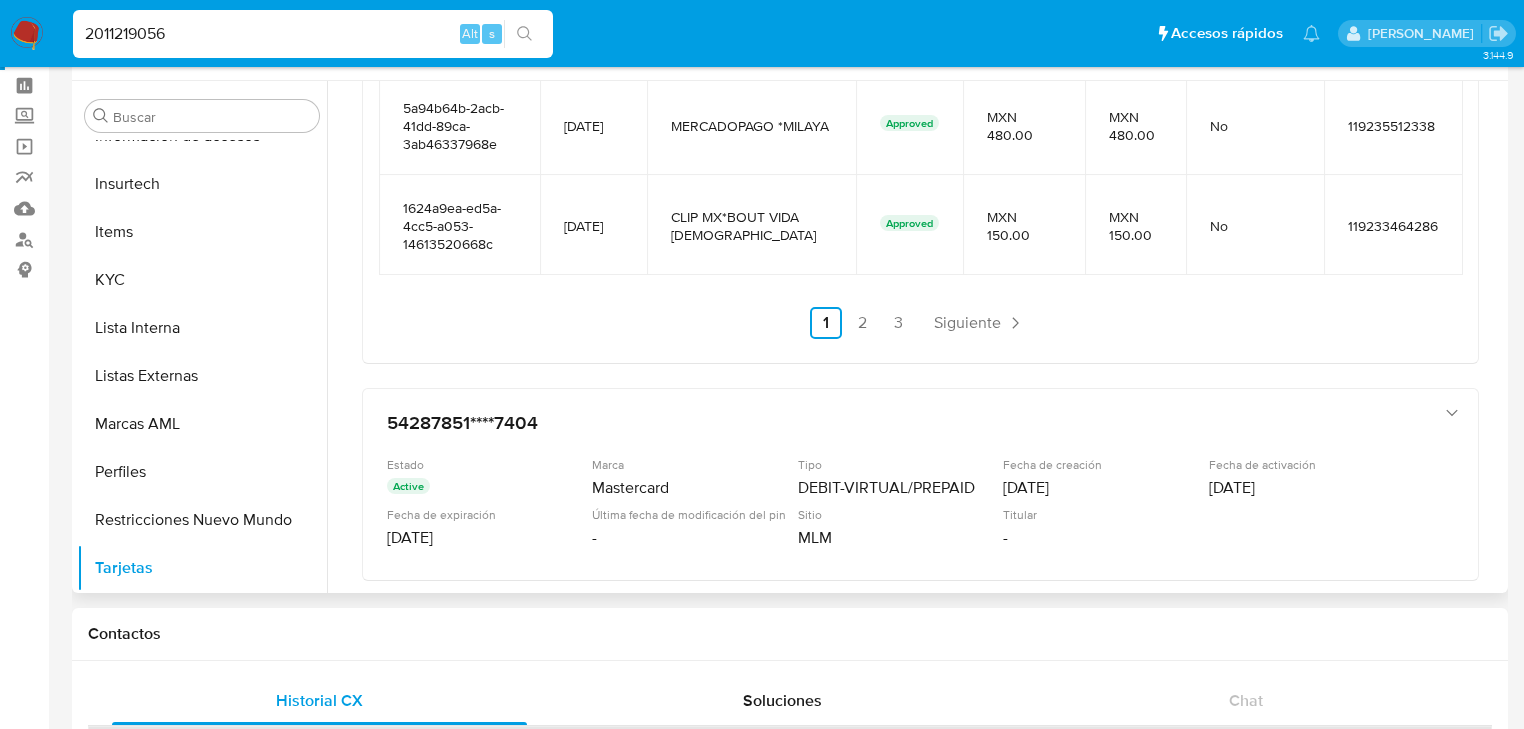 scroll, scrollTop: 907, scrollLeft: 0, axis: vertical 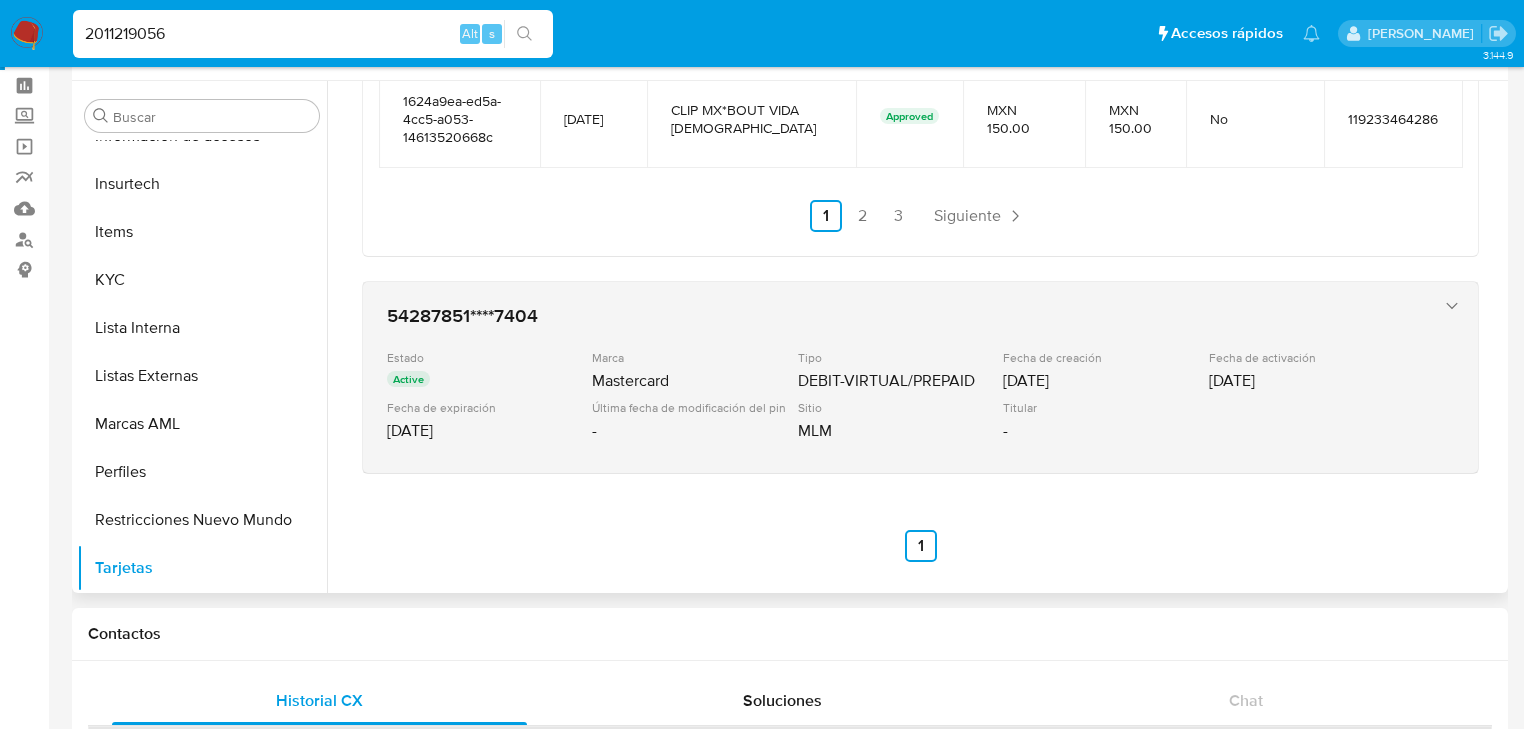 click on "54287851****7404" at bounding box center (900, 316) 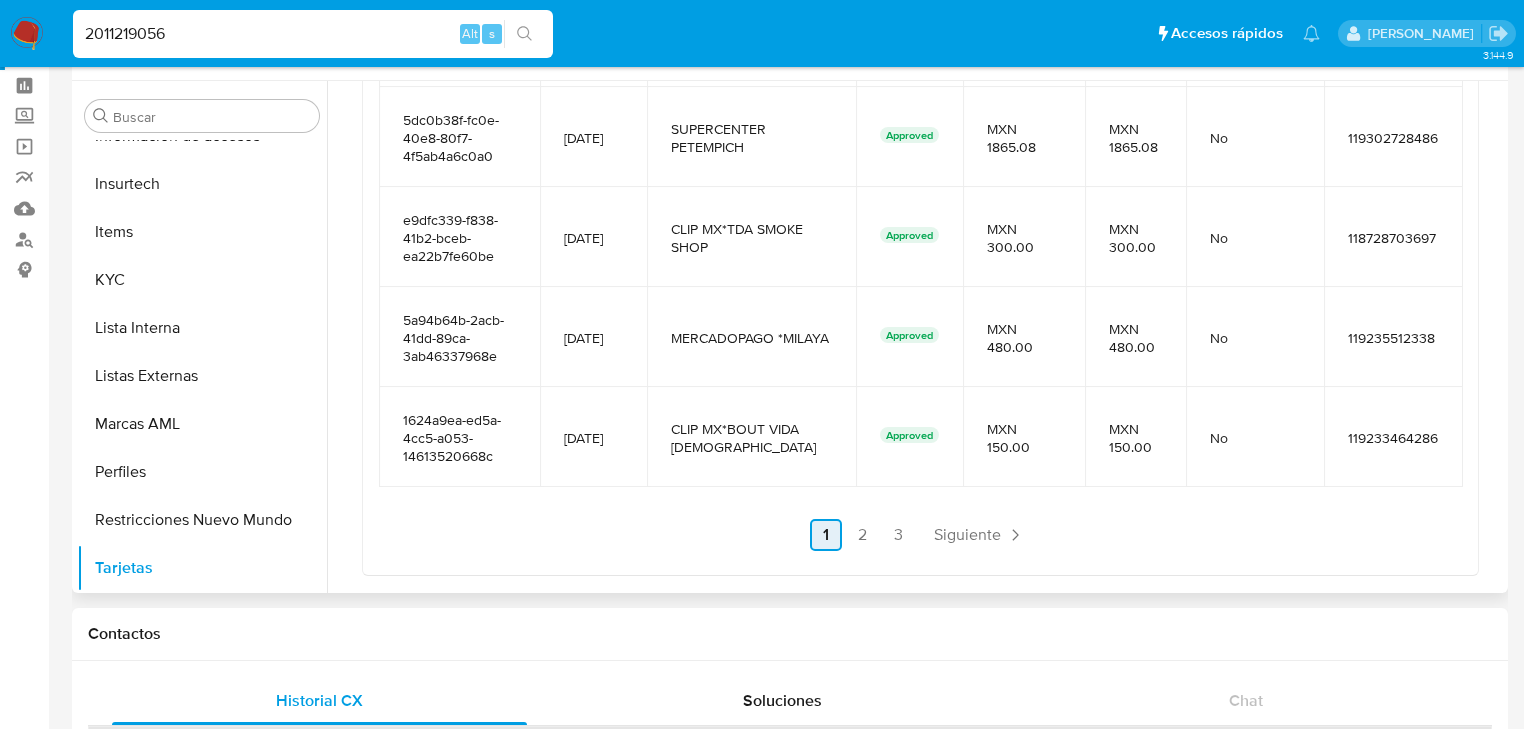 scroll, scrollTop: 667, scrollLeft: 0, axis: vertical 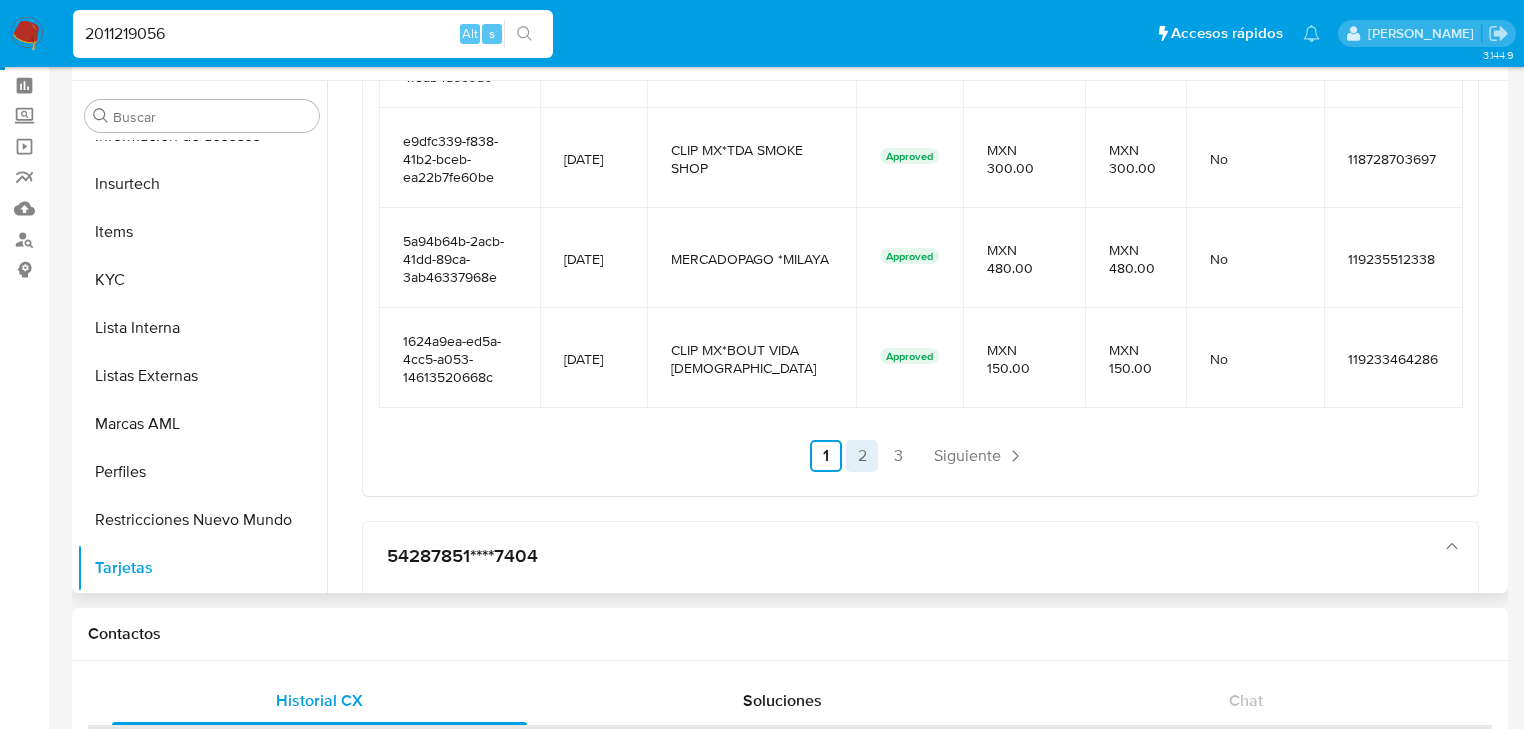 click on "2" at bounding box center (862, 456) 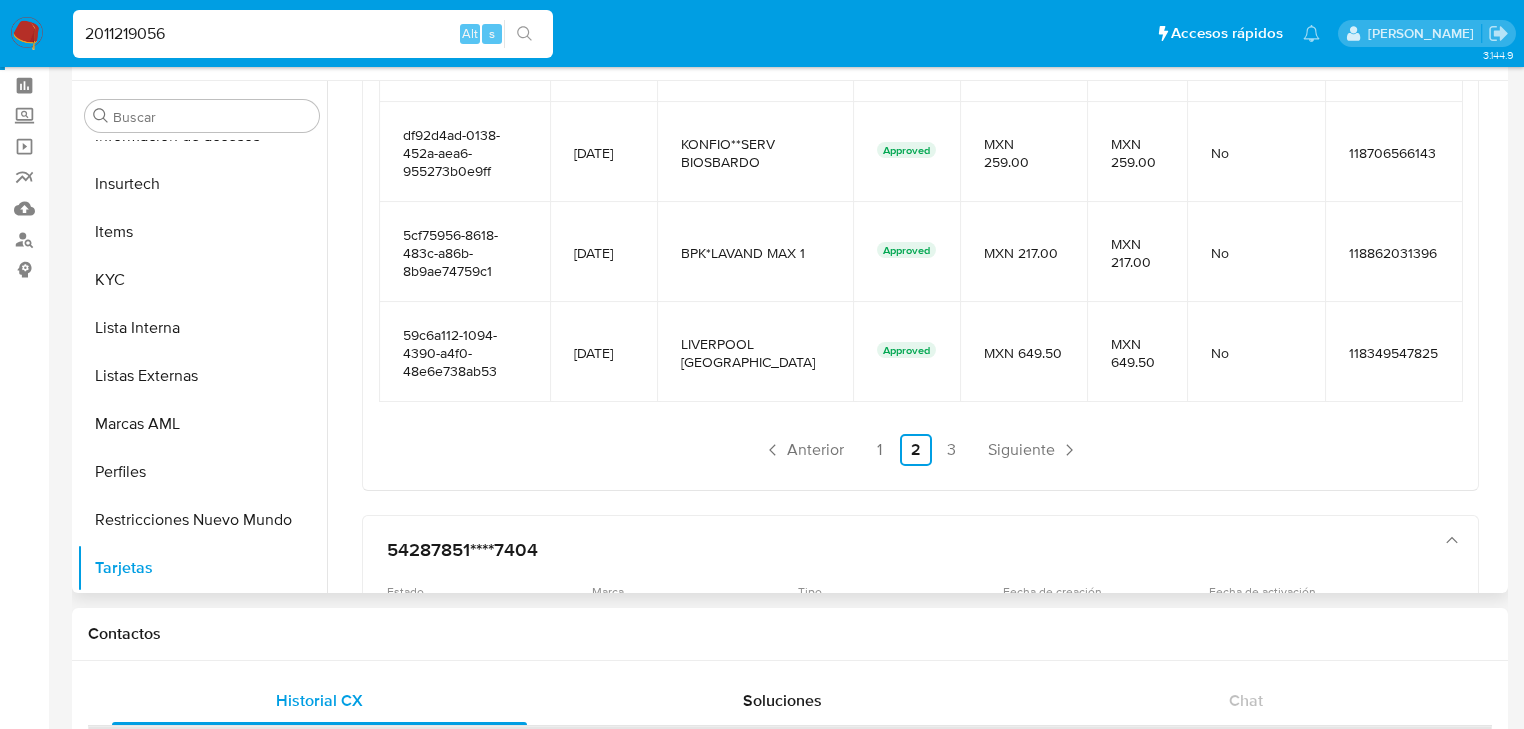 scroll, scrollTop: 747, scrollLeft: 0, axis: vertical 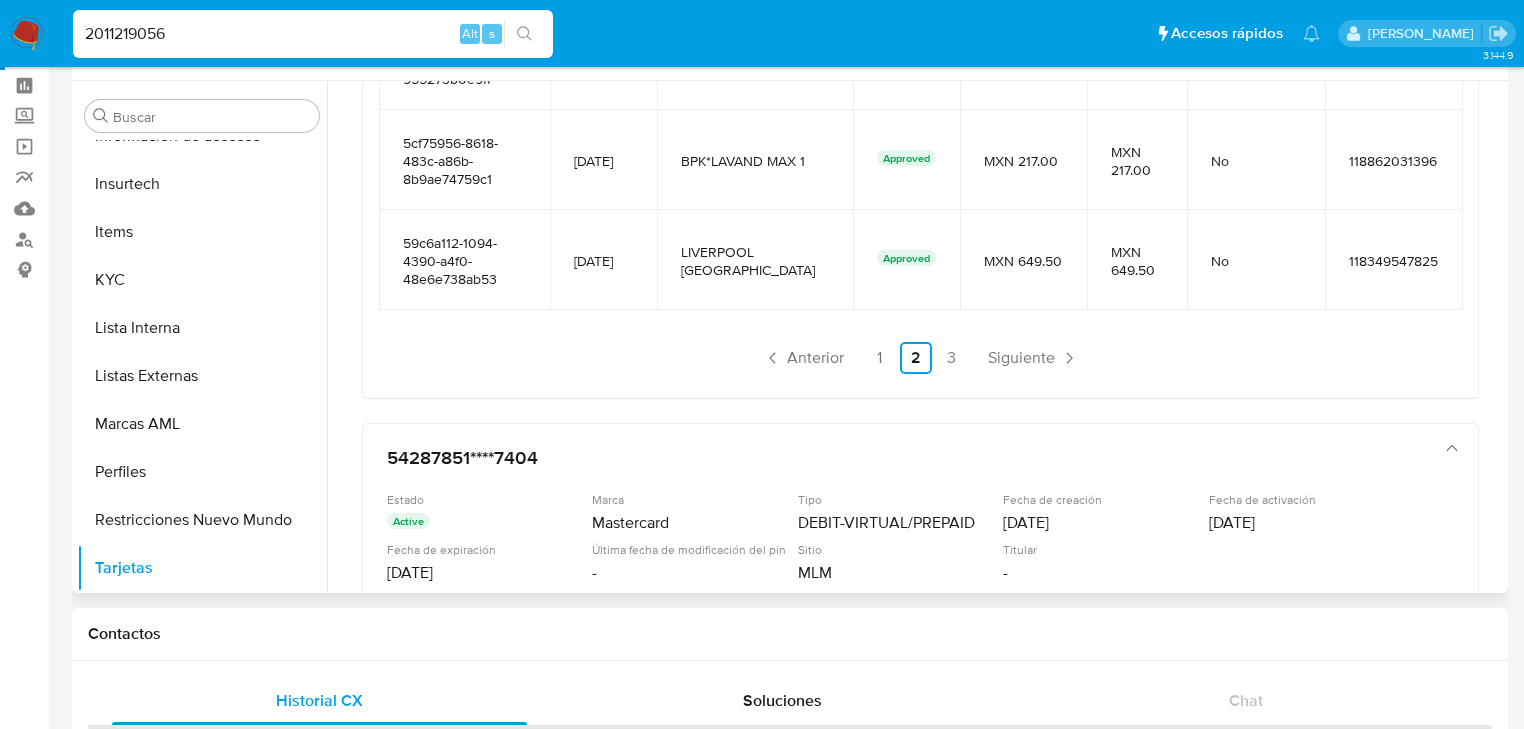 click on "ID Creación Cobrador Estado Monto sin impuestos Monto total Internacional? Referencia Nro f6d6712f-481b-41fd-9f15-ca06ff14767a [DATE] CLIP MX*REST SMOOTHIES Approved MXN 140.00 MXN 140.00 No 119221945962 d79b4283-25b6-4fdd-b147-2c3bc5af8f32 [DATE] ZTL*VICTORVAZQUEZDELOS Approved MXN 220.00 MXN 220.00 No 119217306454 df92d4ad-0138-452a-aea6-955273b0e9ff [DATE] KONFIO**SERV BIOSBARDO Approved MXN 259.00 MXN 259.00 No 118706566143 5cf75956-8618-483c-a86b-8b9ae74759c1 [DATE] BPK*LAVAND MAX 1 Approved MXN 217.00 MXN 217.00 No 118862031396 59c6a112-1094-4390-a4f0-48e6e738ab53 [DATE] [GEOGRAPHIC_DATA] Approved MXN 649.50 MXN 649.50 No 118349547825 Anterior 1 2 3 Siguiente" at bounding box center (920, 67) 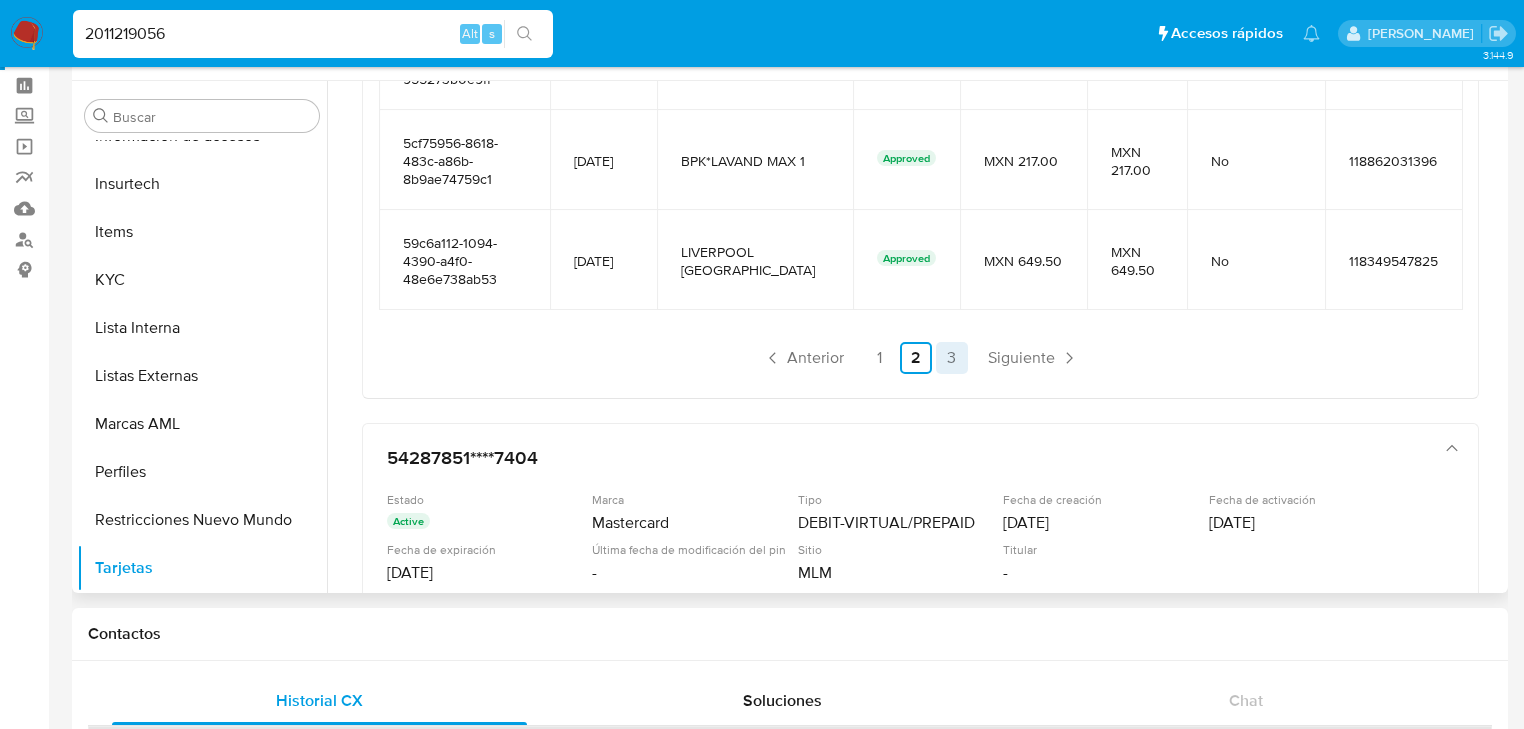 click on "3" at bounding box center (952, 358) 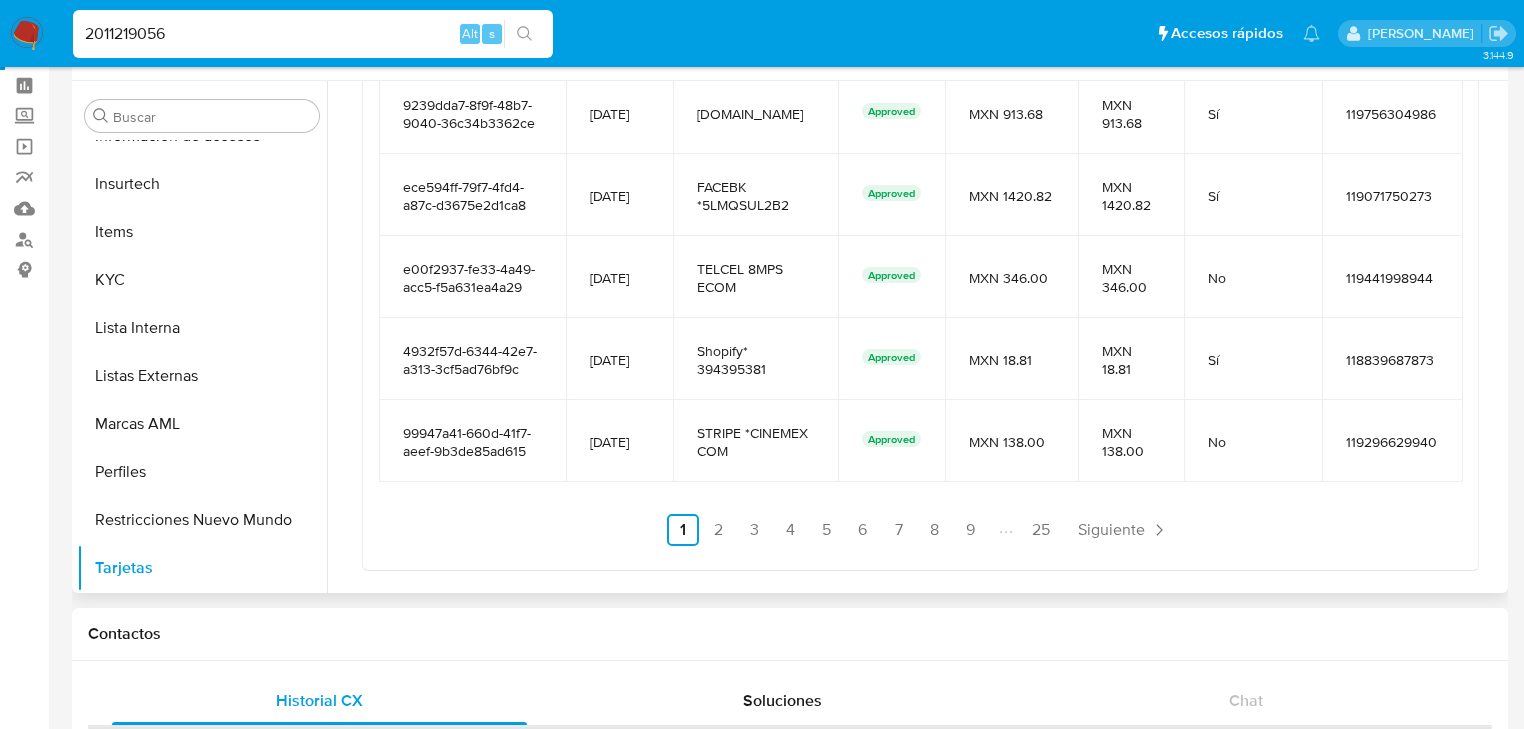 scroll, scrollTop: 1547, scrollLeft: 0, axis: vertical 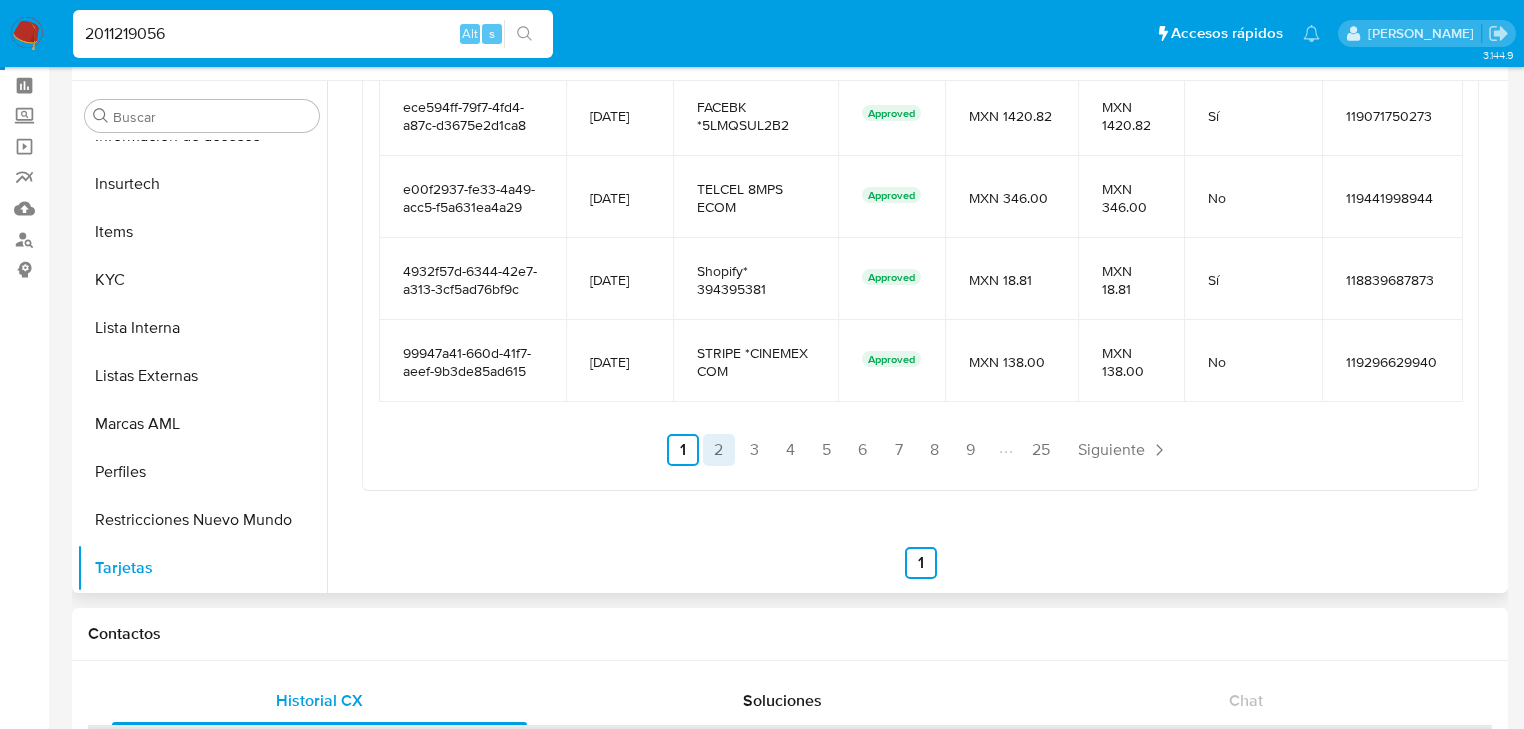 click on "2" at bounding box center (719, 450) 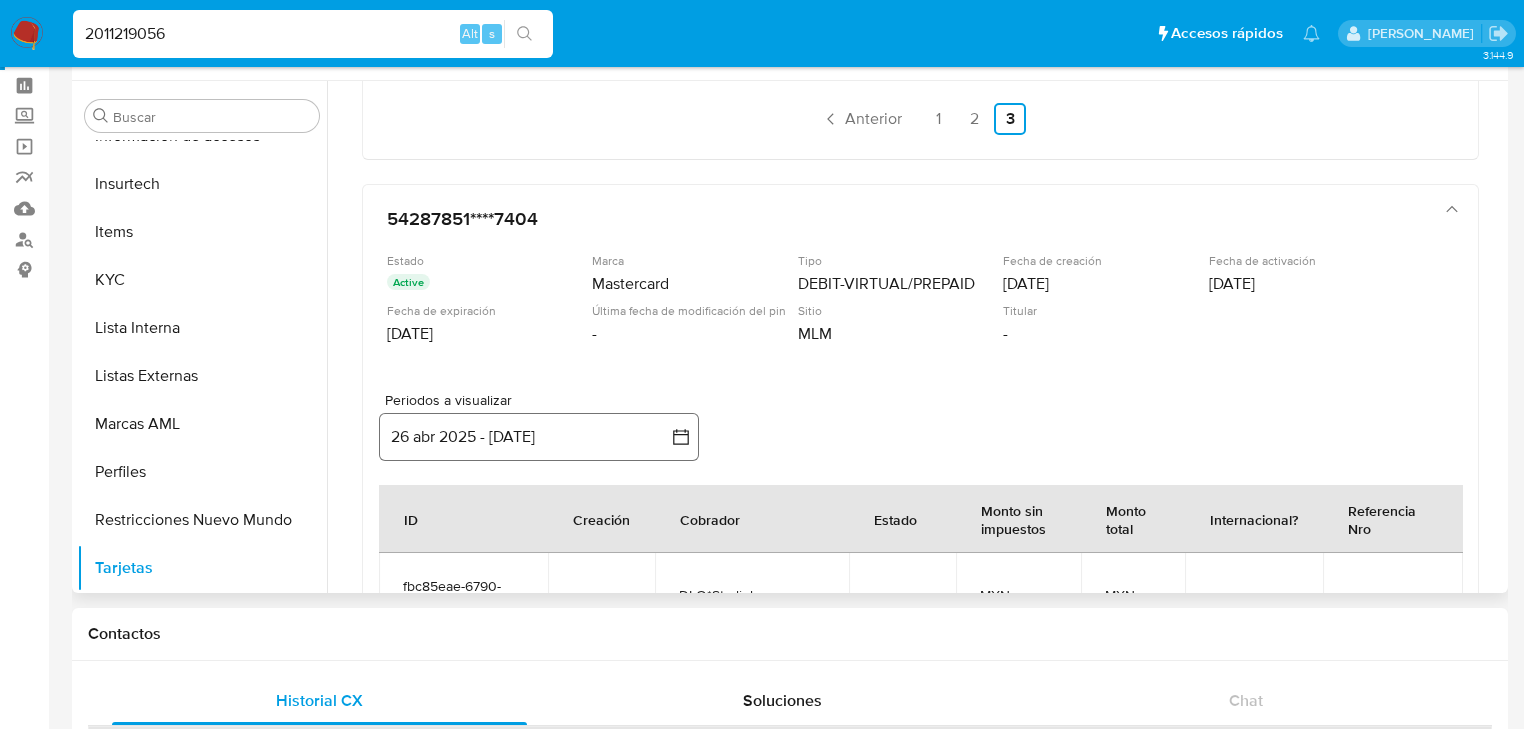scroll, scrollTop: 987, scrollLeft: 0, axis: vertical 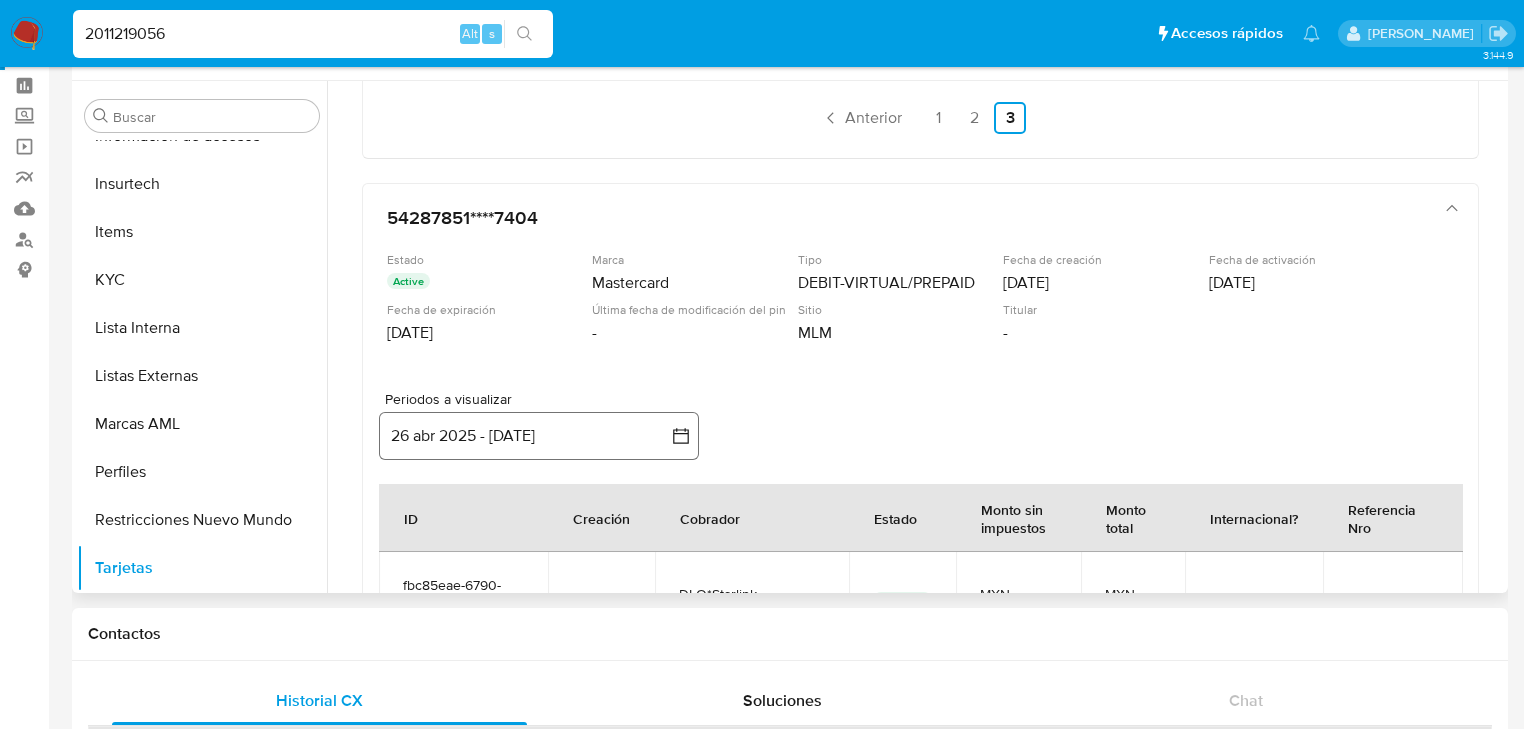 click on "26 abr 2025 - [DATE]" at bounding box center (539, 436) 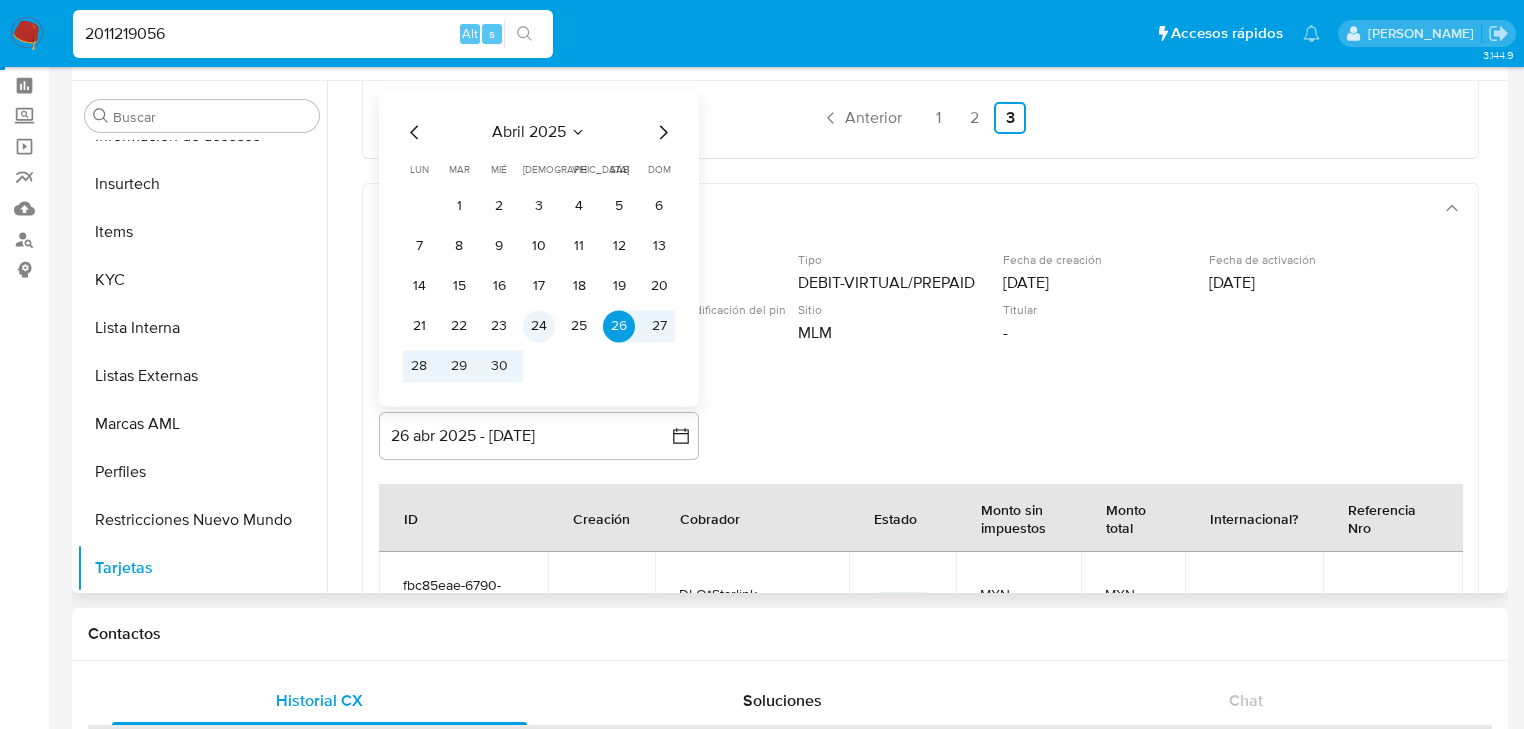 click on "24" at bounding box center [539, 326] 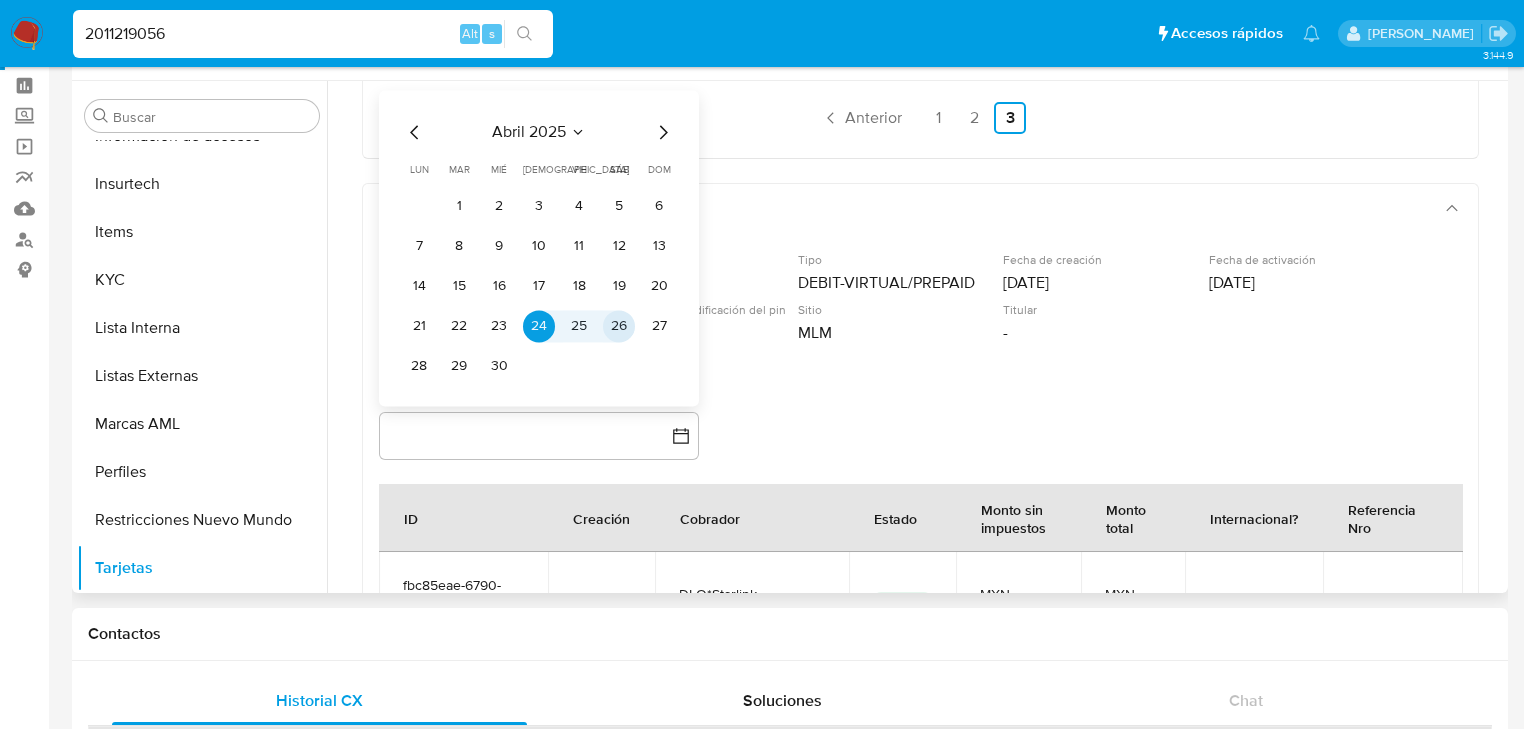 click on "26" at bounding box center [619, 326] 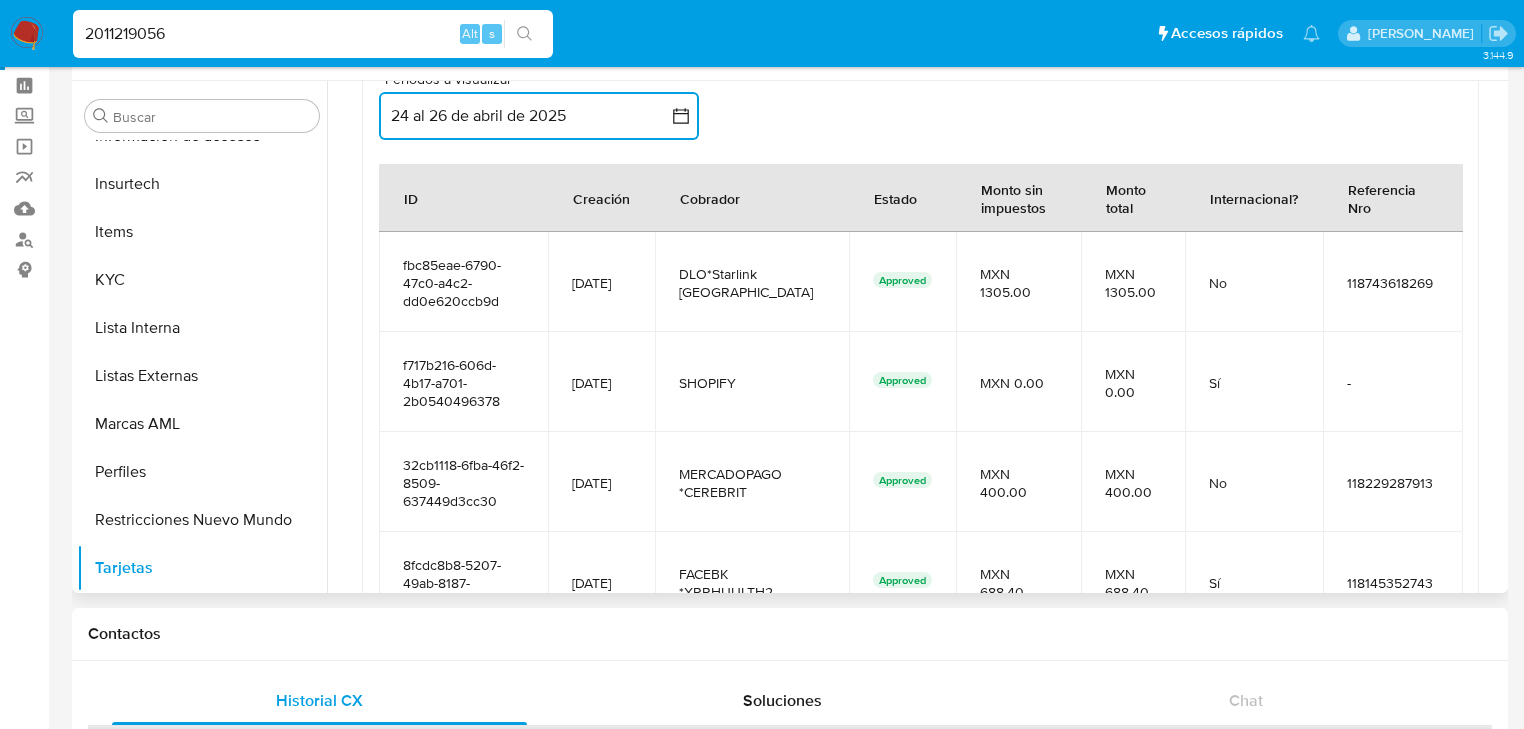 scroll, scrollTop: 1227, scrollLeft: 0, axis: vertical 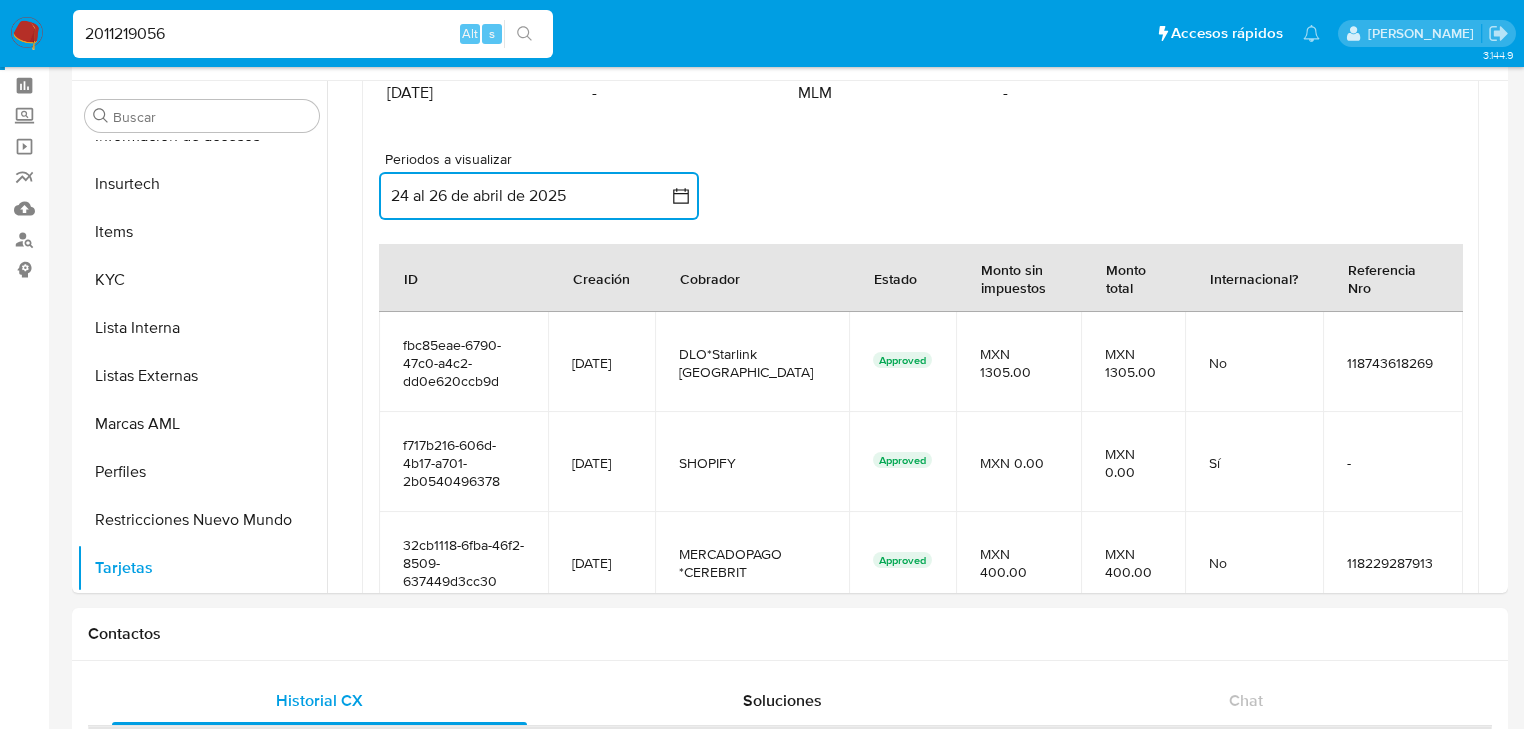 click on "24 al 26 de abril de 2025" at bounding box center [539, 196] 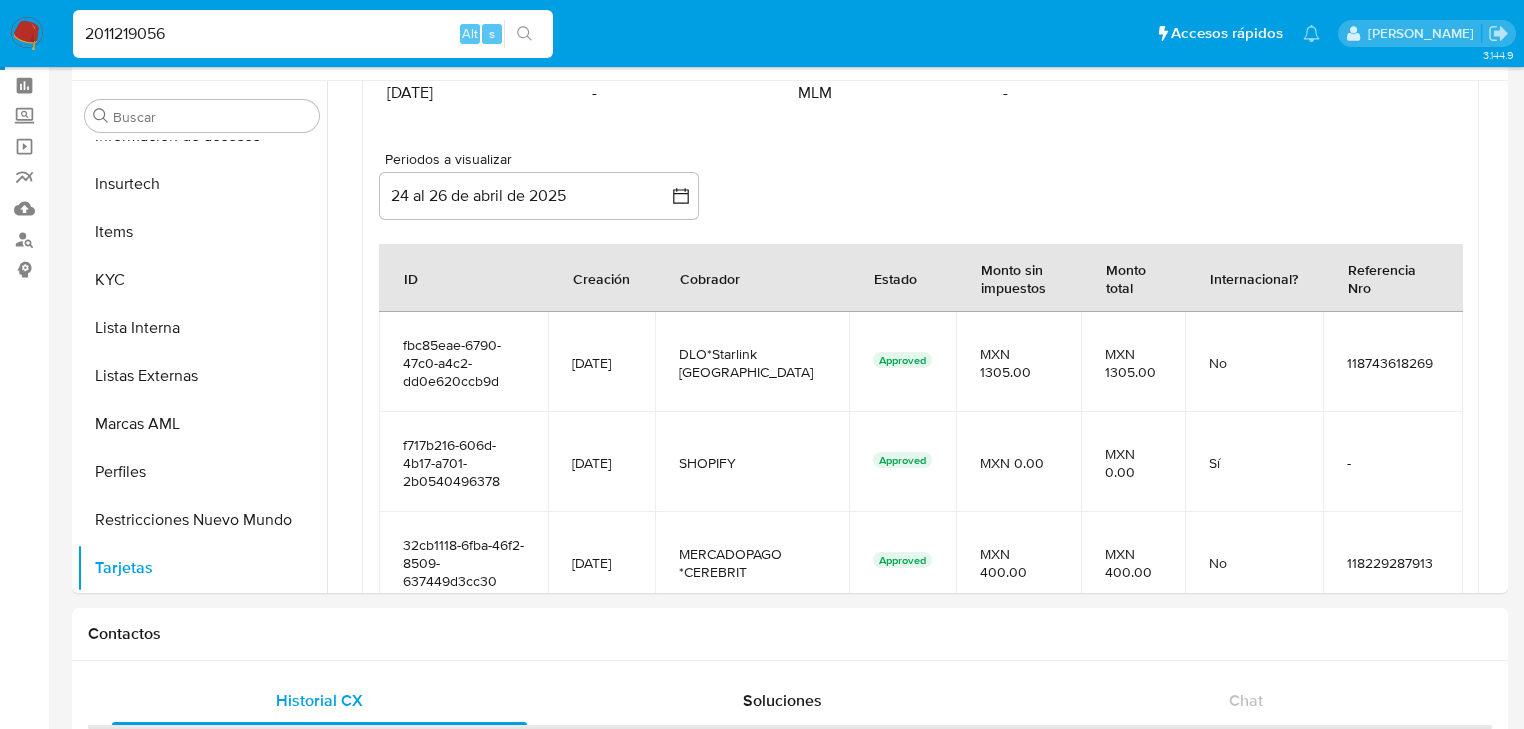 click on "Periodos a visualizar inputDatePicker 24 al 26 de abril de 2025 24-04-2025:26-04-2025 ID Creación Cobrador Estado Monto sin impuestos Monto total Internacional? Referencia Nro fbc85eae-6790-47c0-a4c2-dd0e620ccb9d [DATE] DLO*Starlink Mexico Approved MXN 1305.00 MXN 1305.00 No 118743618269 f717b216-606d-4b17-a701-2b0540496378 [DATE] SHOPIFY Approved MXN 0.00 MXN 0.00 Sí - 32cb1118-6fba-46f2-8509-637449d3cc30 [DATE] MERCADOPAGO *CEREBRIT Approved MXN 400.00 MXN 400.00 No 118229287913 8fcdc8b8-5207-49ab-8187-62a6333ec137 [DATE] FACEBK *XRRHUULTH2 Approved MXN 688.40 MXN 688.40 Sí 118145352743 655df3b5-fd70-450f-ae63-2fb8f6456c47 [DATE] FACEBK *LFSJHWUTH2 Approved MXN 79.15 MXN 79.15 Sí 118637696040 Anterior 1 2 3 4 5 6 7 8 9 25 Siguiente" at bounding box center (920, 513) 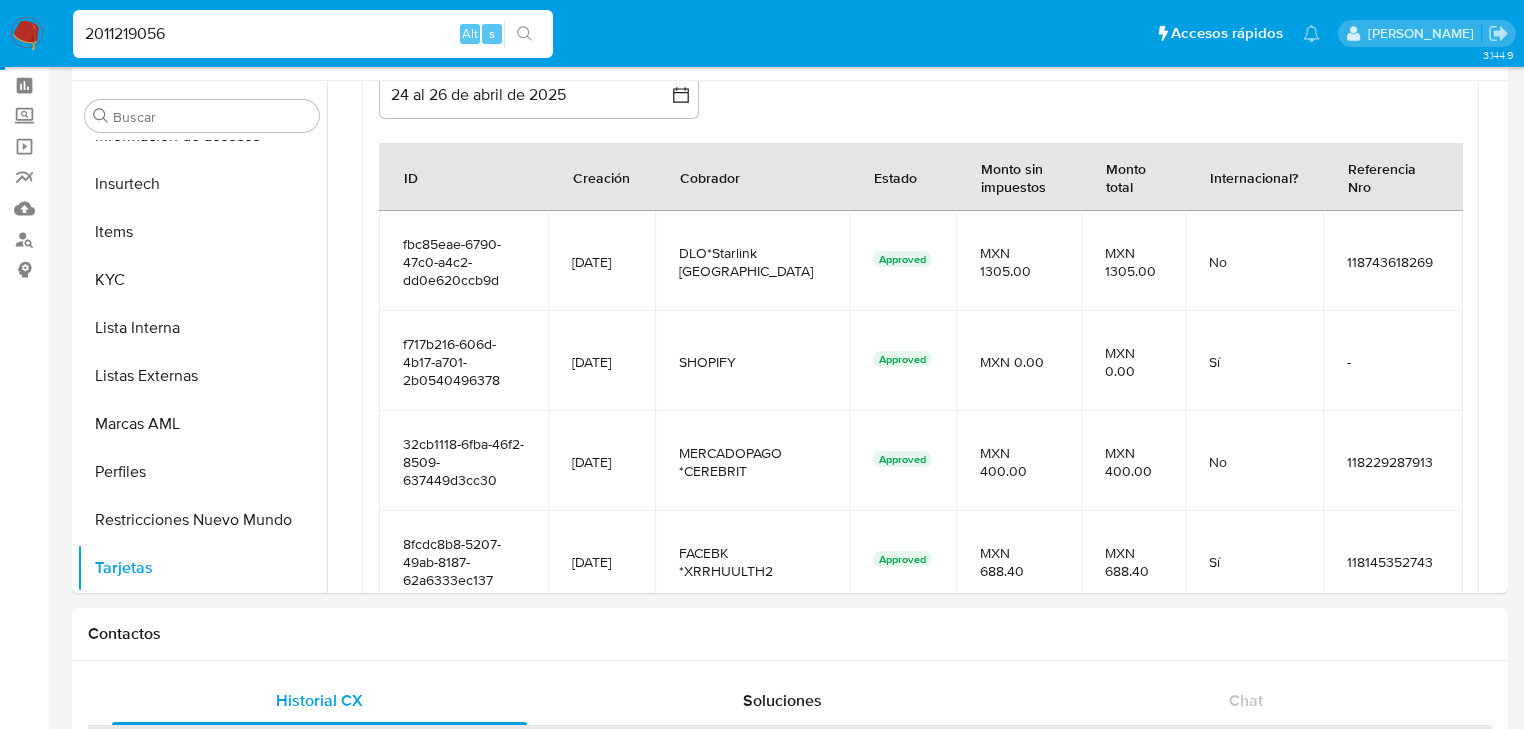 scroll, scrollTop: 1227, scrollLeft: 0, axis: vertical 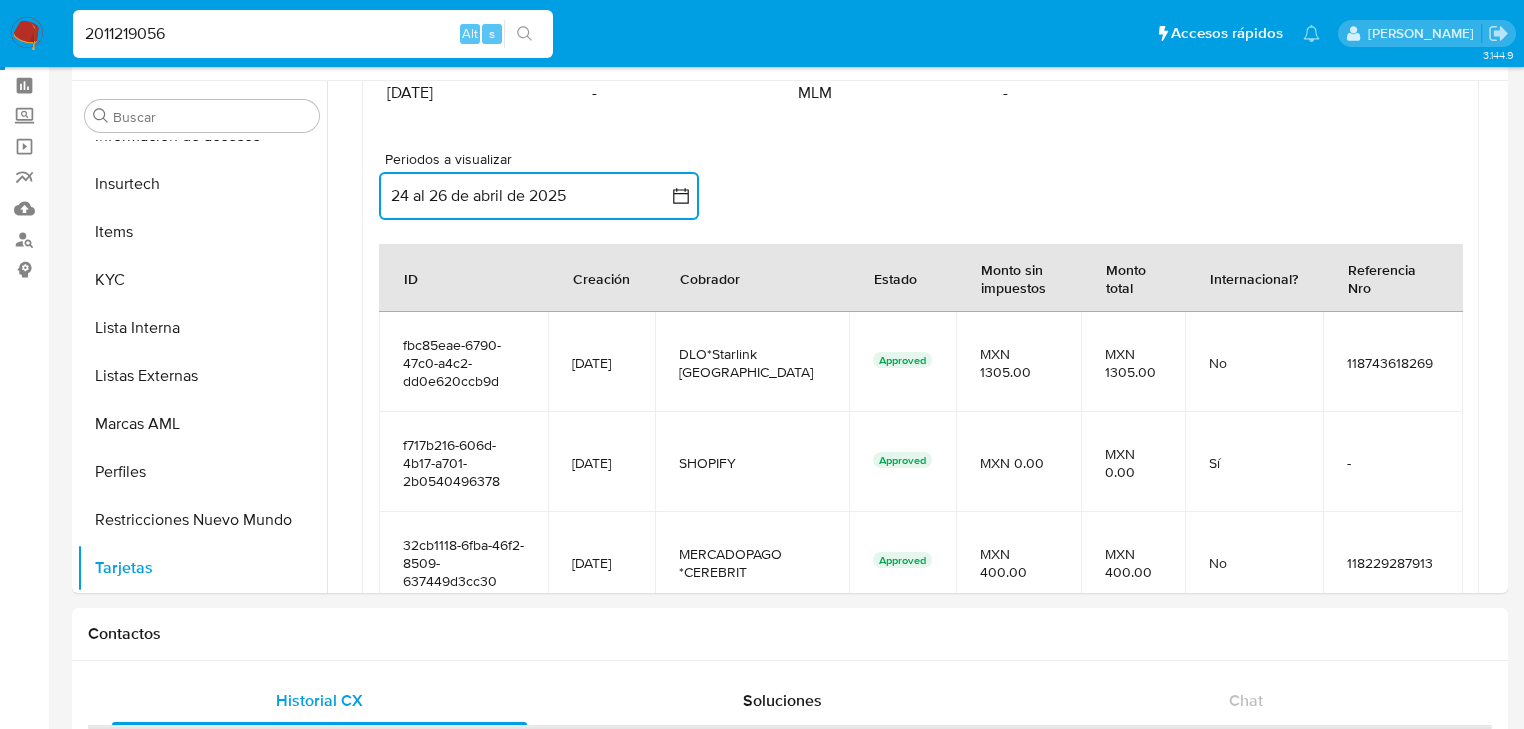 click on "24 al 26 de abril de 2025" at bounding box center [539, 196] 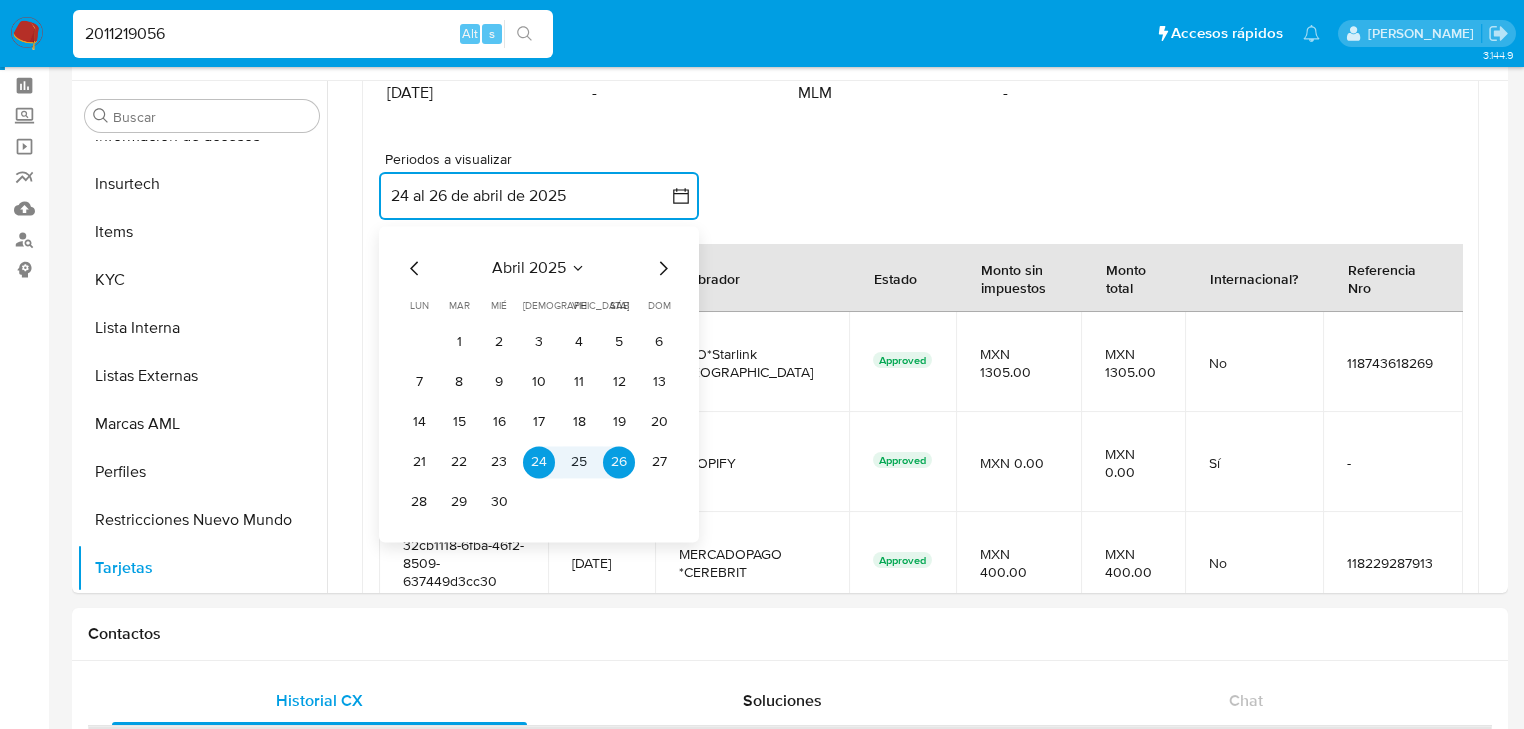 type 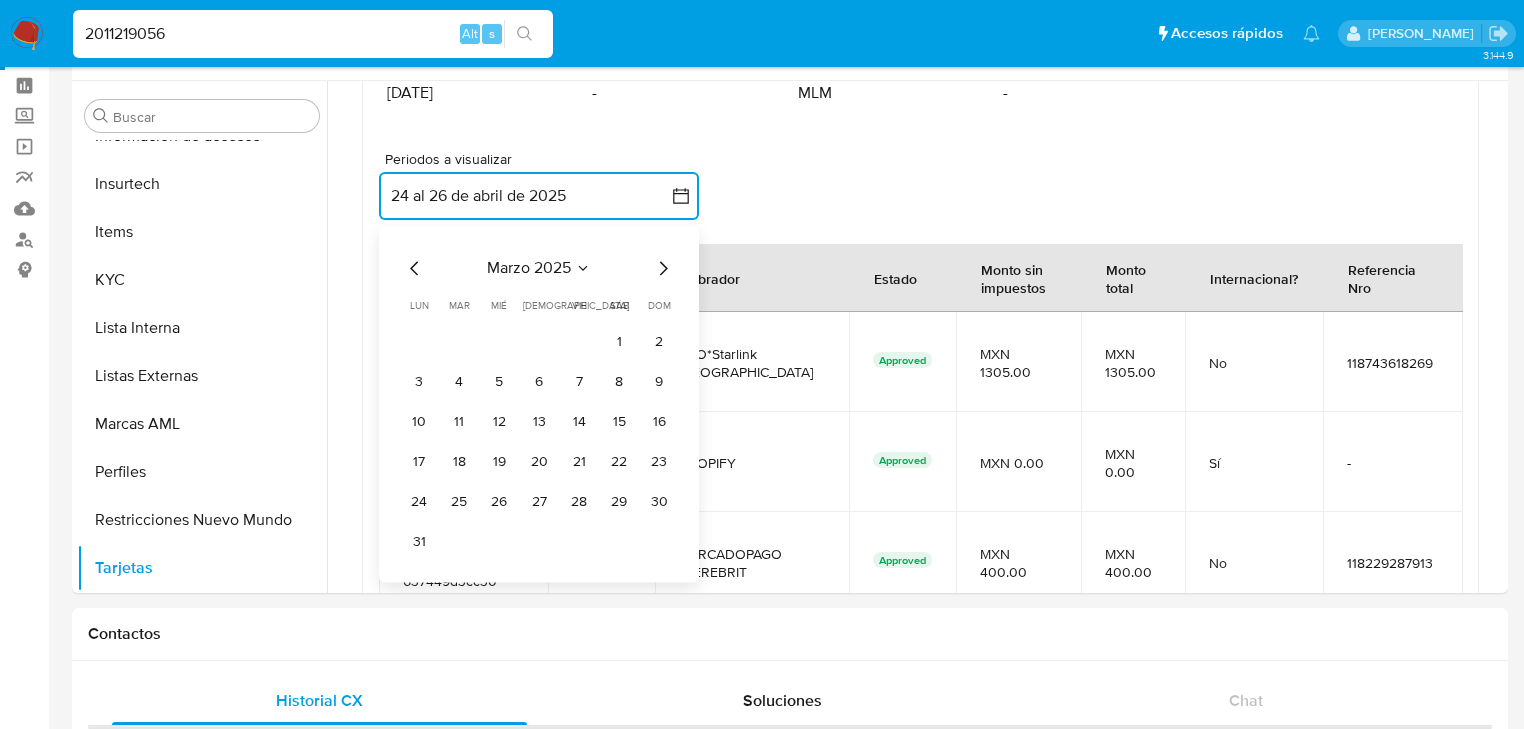 click 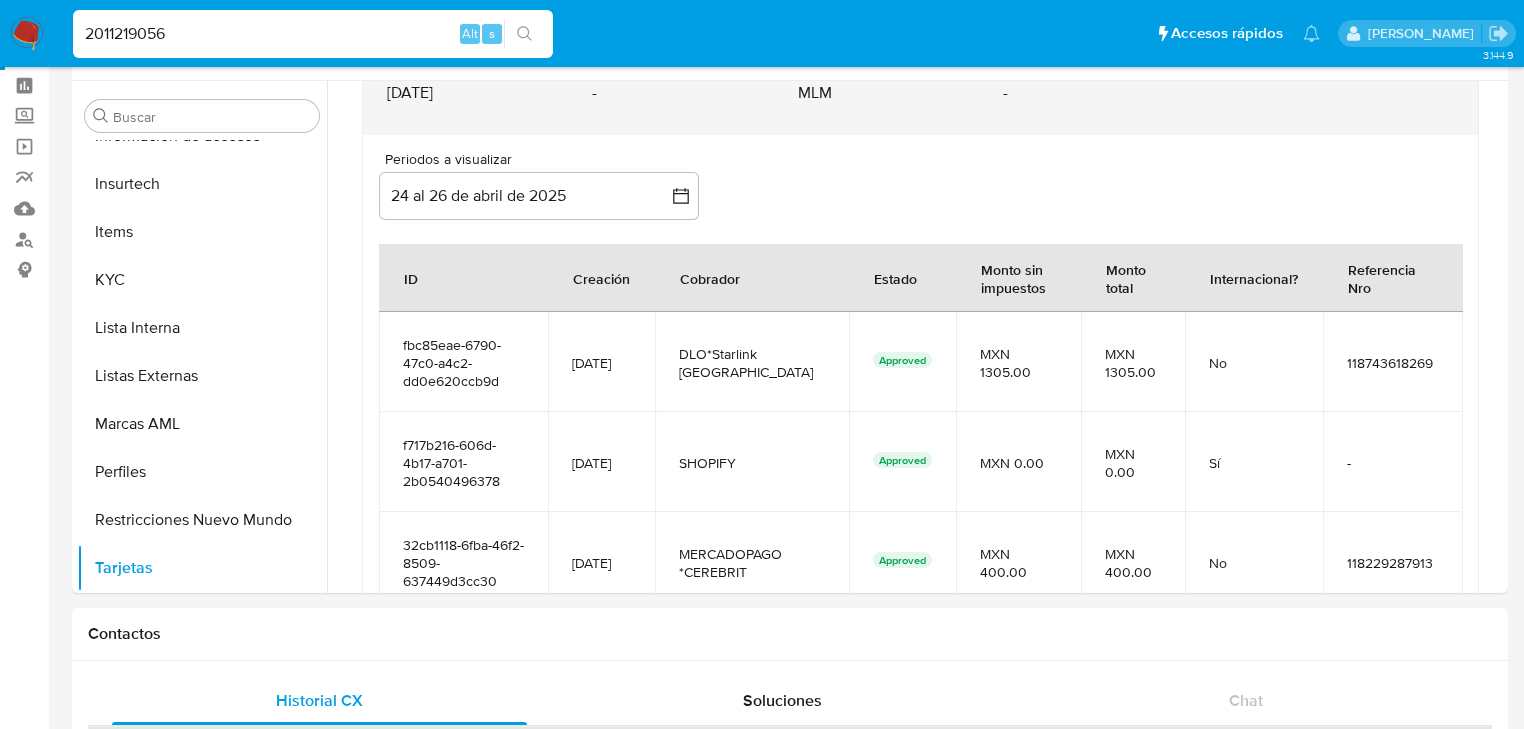 click on "MLM" at bounding box center (898, 93) 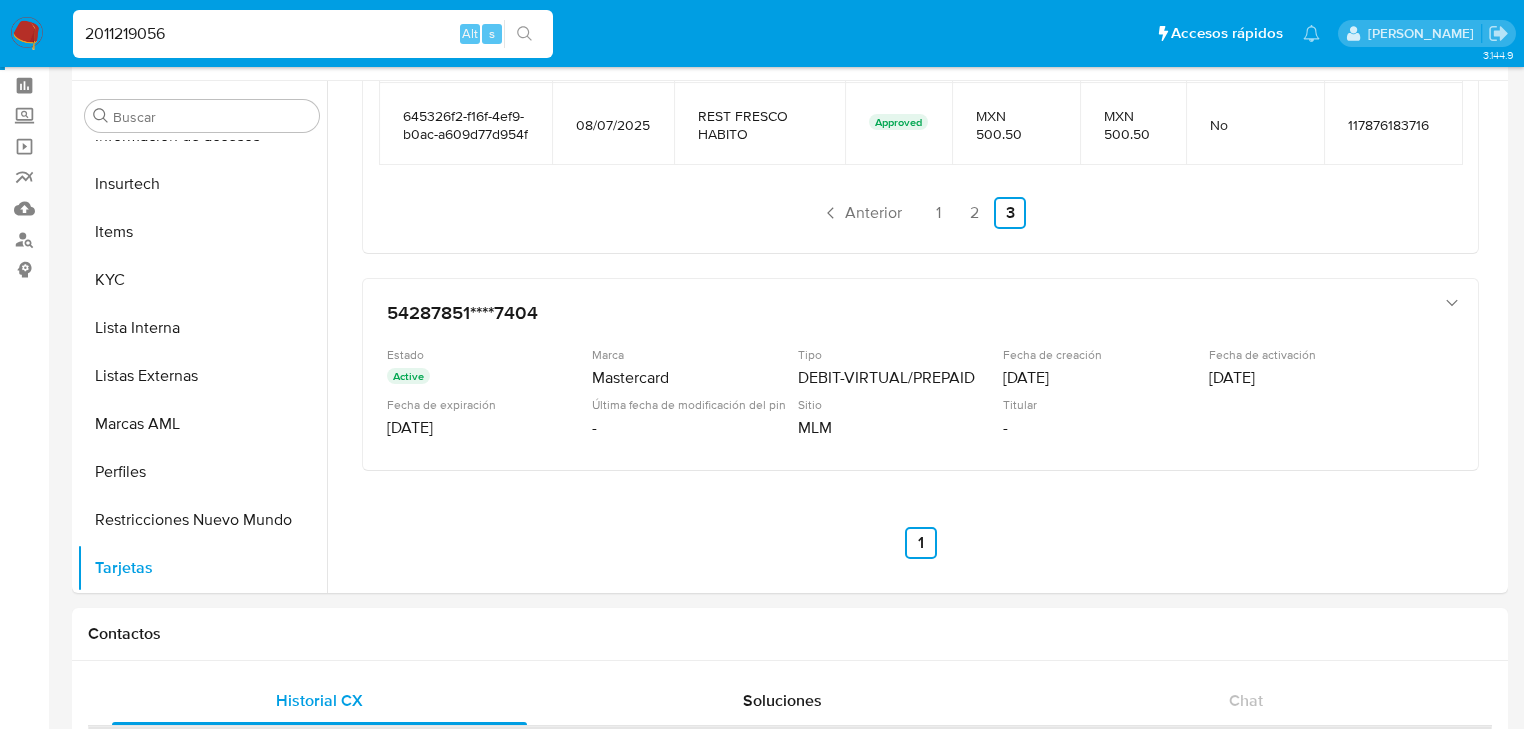 scroll, scrollTop: 907, scrollLeft: 0, axis: vertical 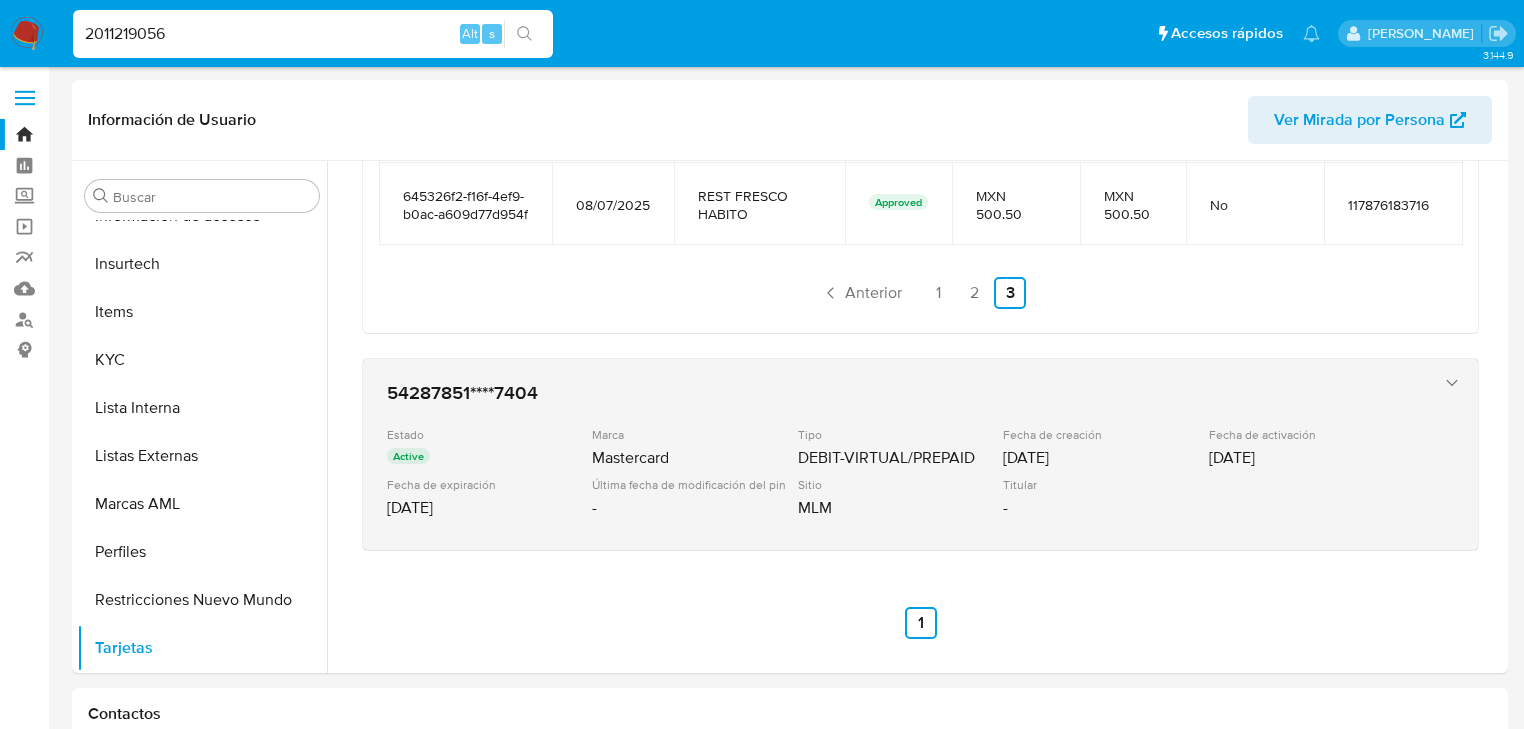 click on "54287851****7404 Estado Active Marca Mastercard Tipo DEBIT-VIRTUAL/PREPAID Fecha de creación [DATE] Fecha de activación [DATE] Fecha de expiración [DATE] Última fecha de modificación del pin - Sitio MLM Titular -" at bounding box center (900, 454) 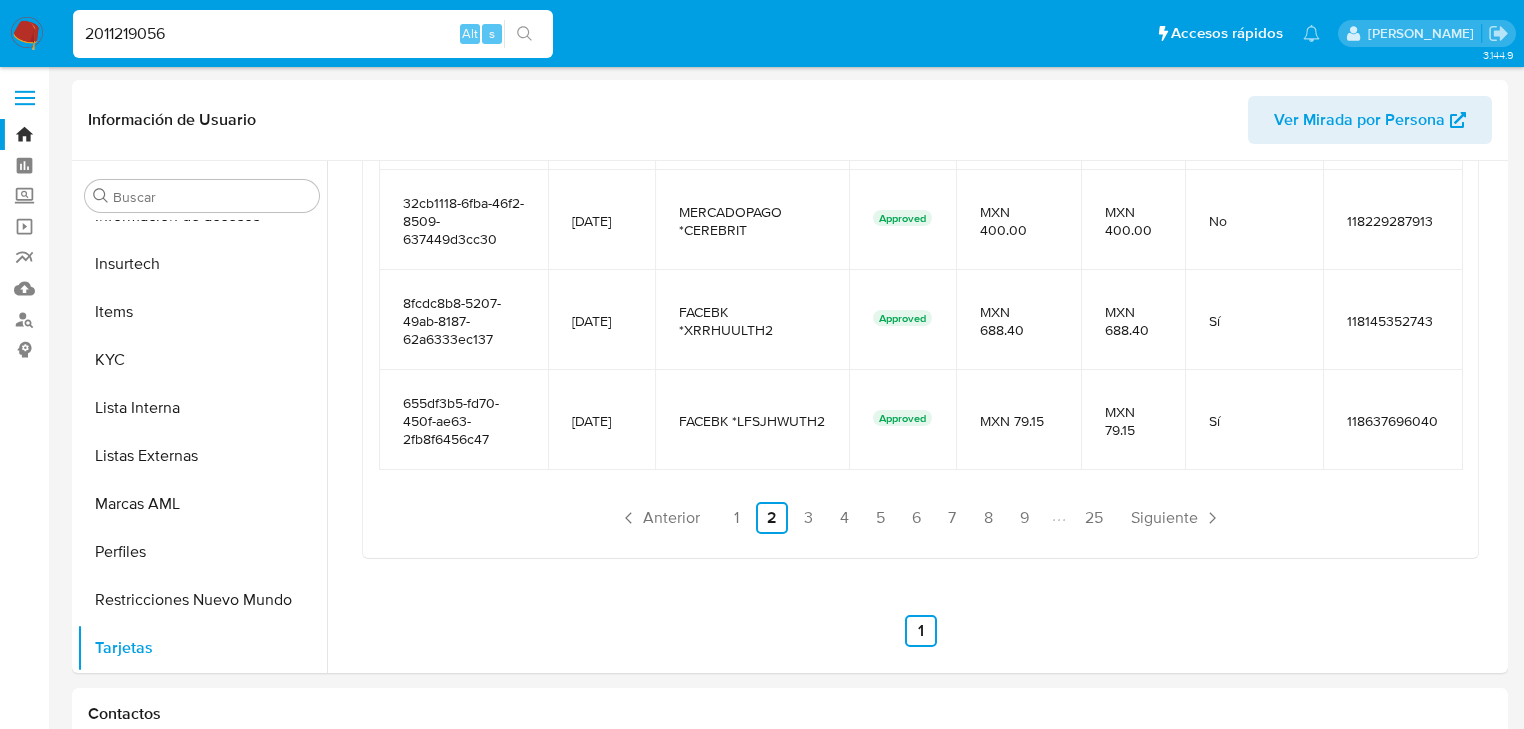 scroll, scrollTop: 1672, scrollLeft: 0, axis: vertical 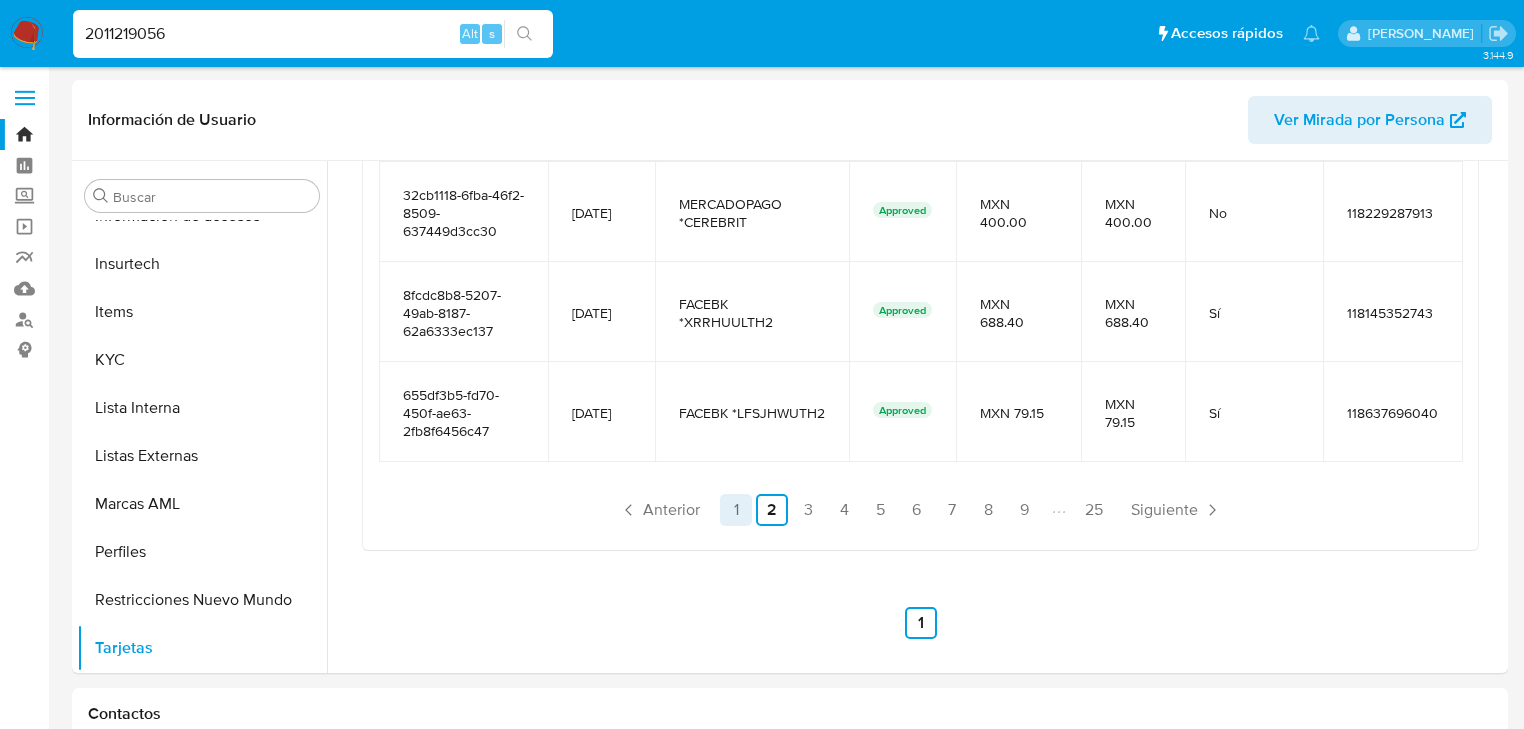 click on "1" at bounding box center (736, 510) 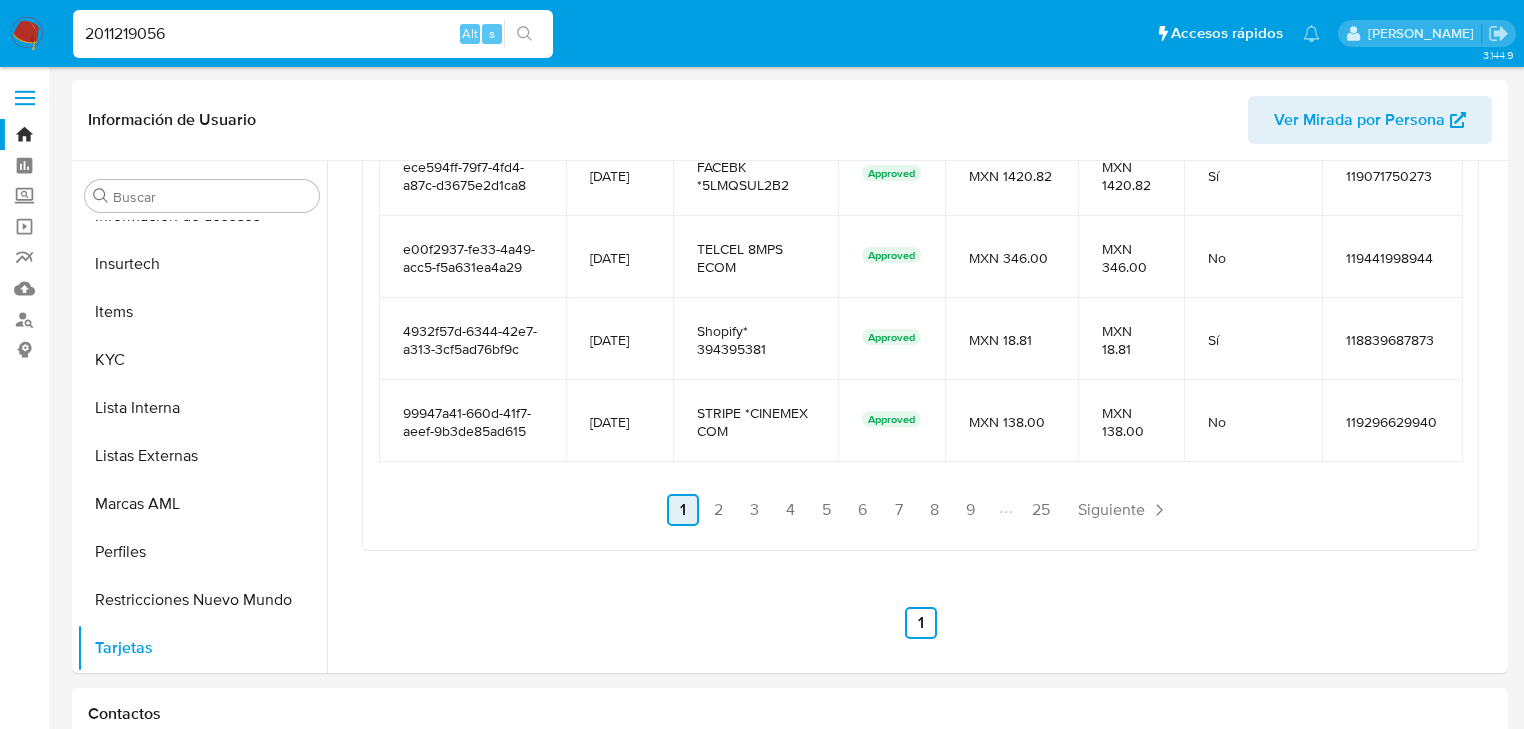 scroll, scrollTop: 1636, scrollLeft: 0, axis: vertical 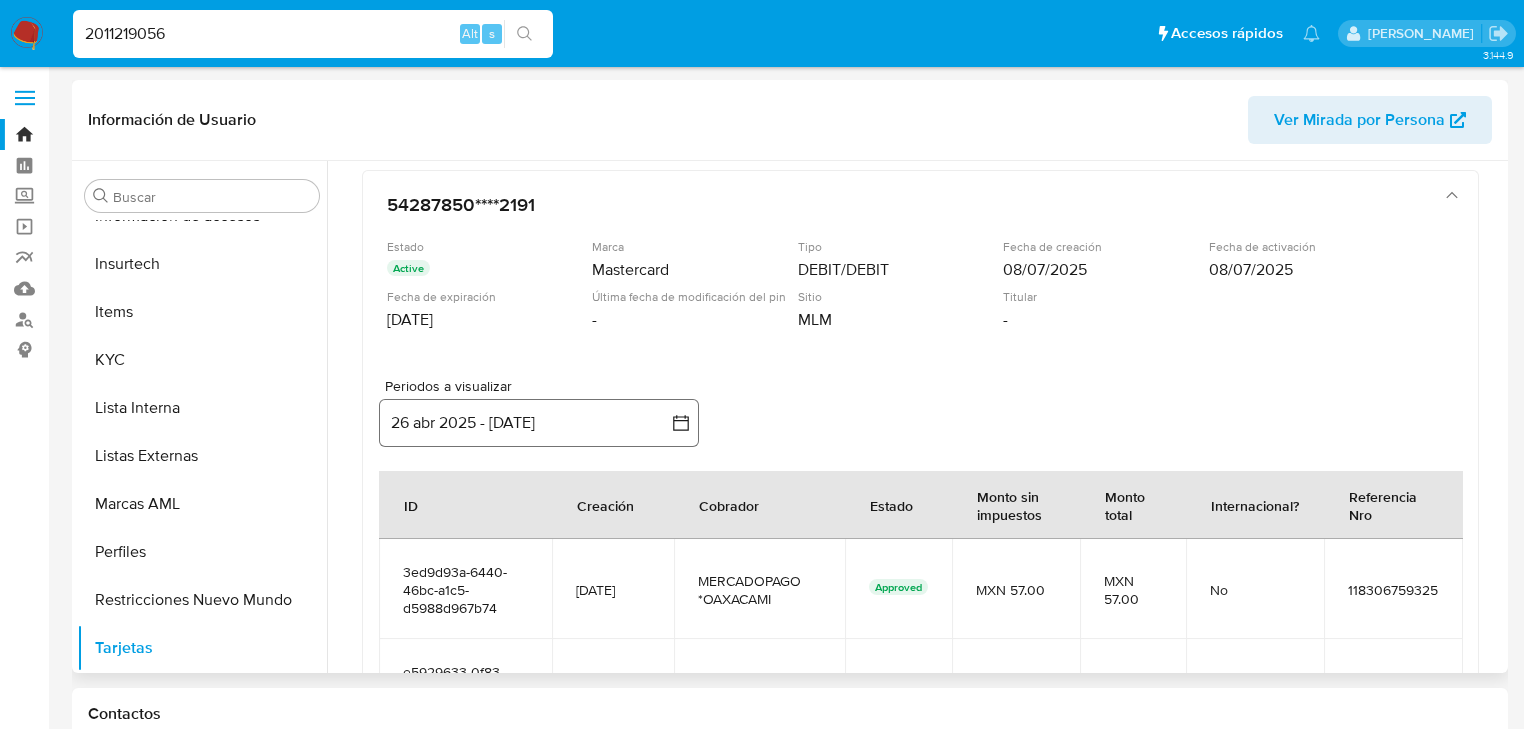 click on "26 abr 2025 - [DATE]" at bounding box center (539, 423) 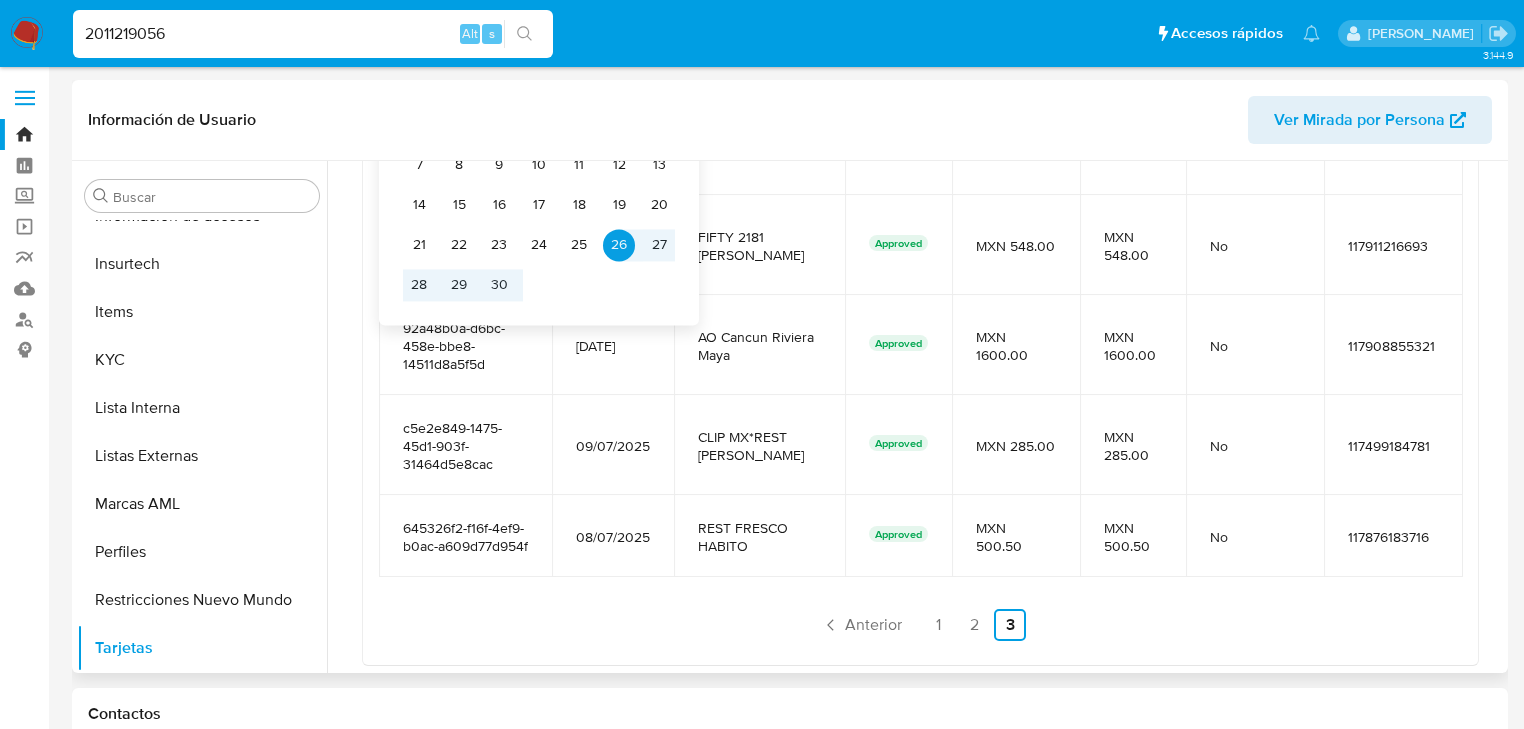 scroll, scrollTop: 960, scrollLeft: 0, axis: vertical 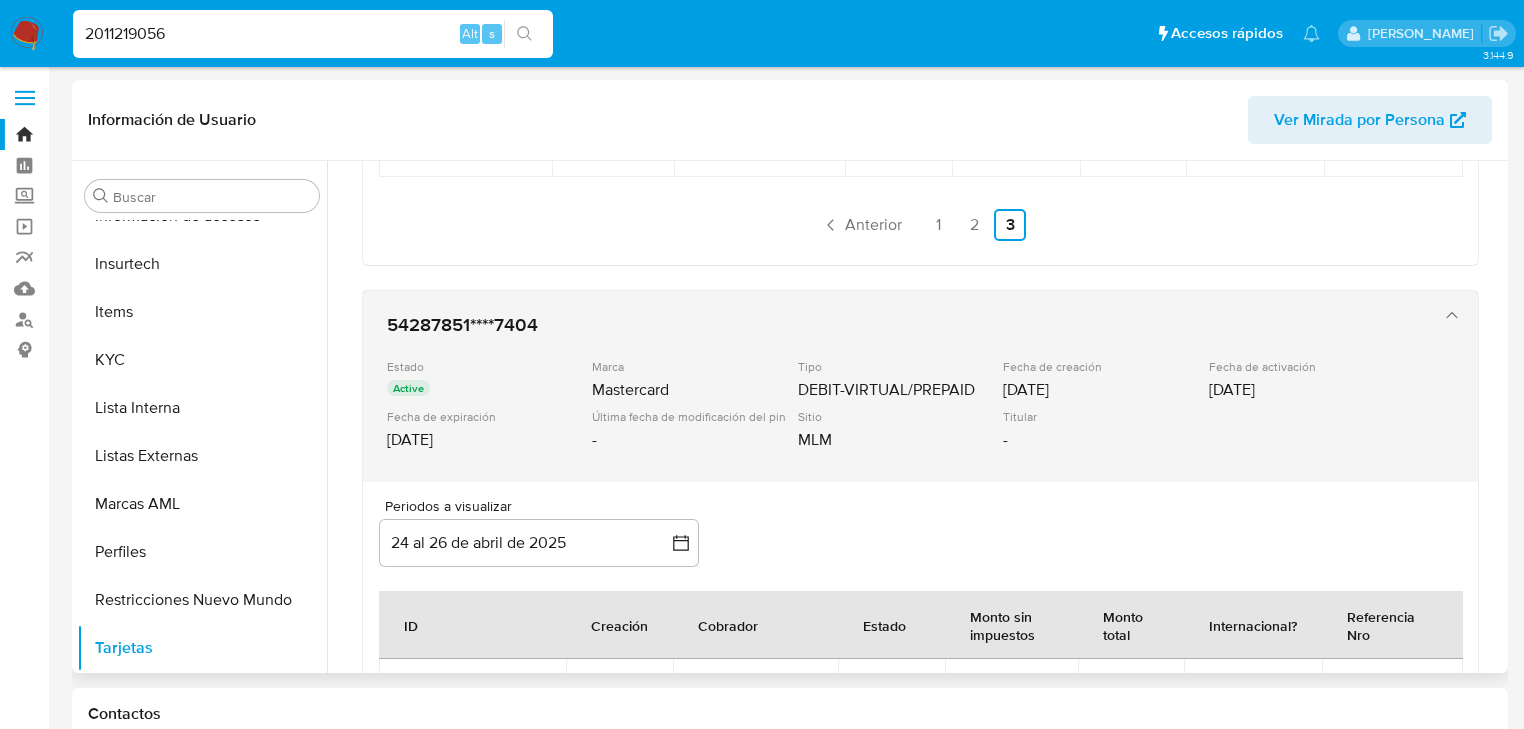 click on "MLM" at bounding box center [898, 440] 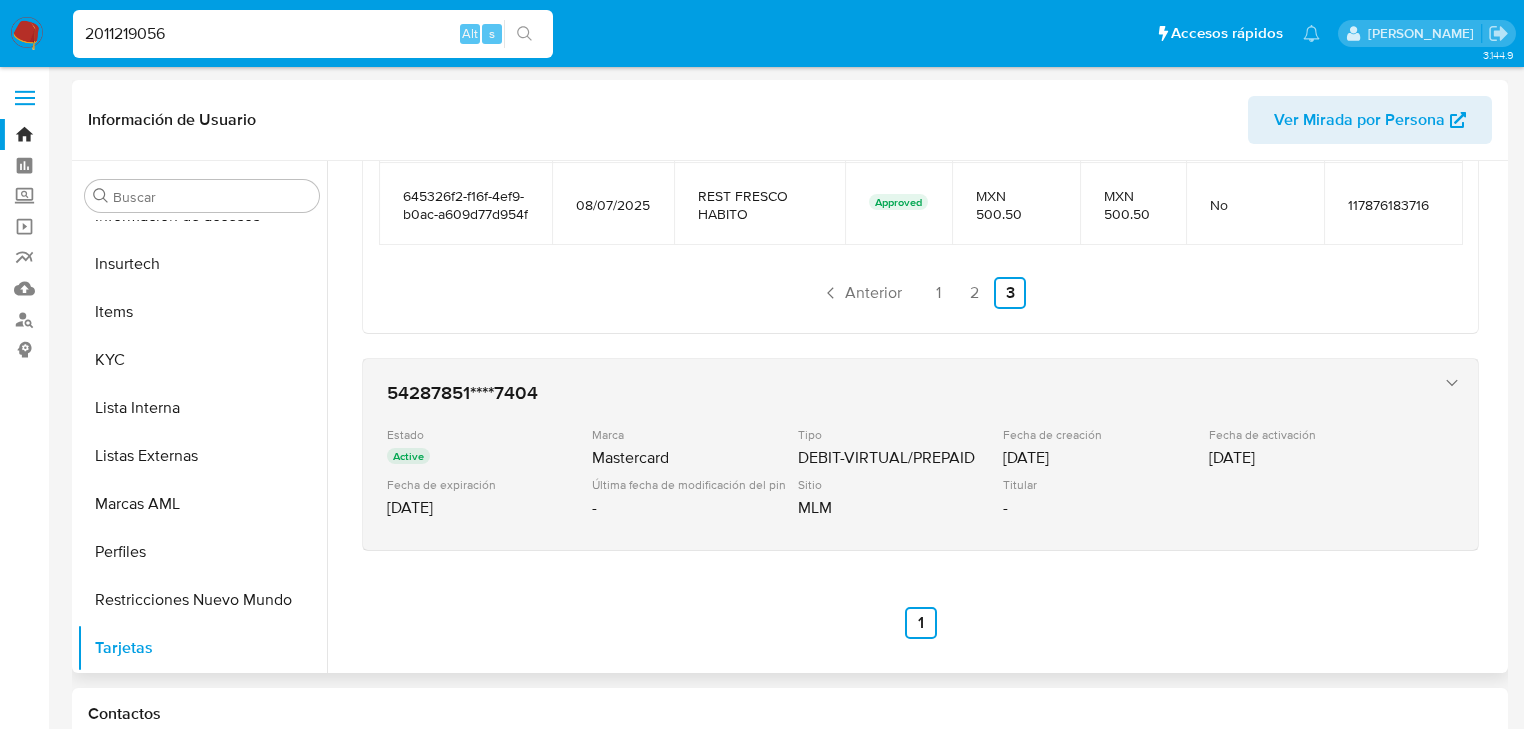 click on "DEBIT-VIRTUAL/PREPAID" at bounding box center [898, 458] 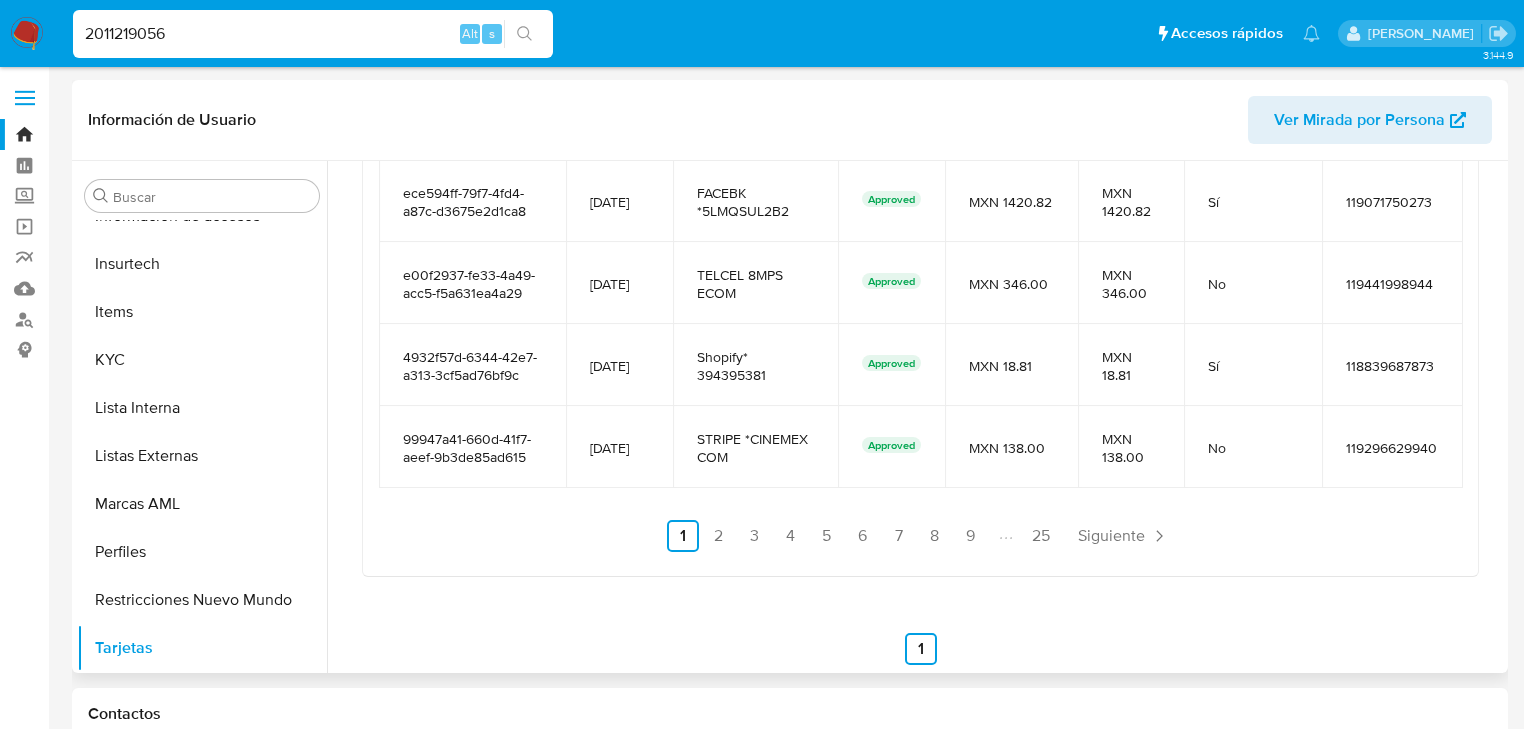 scroll, scrollTop: 1556, scrollLeft: 0, axis: vertical 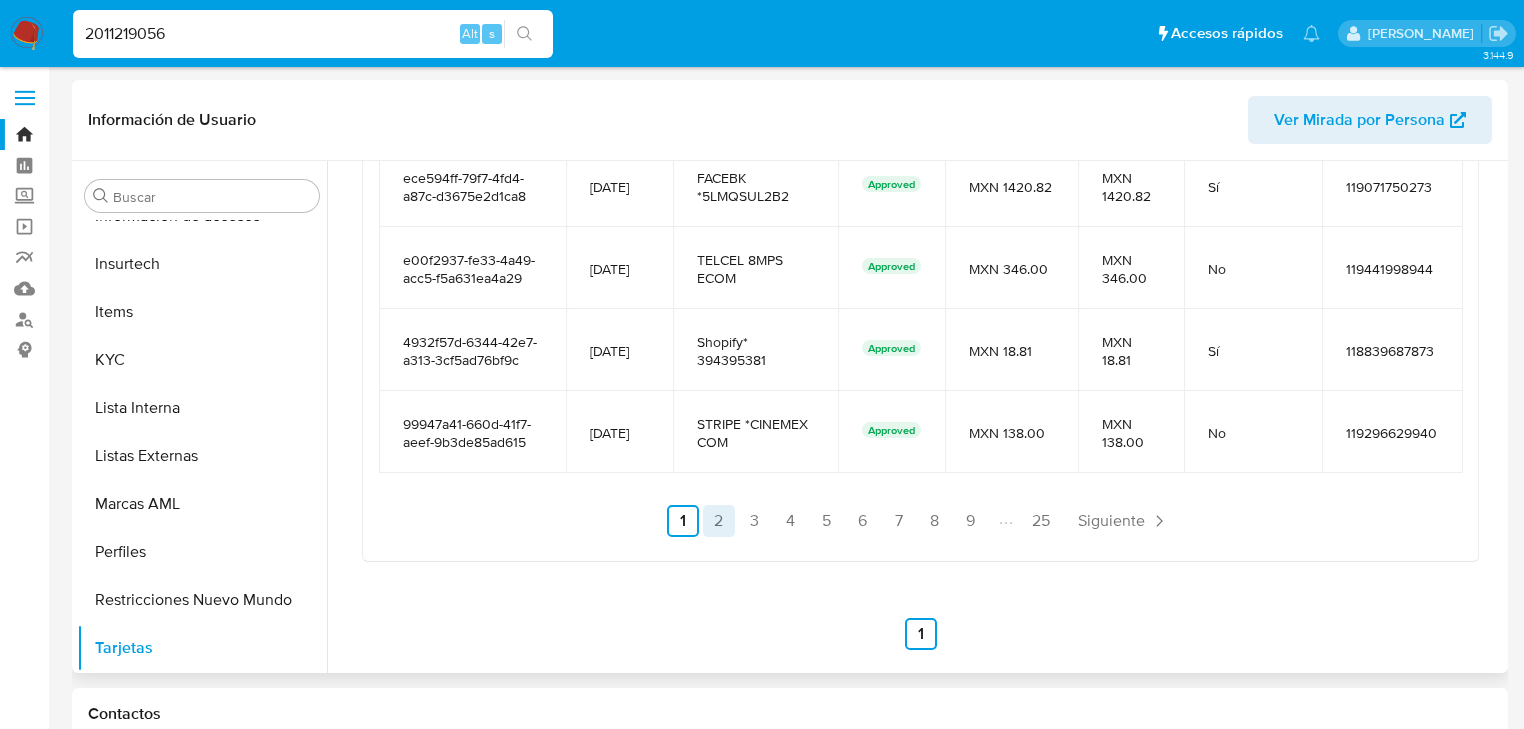click on "2" at bounding box center [719, 521] 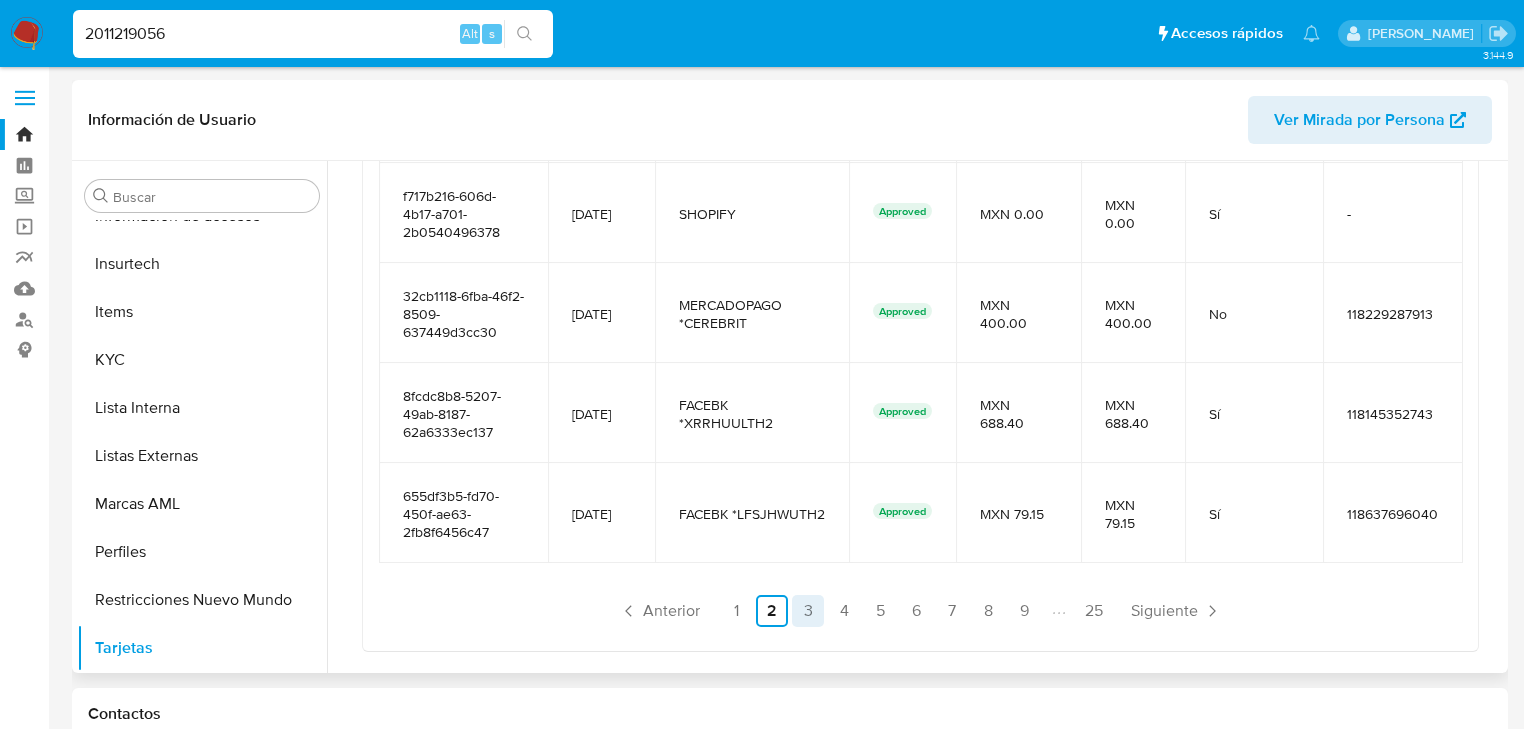 click on "3" at bounding box center [808, 611] 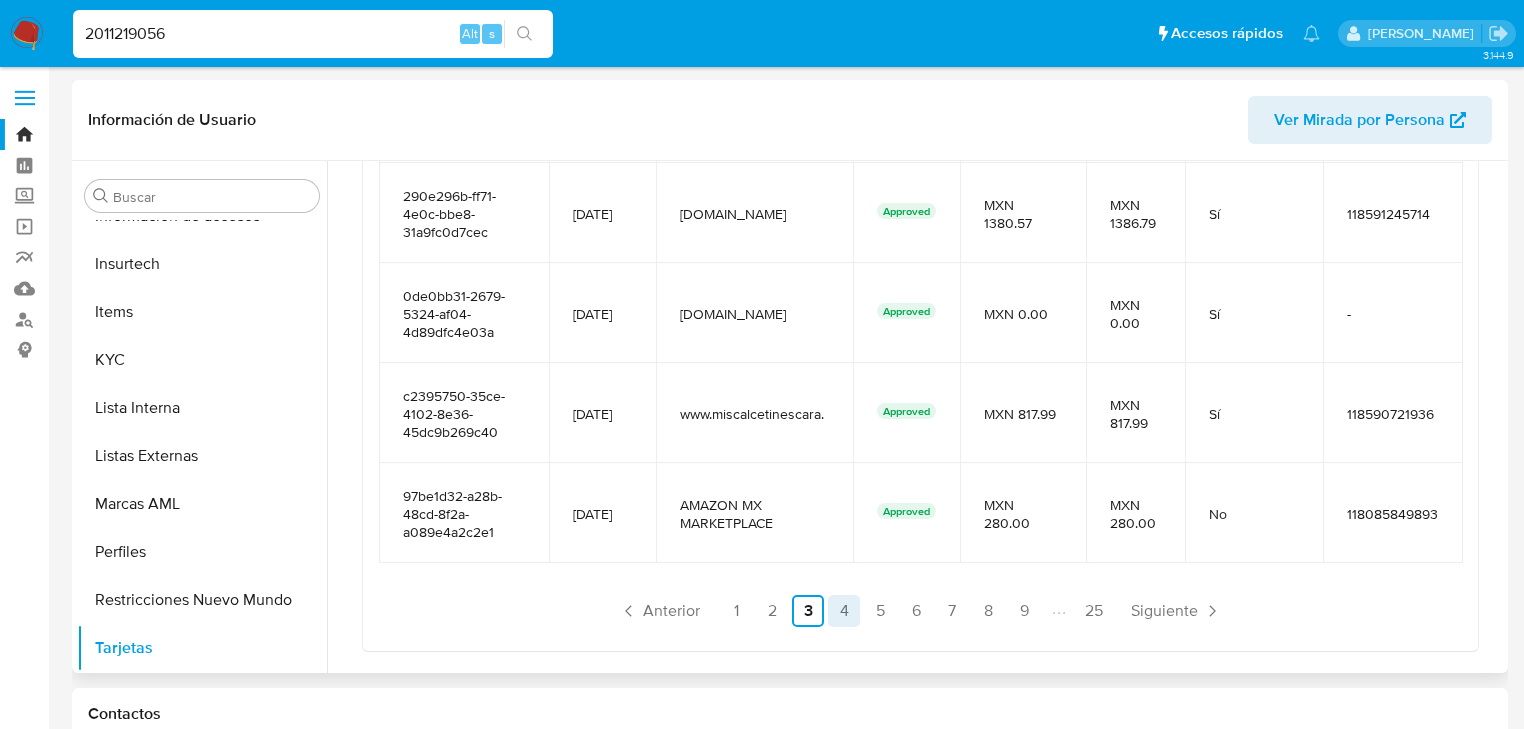 click on "4" at bounding box center (844, 611) 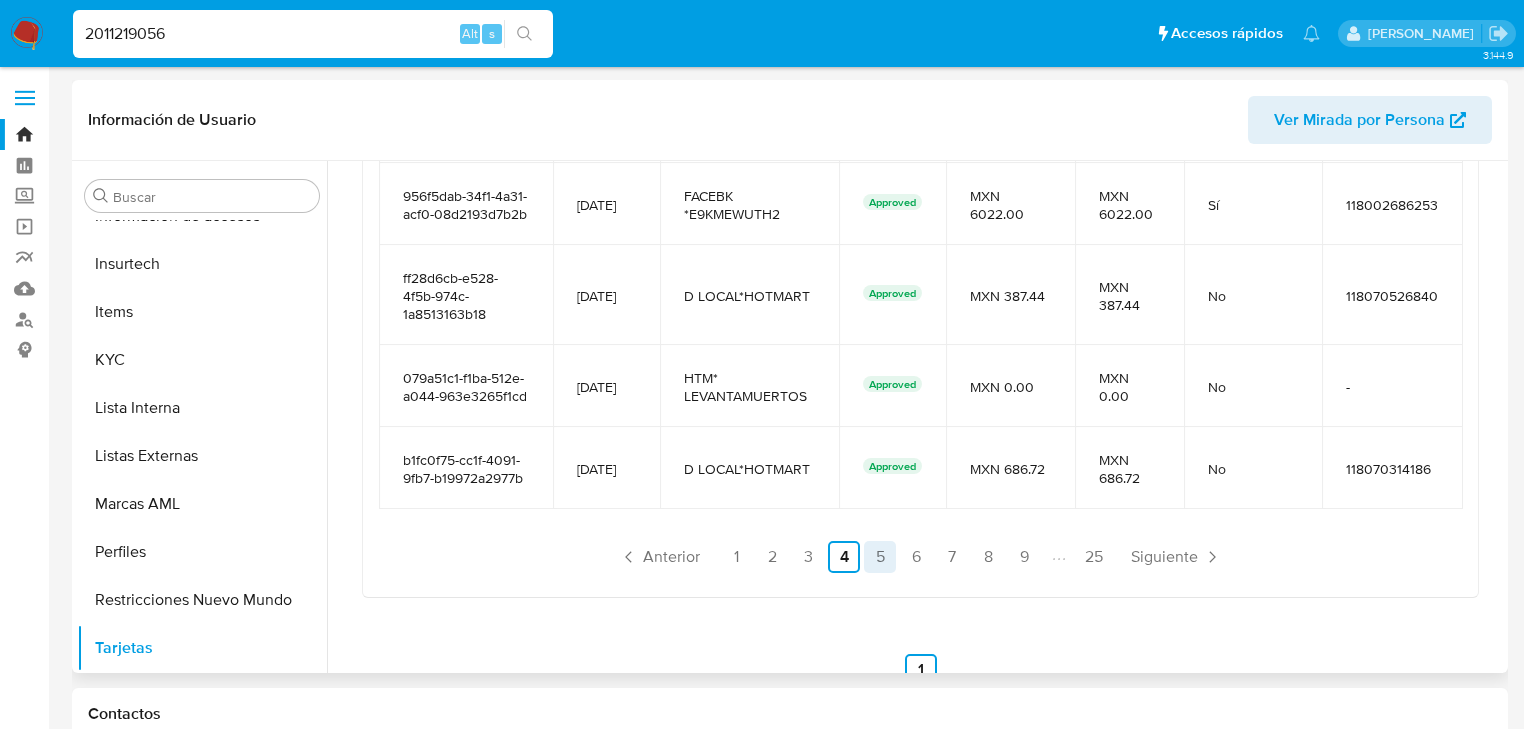 click on "5" at bounding box center [880, 557] 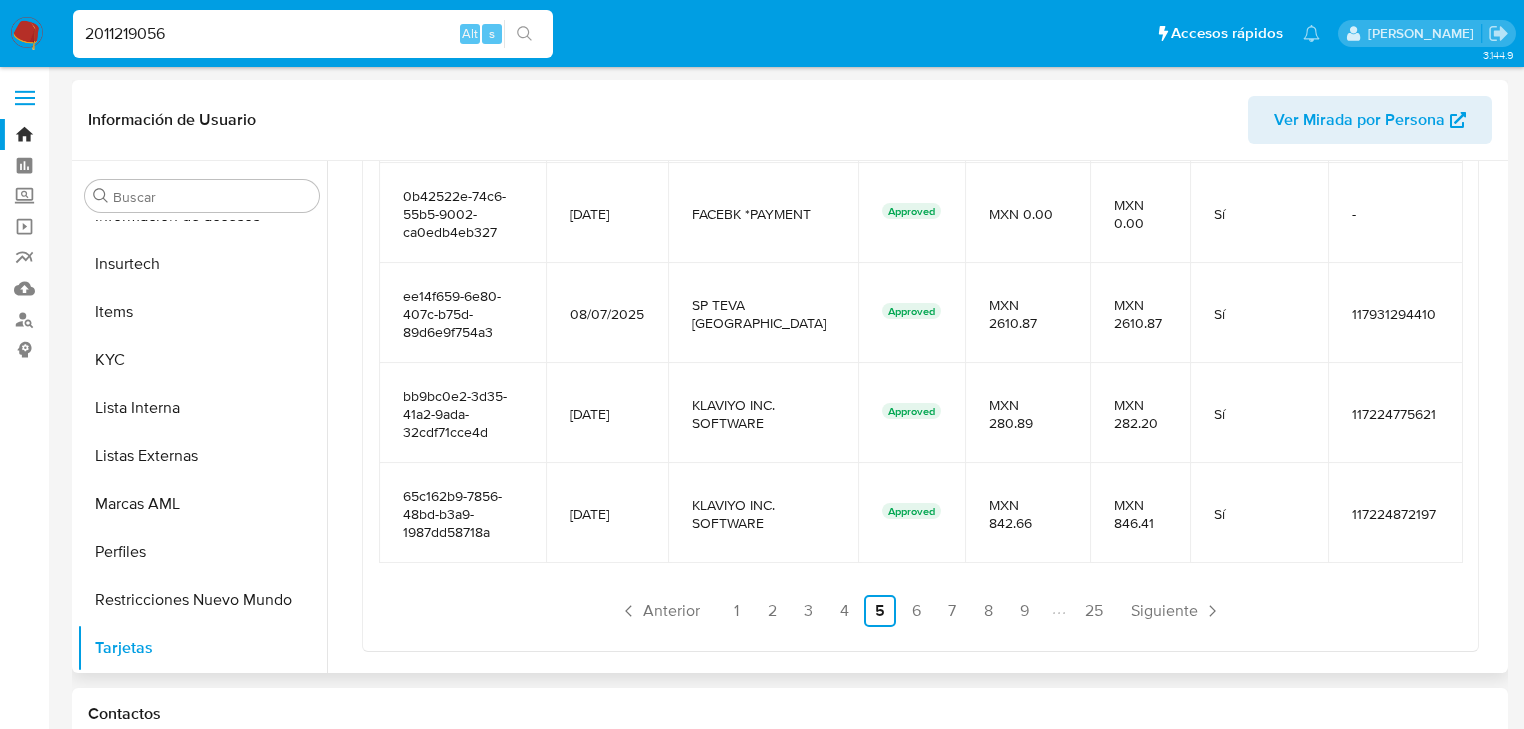 click on "1" at bounding box center (921, 724) 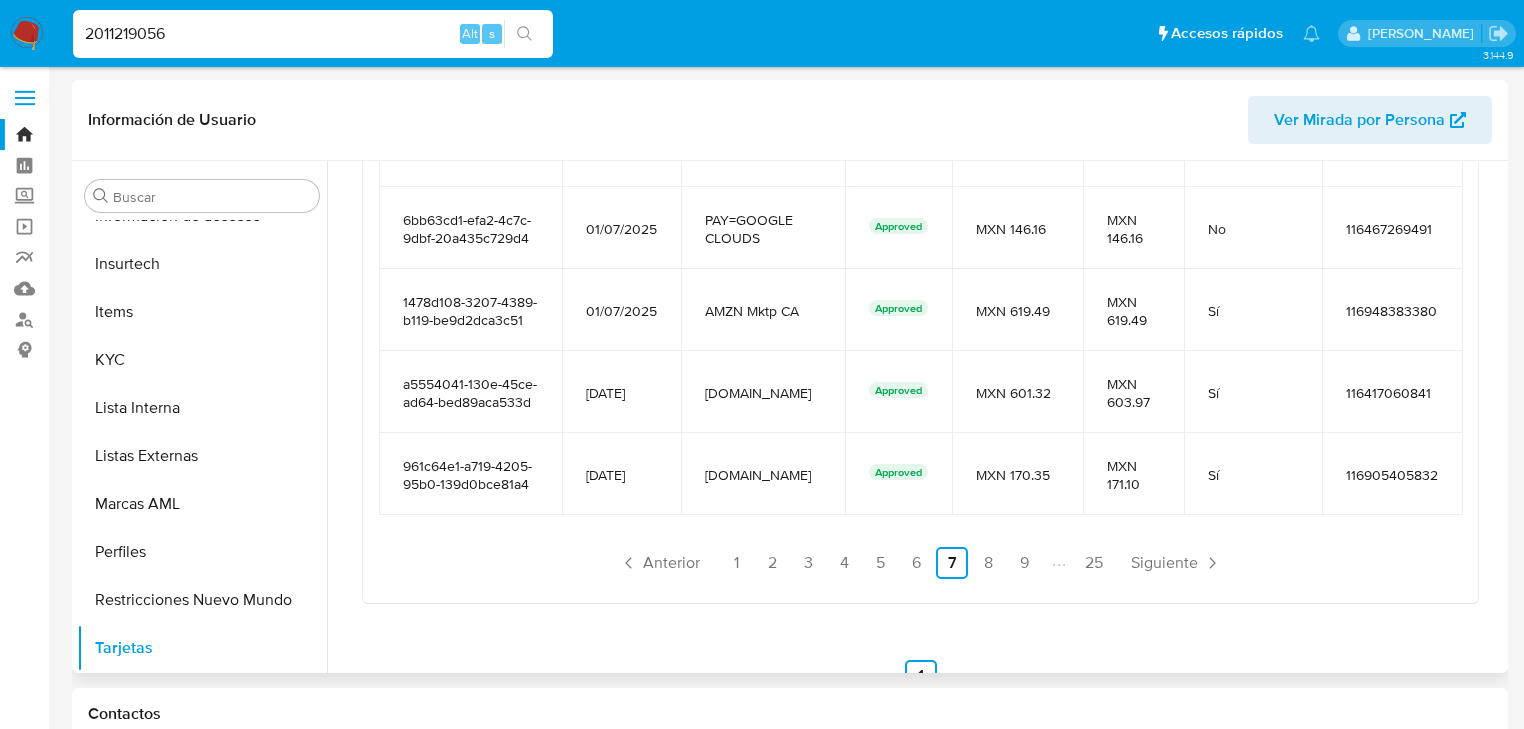 scroll, scrollTop: 1618, scrollLeft: 0, axis: vertical 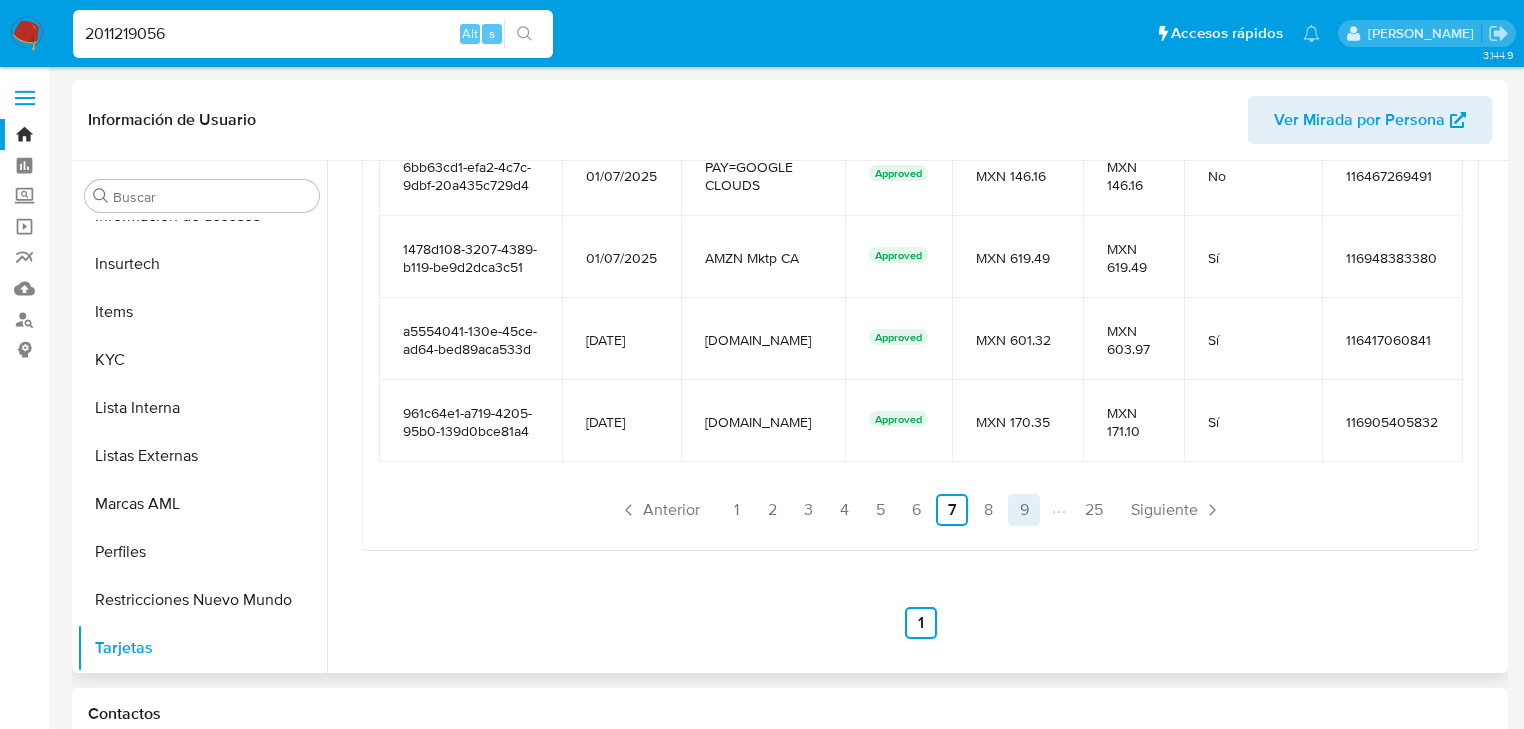 click on "9" at bounding box center (1024, 510) 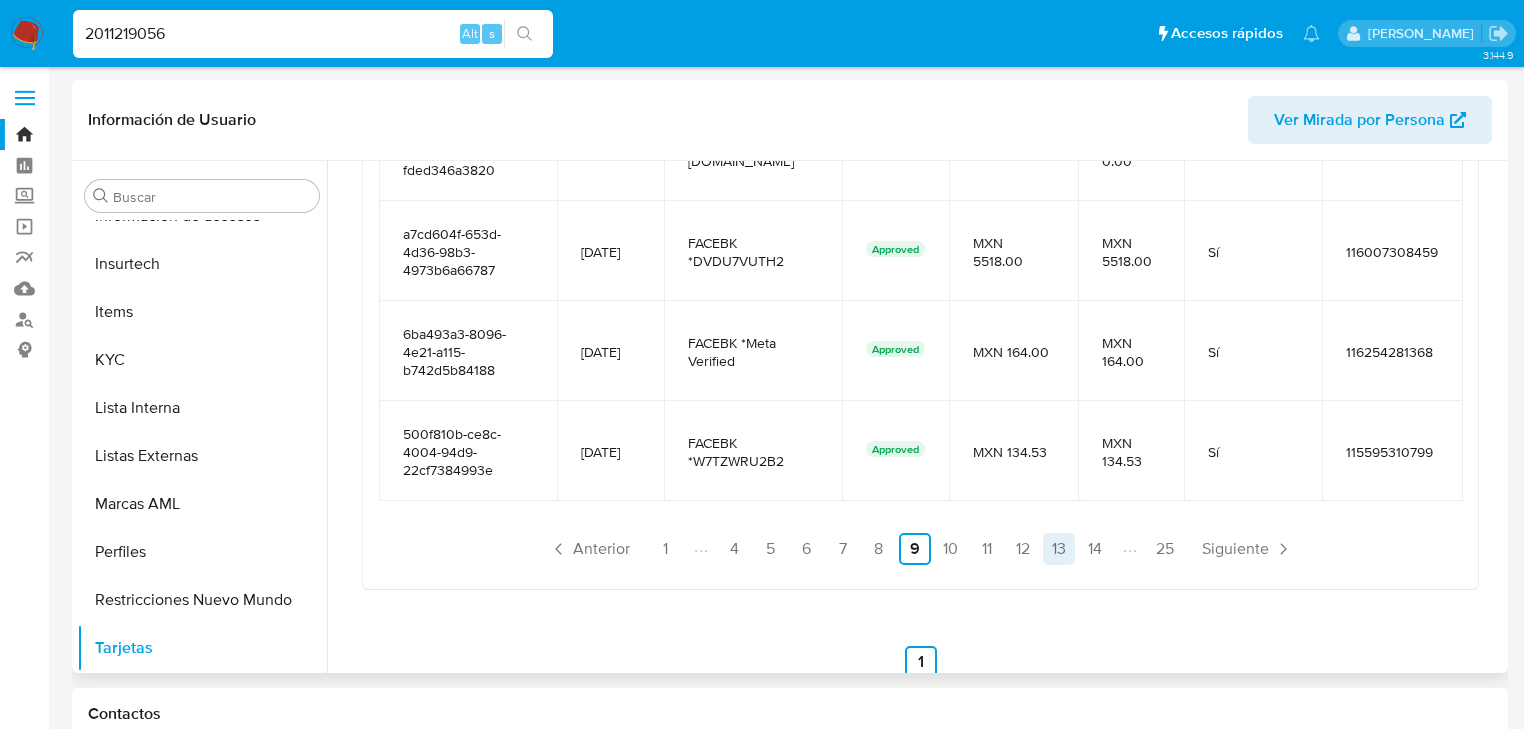 click on "13" at bounding box center [1059, 549] 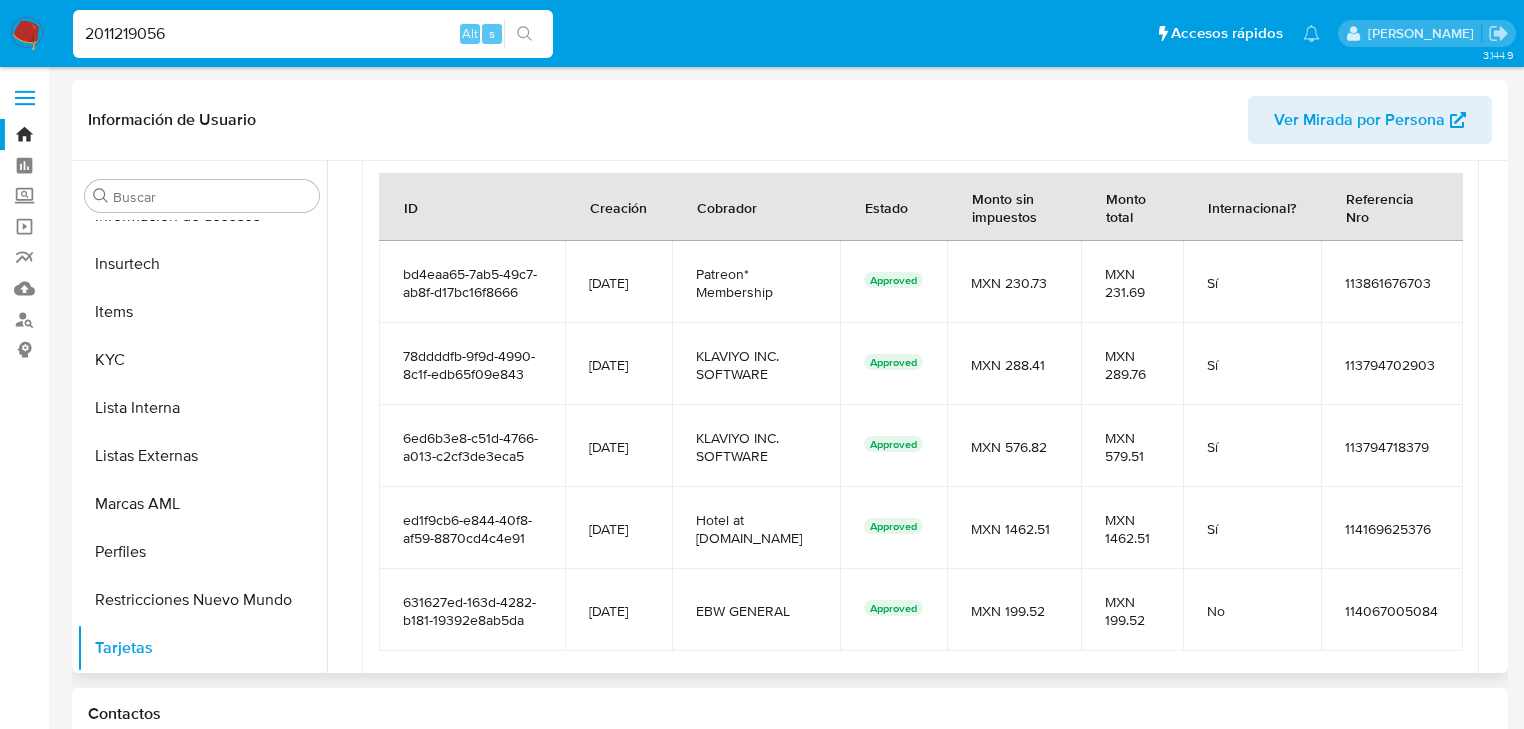scroll, scrollTop: 1618, scrollLeft: 0, axis: vertical 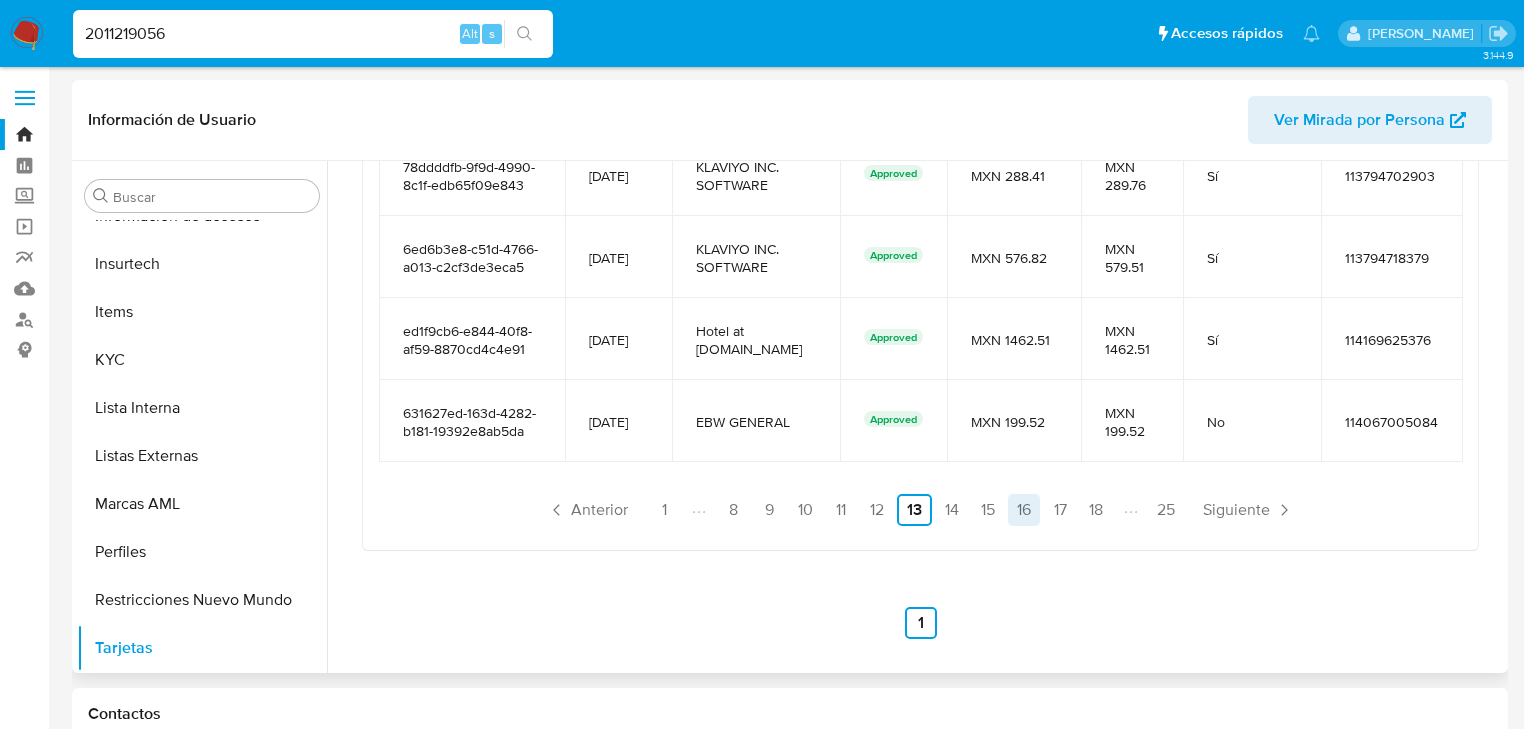 click on "16" at bounding box center [1024, 510] 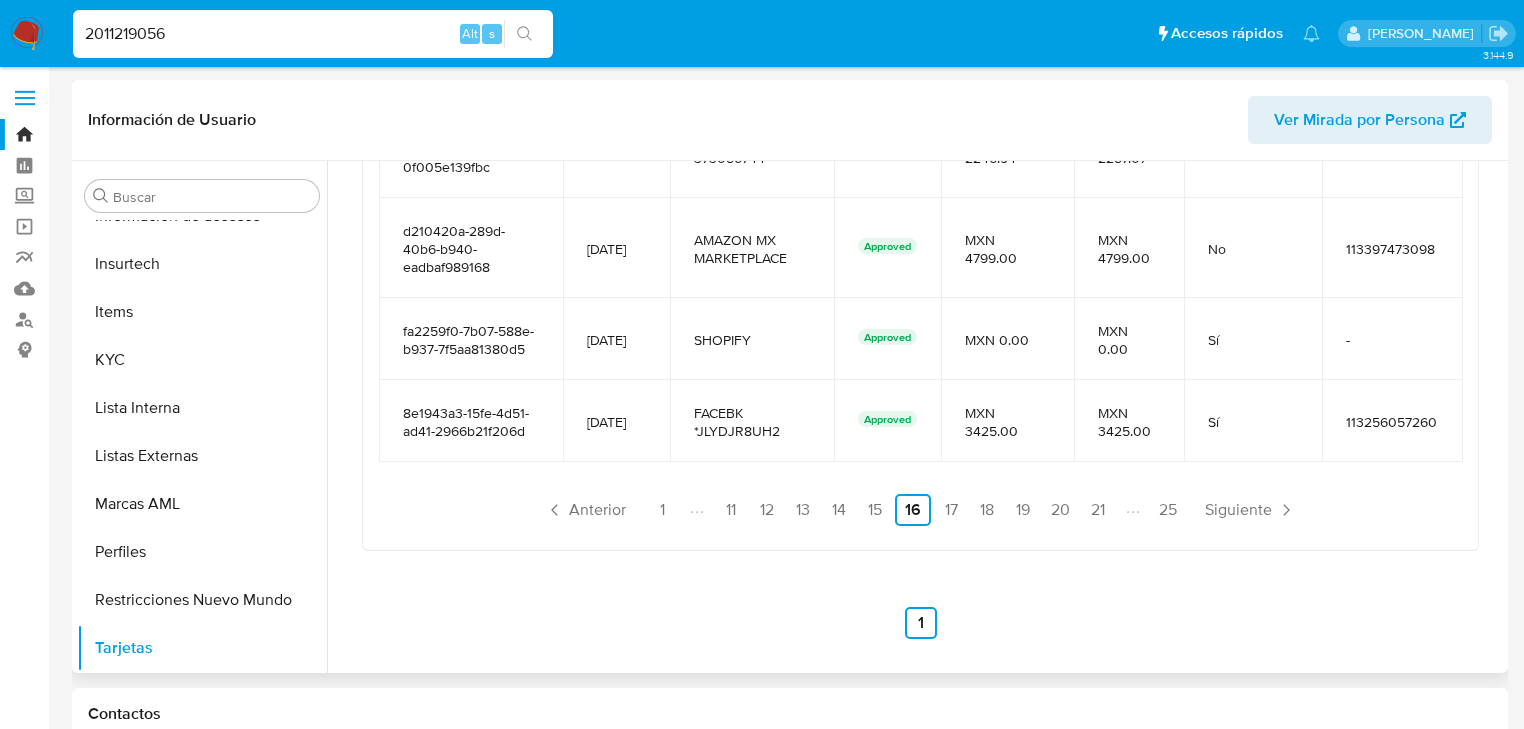 click on "Anterior 1 11 12 13 14 15 16 17 18 19 20 21 25 Siguiente" at bounding box center [920, 510] 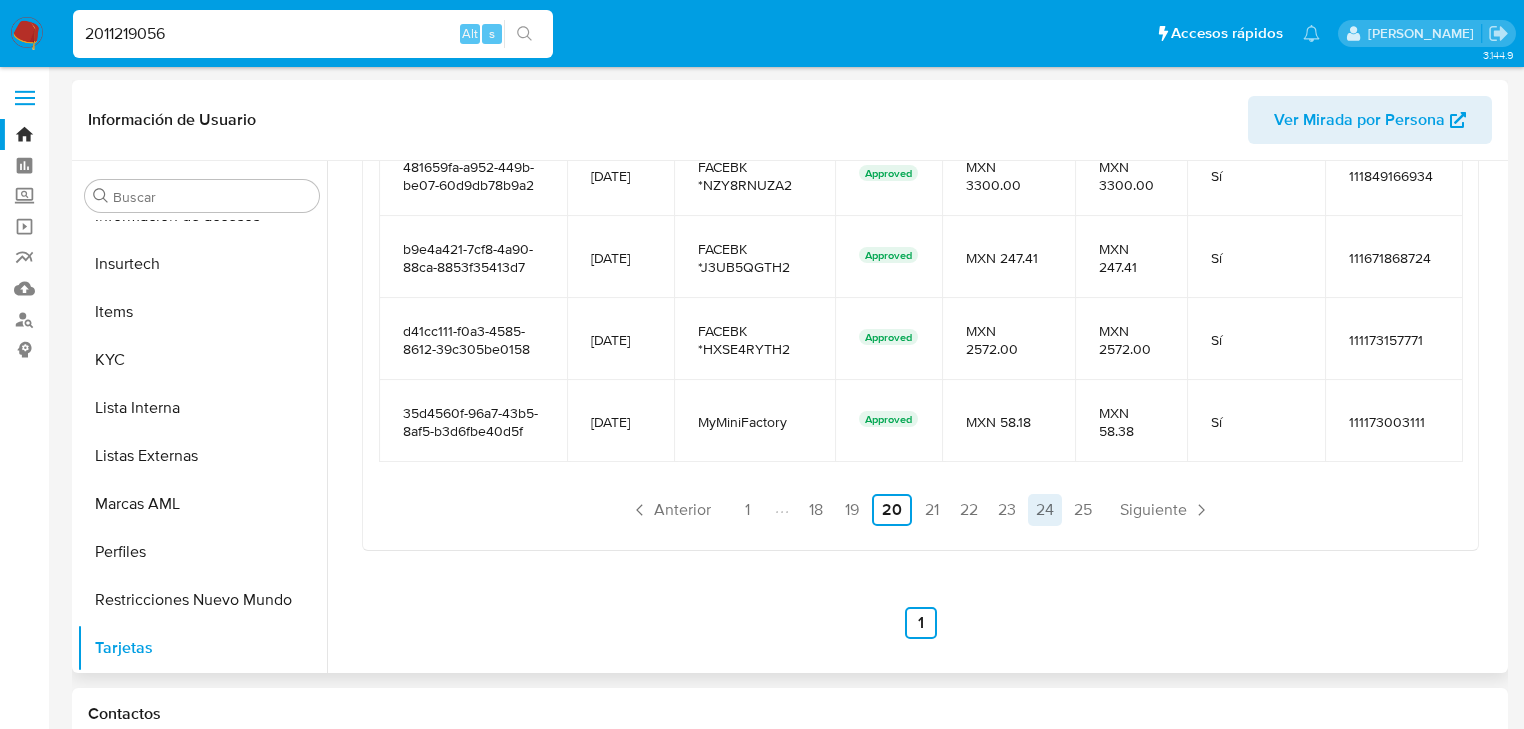click on "24" at bounding box center [1045, 510] 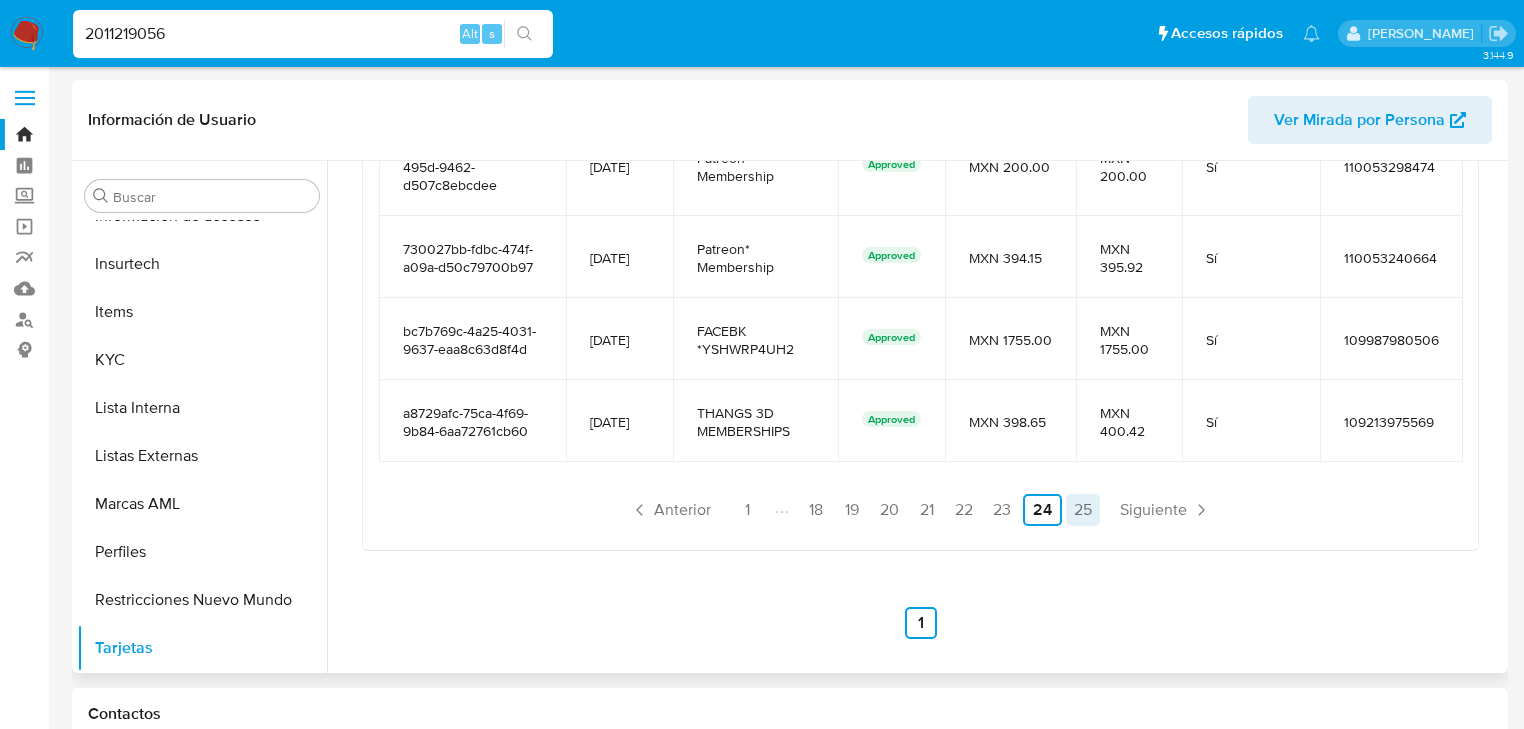click on "25" at bounding box center (1083, 510) 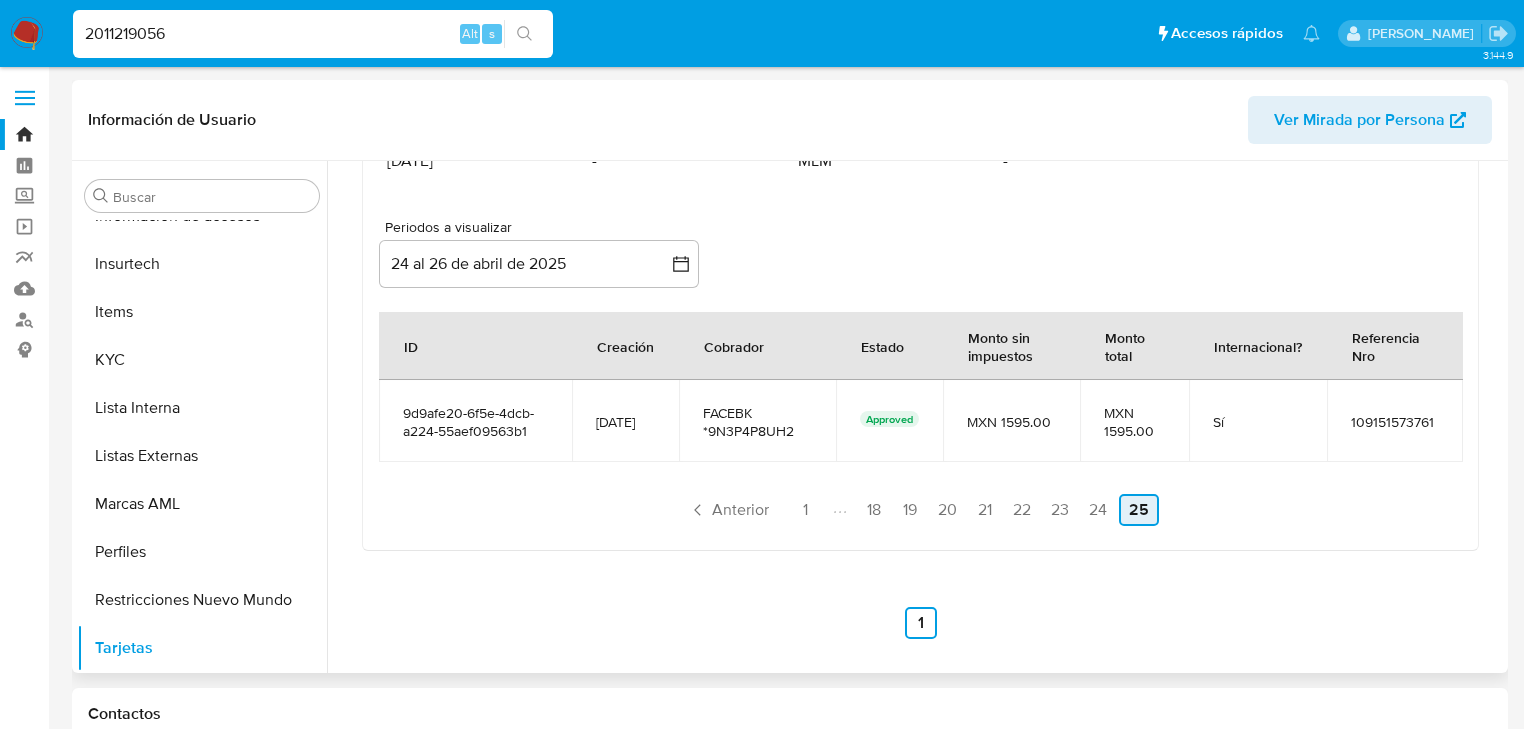 scroll, scrollTop: 1254, scrollLeft: 0, axis: vertical 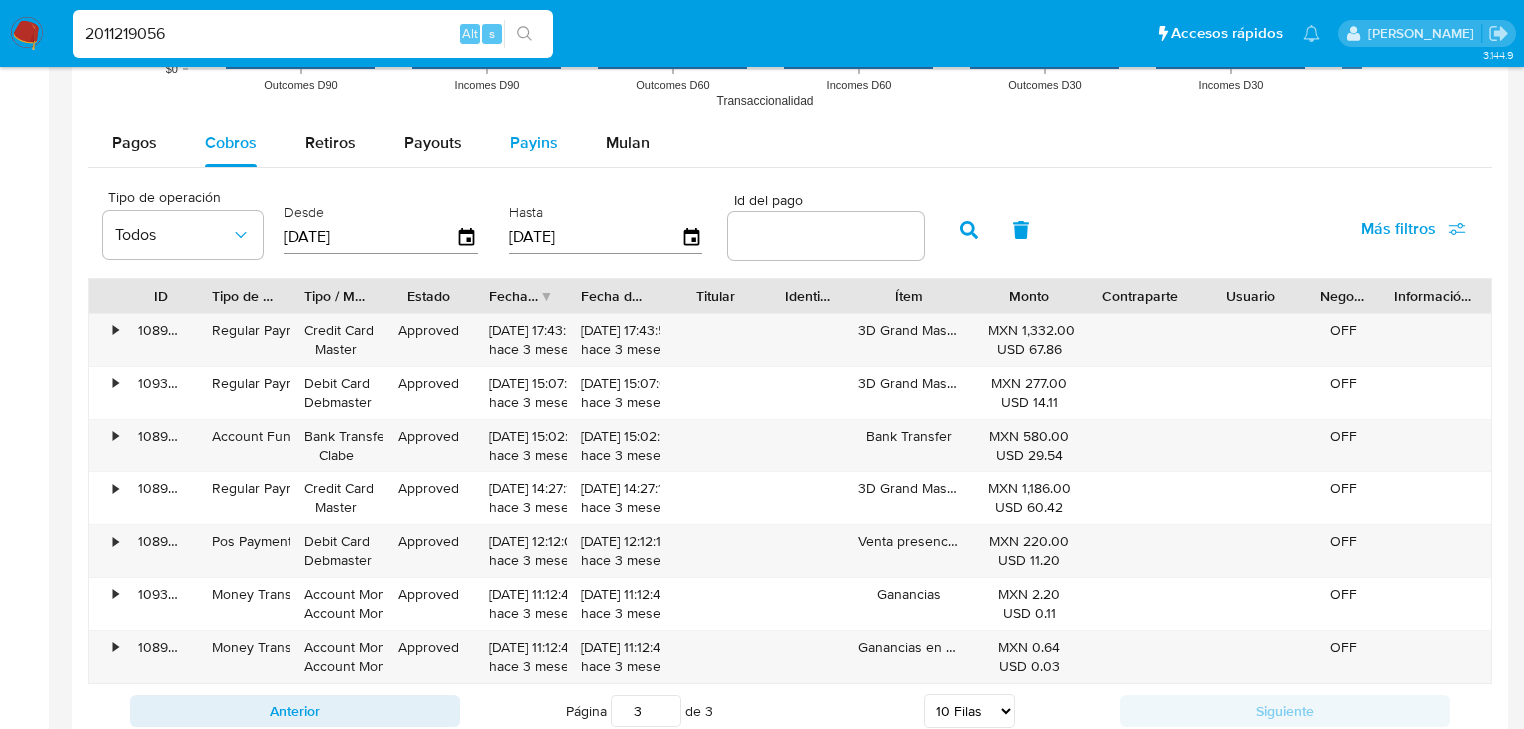 click on "Payins" at bounding box center [534, 142] 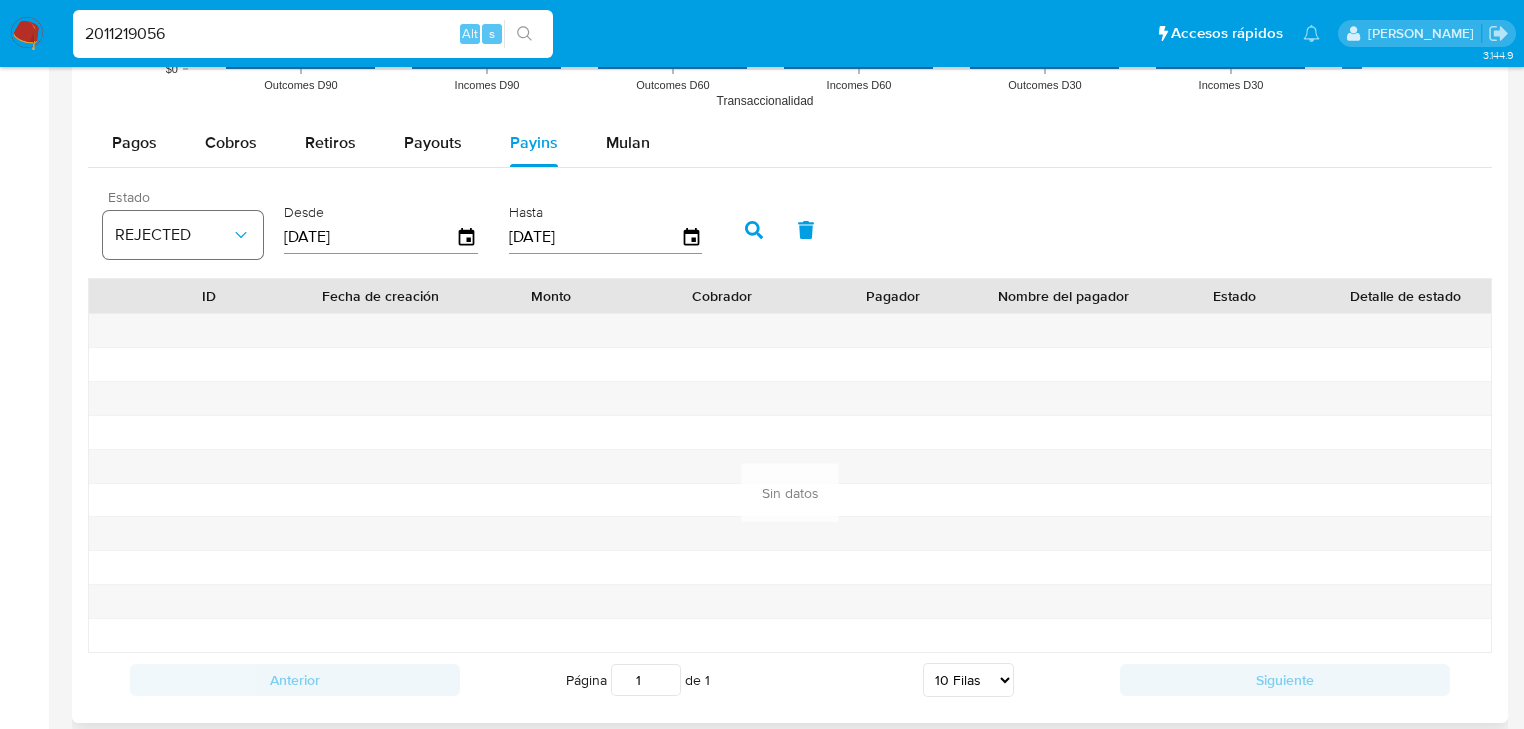 click on "REJECTED" at bounding box center [173, 235] 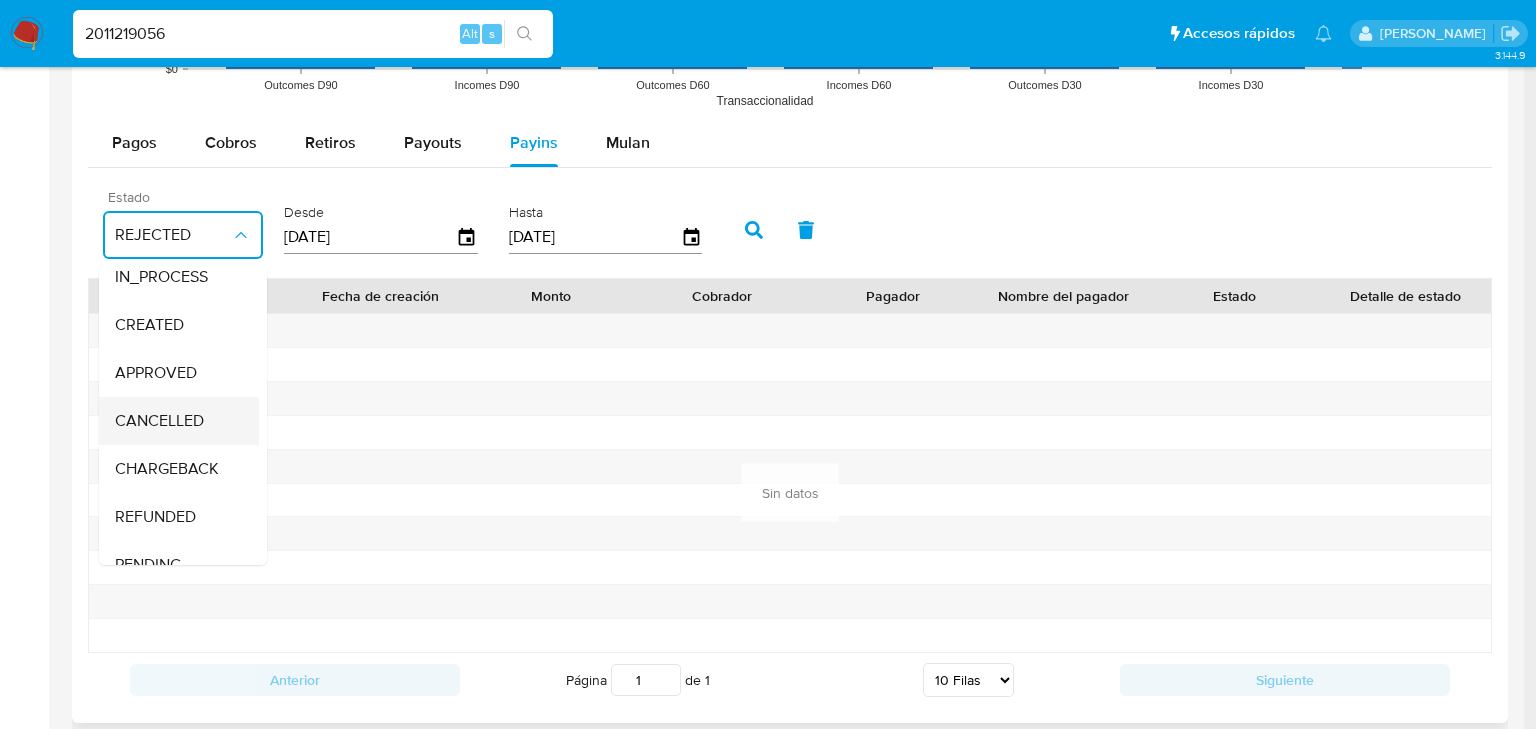 scroll, scrollTop: 144, scrollLeft: 0, axis: vertical 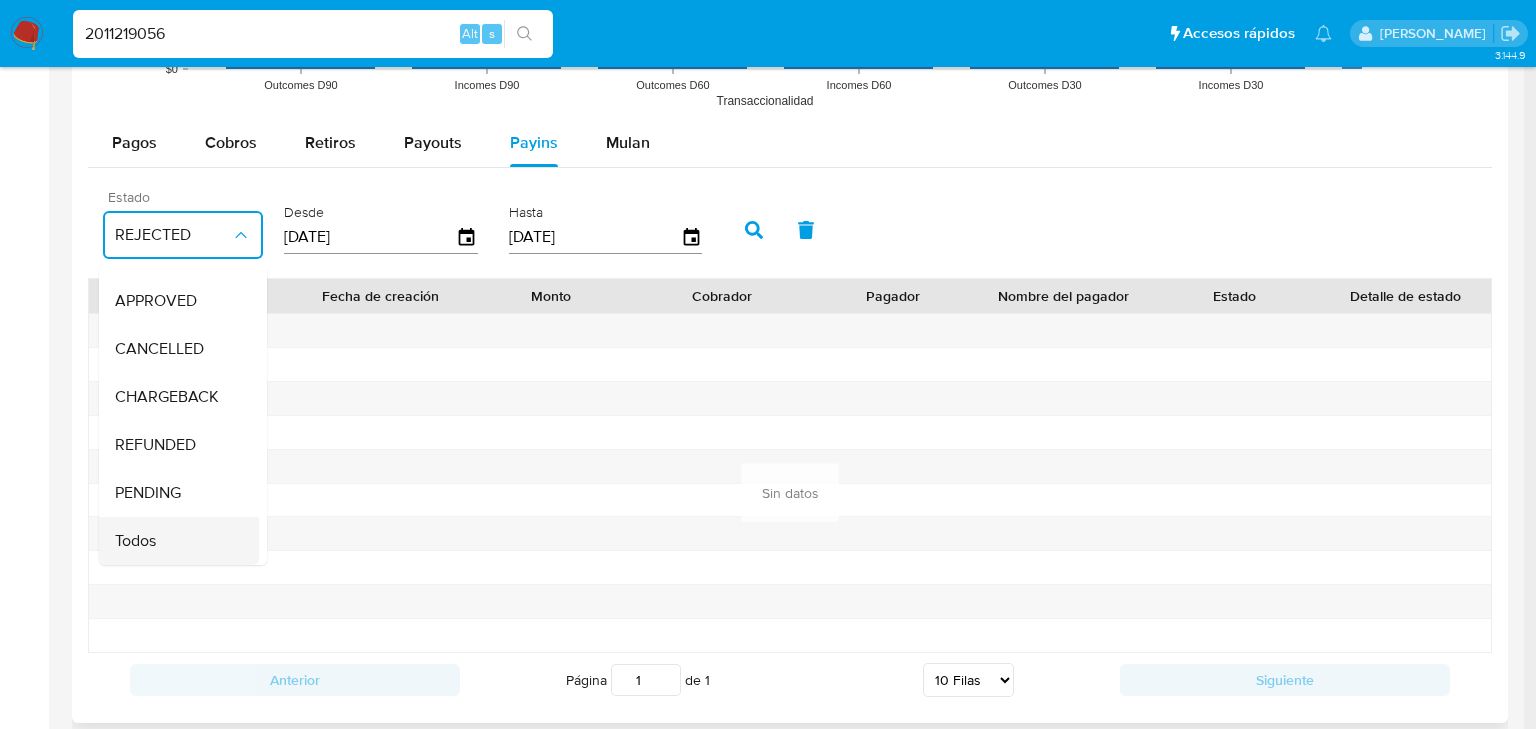 click on "Todos" at bounding box center (173, 541) 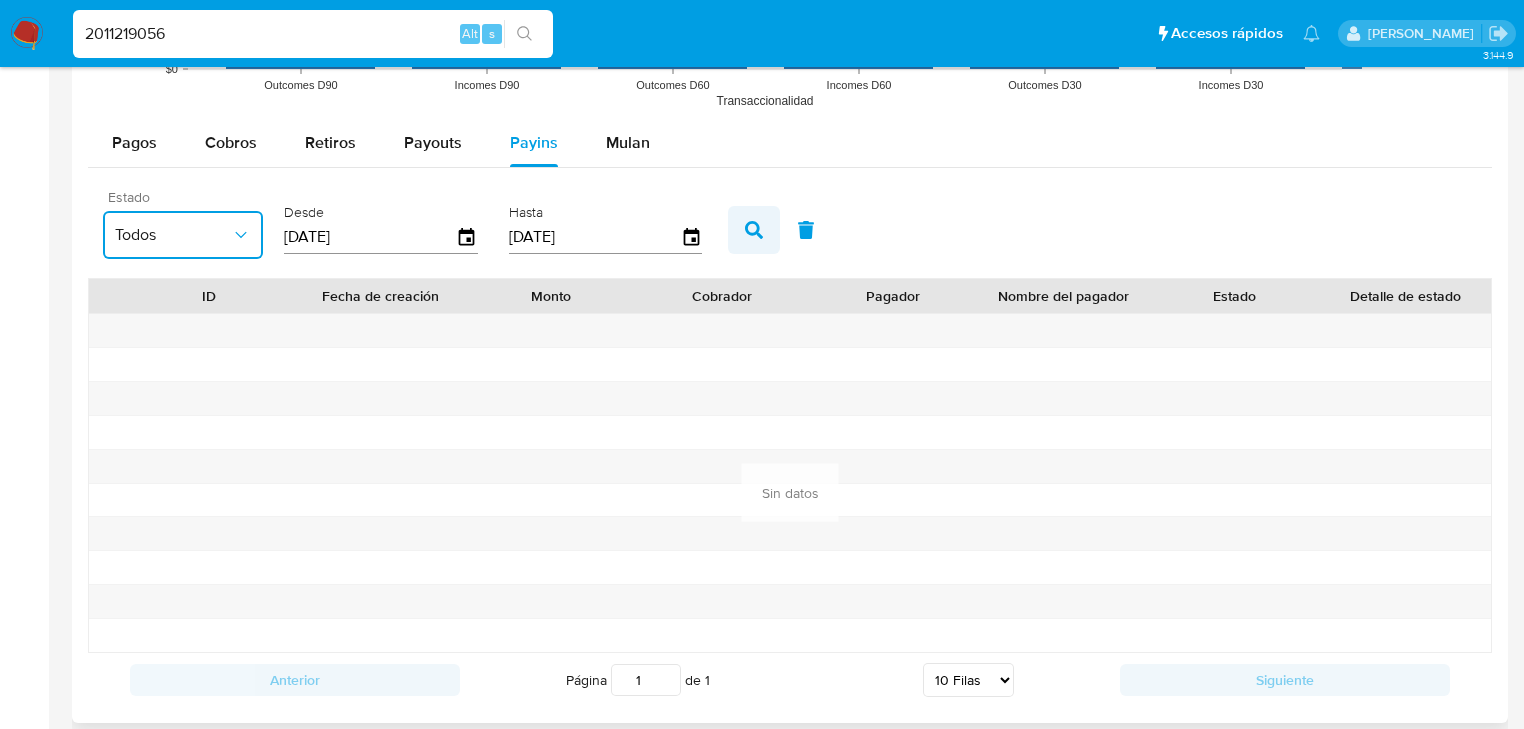 click at bounding box center [754, 230] 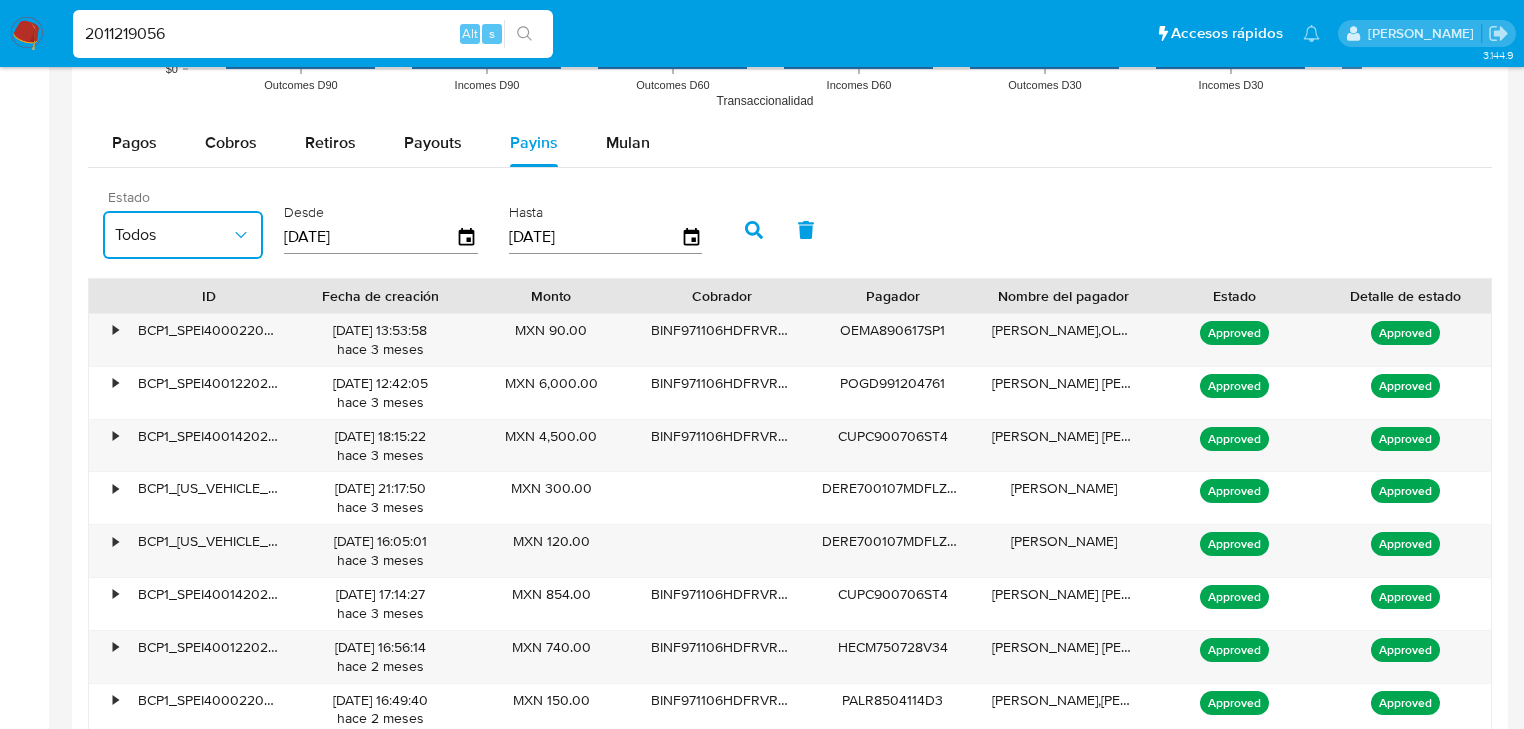 click on "Todos" at bounding box center [183, 235] 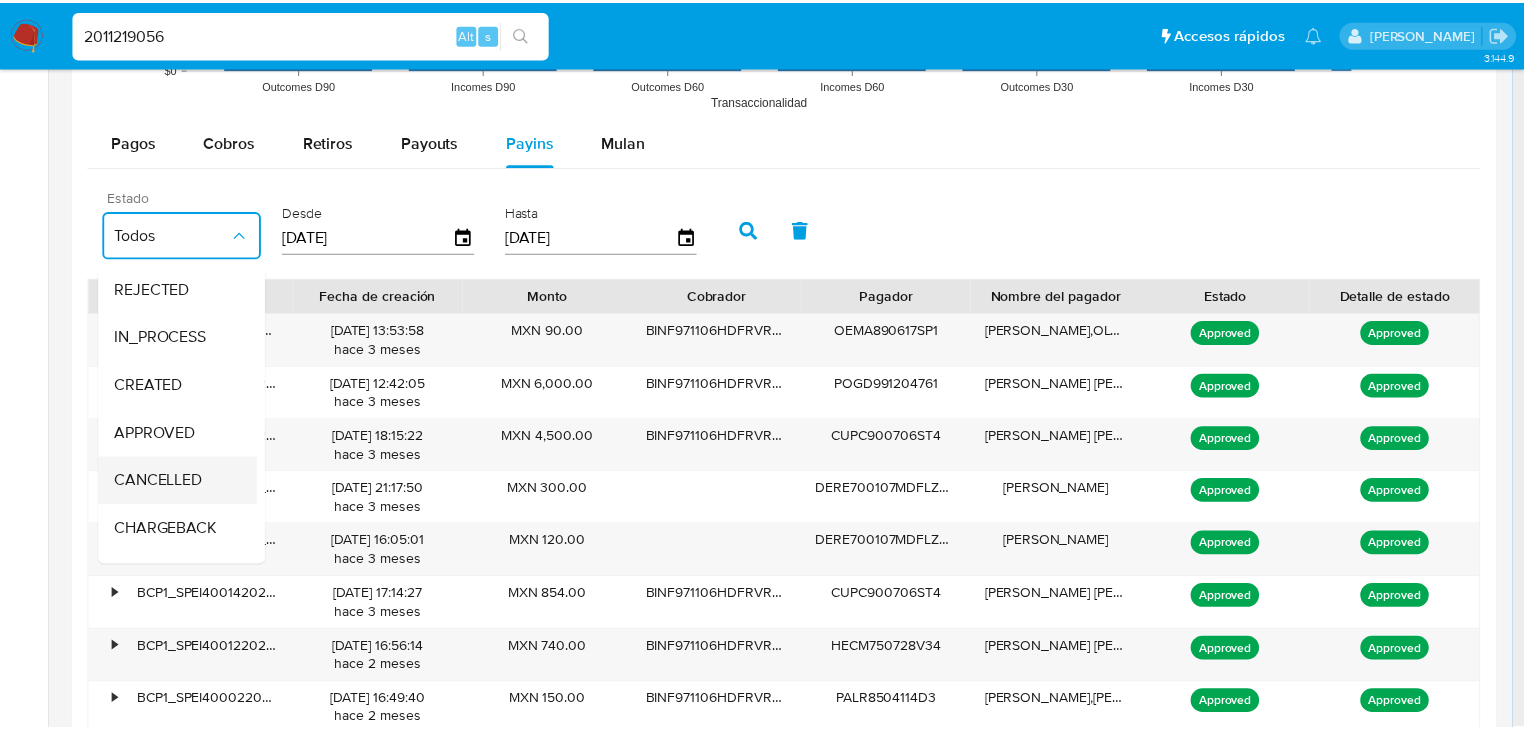 scroll, scrollTop: 144, scrollLeft: 0, axis: vertical 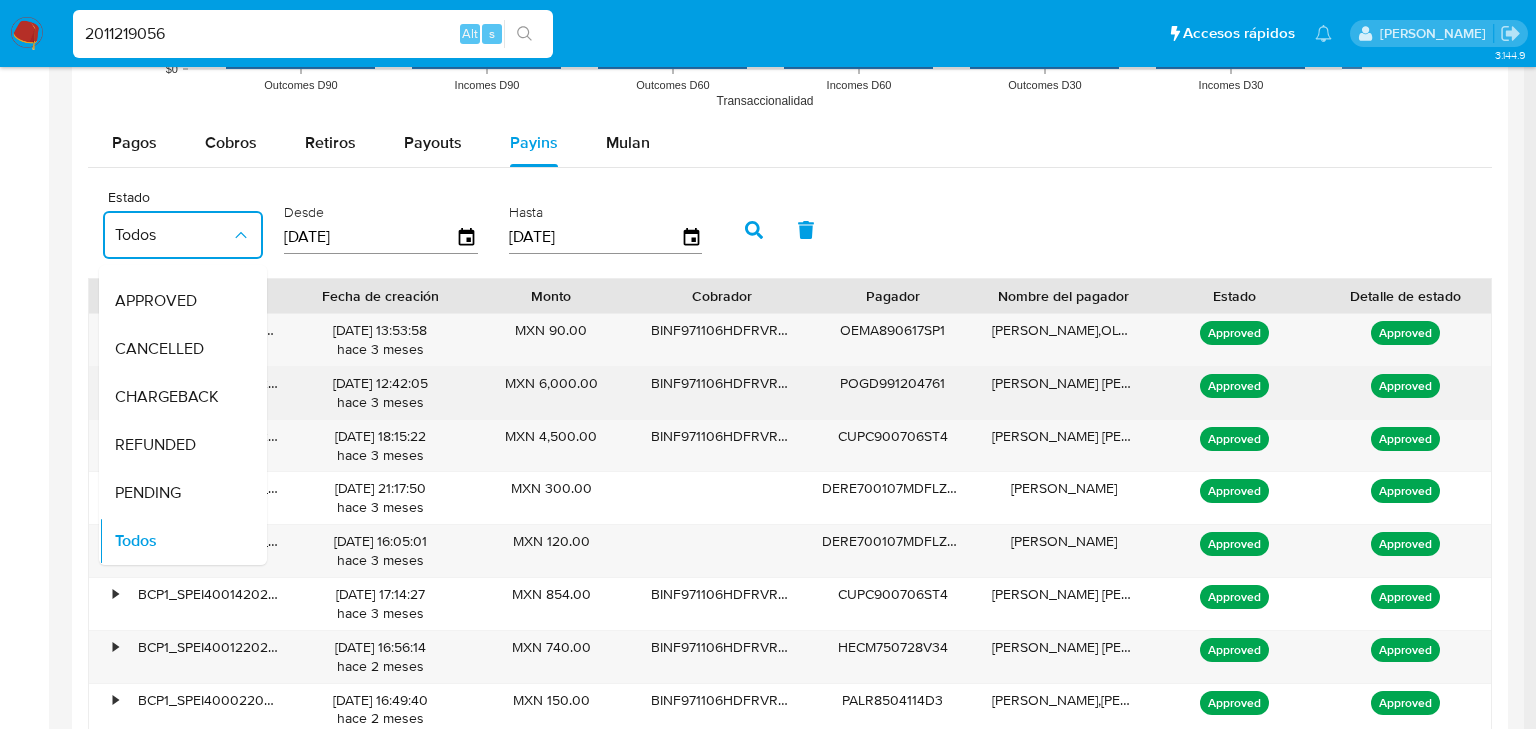 click on "CHARGEBACK" at bounding box center [167, 397] 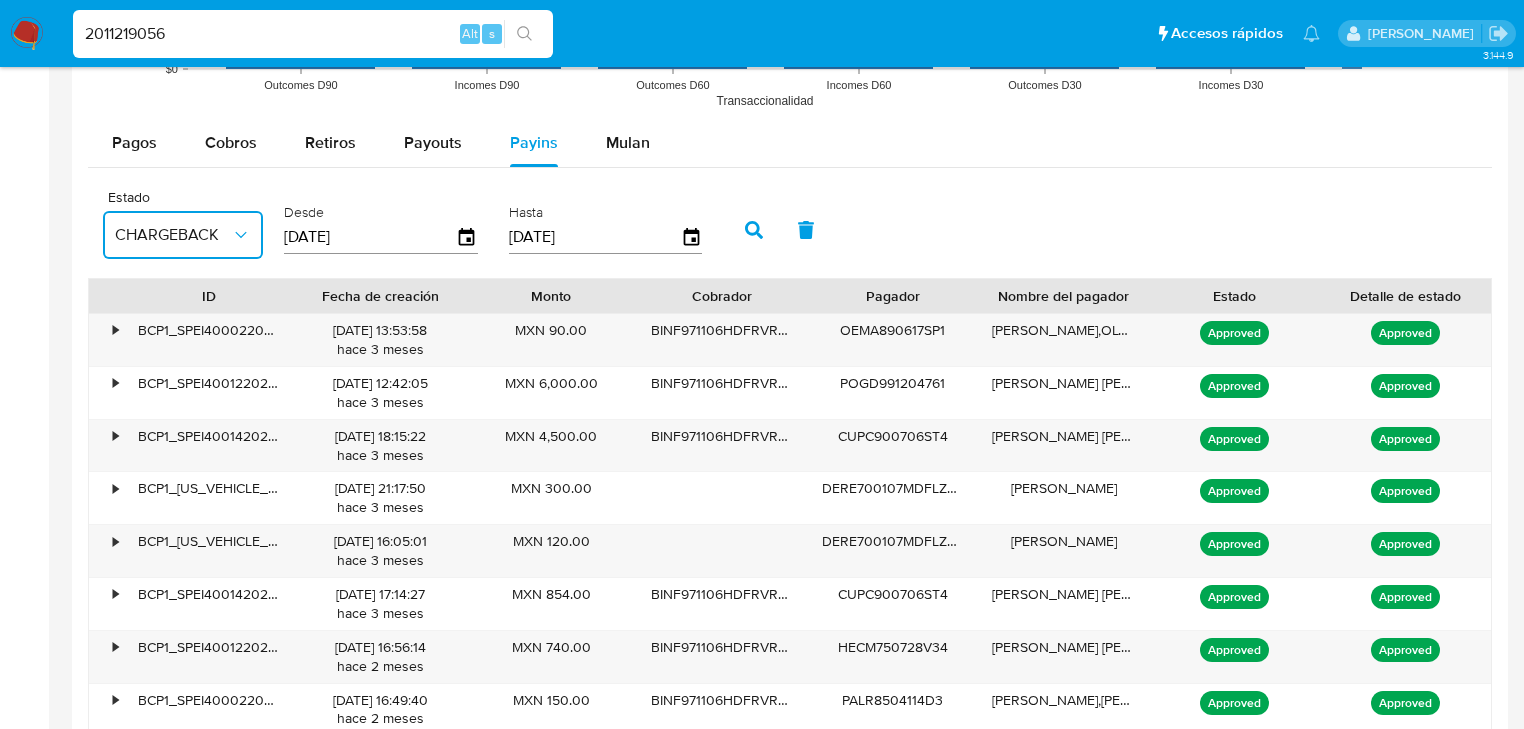 click on "[DATE]" at bounding box center (370, 237) 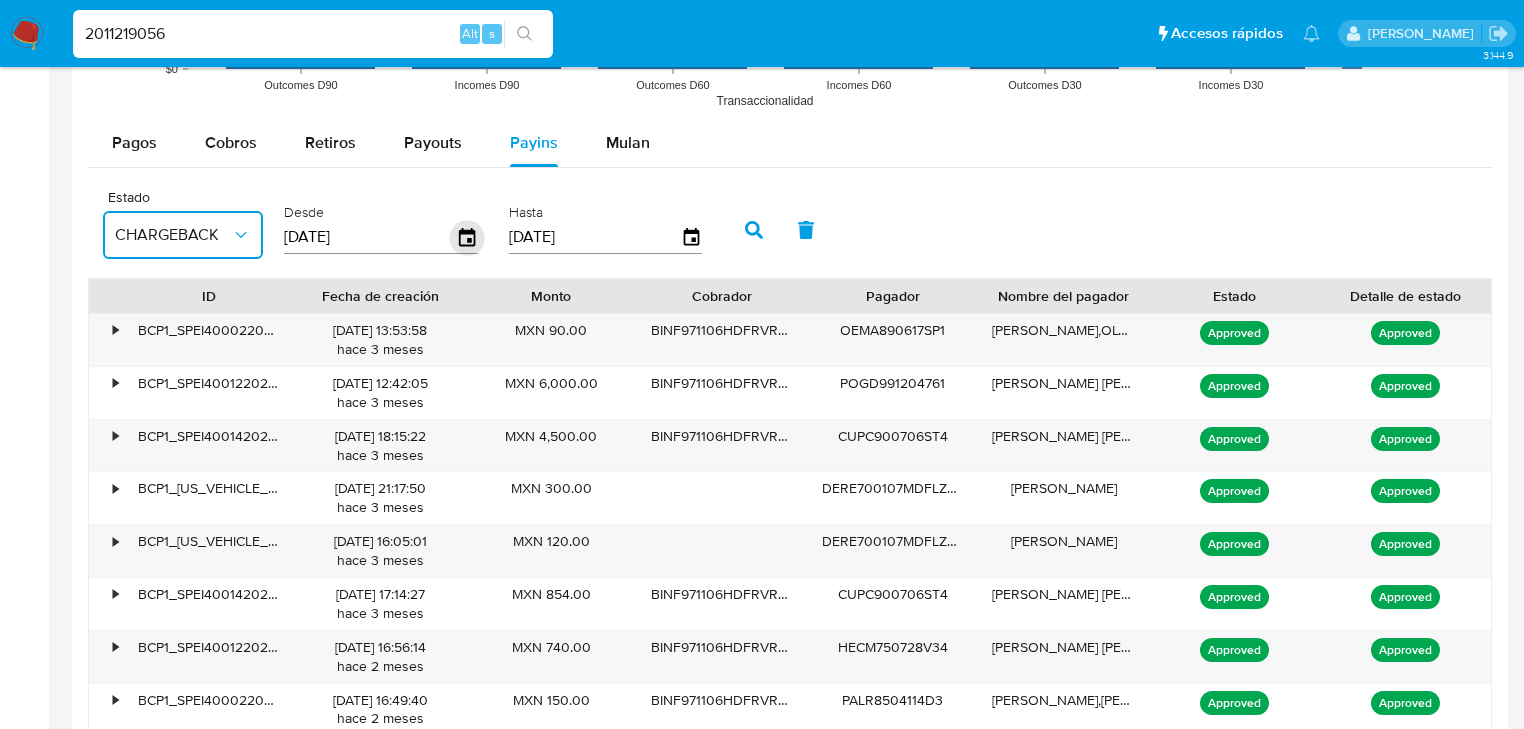 click 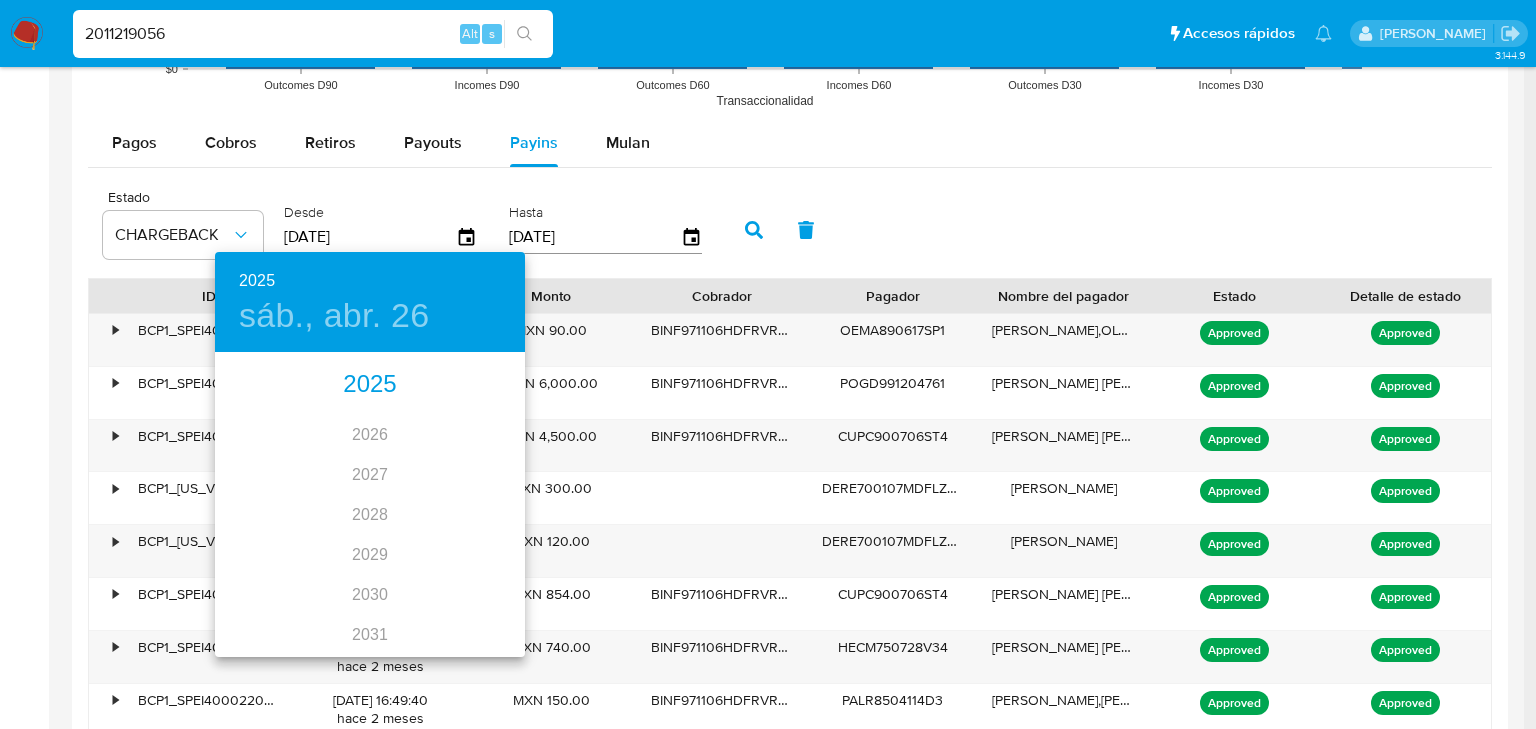 click on "2025" at bounding box center [370, 385] 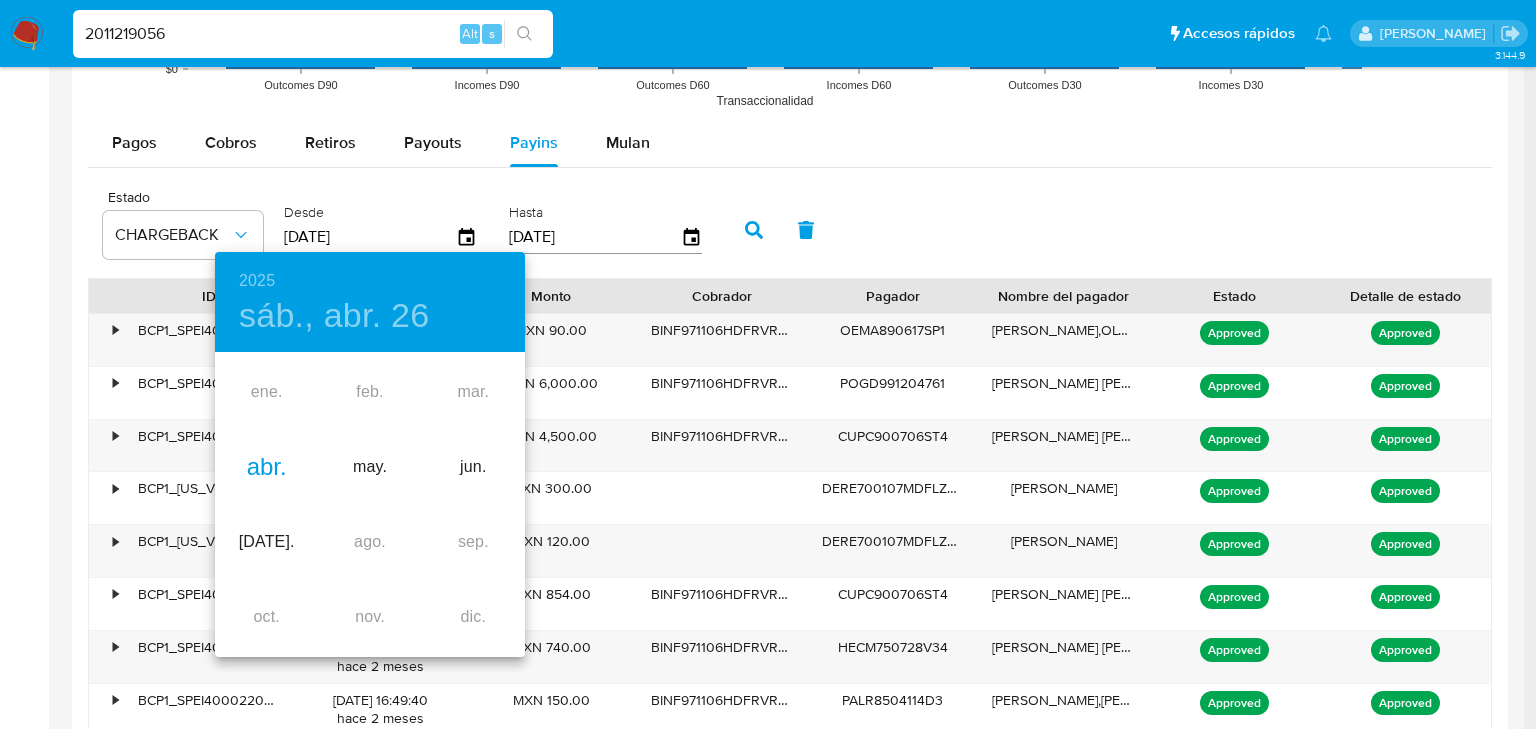 click on "abr." at bounding box center [266, 467] 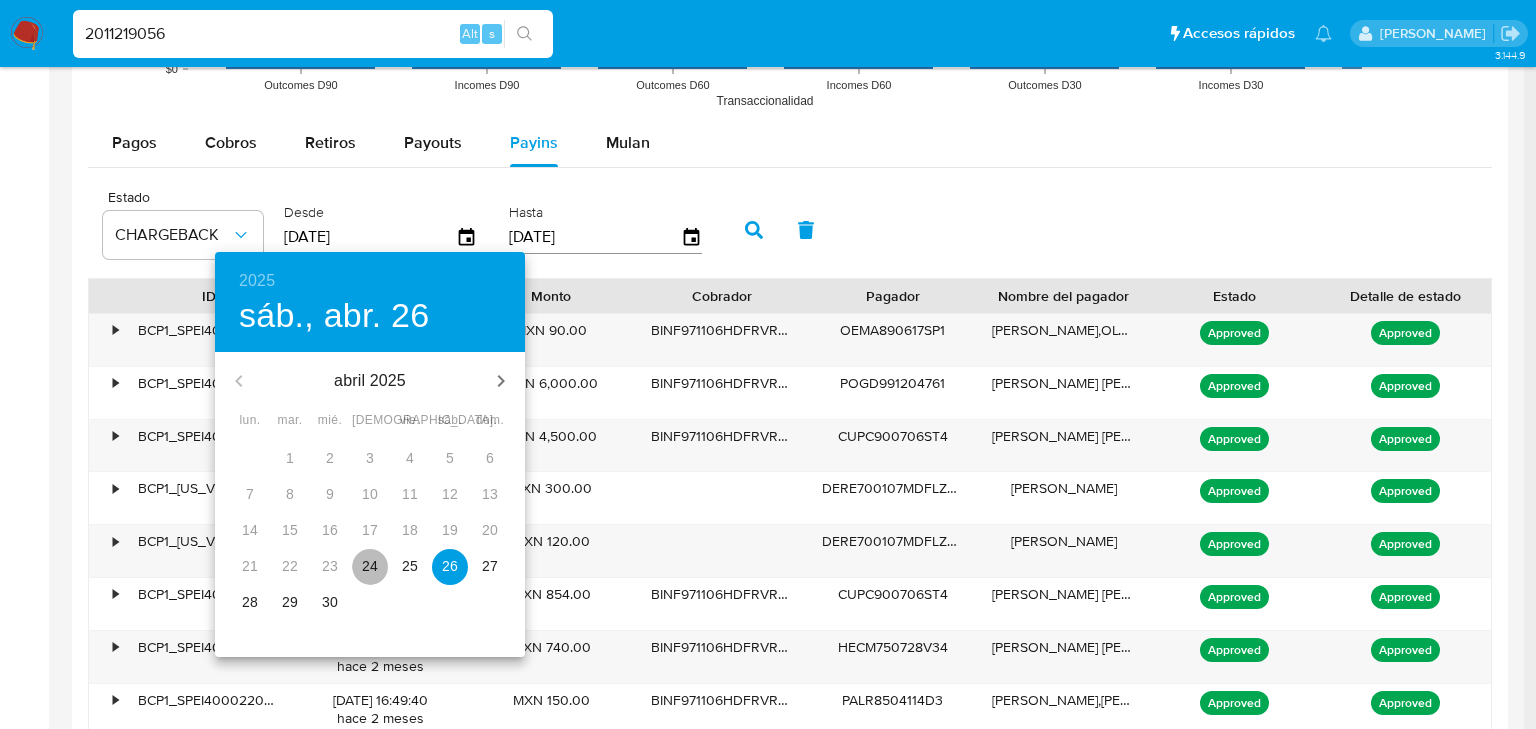 click on "24" at bounding box center [370, 566] 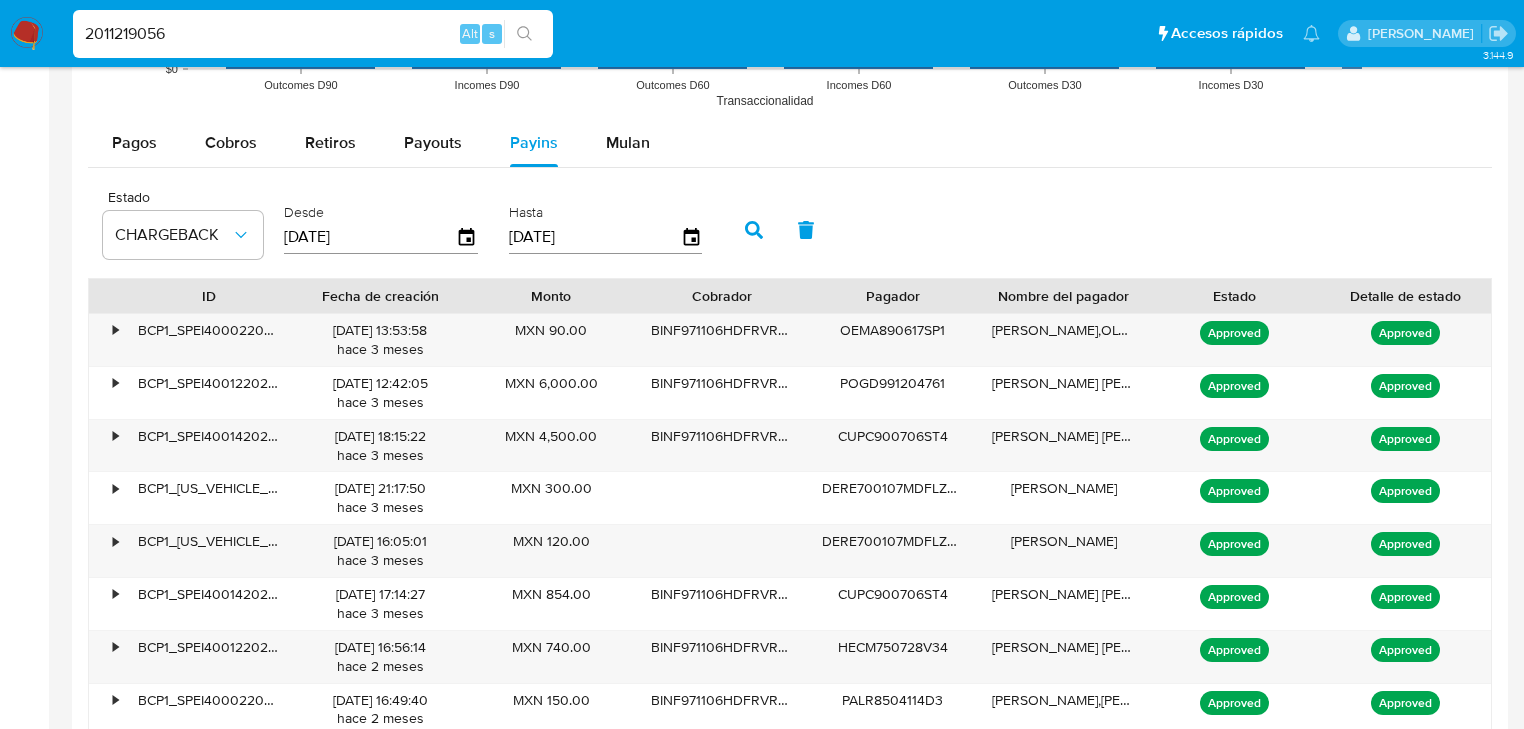 click on "[DATE]" at bounding box center (595, 237) 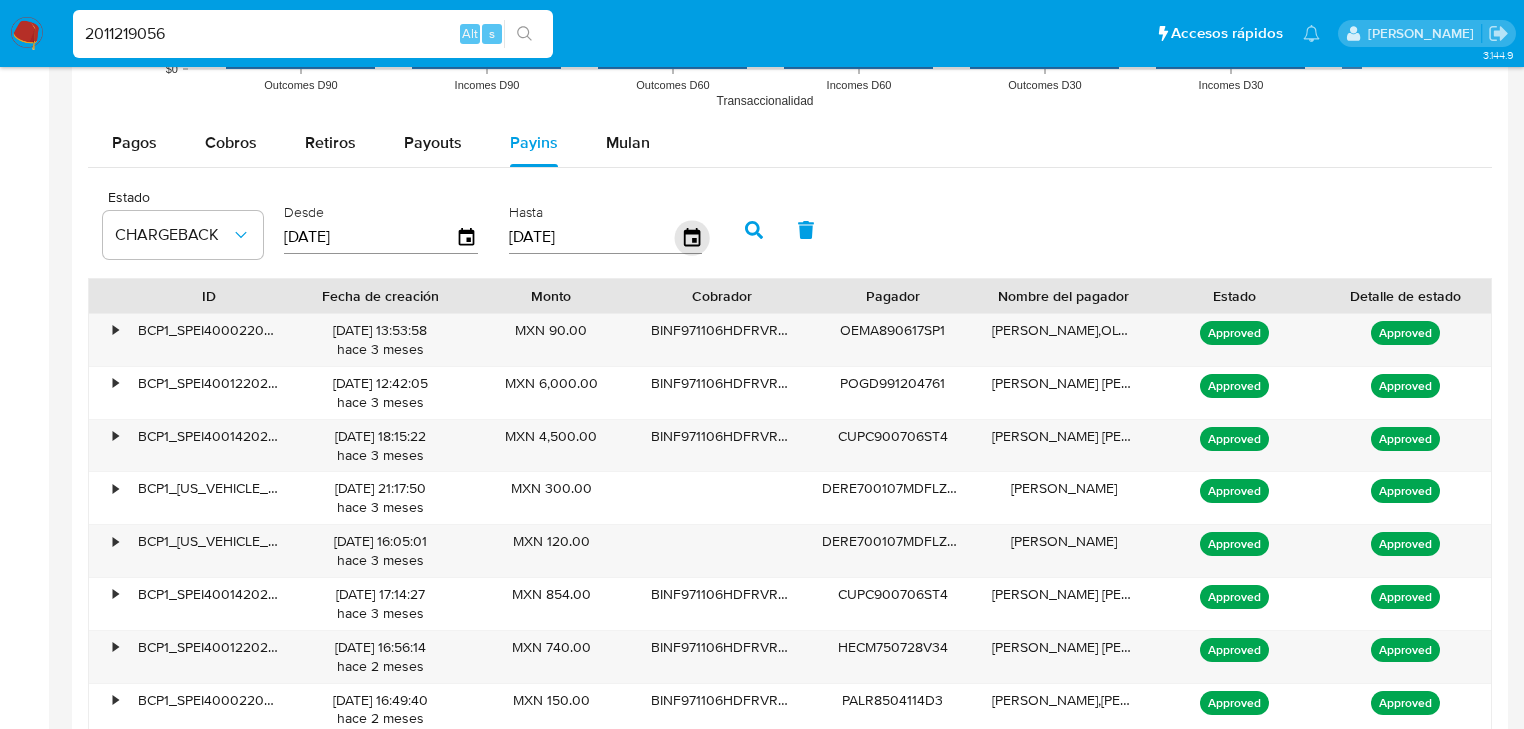 click 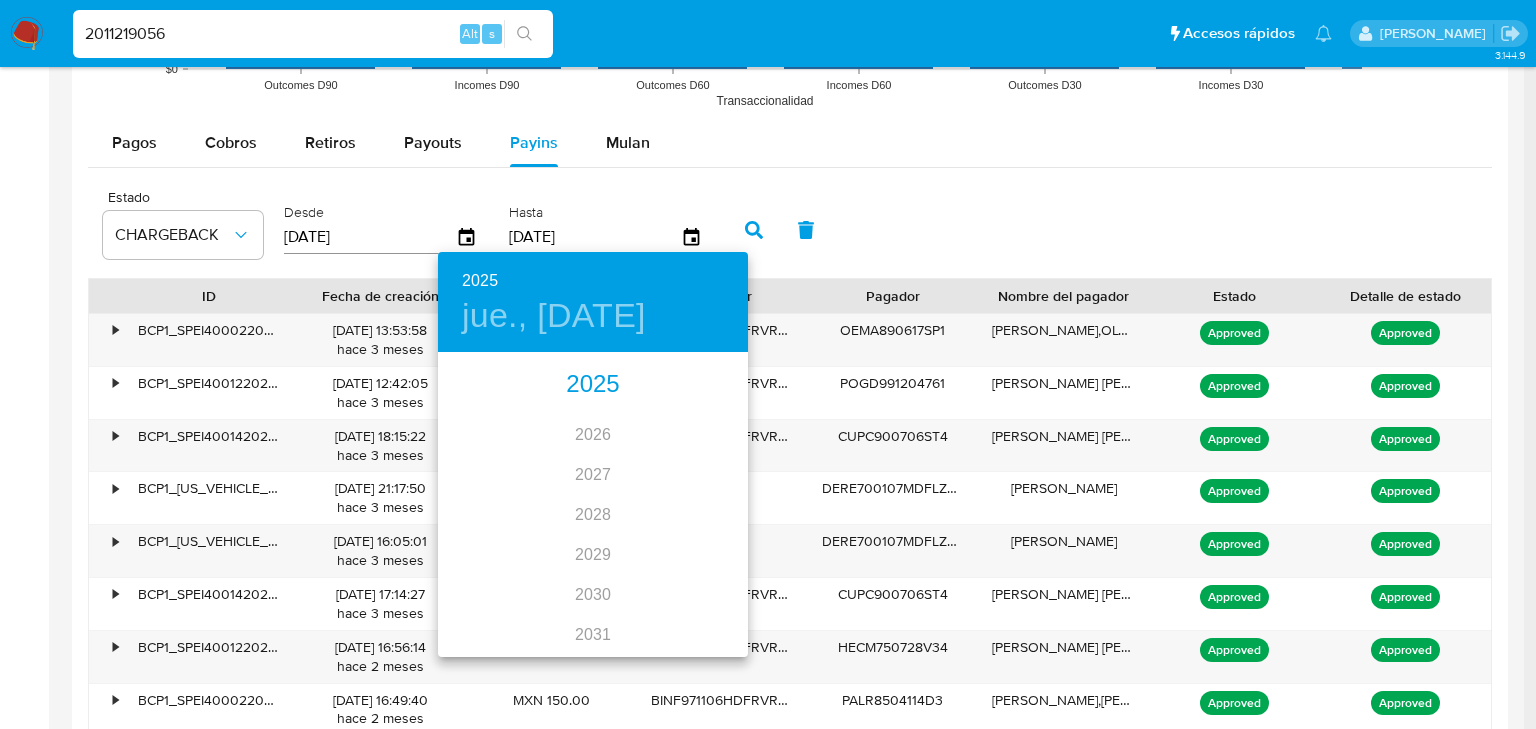 click on "2025" at bounding box center (593, 385) 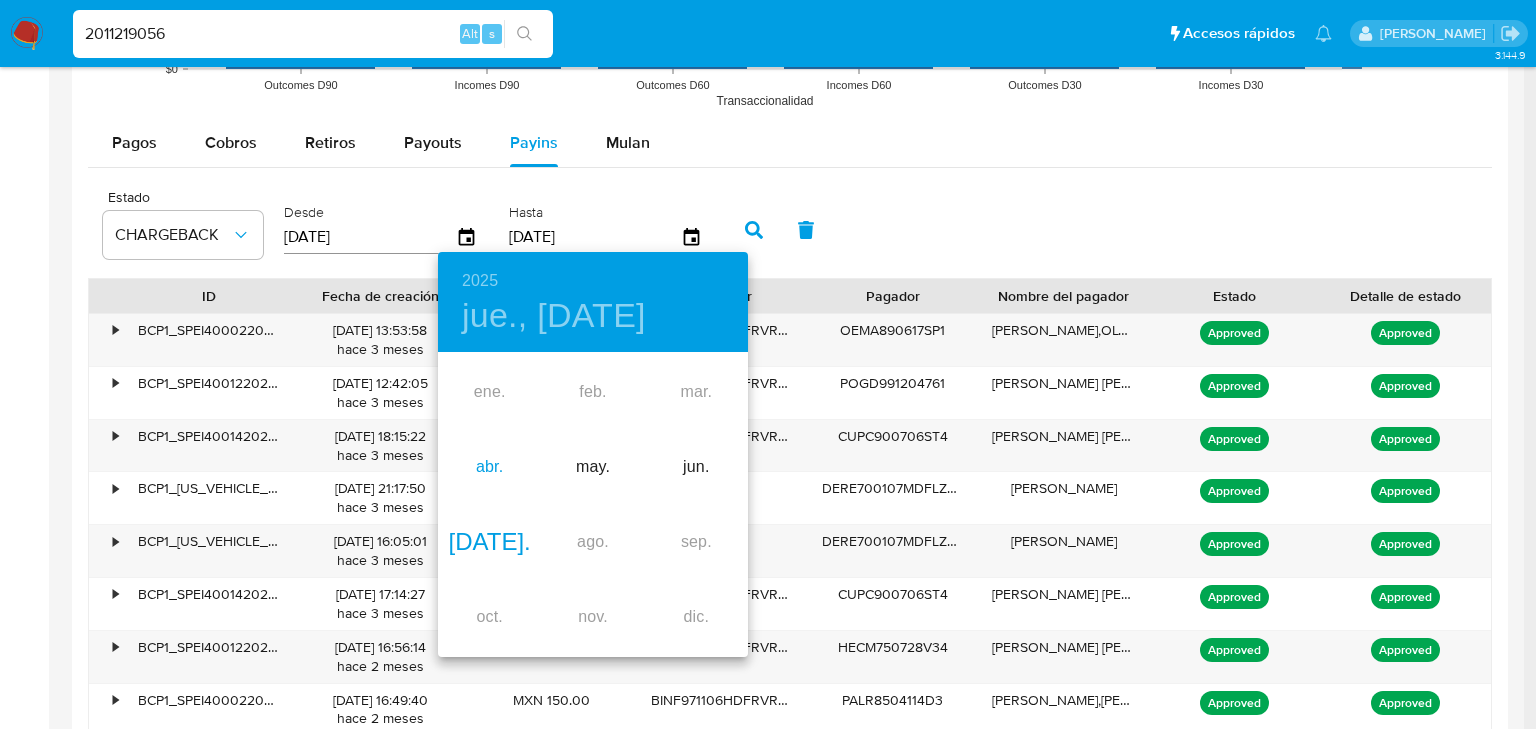 click on "abr." at bounding box center (489, 467) 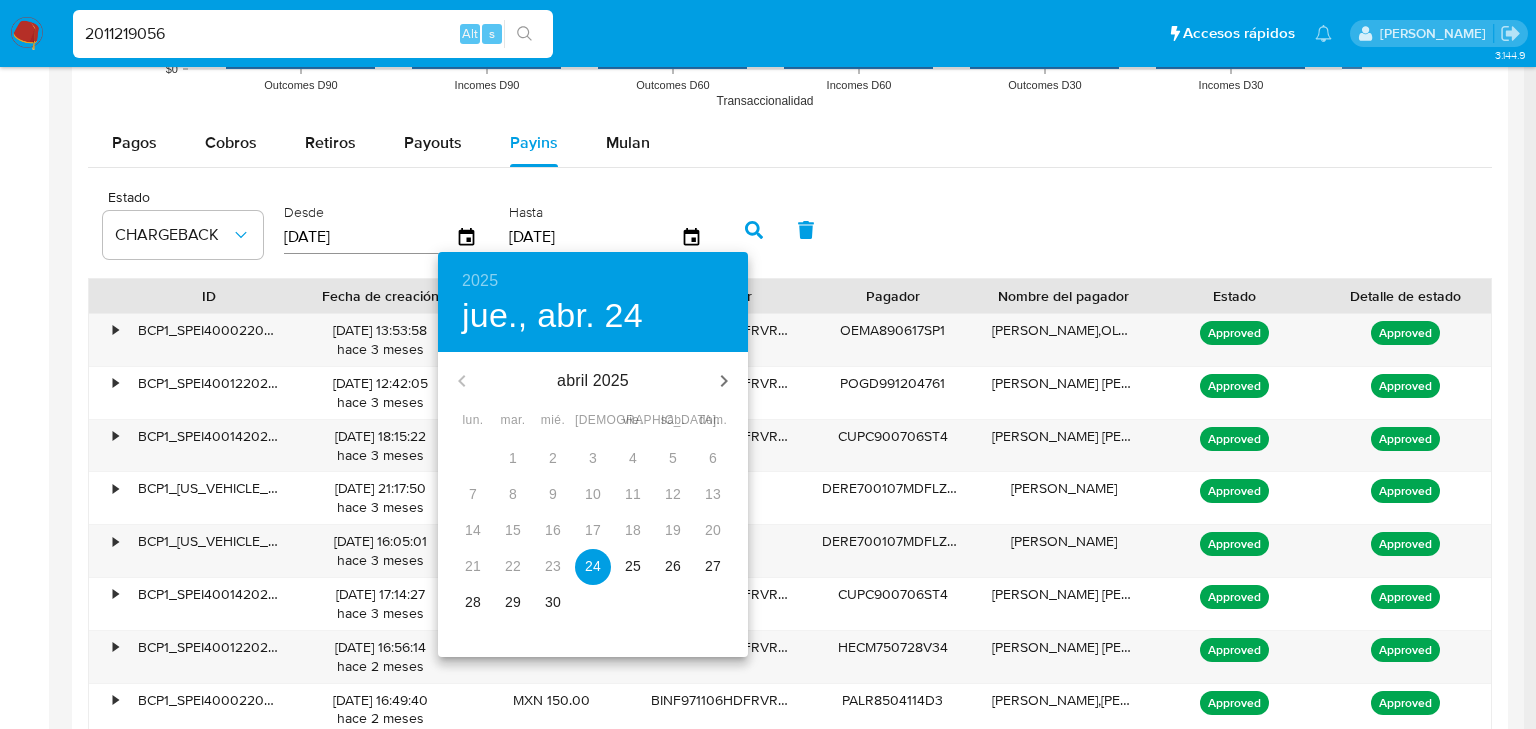 click on "26" at bounding box center [673, 566] 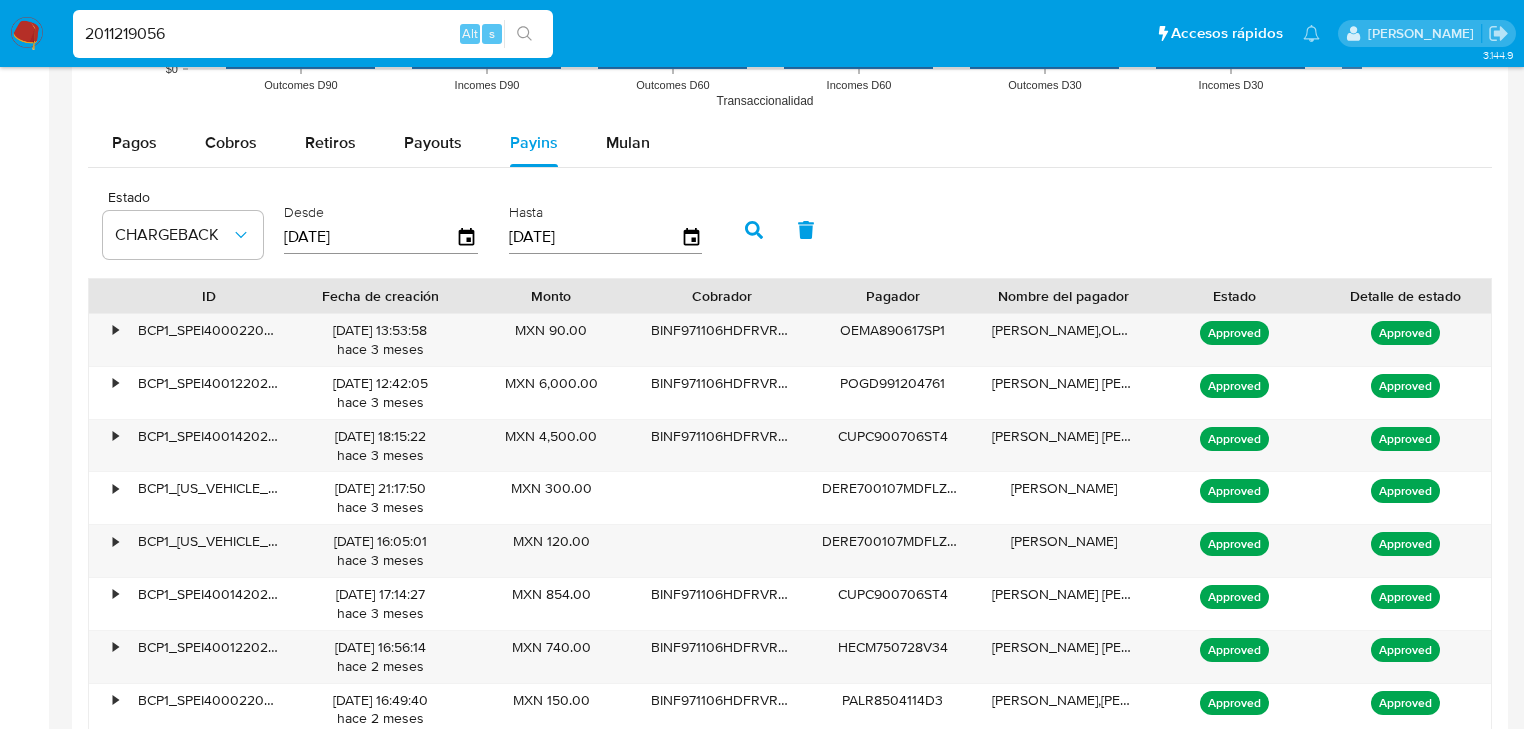 click 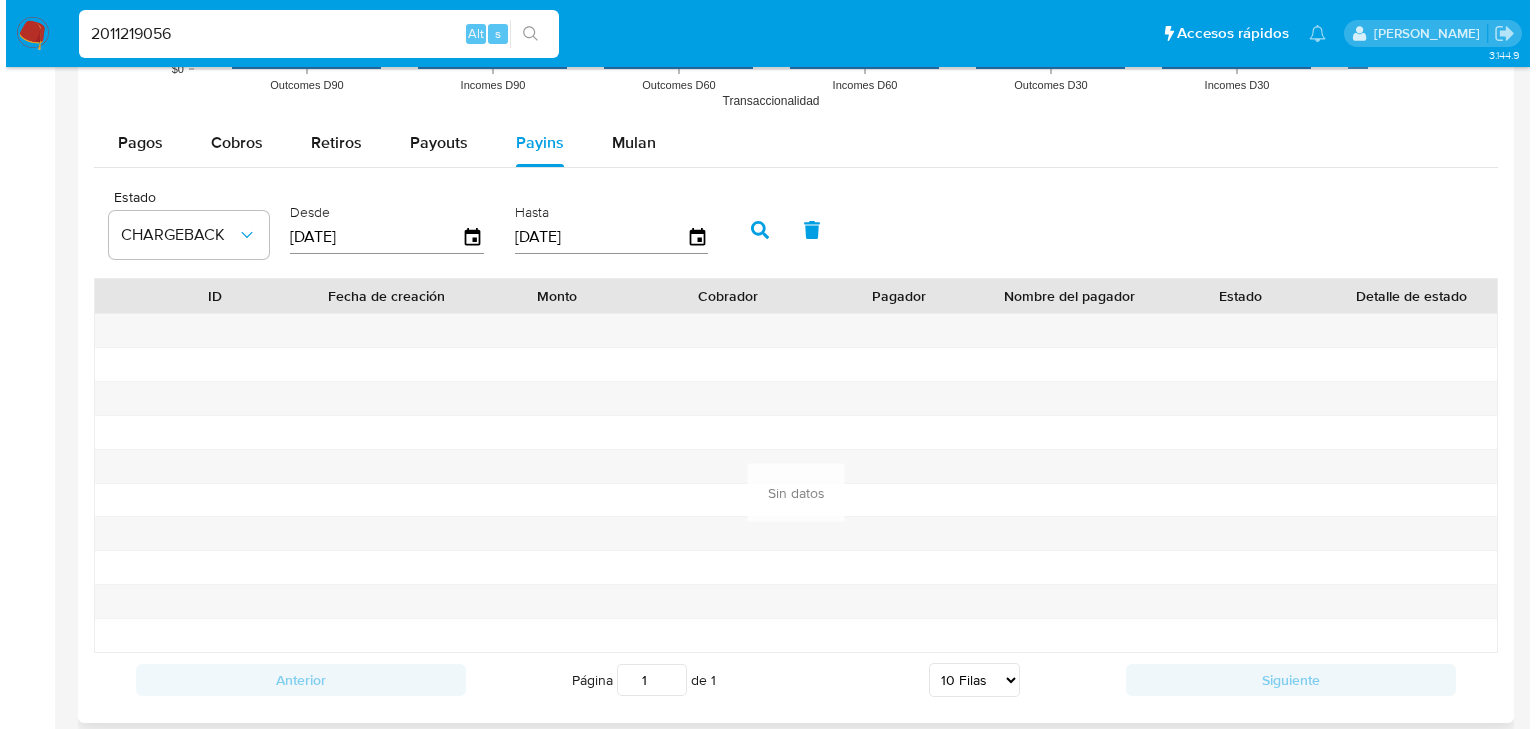 scroll, scrollTop: 1760, scrollLeft: 0, axis: vertical 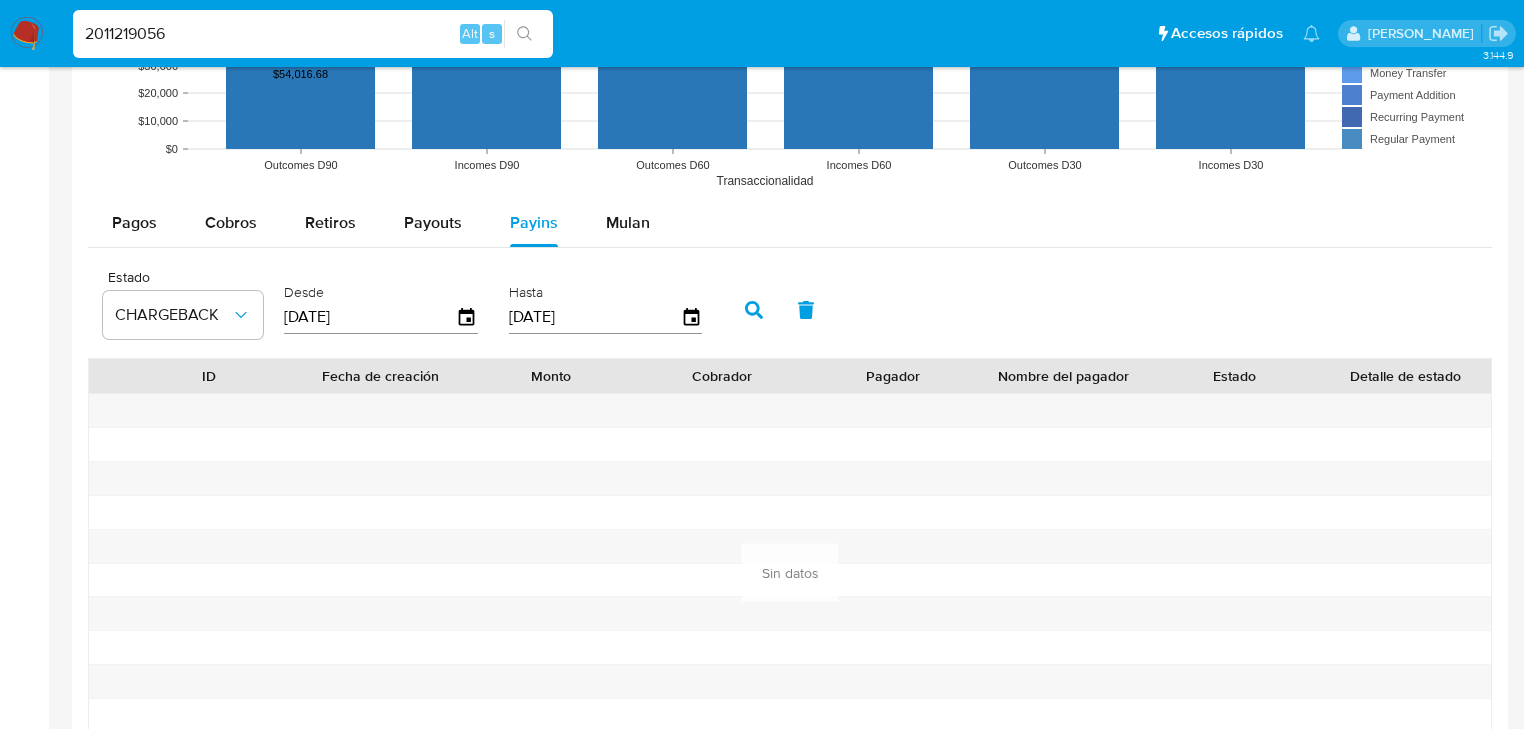 click on "Estado CHARGEBACK" at bounding box center [183, 308] 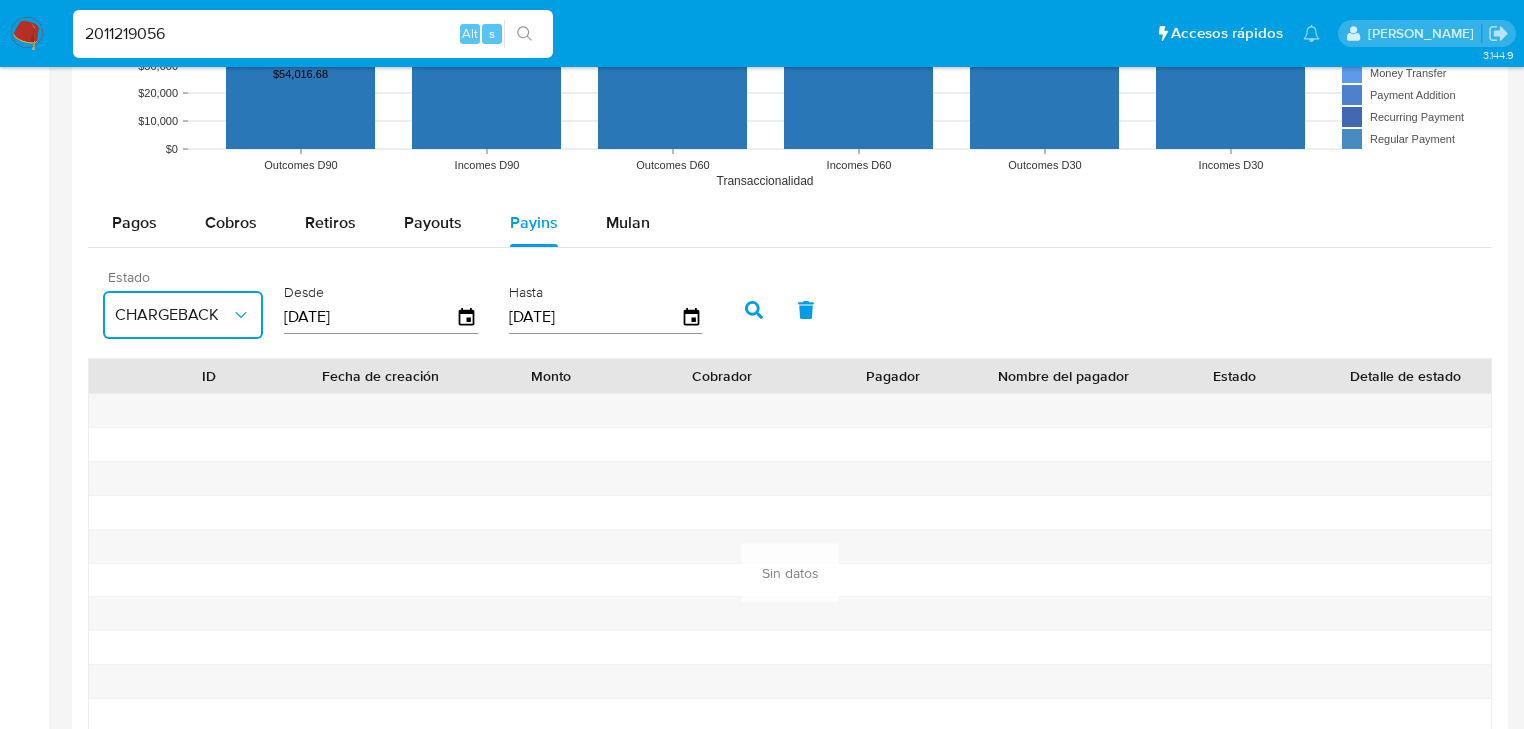 click on "CHARGEBACK" at bounding box center (183, 315) 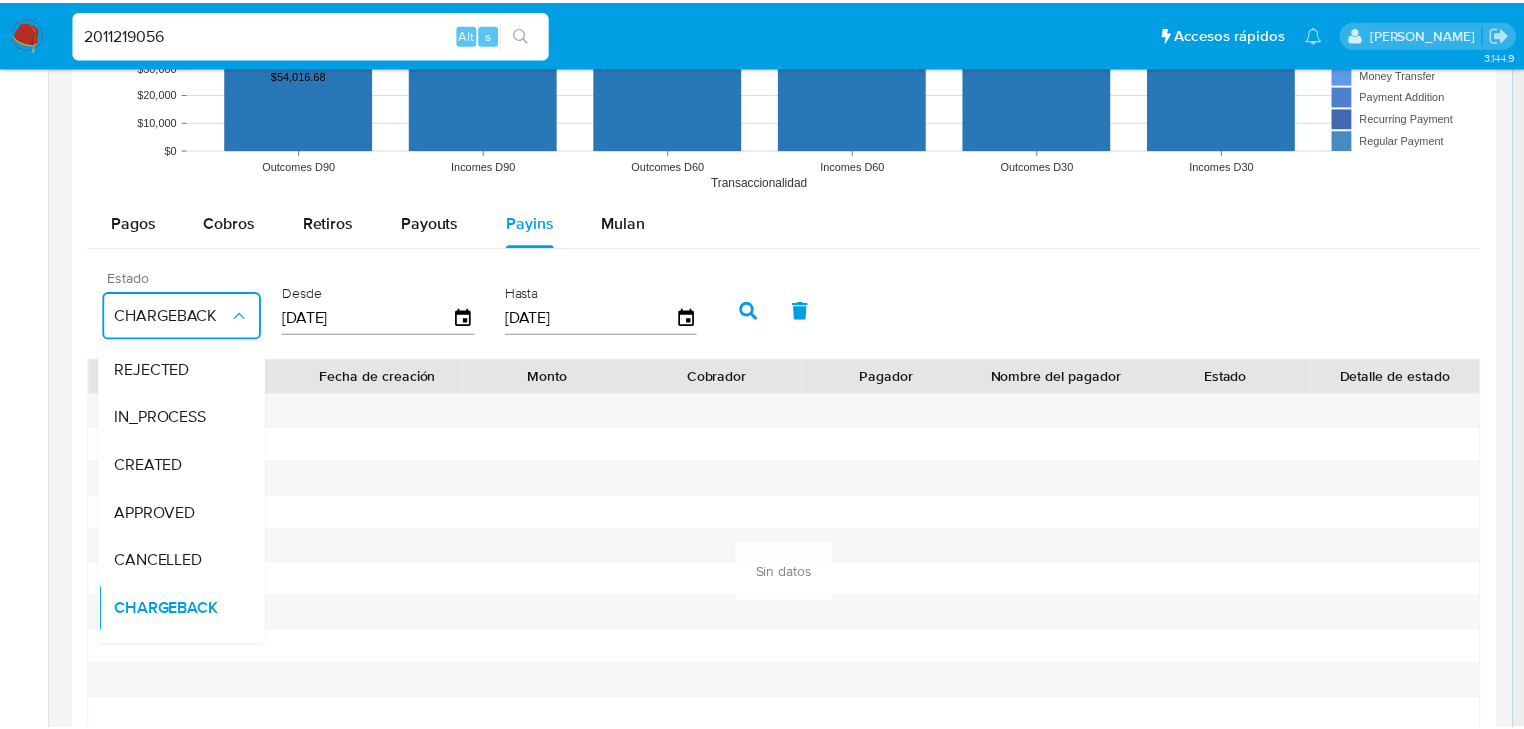 scroll, scrollTop: 144, scrollLeft: 0, axis: vertical 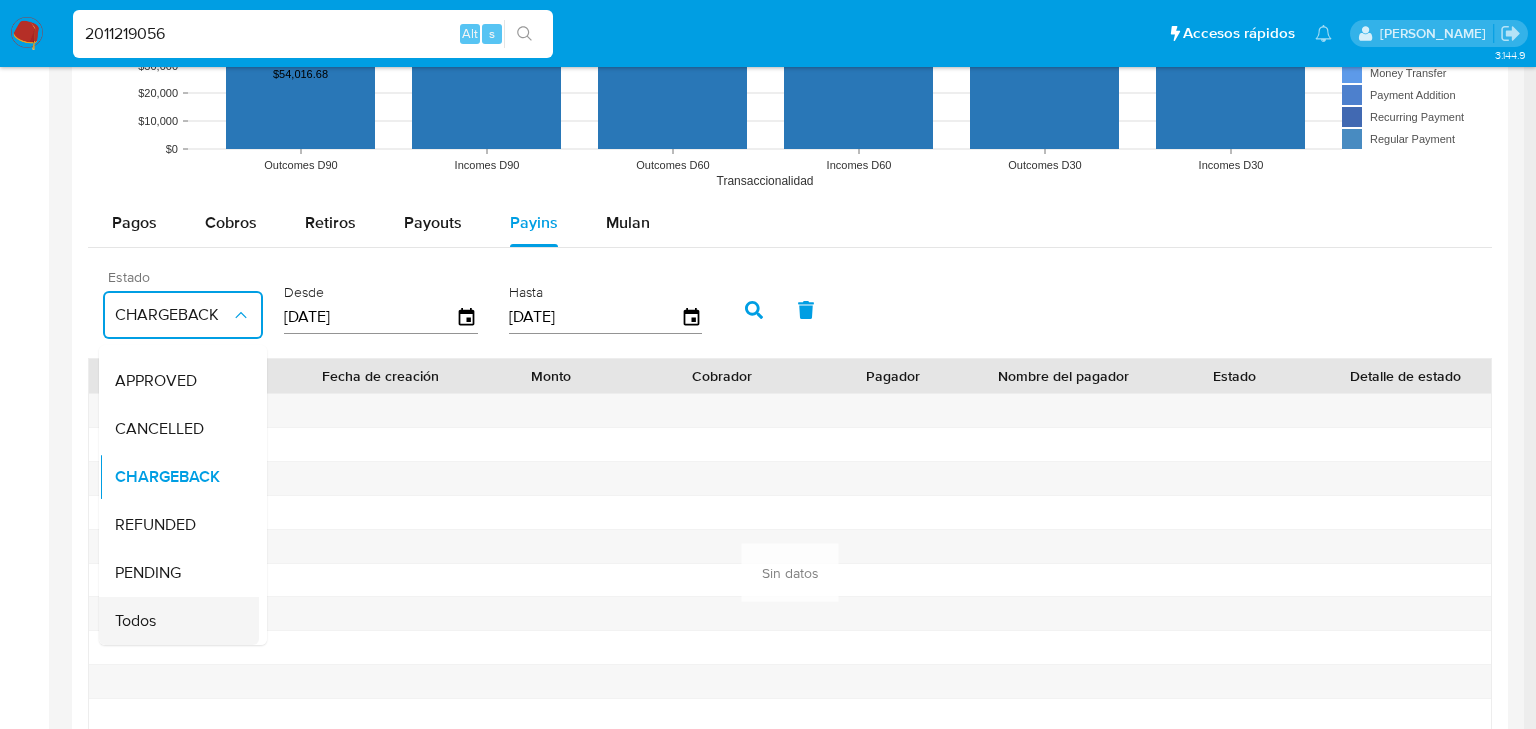 click on "Todos" at bounding box center (135, 621) 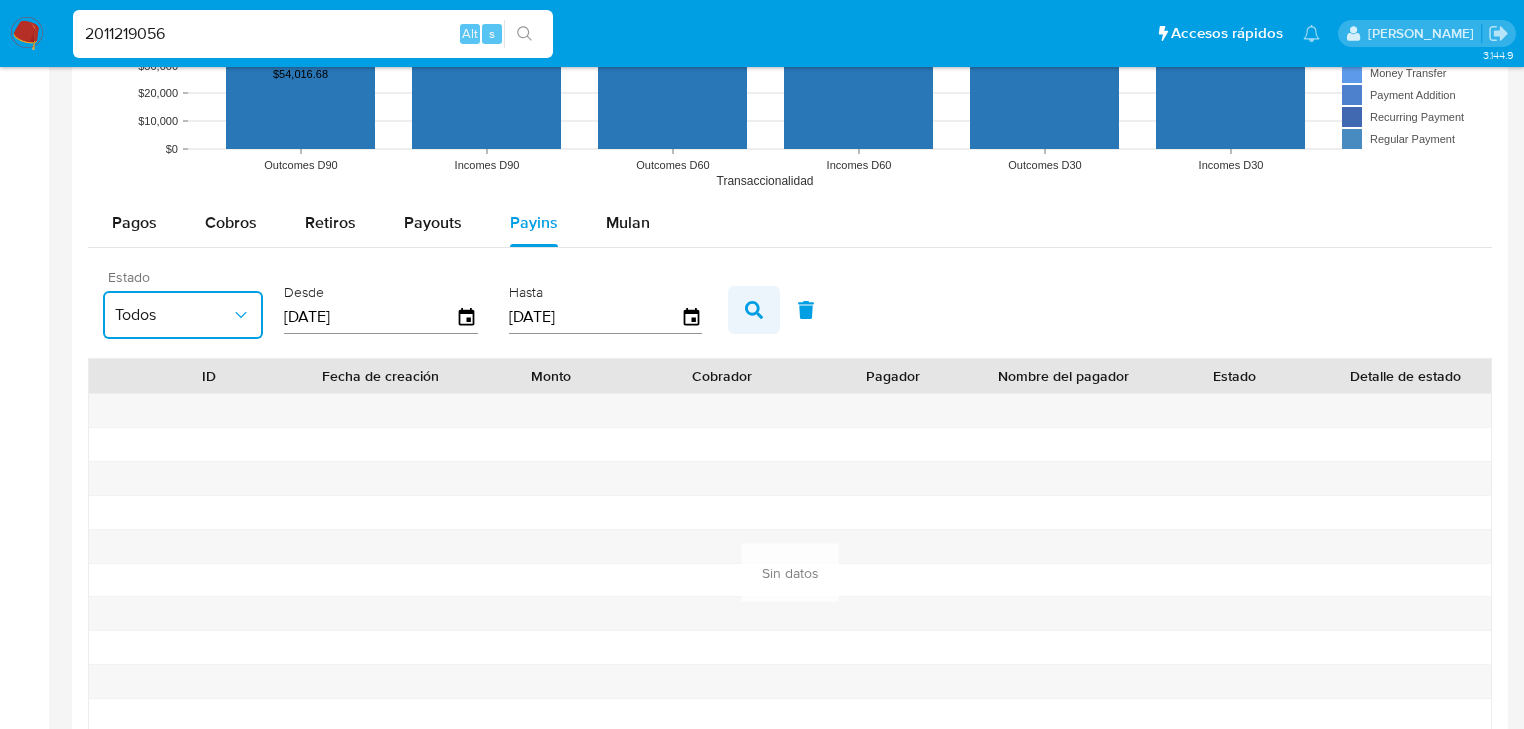 click at bounding box center (754, 310) 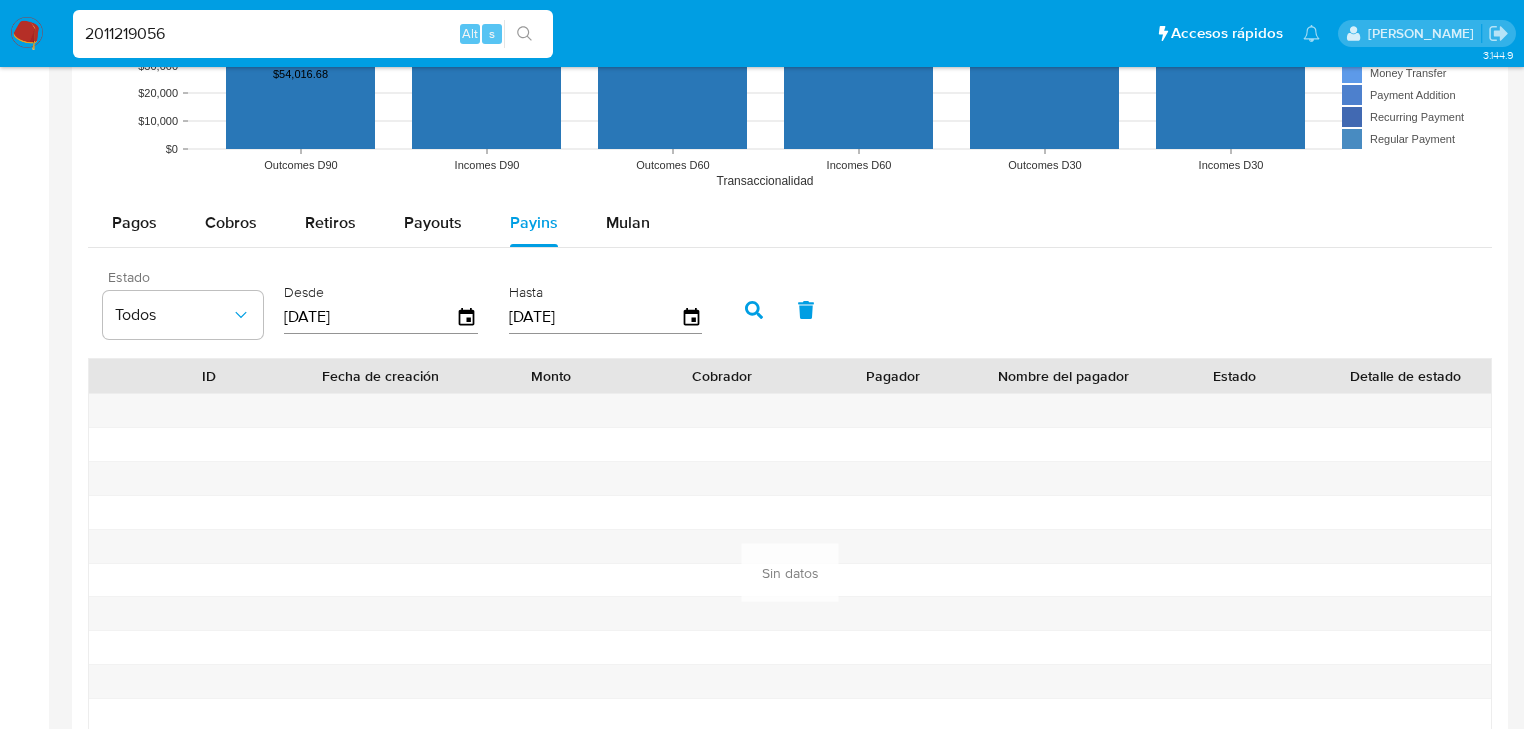 click at bounding box center [754, 310] 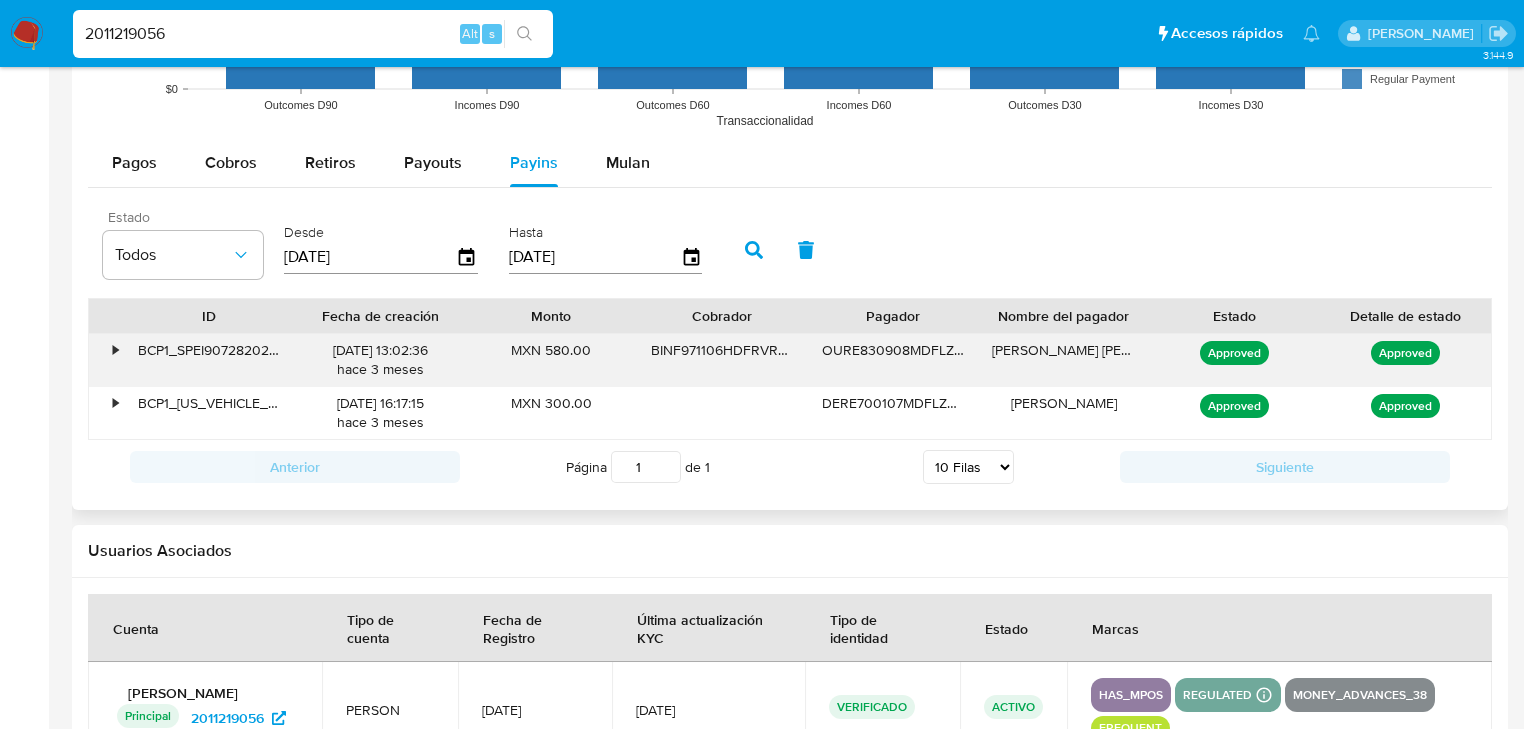 scroll, scrollTop: 1792, scrollLeft: 0, axis: vertical 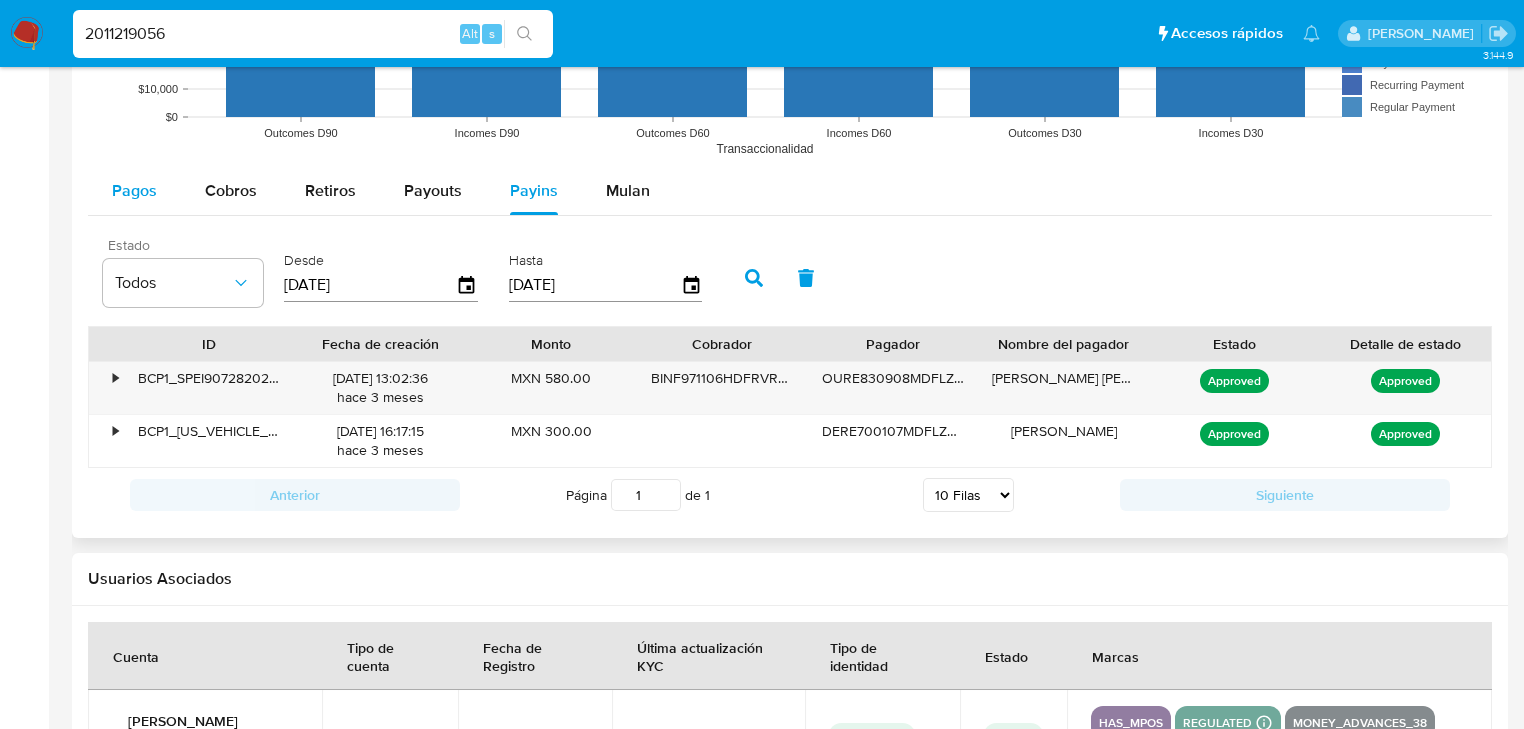 click on "Pagos" at bounding box center [134, 191] 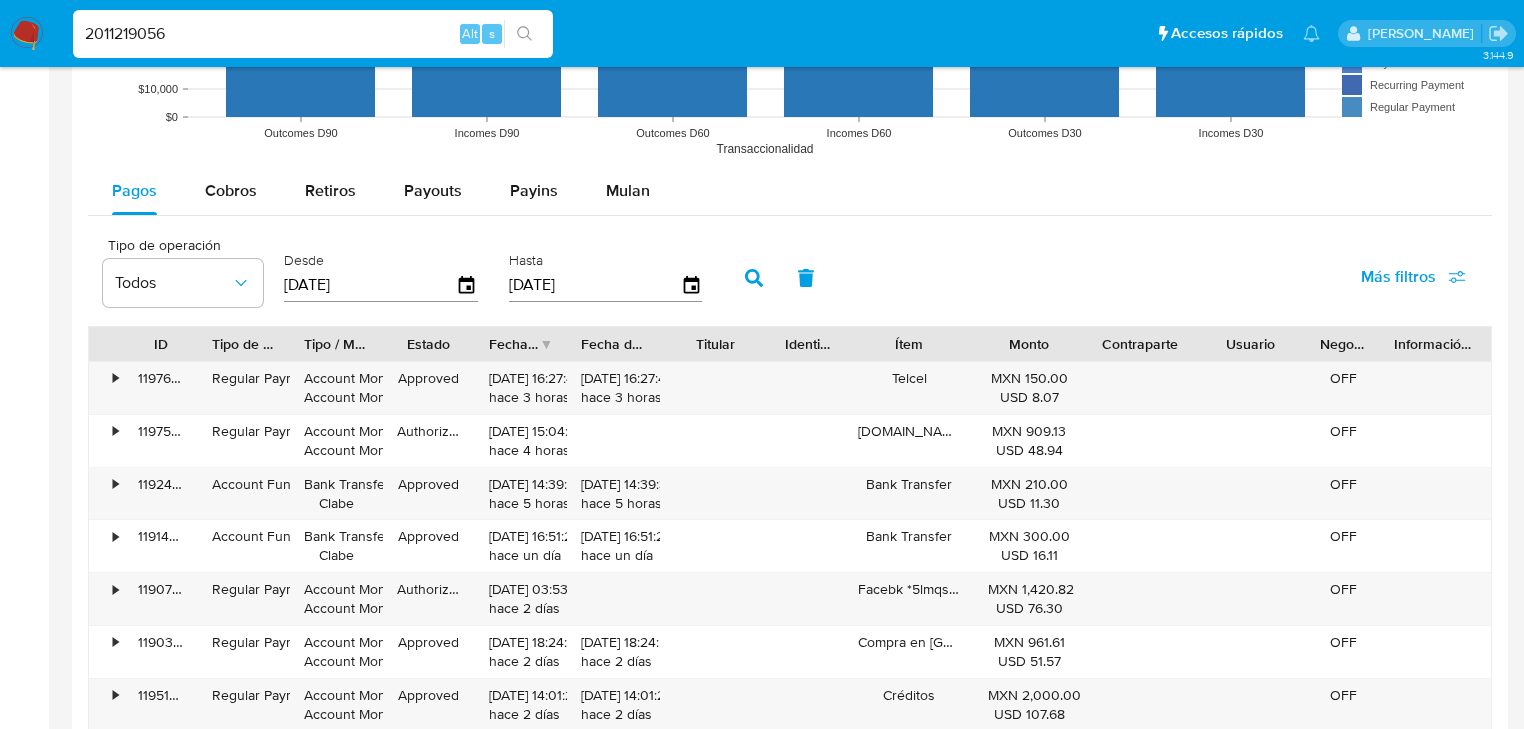 click on "[DATE]" at bounding box center (370, 285) 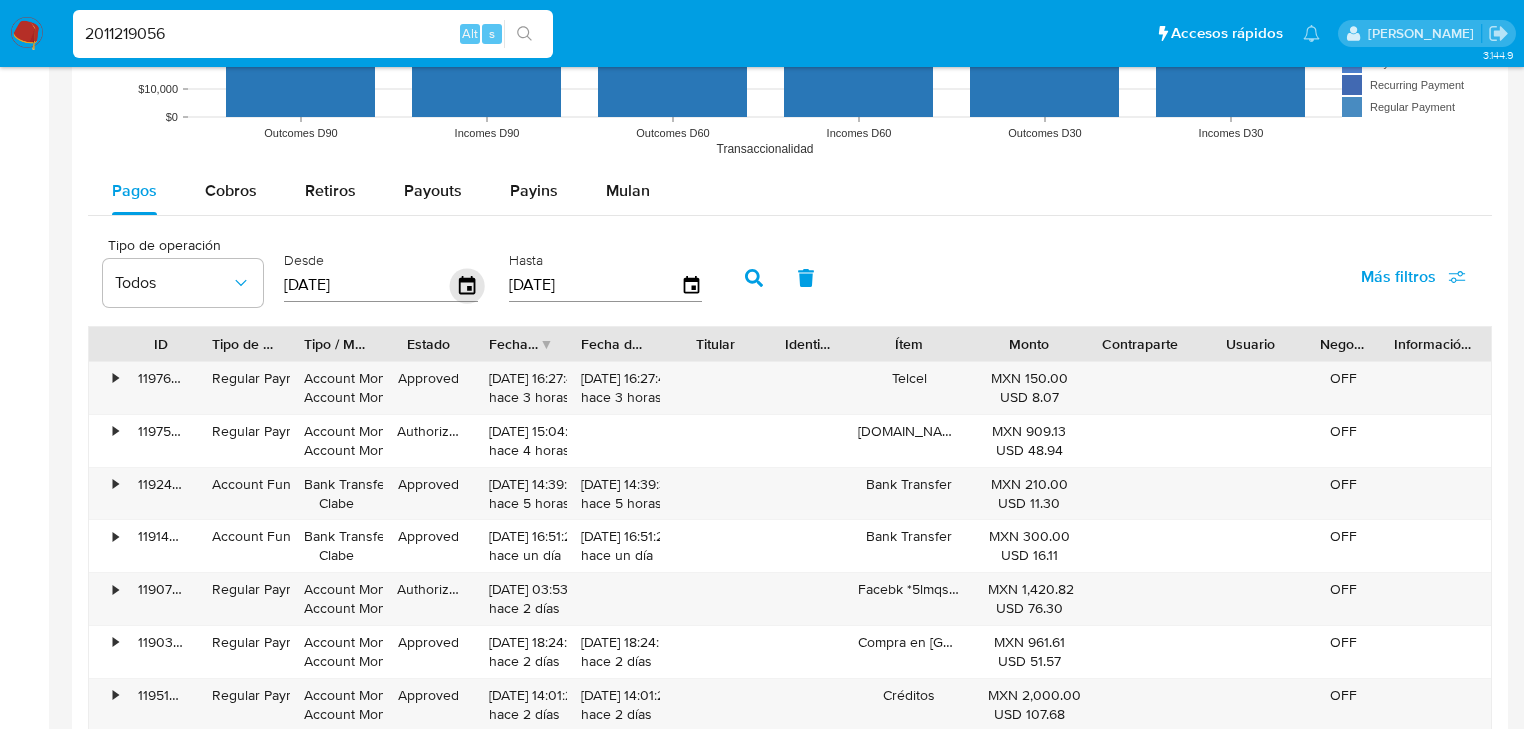 click 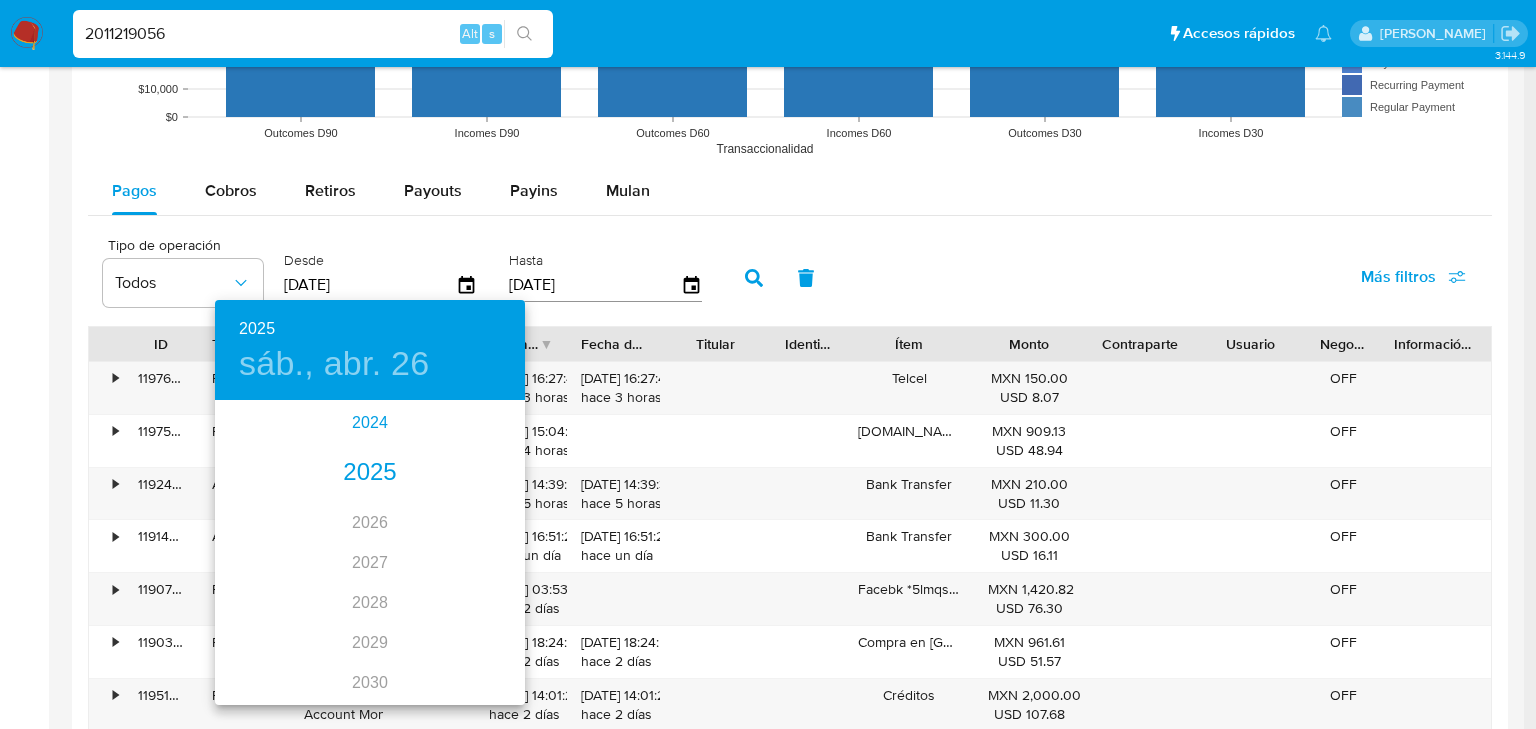 click on "2024" at bounding box center [370, 423] 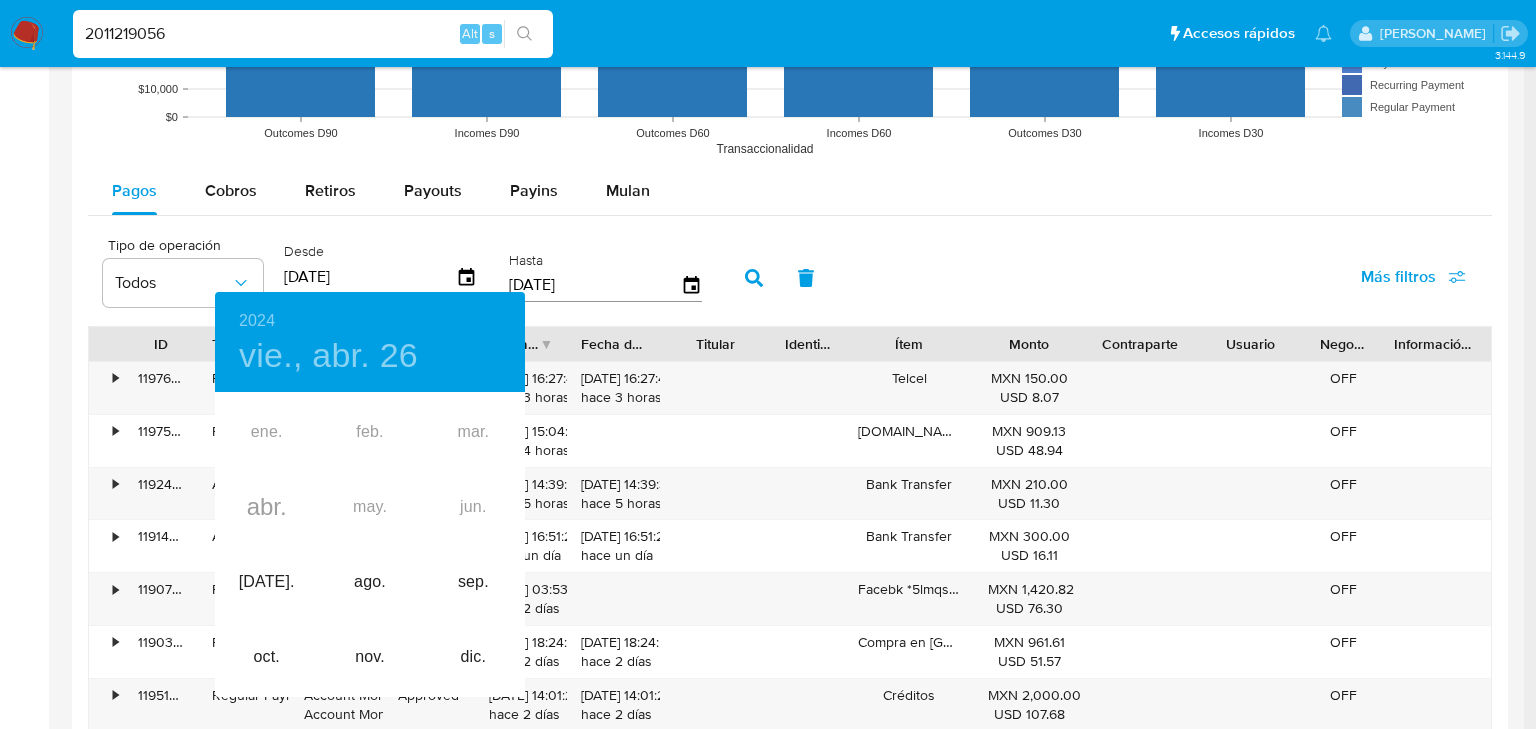 click on "ene. feb. mar. abr. may. jun. [DATE]. ago. sep. oct. nov. dic." at bounding box center (370, 545) 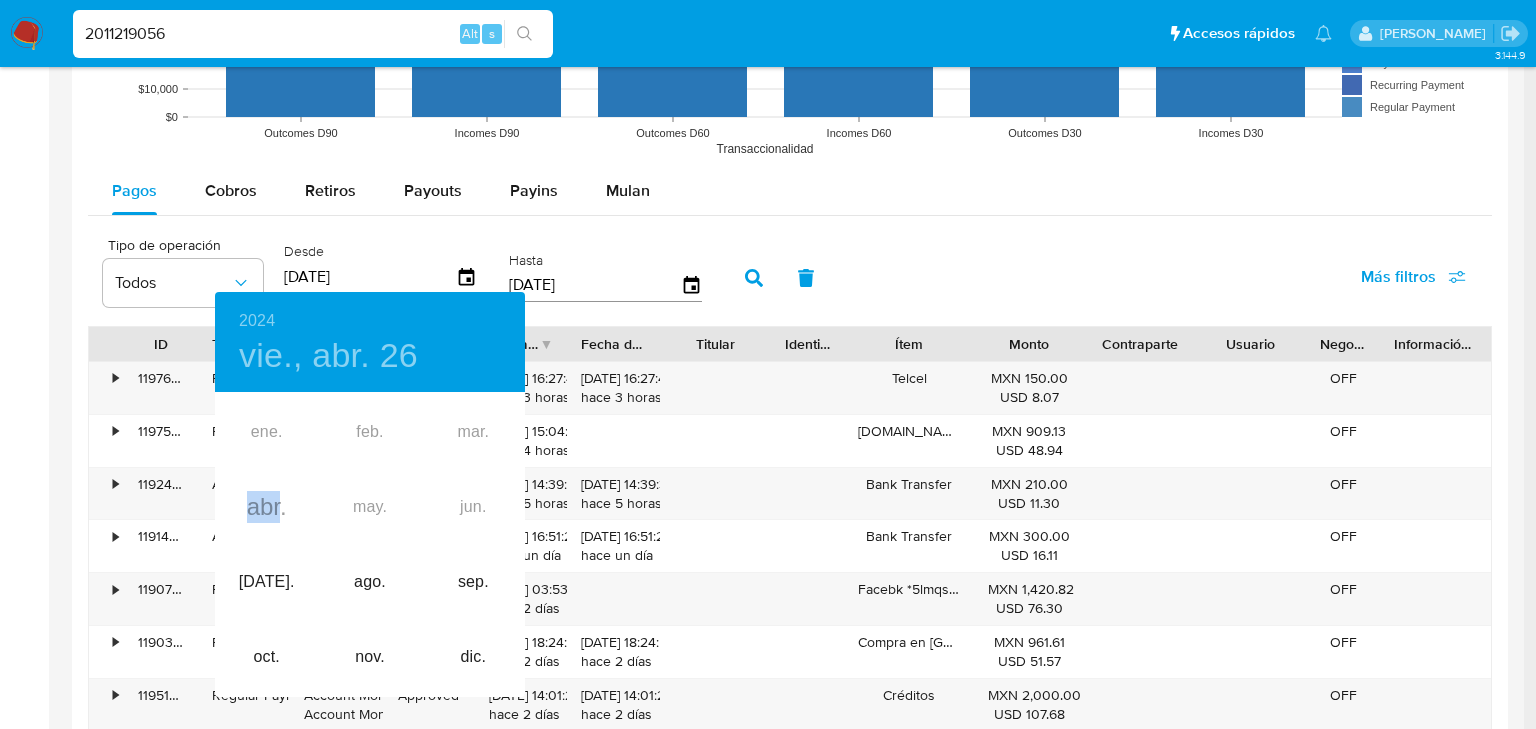click on "ene. feb. mar. abr. may. jun. [DATE]. ago. sep. oct. nov. dic." at bounding box center (370, 545) 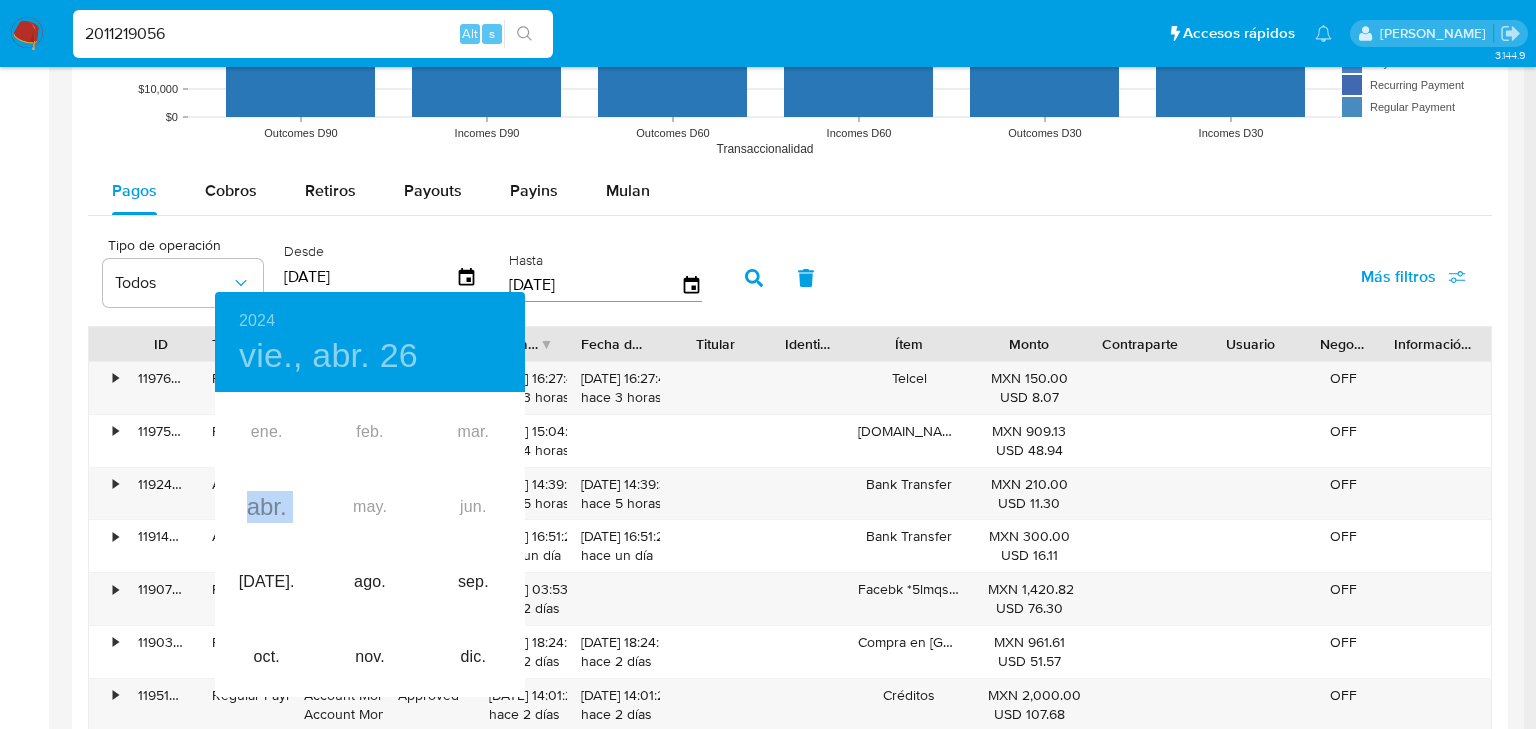 click on "ene. feb. mar. abr. may. jun. [DATE]. ago. sep. oct. nov. dic." at bounding box center [370, 545] 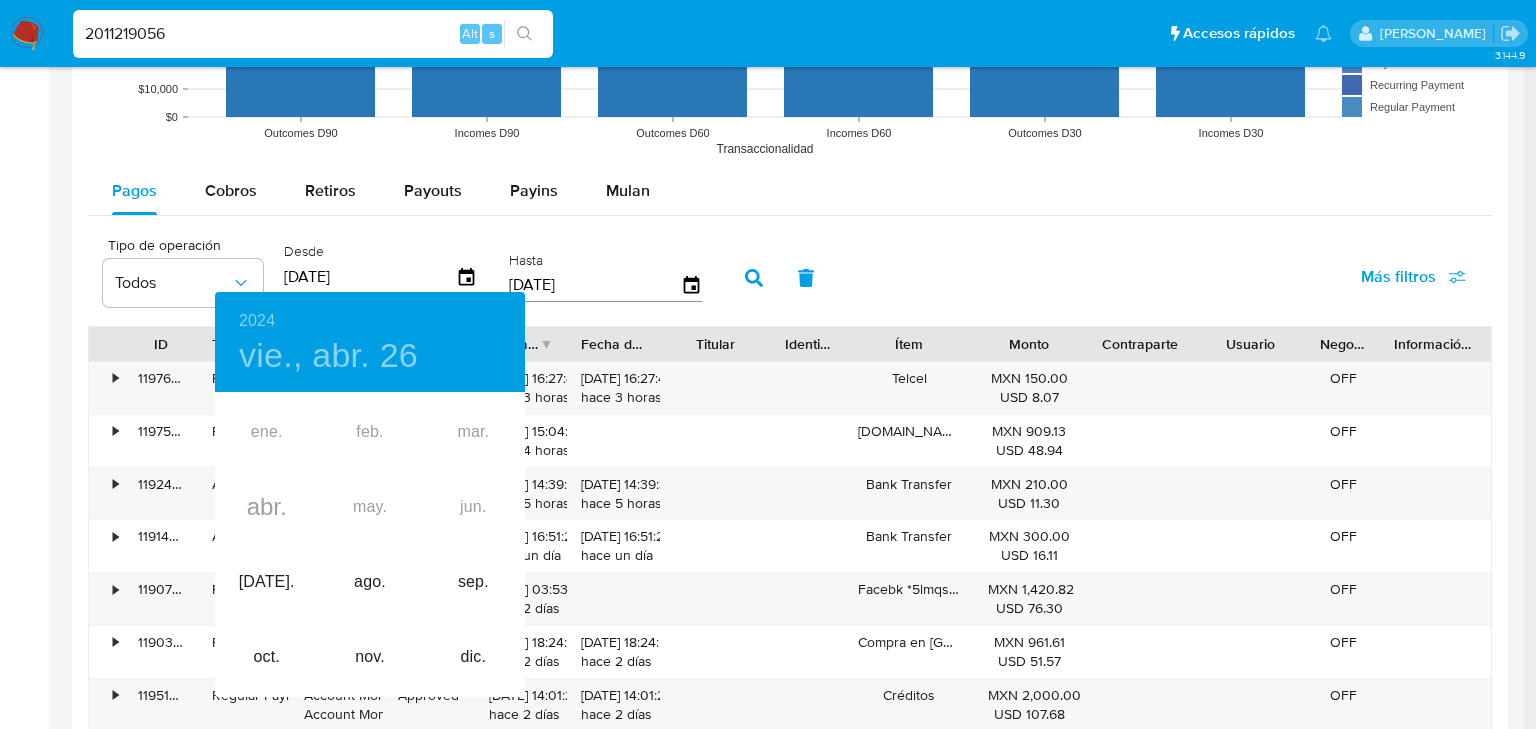 click at bounding box center (768, 364) 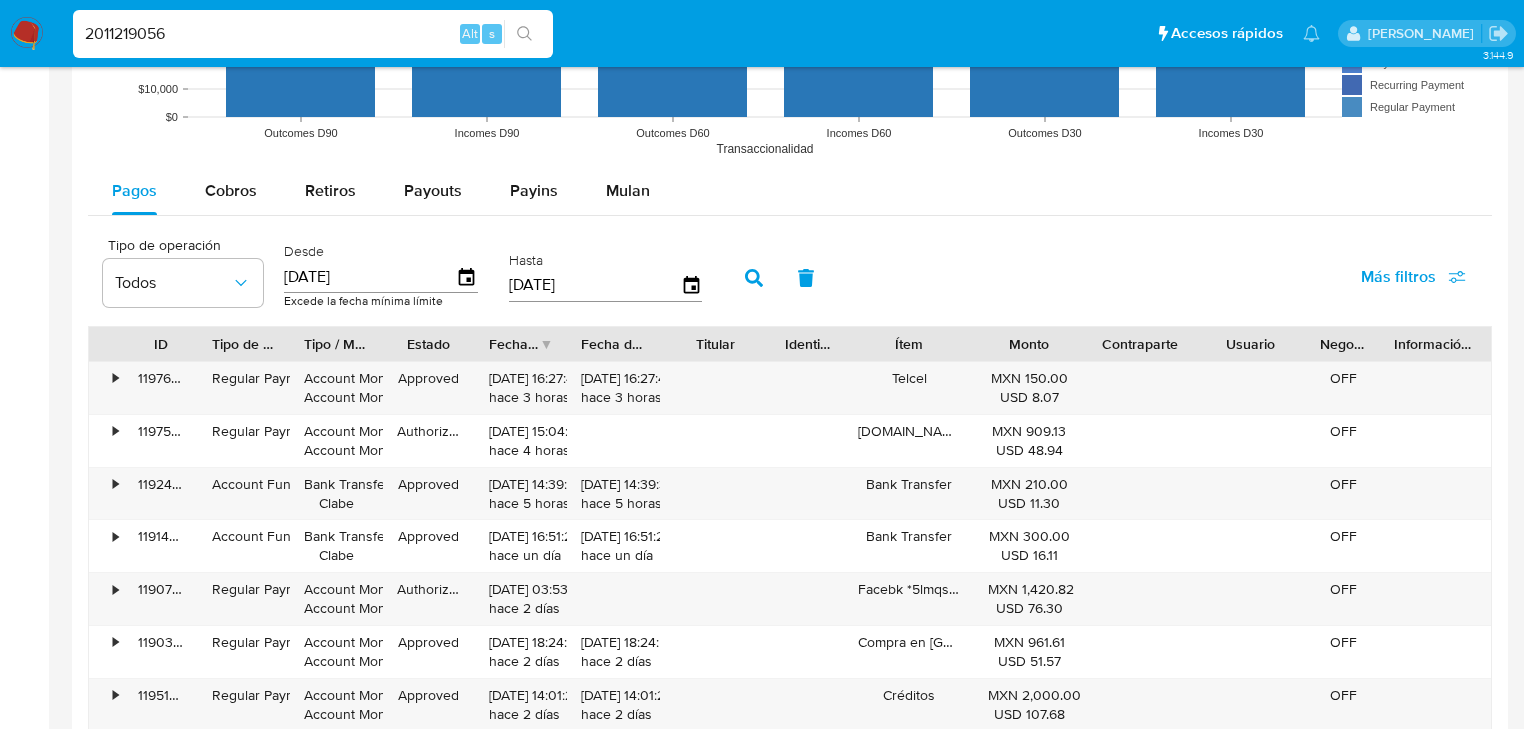 click on "[DATE]" at bounding box center [370, 277] 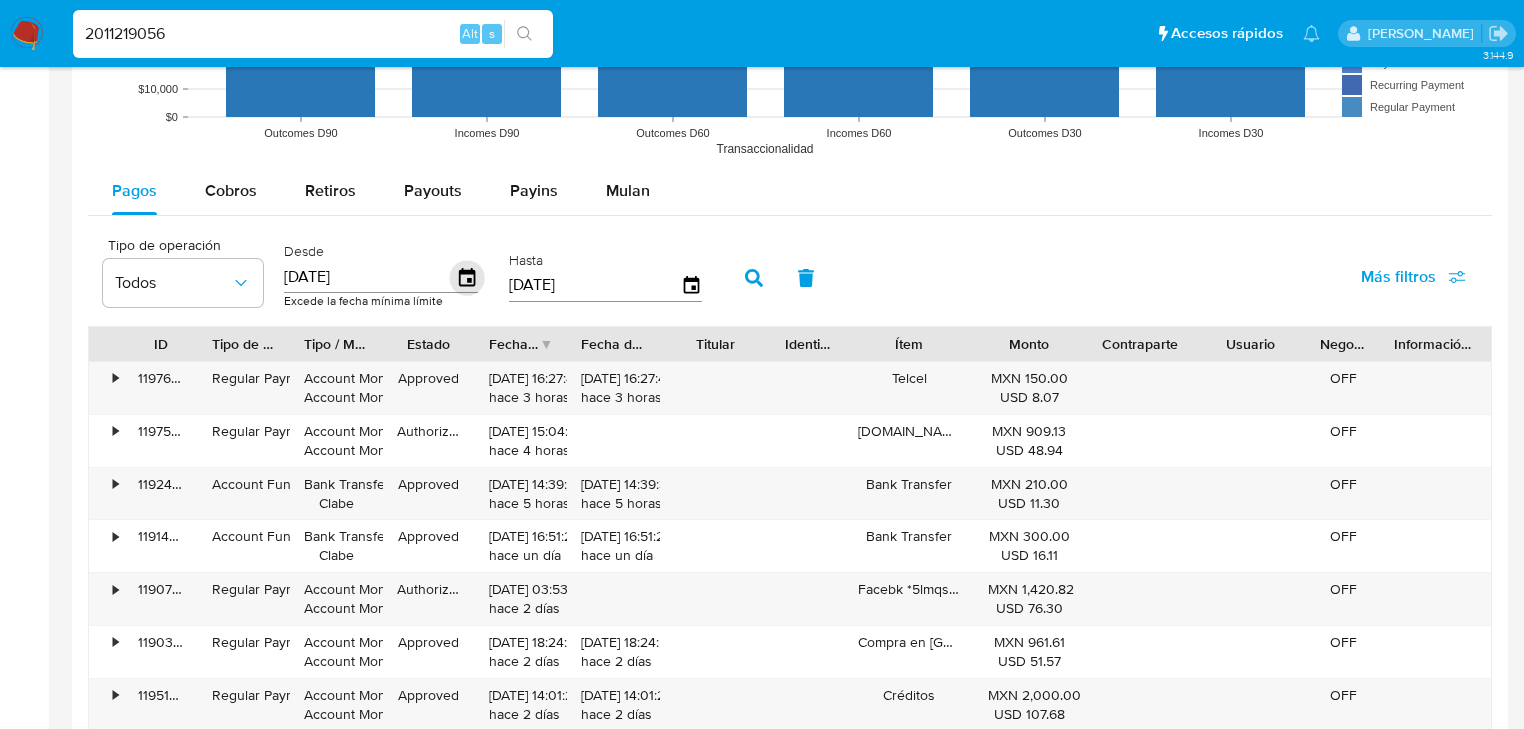 click 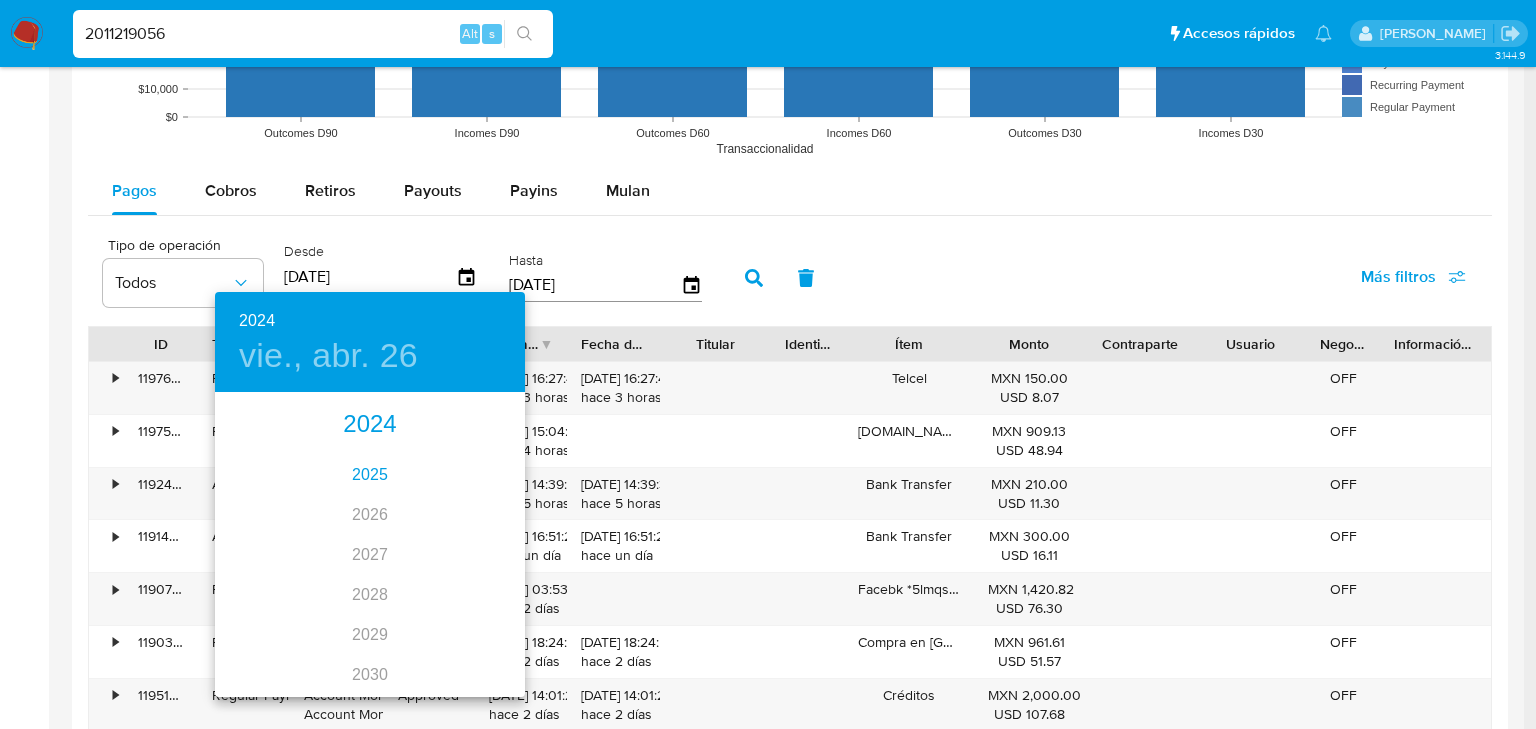 click on "2025" at bounding box center (370, 475) 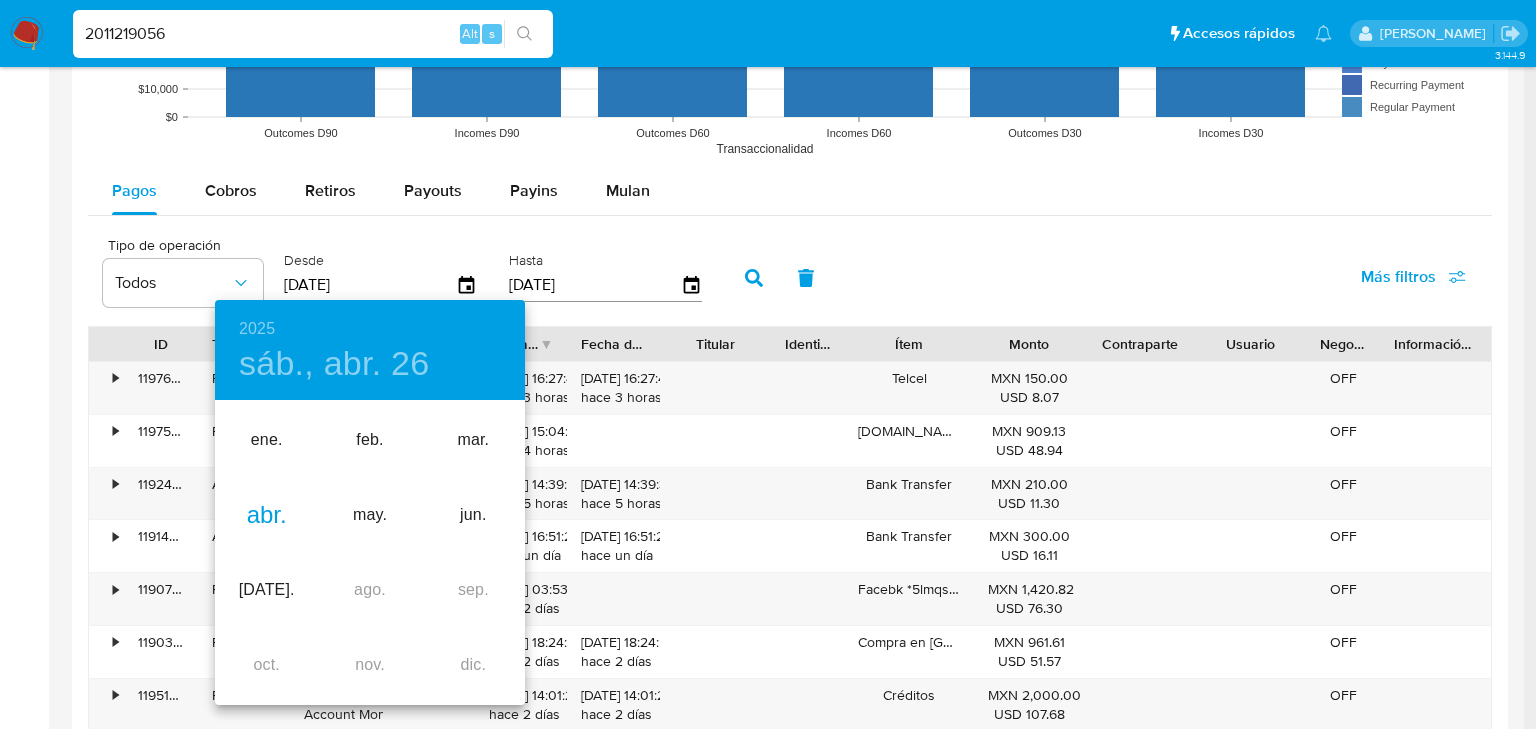 click on "abr." at bounding box center (266, 515) 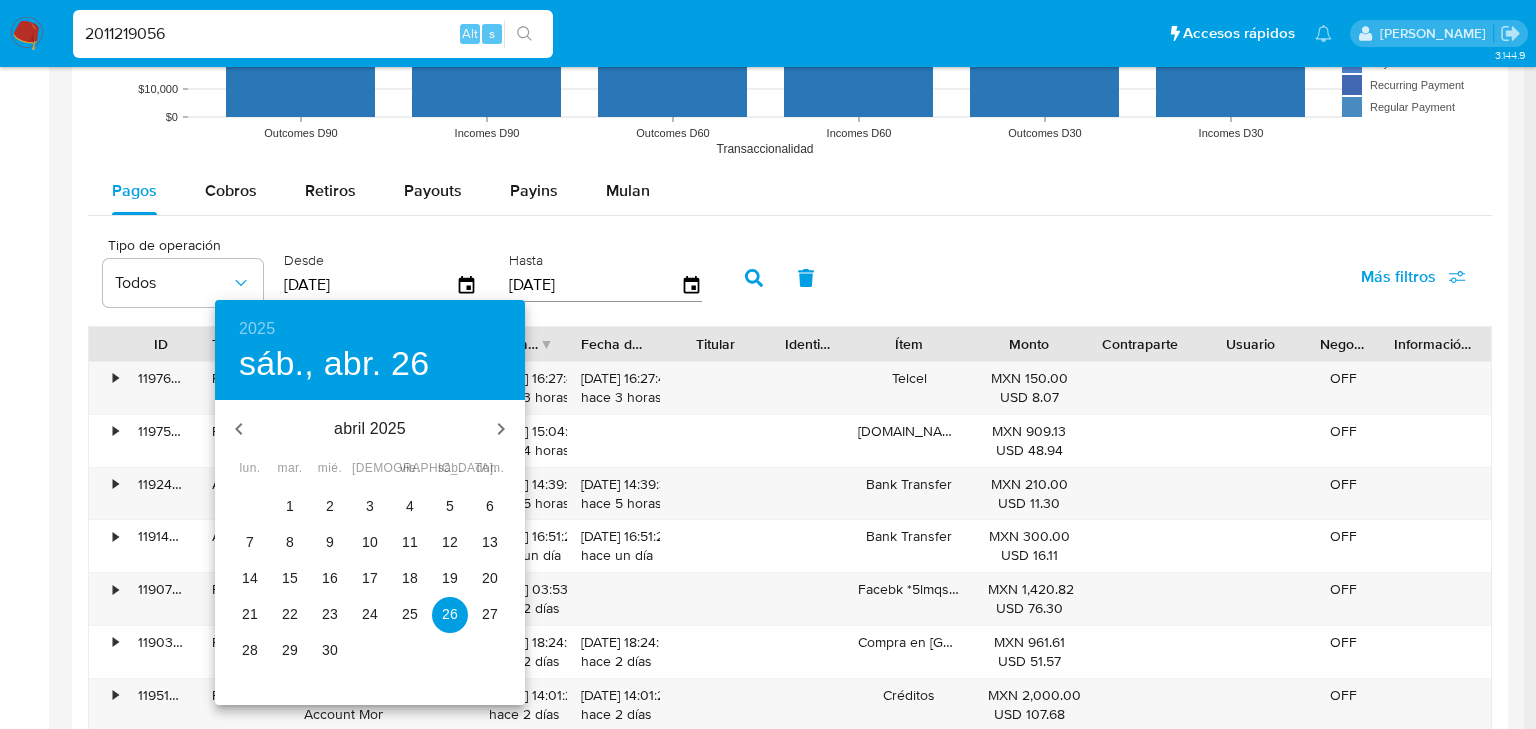 click on "24" at bounding box center [370, 614] 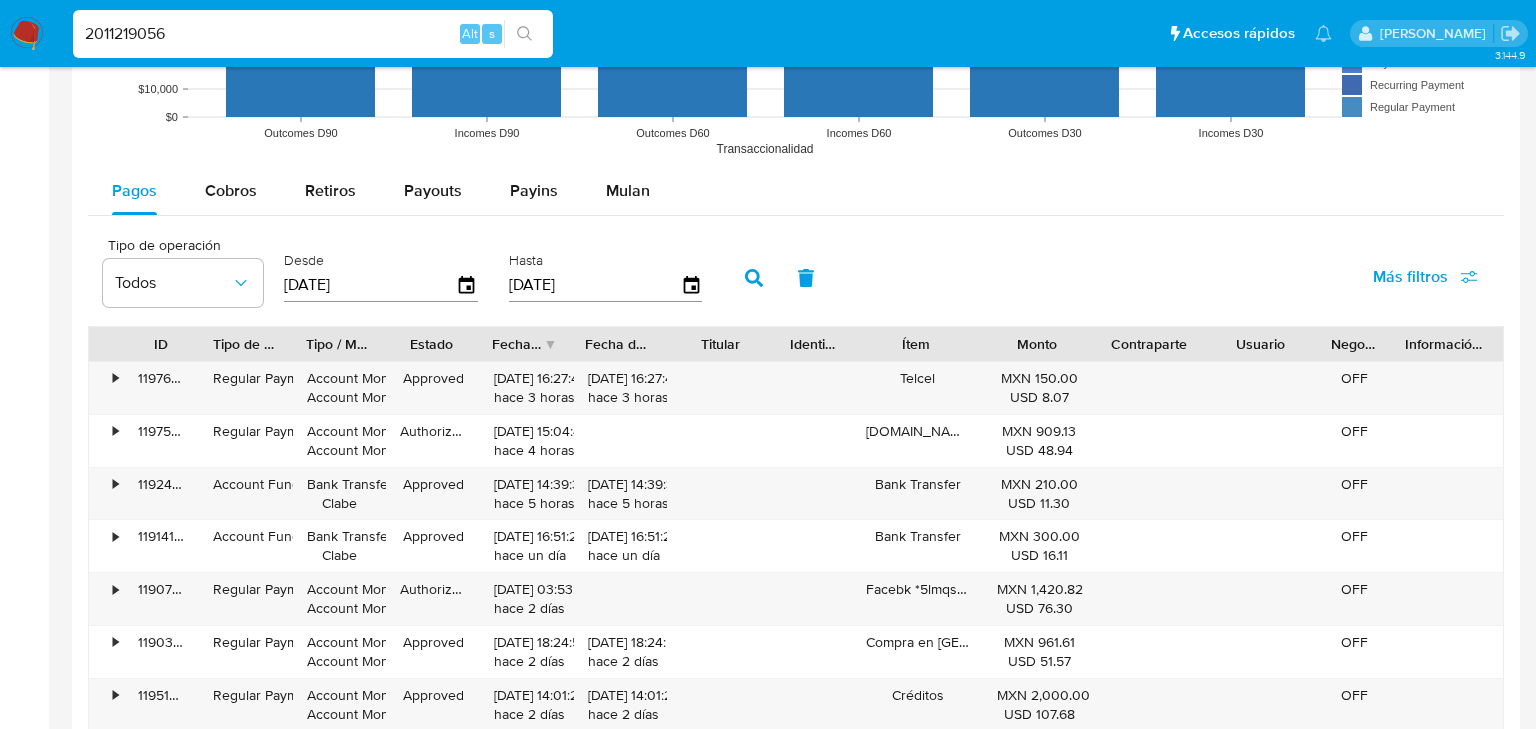 type on "[DATE]" 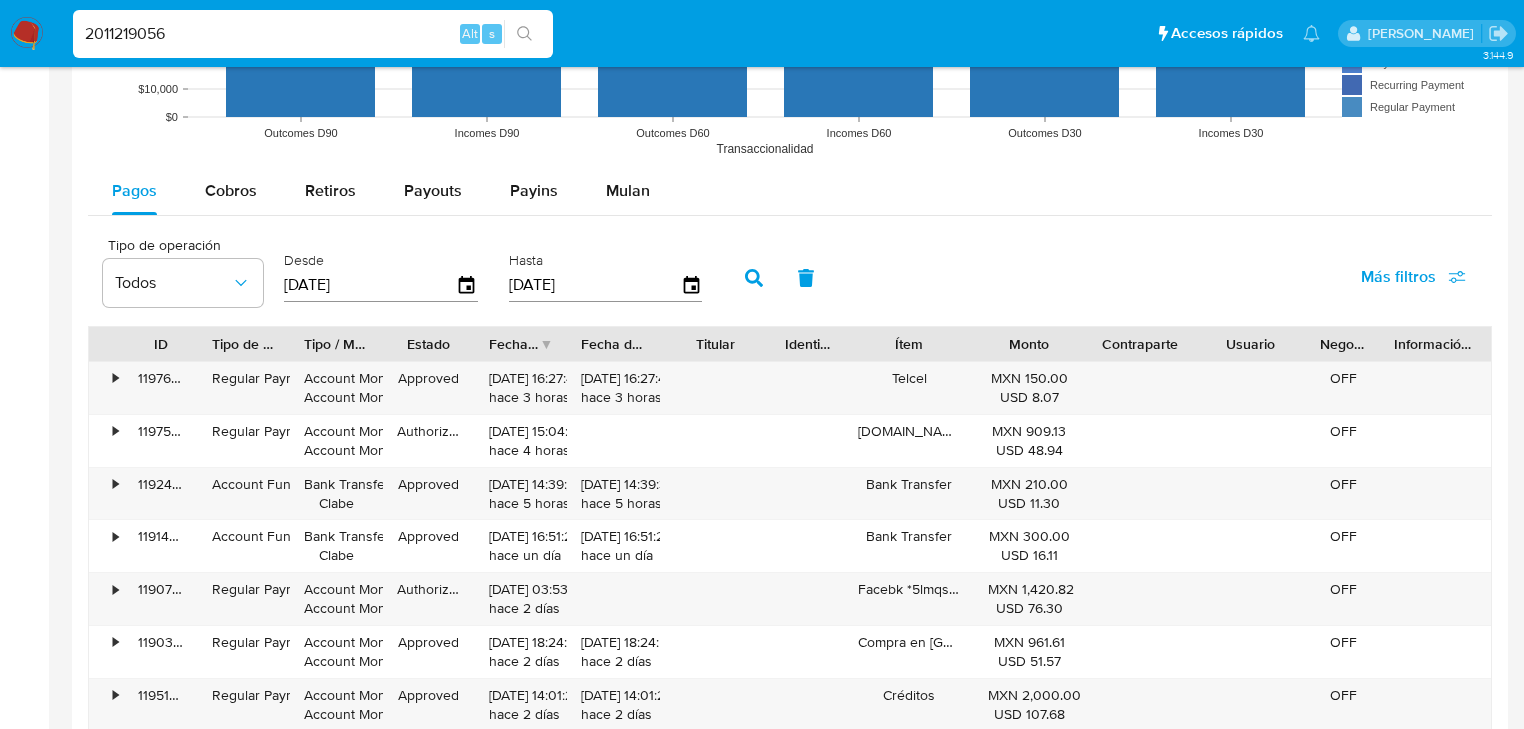 click on "[DATE]" at bounding box center [595, 285] 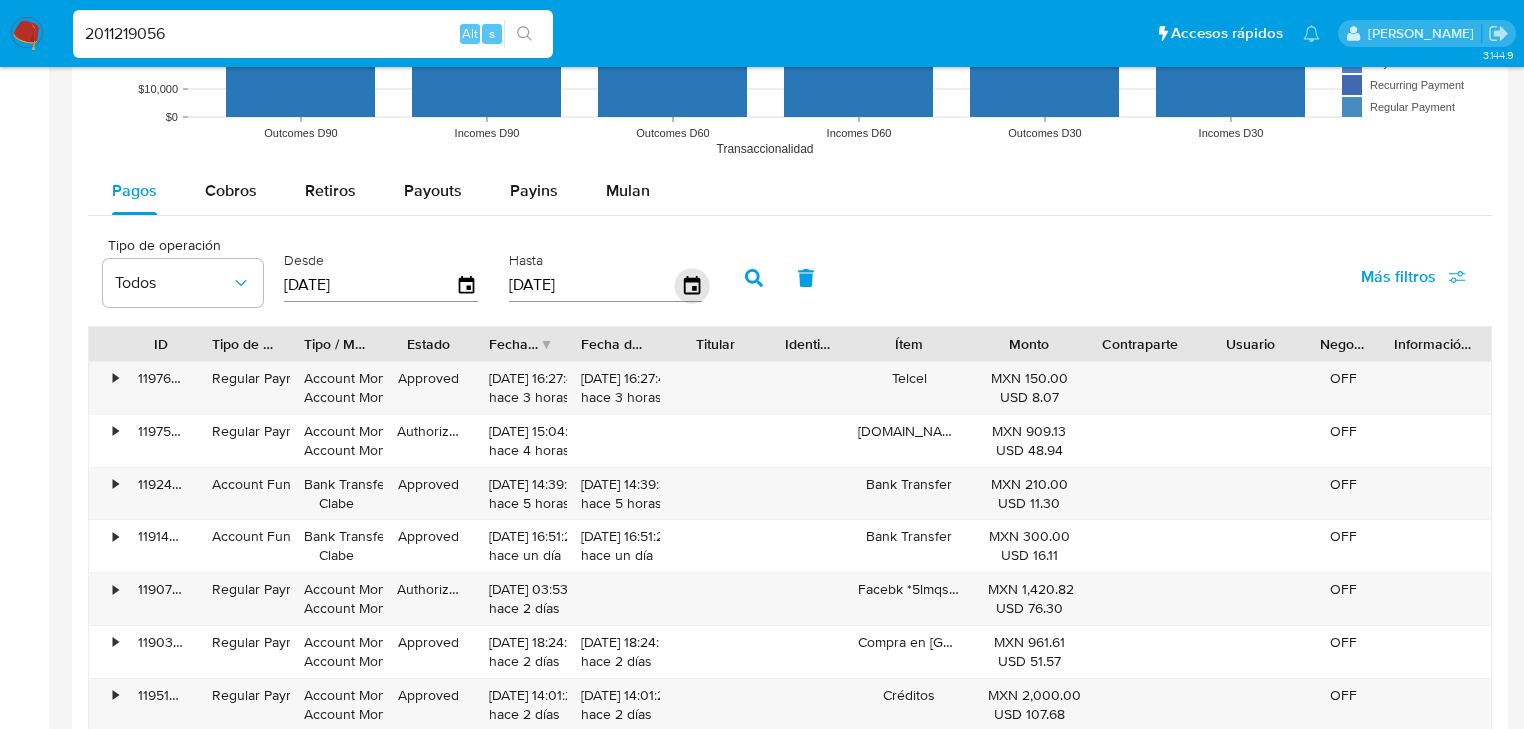 click 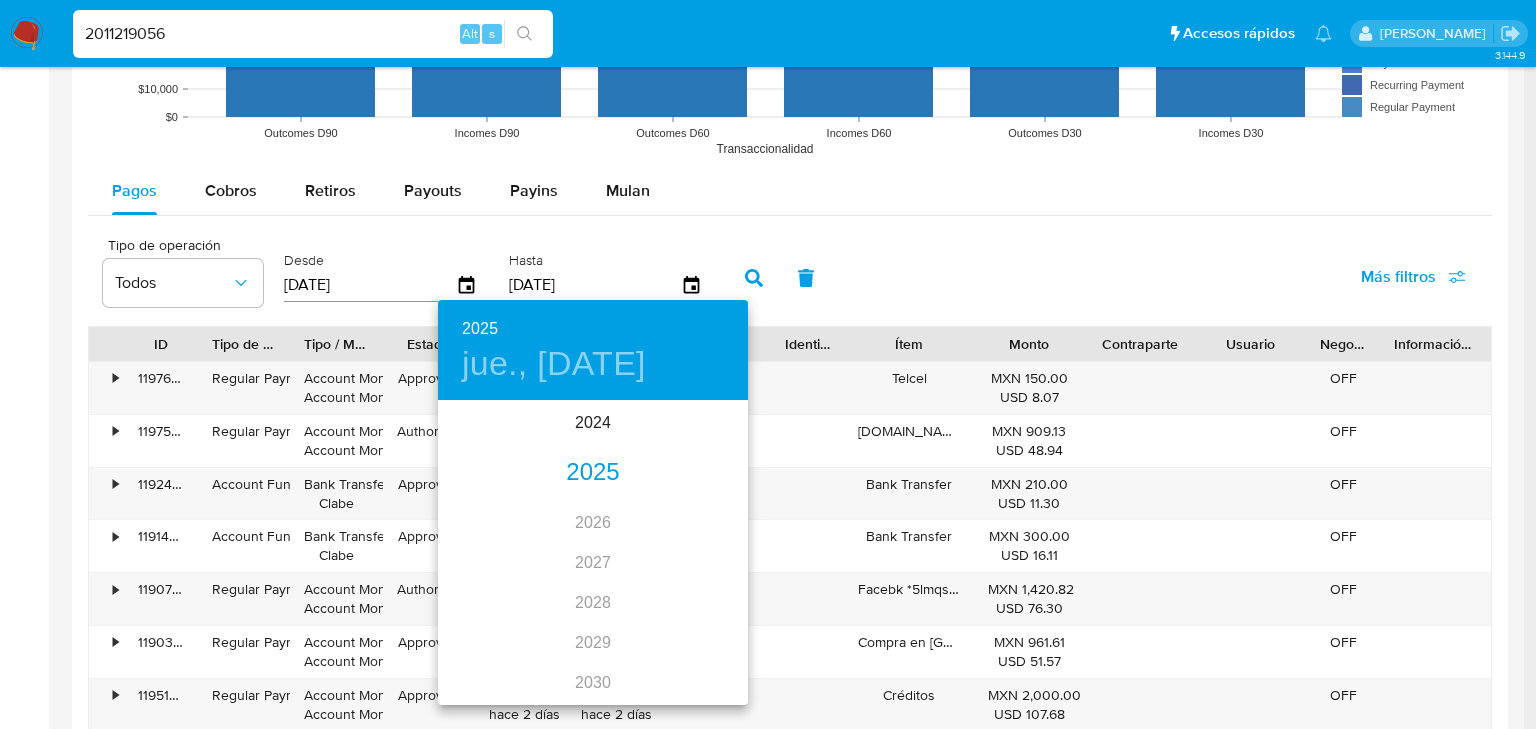 click on "2025" at bounding box center (593, 473) 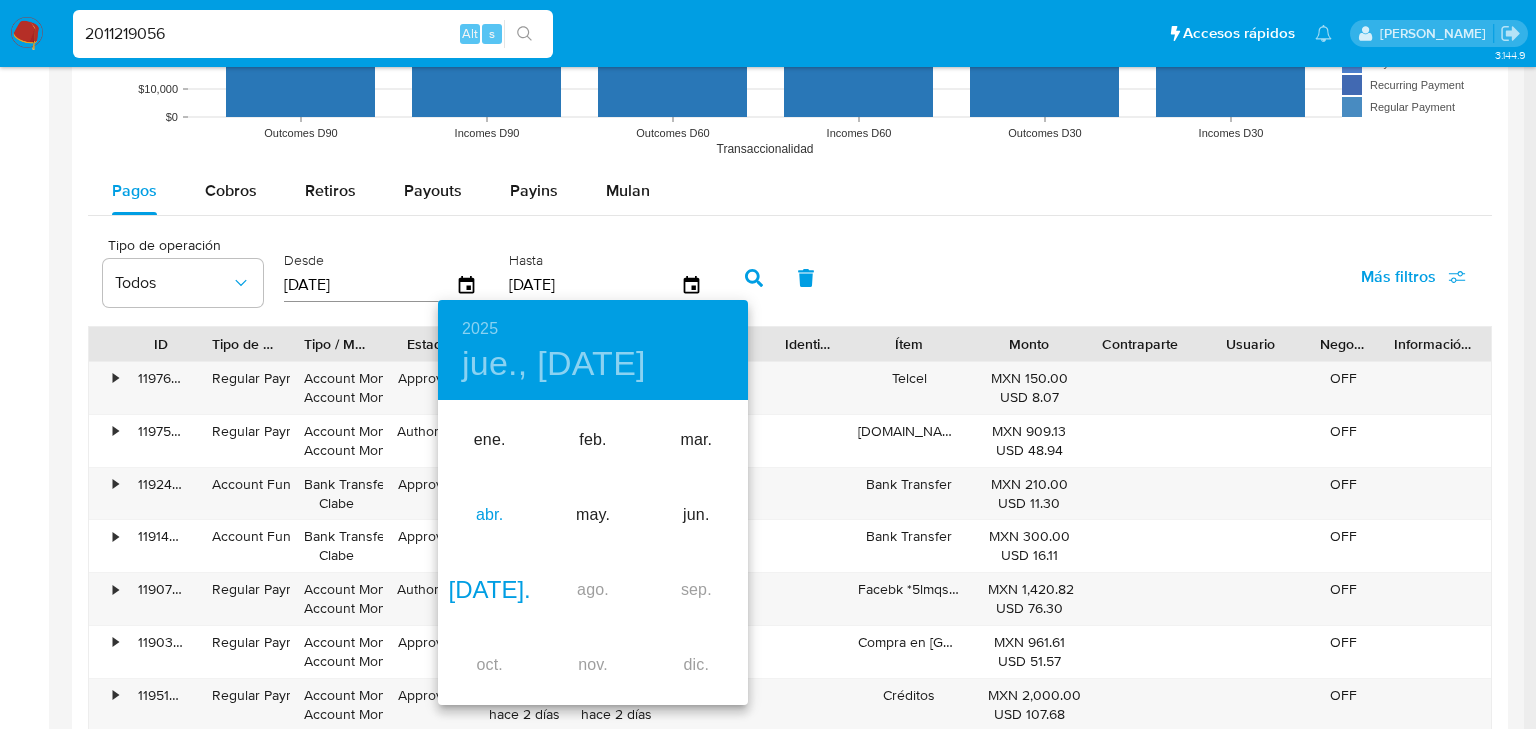 click on "abr." at bounding box center [489, 515] 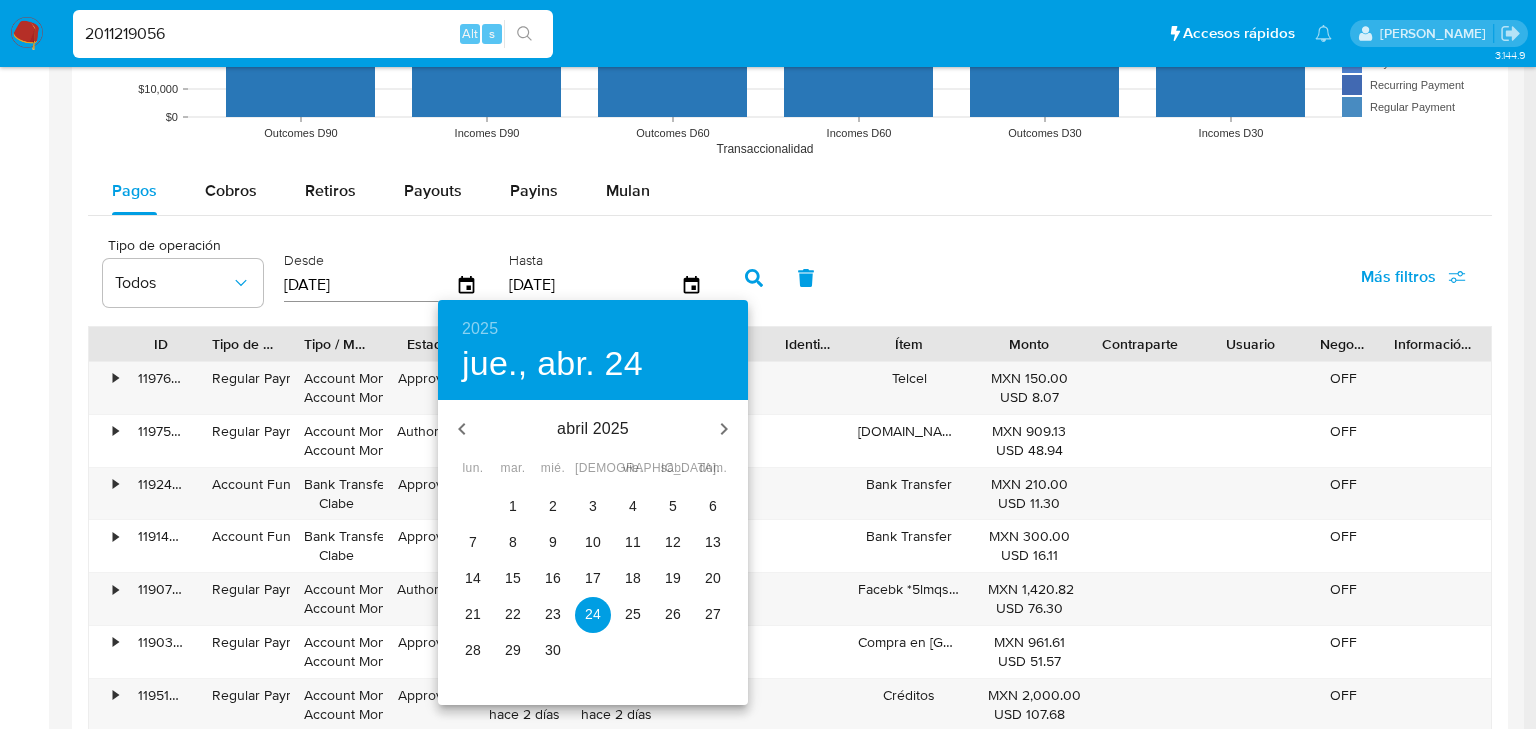 click on "26" at bounding box center [673, 614] 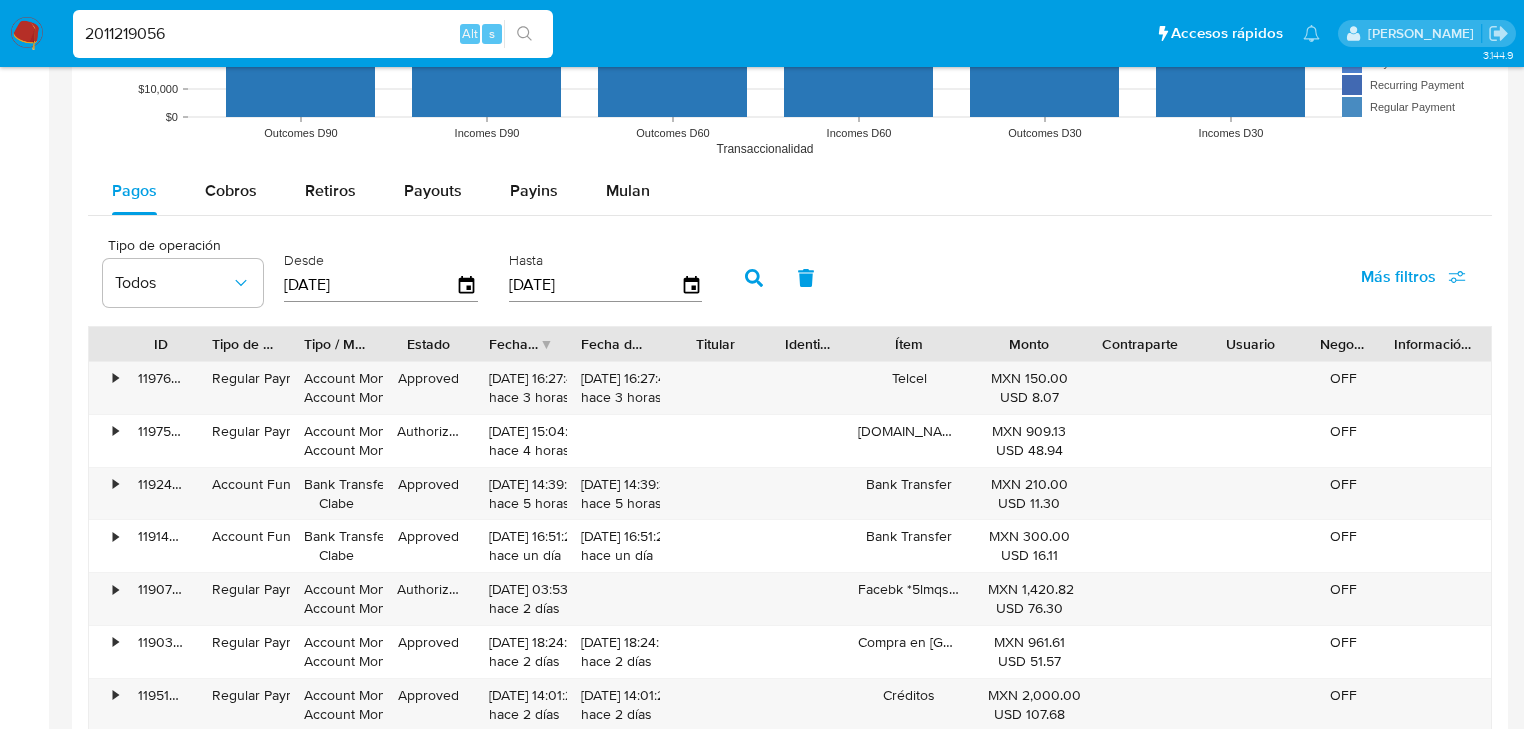 click 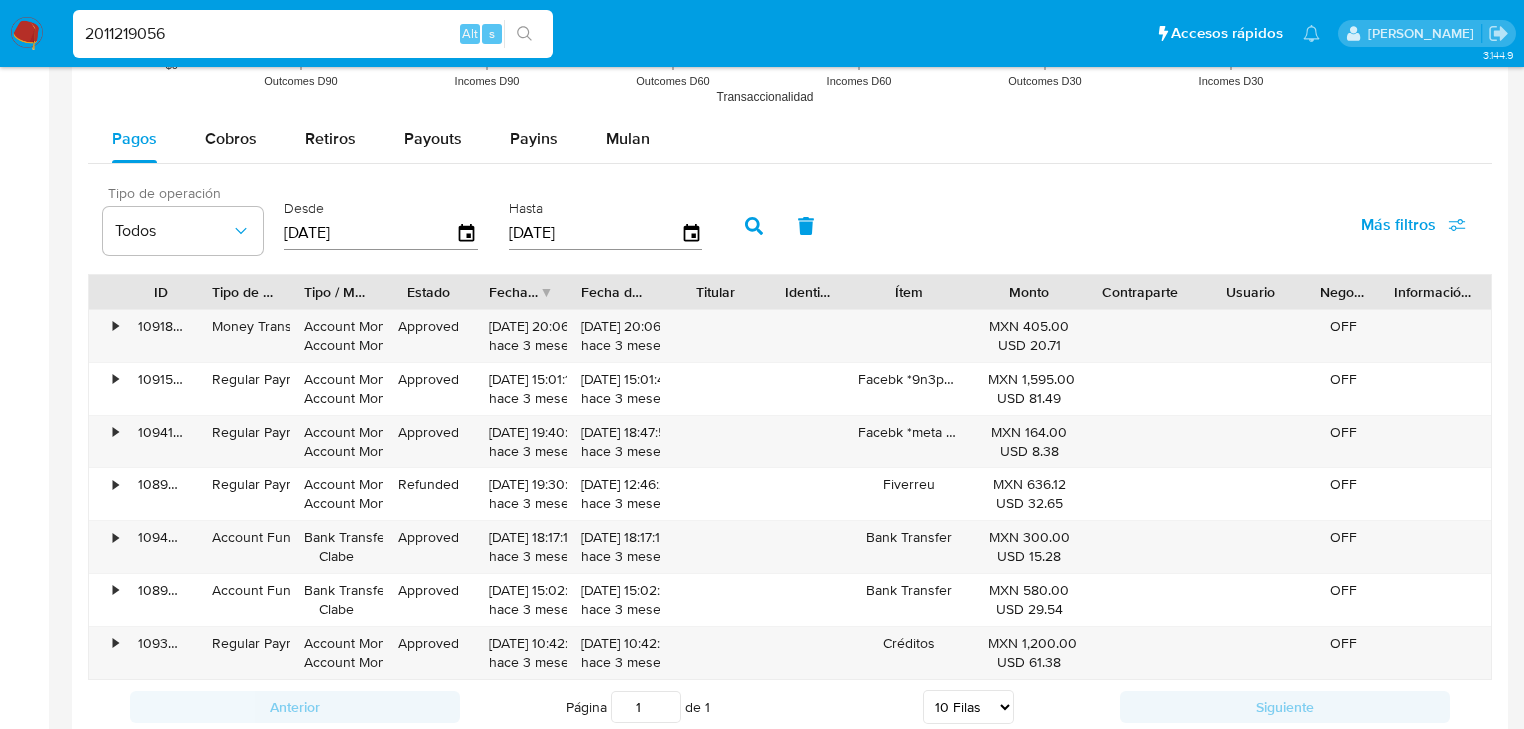 scroll, scrollTop: 1872, scrollLeft: 0, axis: vertical 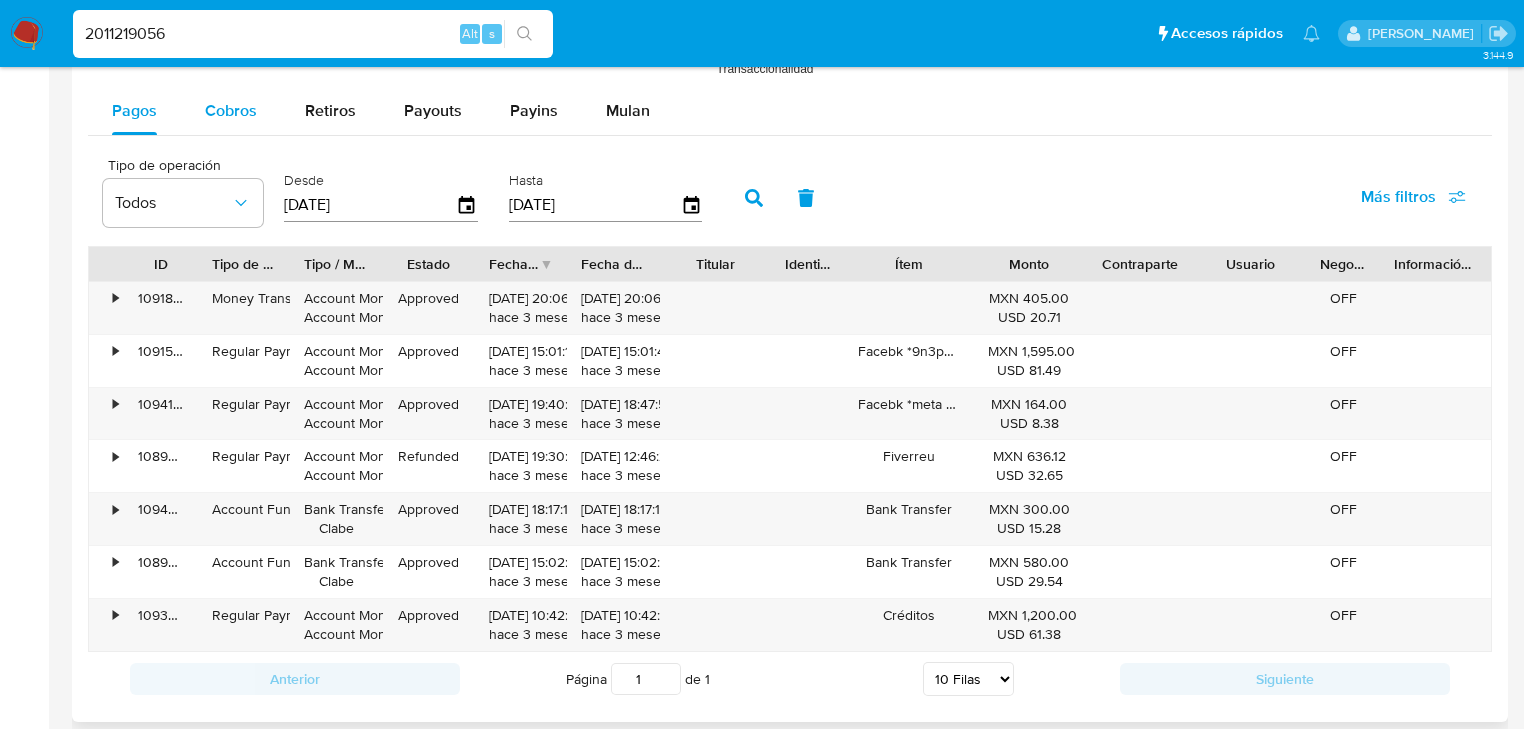 click on "Cobros" at bounding box center [231, 110] 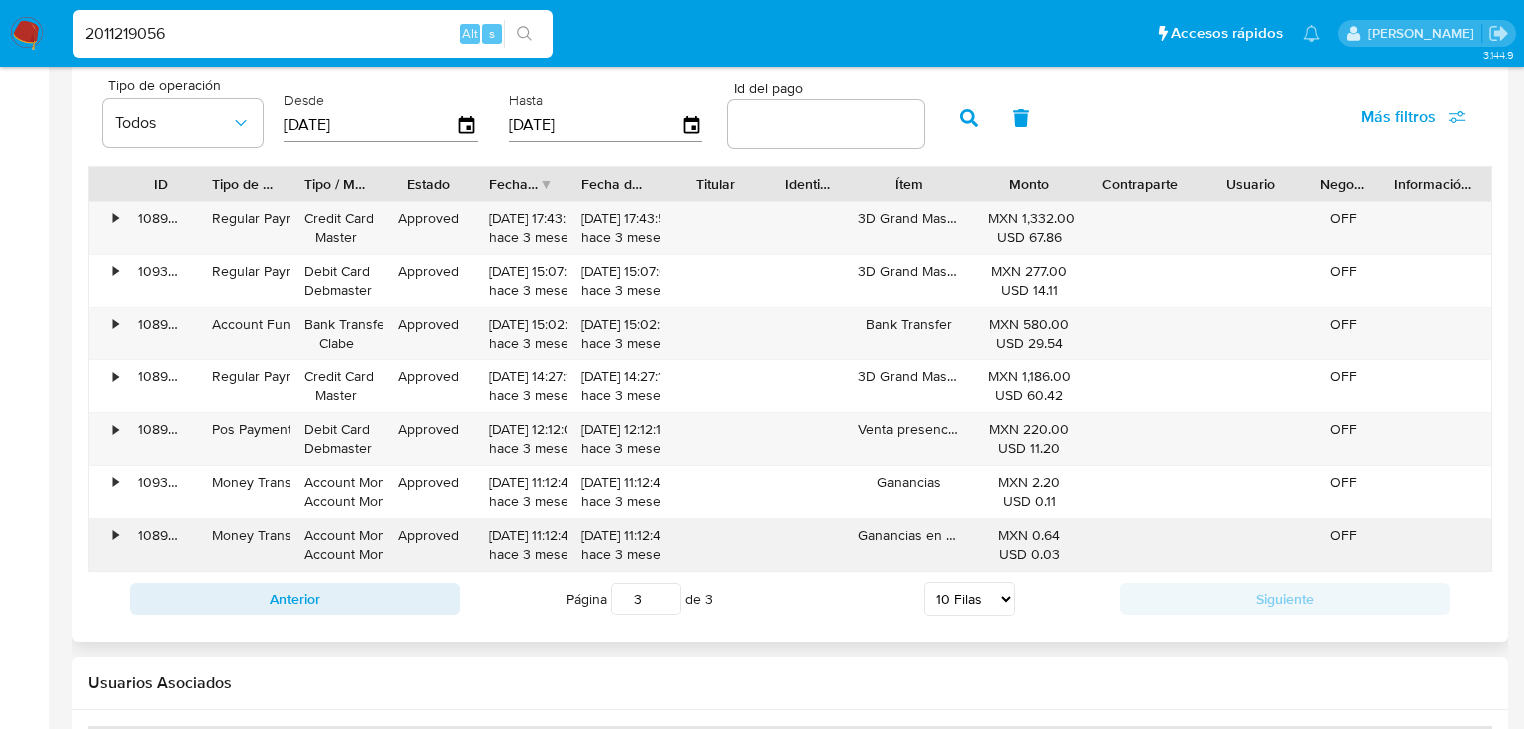 scroll, scrollTop: 1872, scrollLeft: 0, axis: vertical 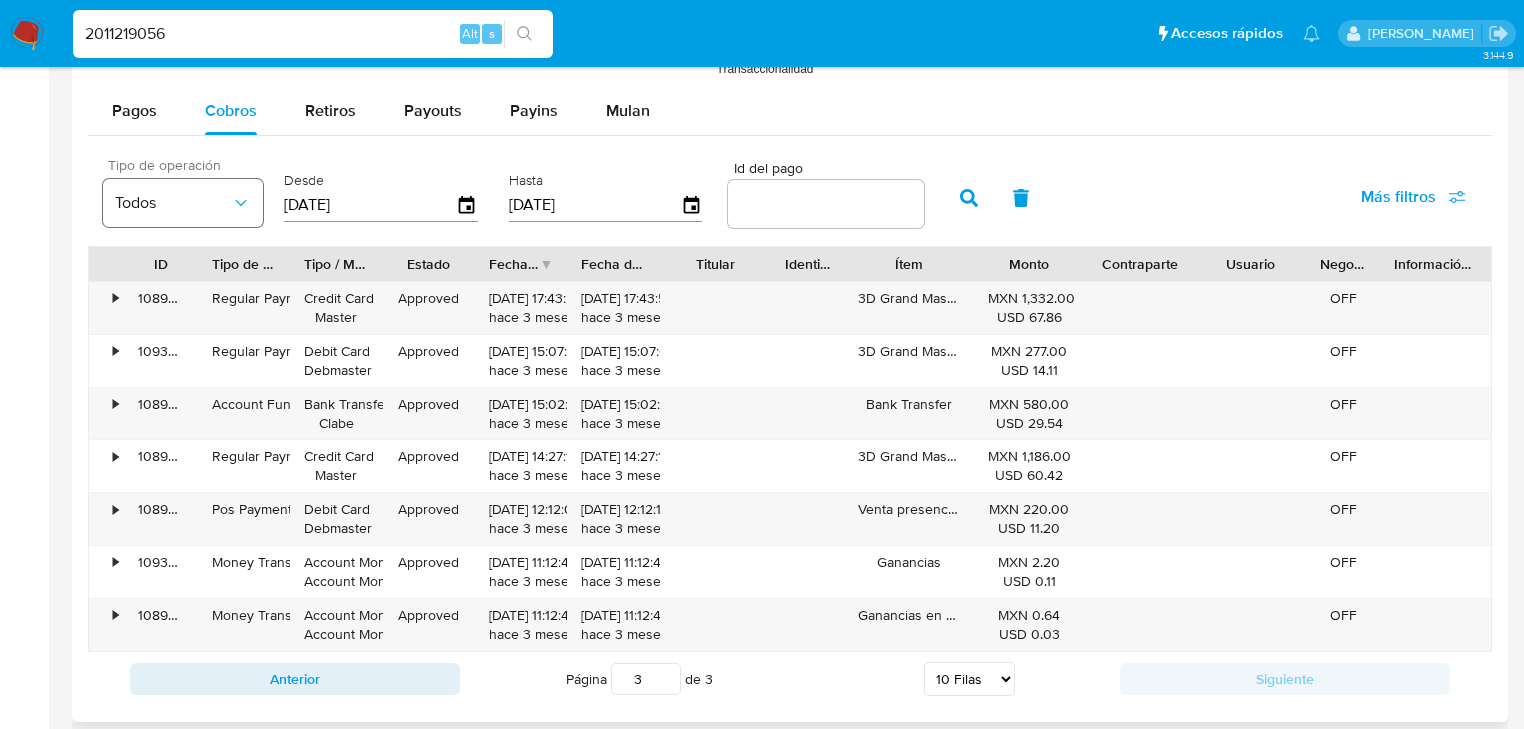click on "Todos" at bounding box center (173, 203) 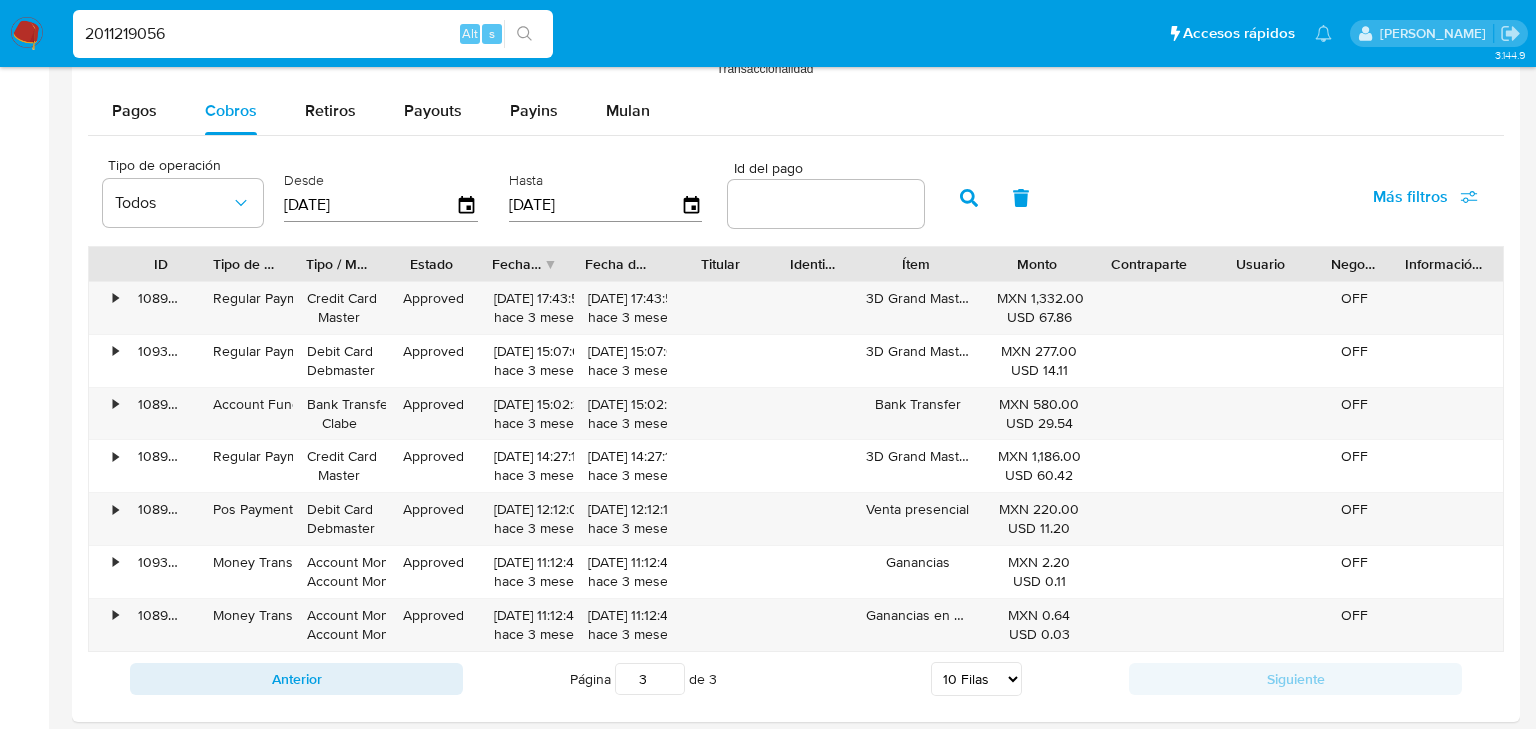 click on "3.144.9 Información de Usuario Ver Mirada por Persona Buscar Anticipos de dinero Archivos adjuntos Cruces y Relaciones Créditos Cuentas Bancarias Datos Modificados Devices Geolocation Direcciones Dispositivos Point Documentación Fecha Compliant General Historial Casos Historial Riesgo PLD Historial de conversaciones IV Challenges Información de accesos Insurtech Items KYC Lista Interna Listas Externas Marcas AML Perfiles Restricciones Nuevo Mundo Tarjetas Contactos Historial CX Soluciones Chat Id Estado Fecha de creación Origen Proceso                                                             Anterior Página   1   de   1 Siguiente Sin Datos Cargando... Transaccionalidad Usuarios Asociados" at bounding box center [768, -399] 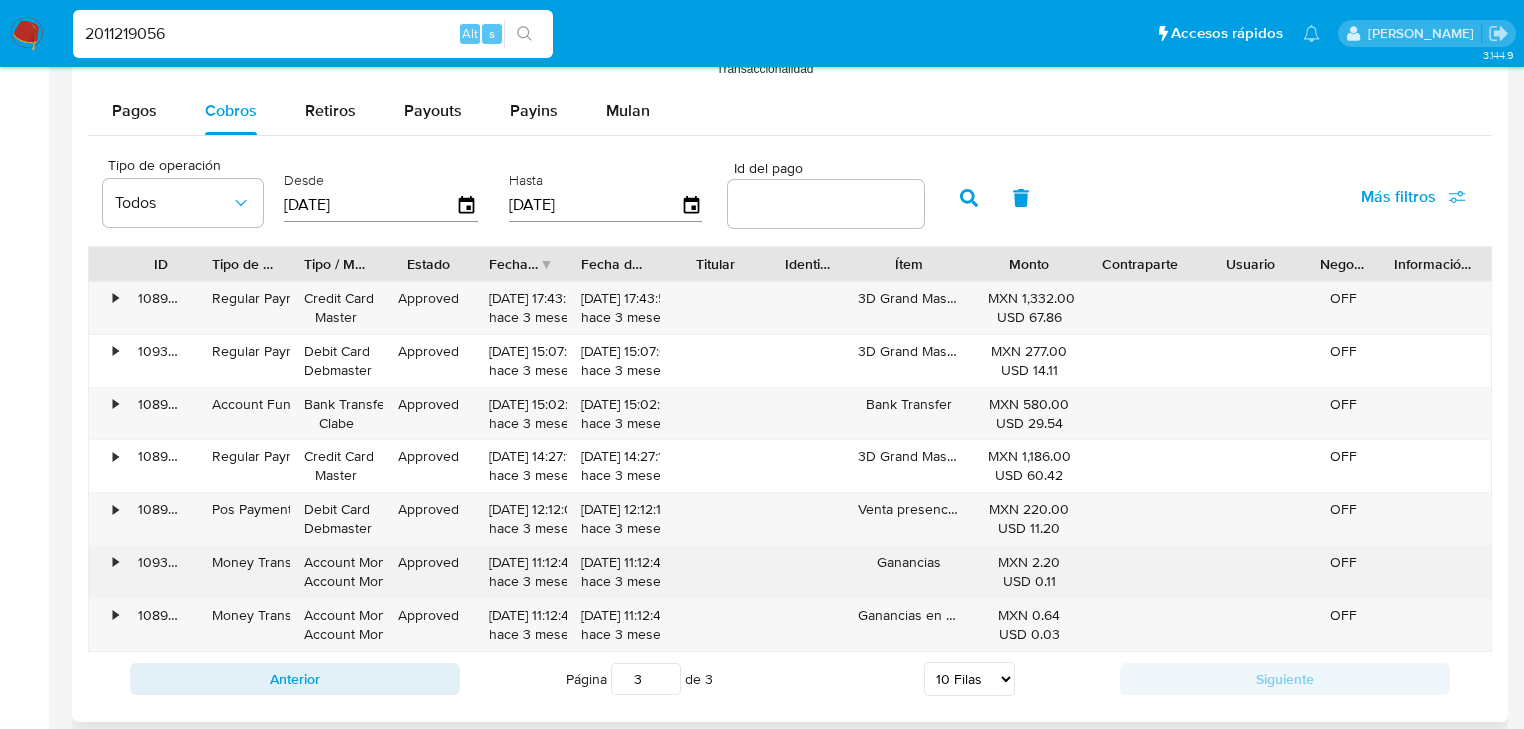 scroll, scrollTop: 1952, scrollLeft: 0, axis: vertical 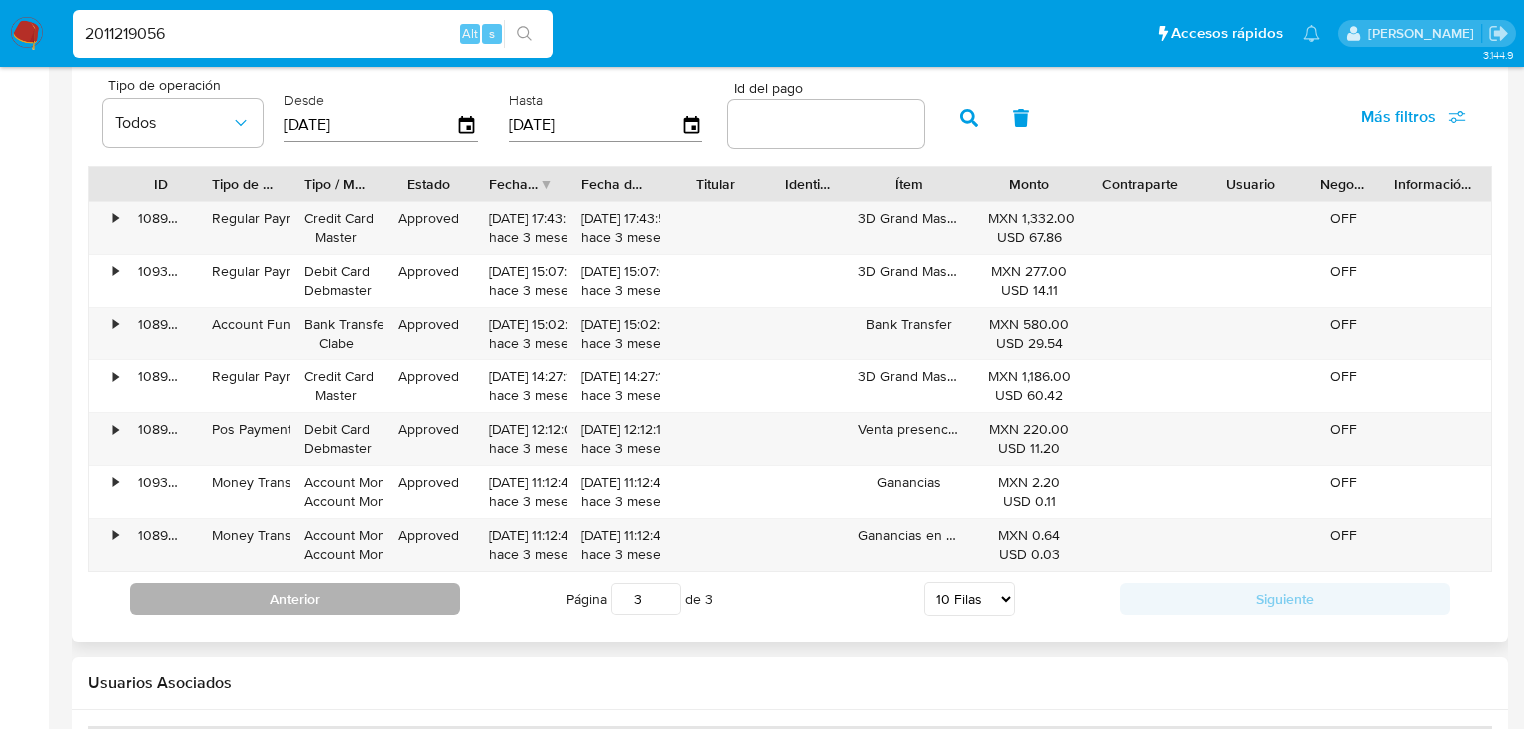 click on "Anterior" at bounding box center [295, 599] 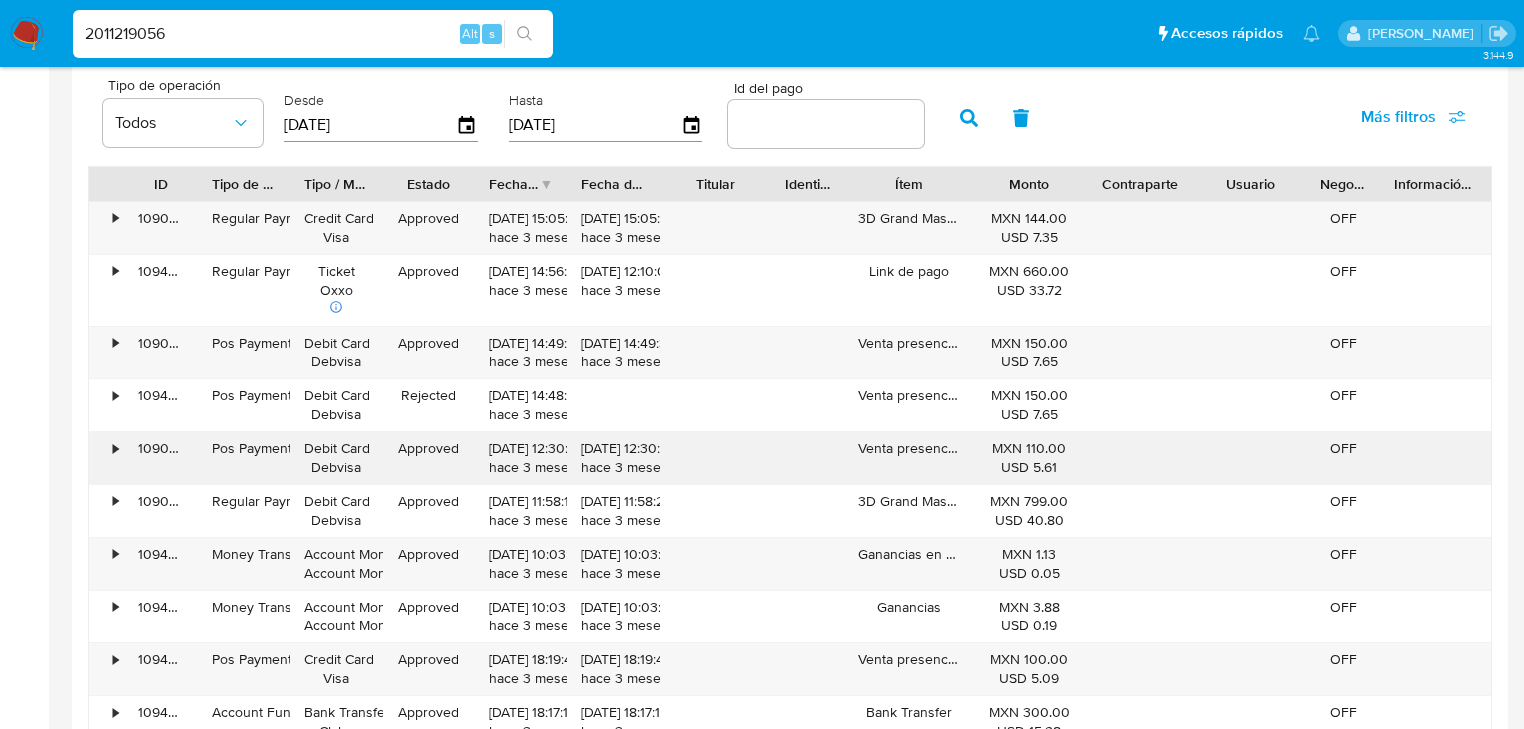 scroll, scrollTop: 2032, scrollLeft: 0, axis: vertical 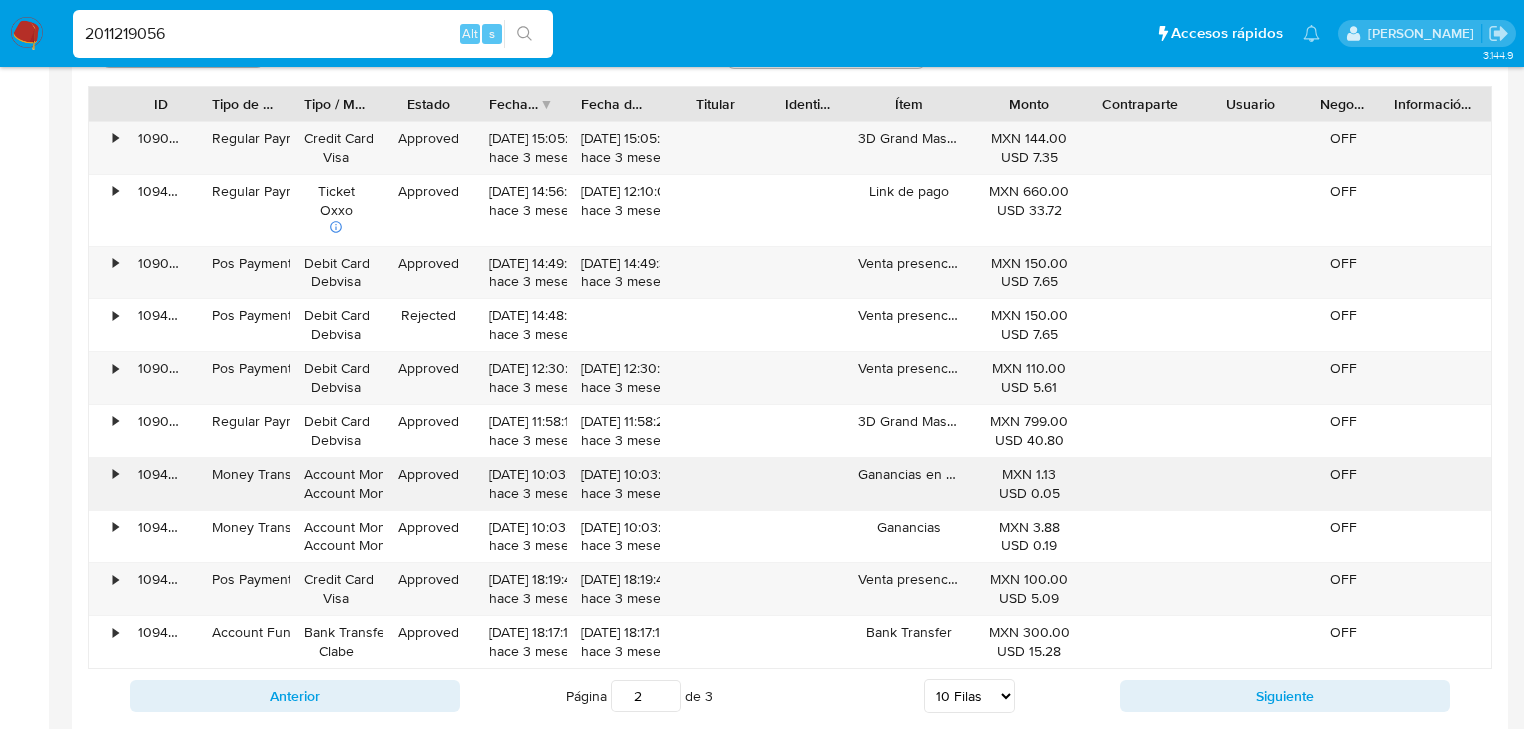 click on "•" at bounding box center (106, 484) 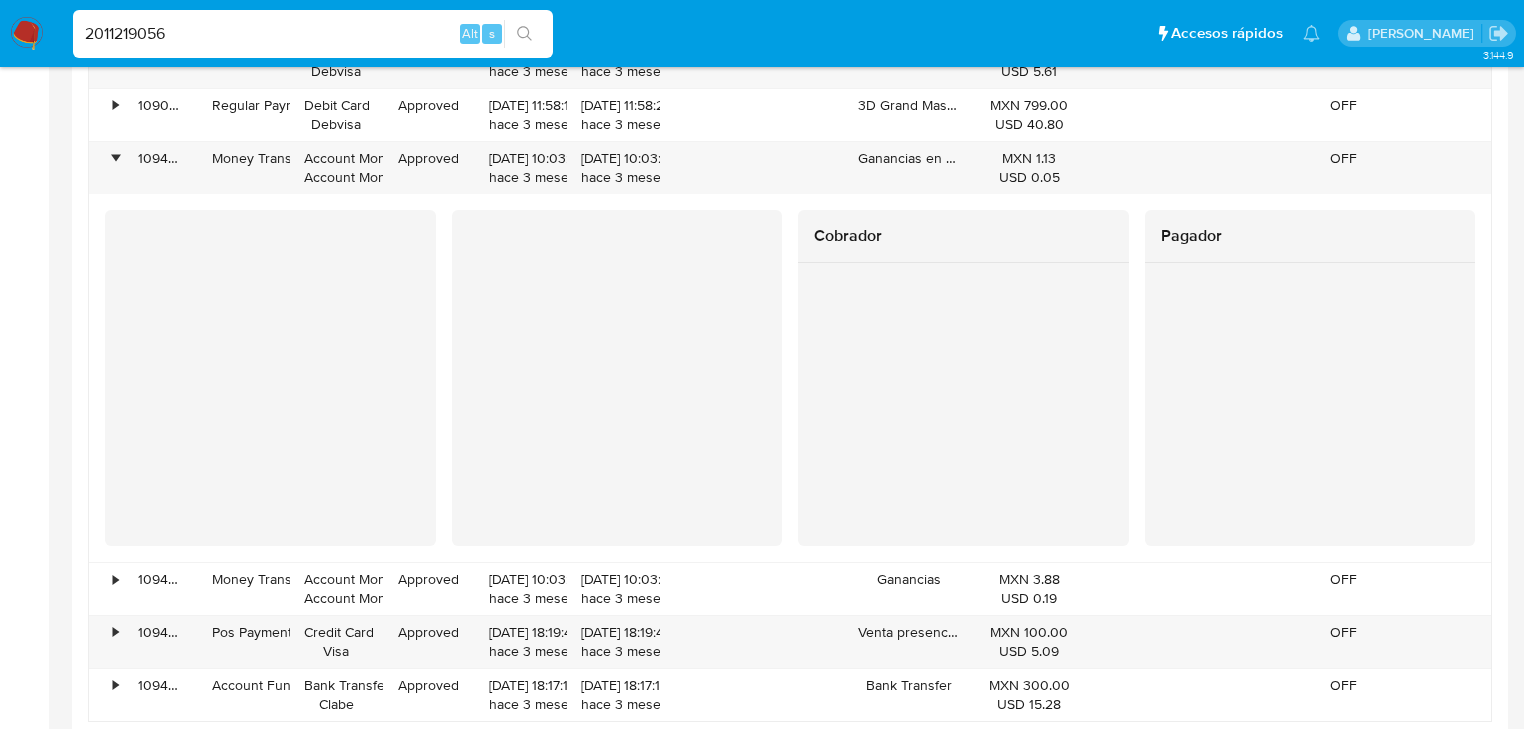 scroll, scrollTop: 2352, scrollLeft: 0, axis: vertical 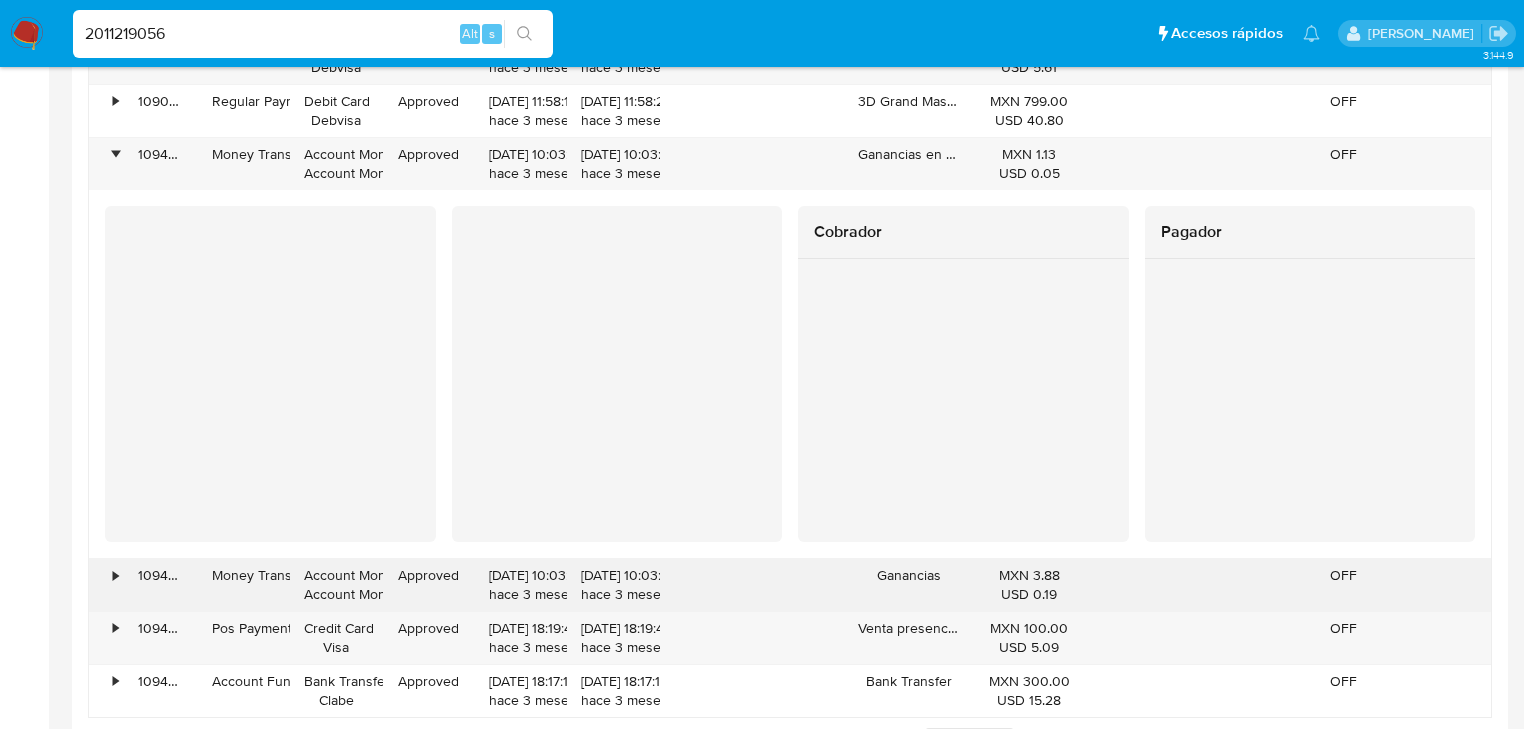 click on "•" at bounding box center (115, 575) 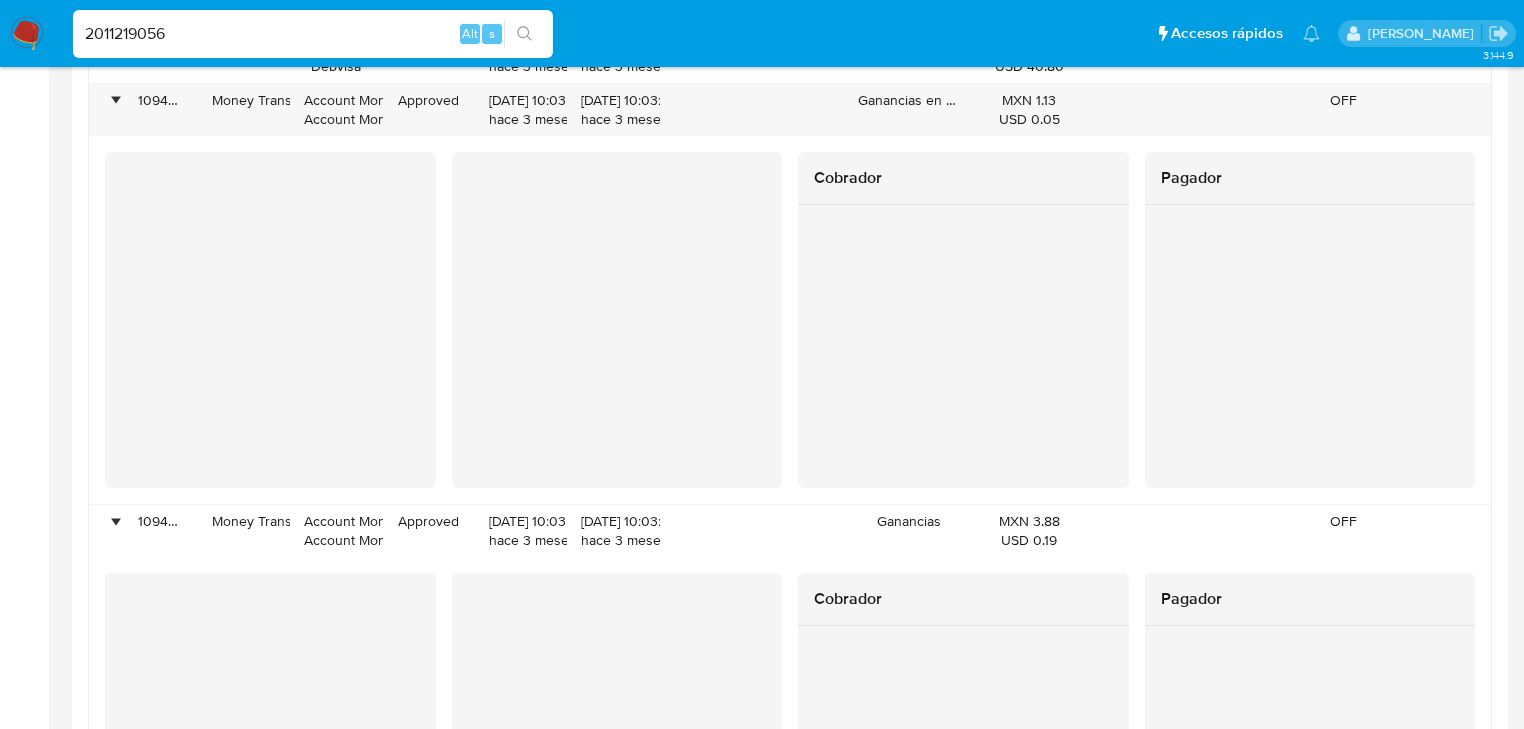 scroll, scrollTop: 2352, scrollLeft: 0, axis: vertical 